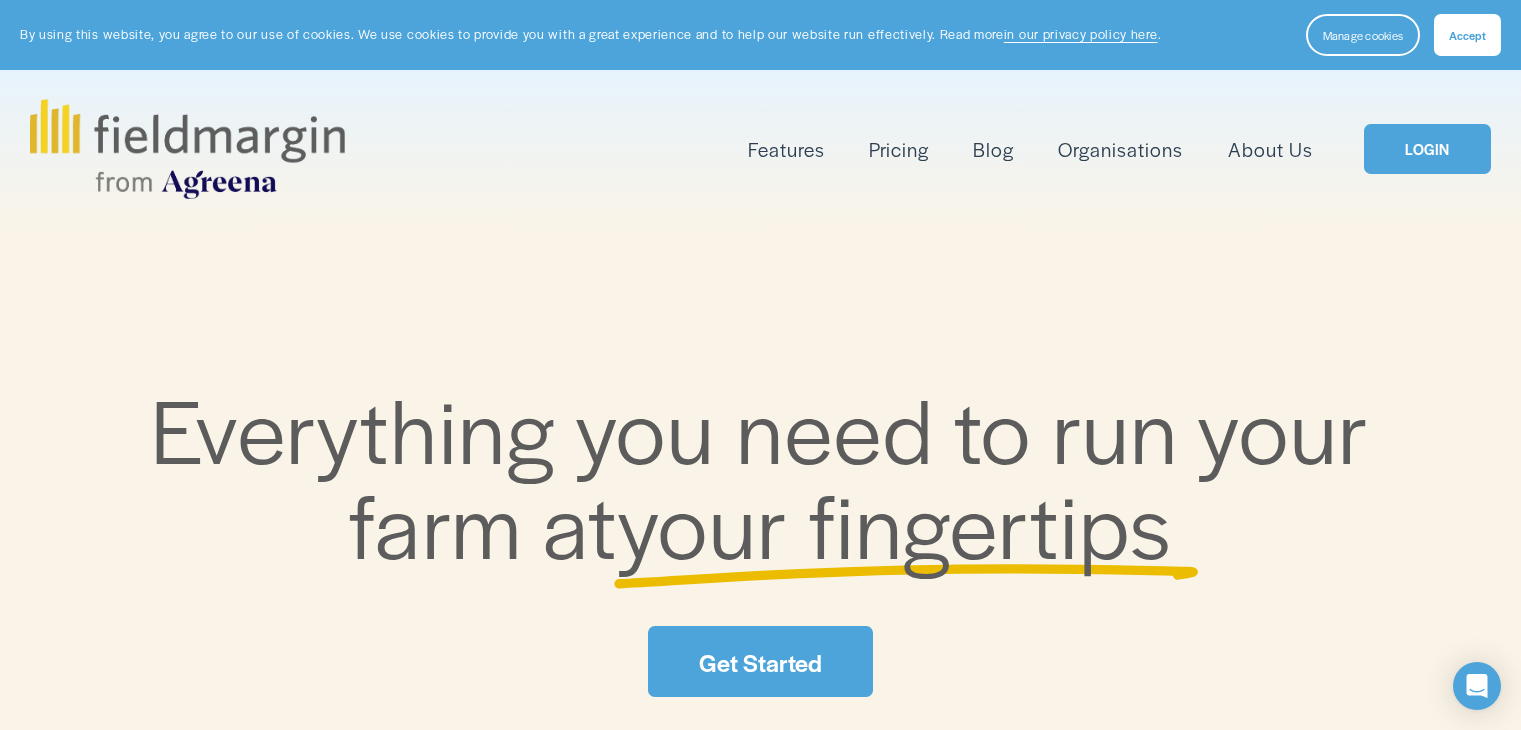 scroll, scrollTop: 0, scrollLeft: 0, axis: both 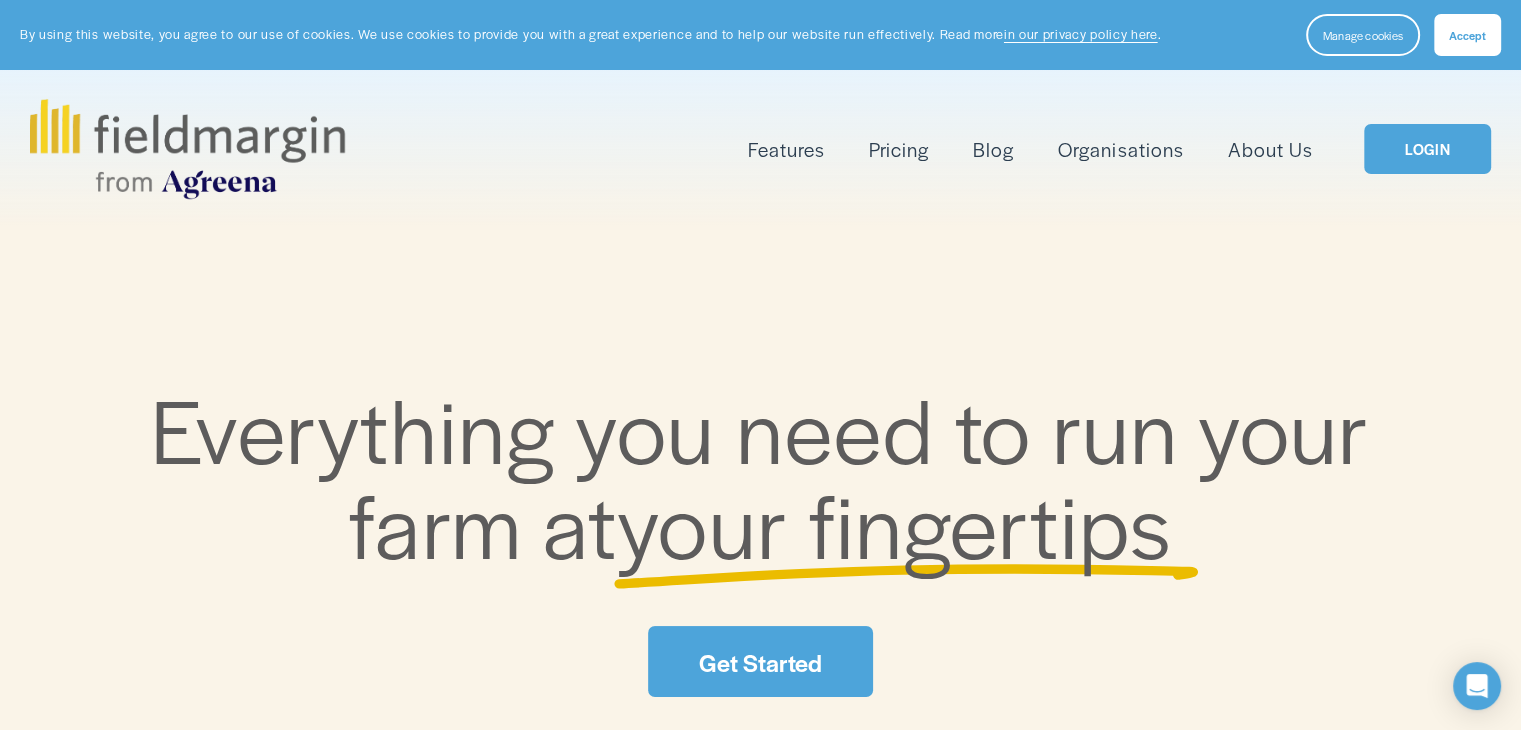 click on "LOGIN" at bounding box center (1427, 149) 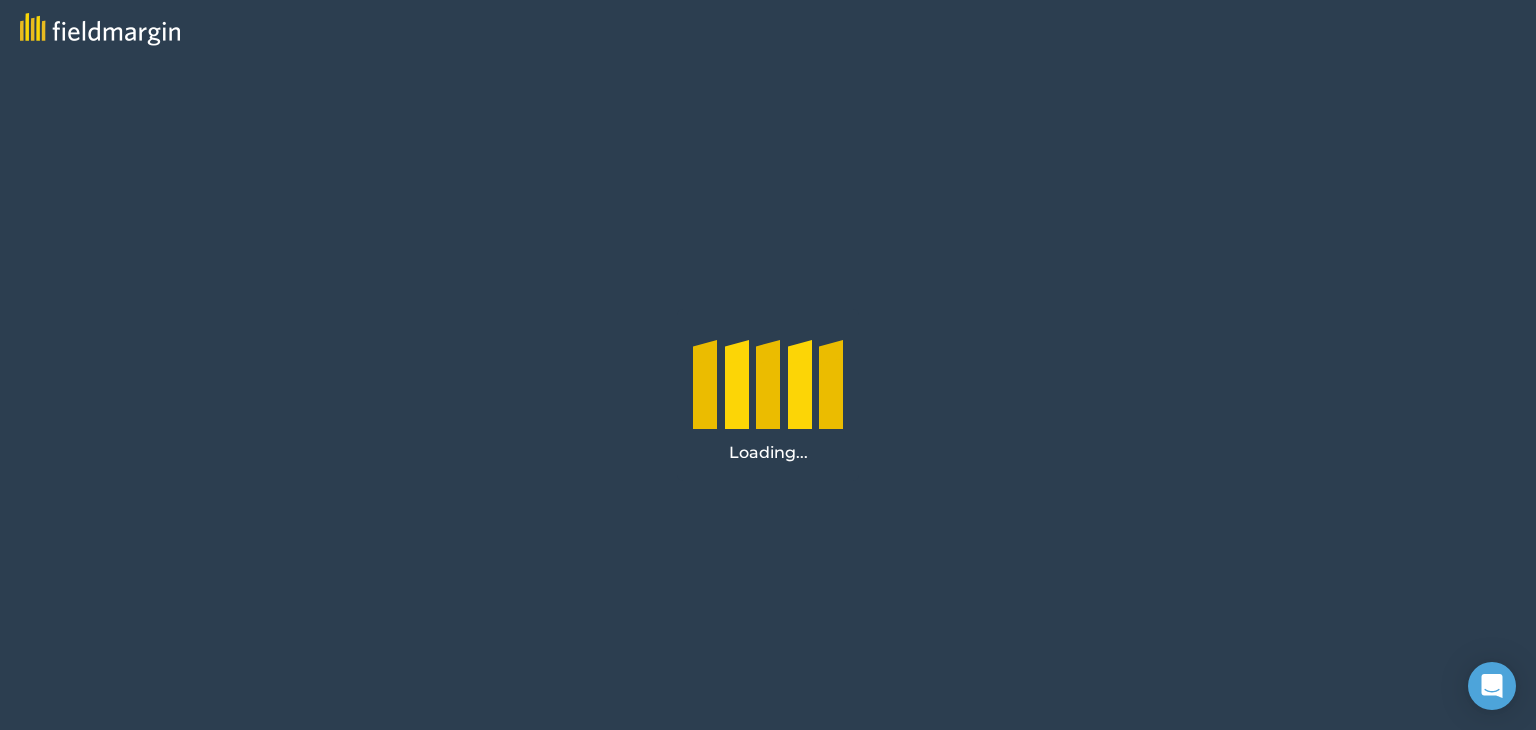 scroll, scrollTop: 0, scrollLeft: 0, axis: both 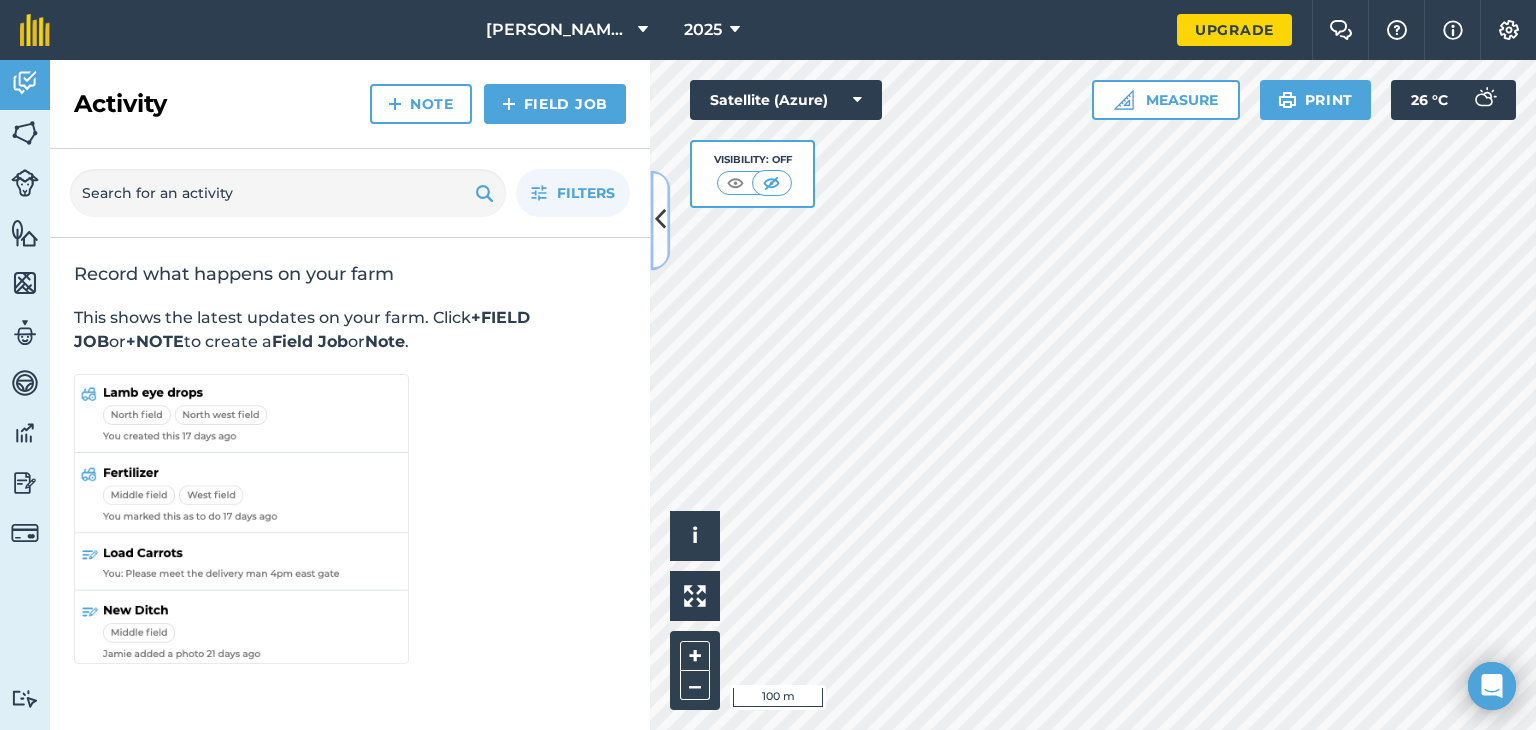 click at bounding box center [660, 220] 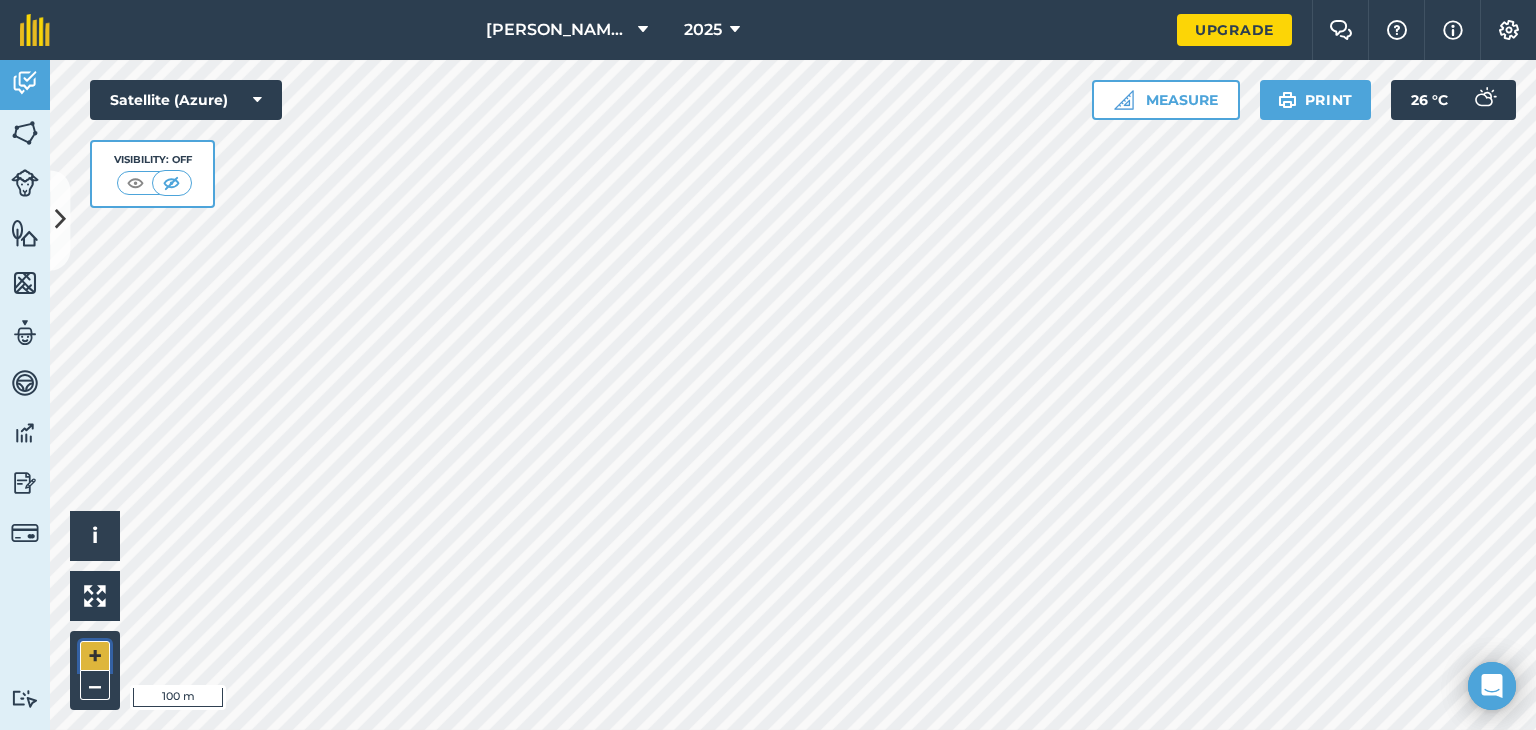 click on "+" at bounding box center (95, 656) 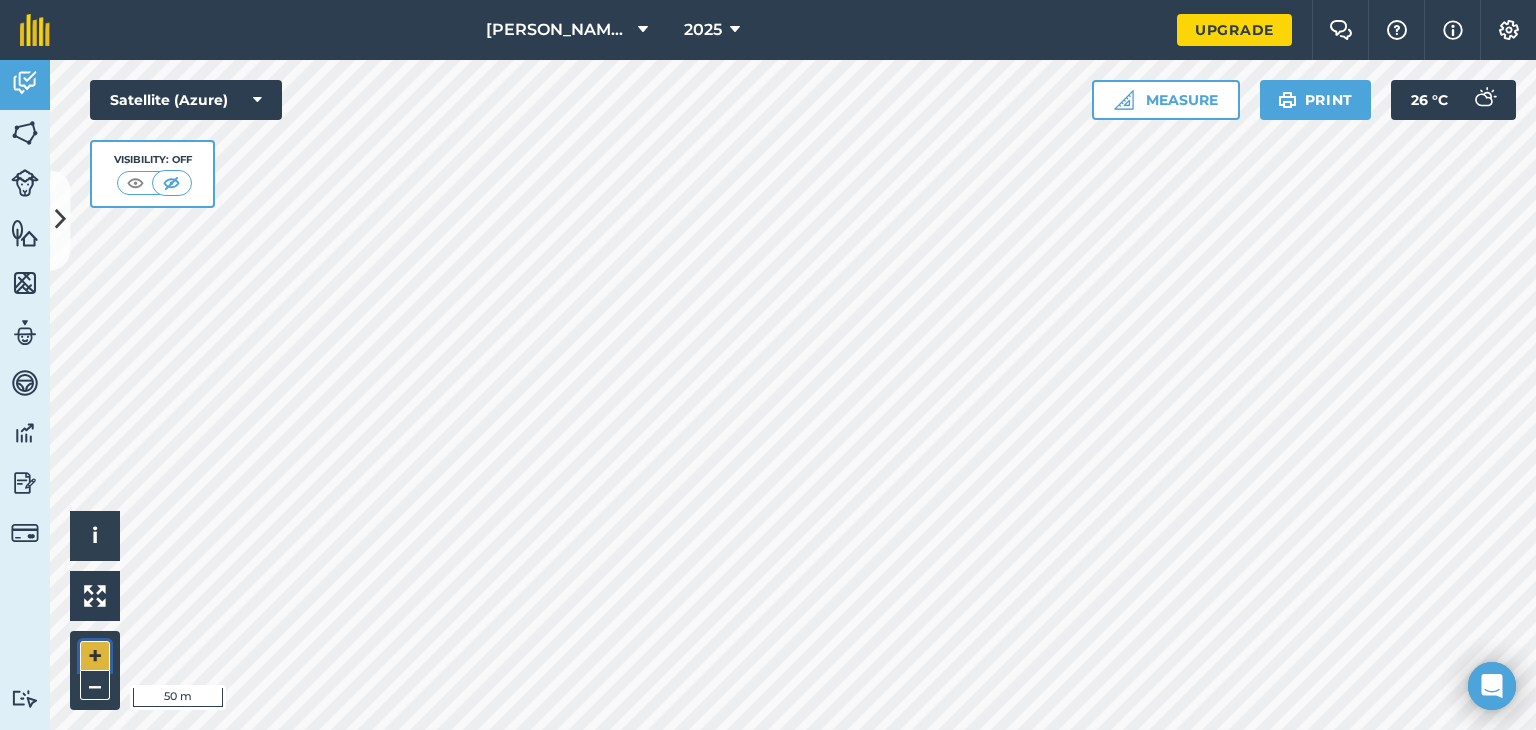 click on "+" at bounding box center [95, 656] 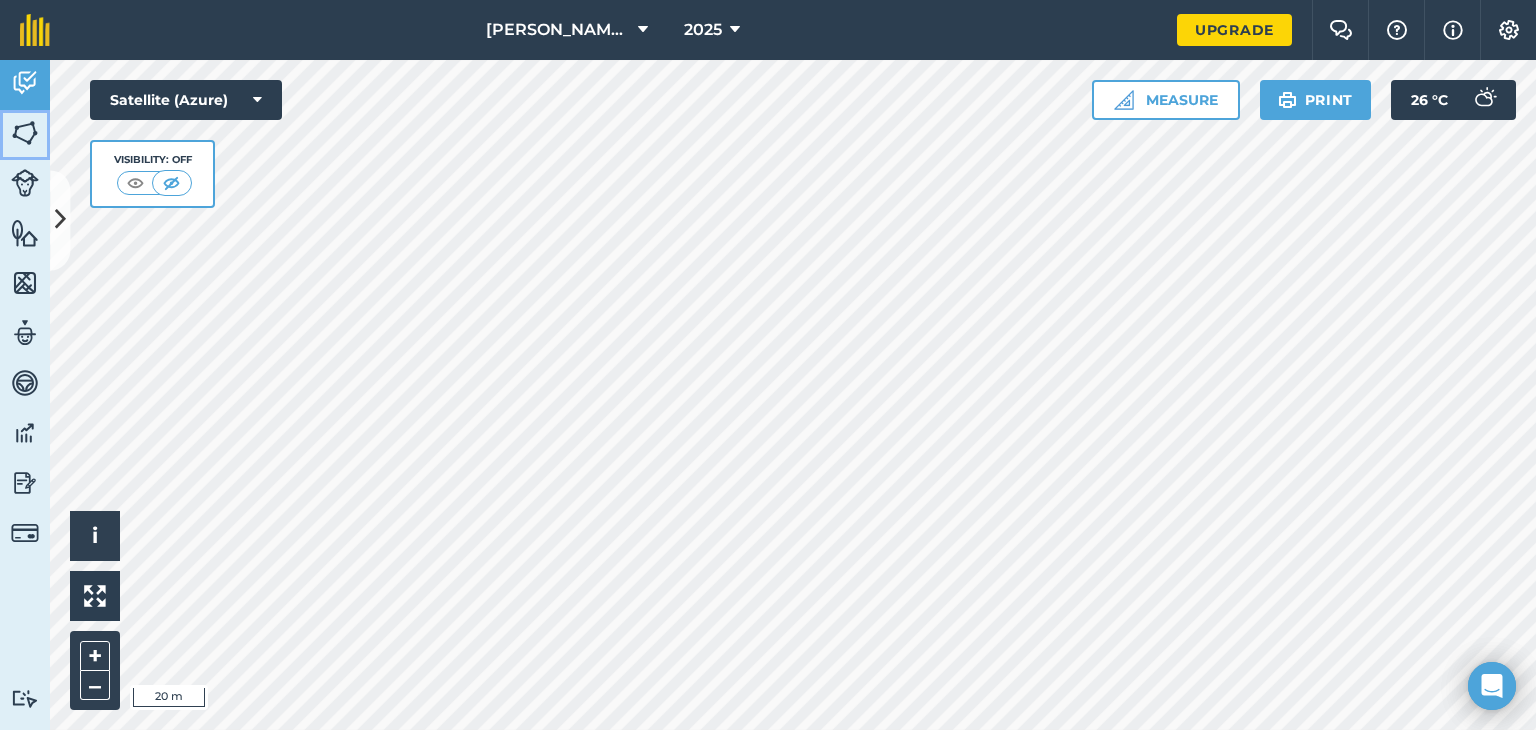 click at bounding box center [25, 133] 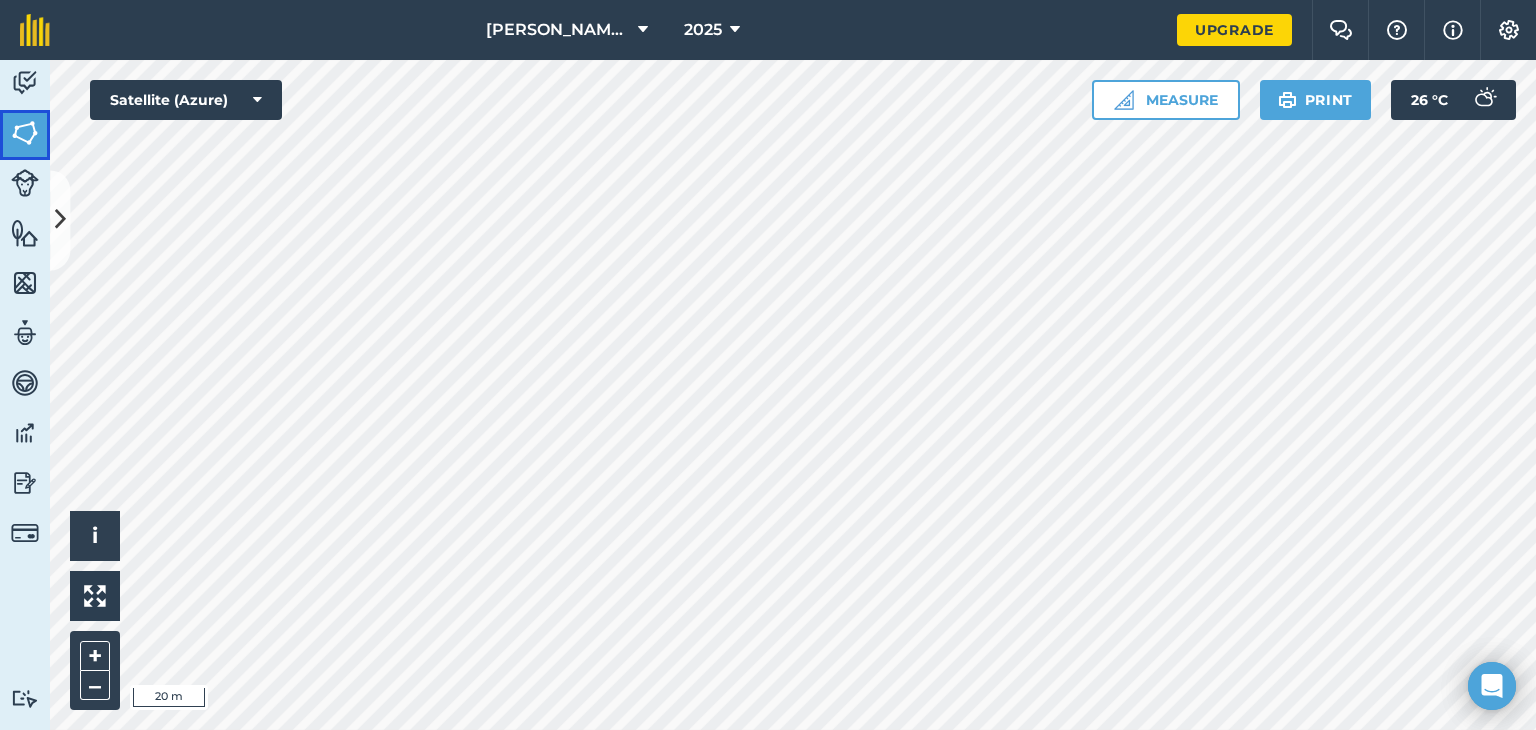 click at bounding box center [25, 133] 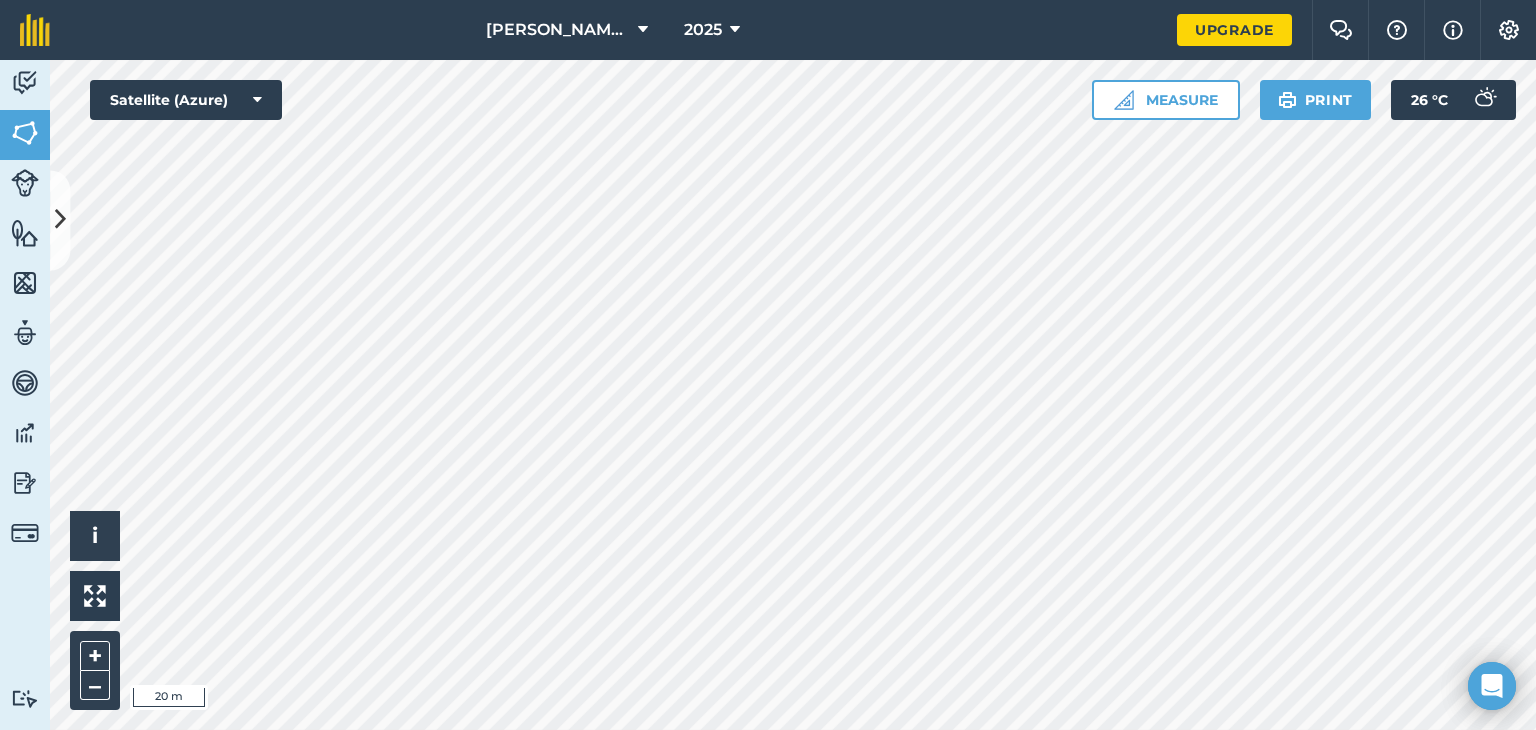 click on "Berry Farm 2025 Upgrade Farm Chat Help Info Settings Map printing is not available on our free plan Please upgrade to our Essentials, Plus or Pro plan to access this feature. Activity Fields Livestock Features Maps Team Vehicles Data Reporting Billing Tutorials Tutorials Fields   Add   Set usage Visibility: Border Total area :  20.58   Ha Edit fields By usages, Filters (1) Daily round 1 '25 5.607   Ha 10th May 25 0.1437   Ha 11th May 25 0.1518   Ha 12th May 25 0.1437   Ha 13th May 25 0.1945   Ha 14th May 25 0.1902   Ha 15th May 25 0.1031   Ha 16th May 25 0.1544   Ha 17th May 25 0.1523   Ha 18th May 25 0.1526   Ha 19th may 25 0.1719   Ha 1st June 25 0.1992   Ha 1st May 25 0.1588   Ha 20th May 25 0.1747   Ha 21st May 25 0.1723   Ha 22nd May 25 0.1722   Ha 23rd May 25 0.1729   Ha 24th May 25 0.1725   Ha 25th May 25 0.173   Ha 26th May 25 0.1732   Ha 27th April25 0.1109   Ha 27th May 25 0.1719   Ha 28th april25  0.1109   Ha 28th May 25 0.1746   Ha 29th April 25  0.1036   Ha 29th May 25 0.1767   Ha" at bounding box center [768, 365] 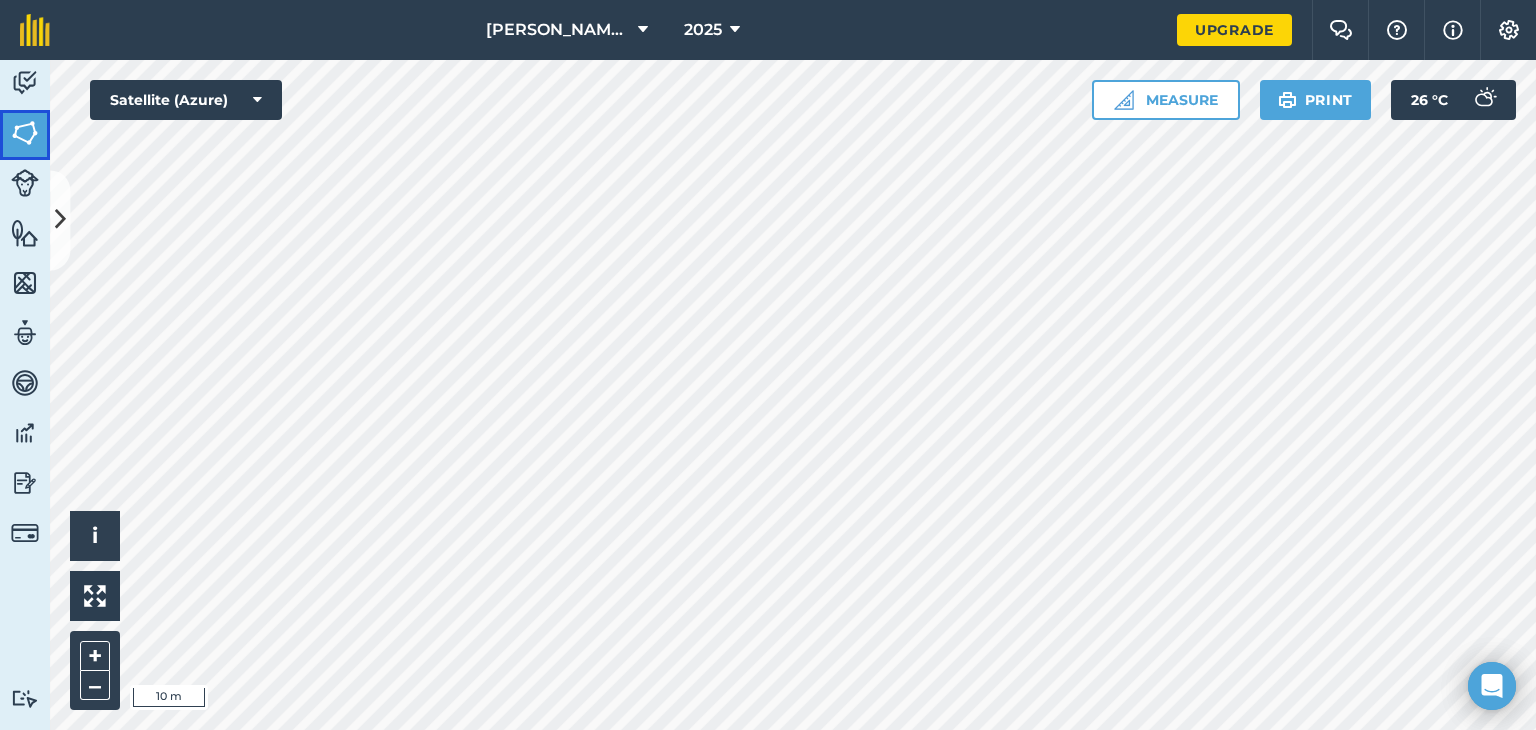 click at bounding box center [25, 133] 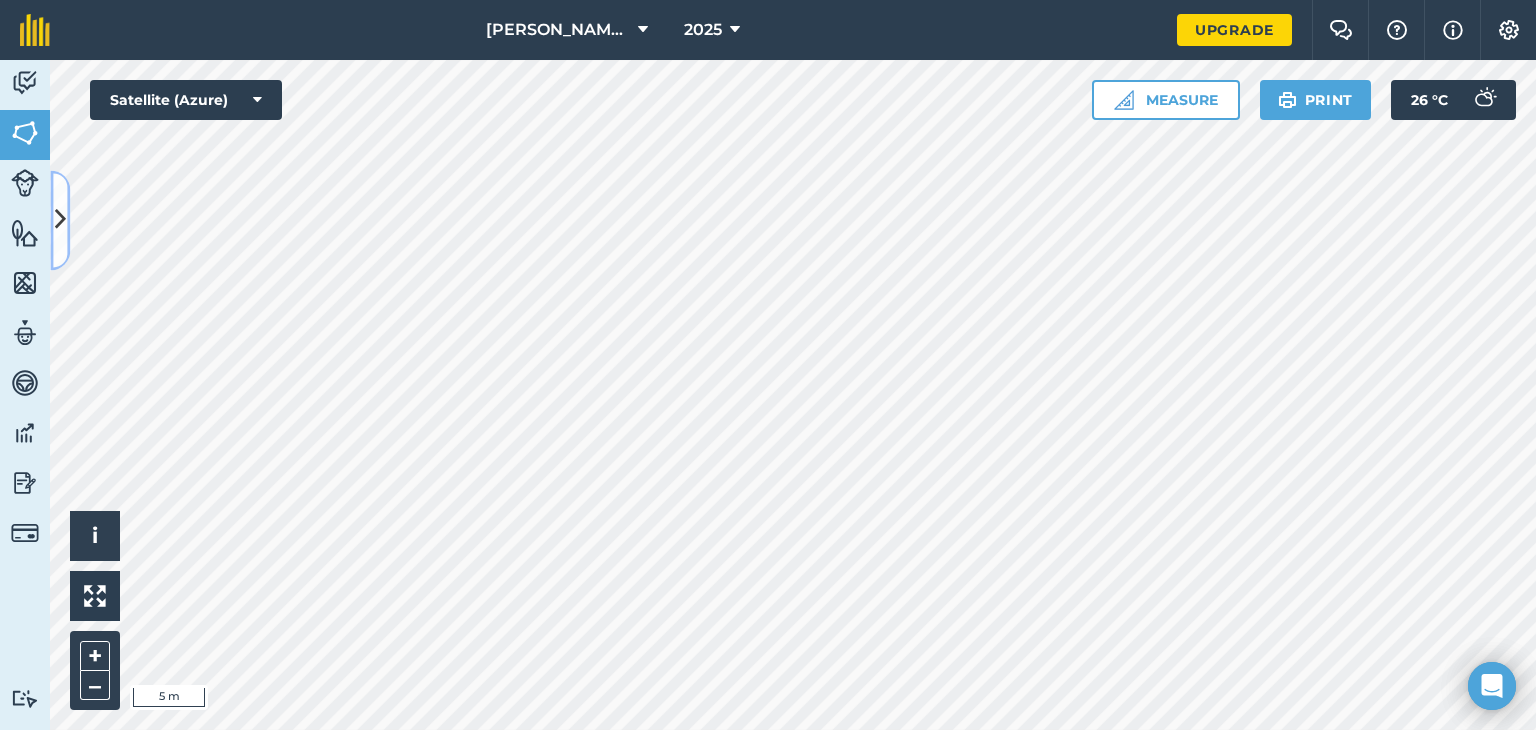 click at bounding box center [60, 220] 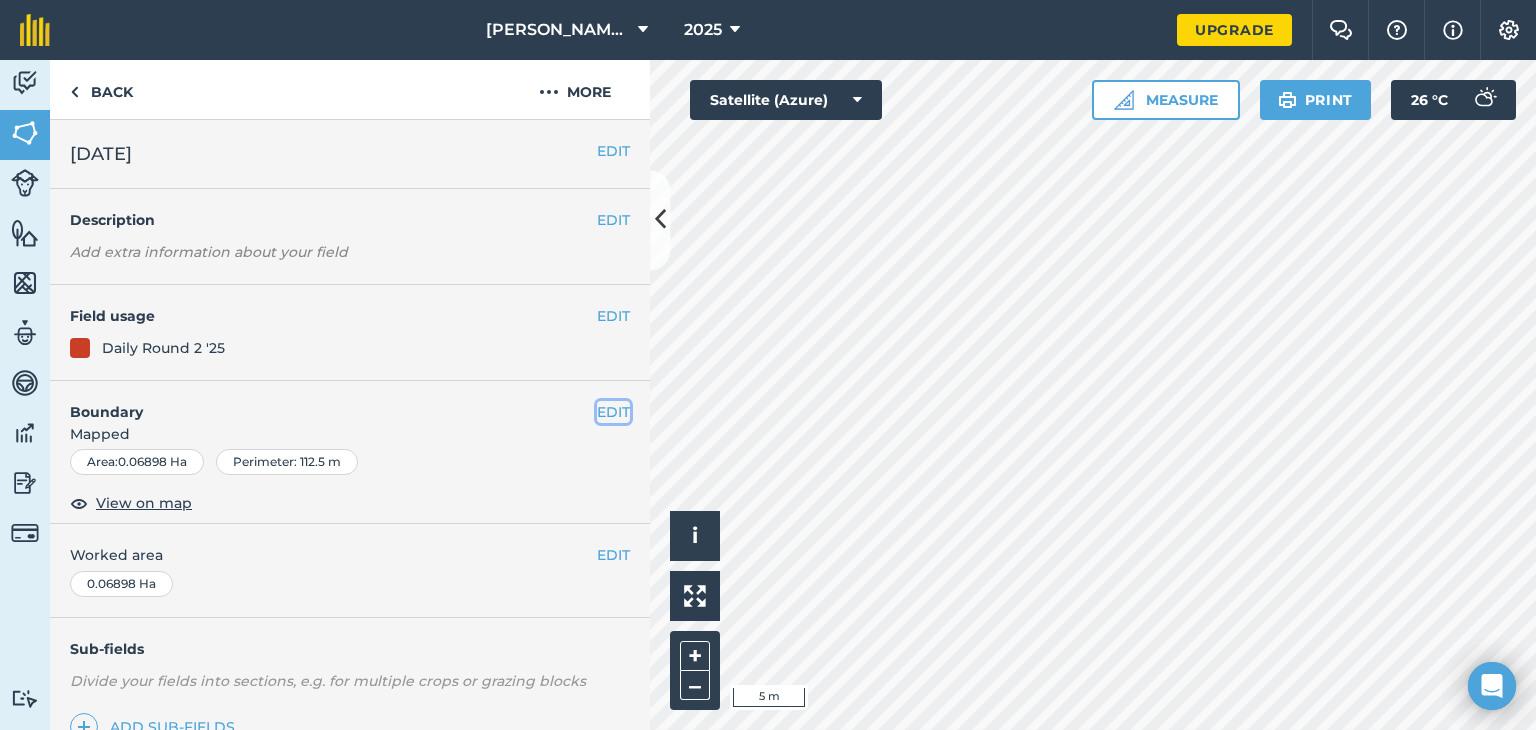 click on "EDIT" at bounding box center (613, 412) 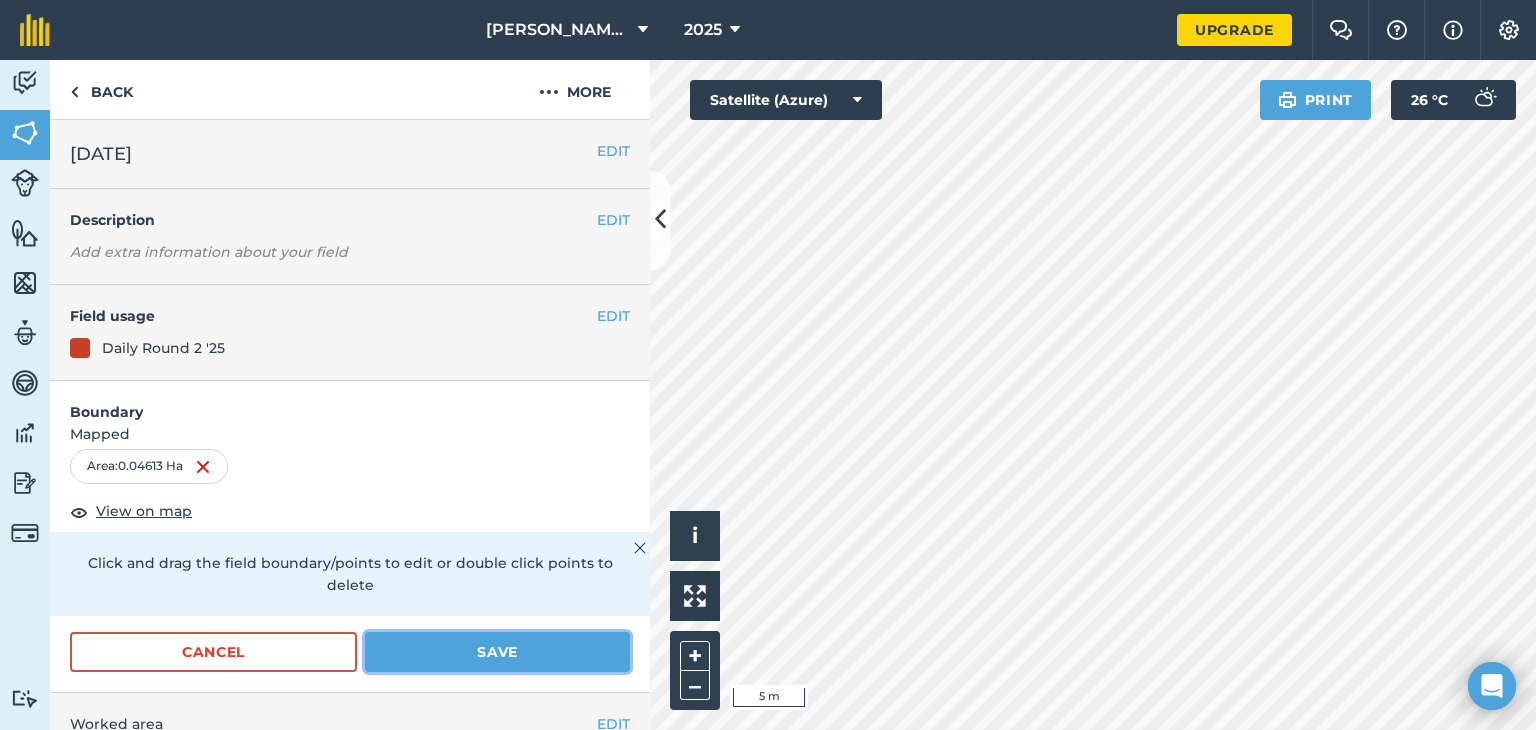 click on "Save" at bounding box center (497, 652) 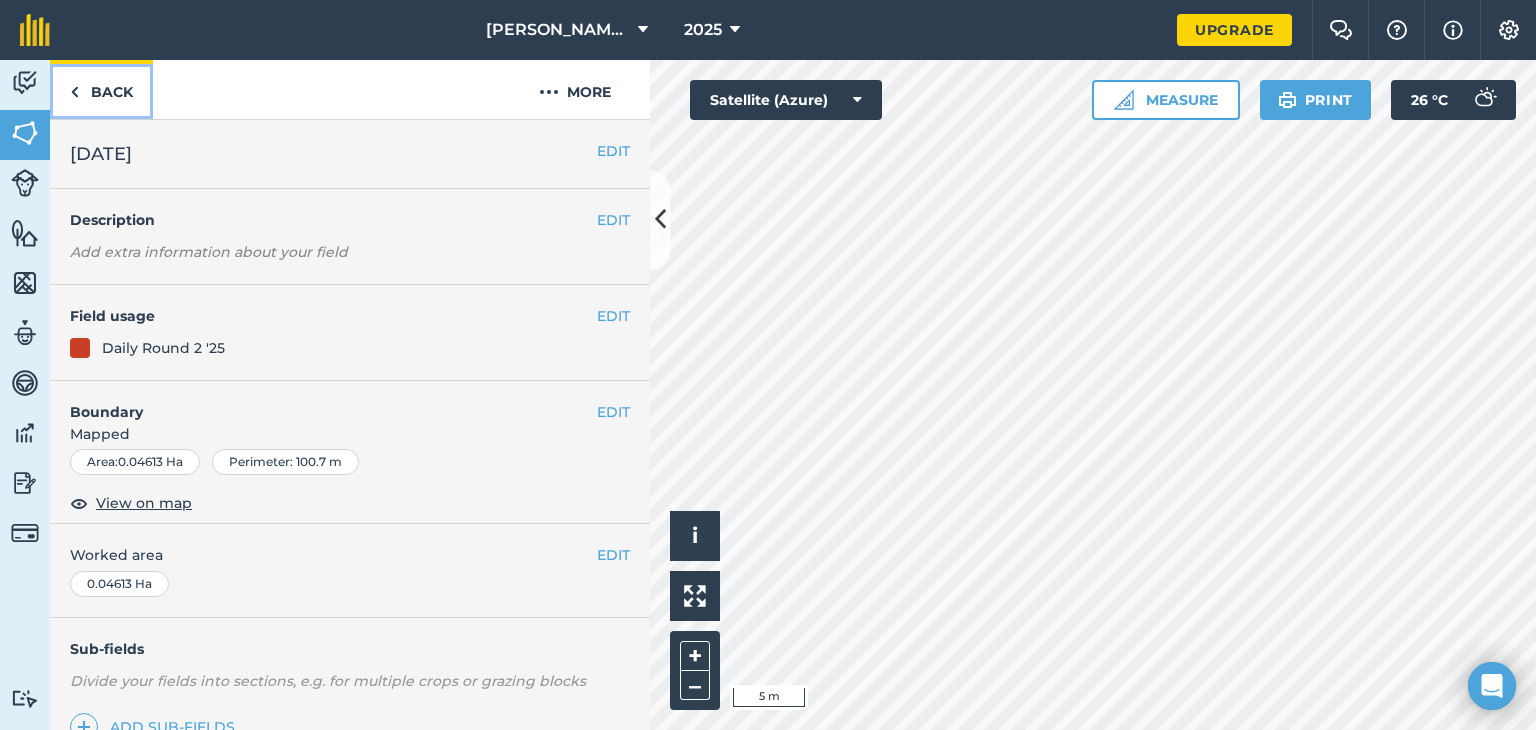 click on "Back" at bounding box center [101, 89] 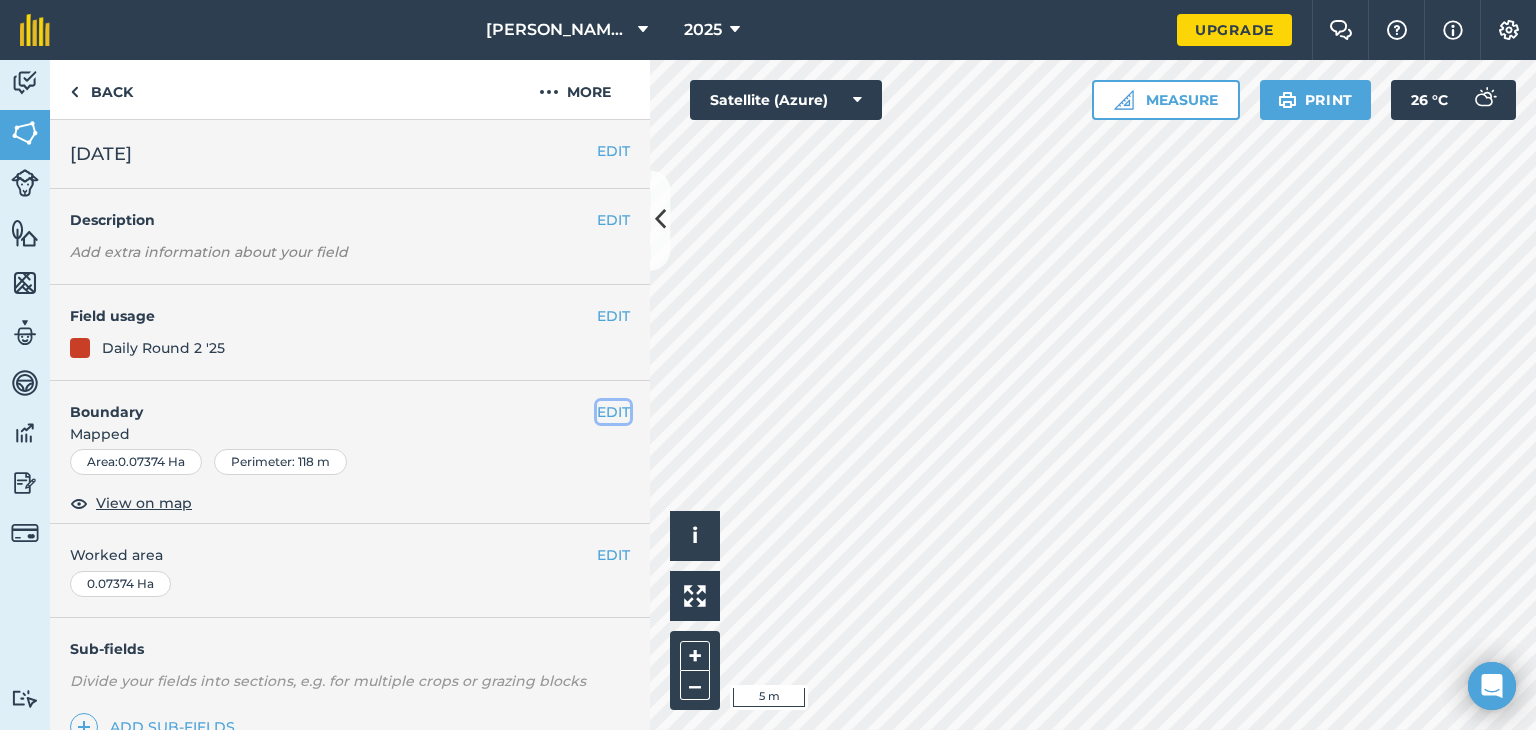 click on "EDIT" at bounding box center [613, 412] 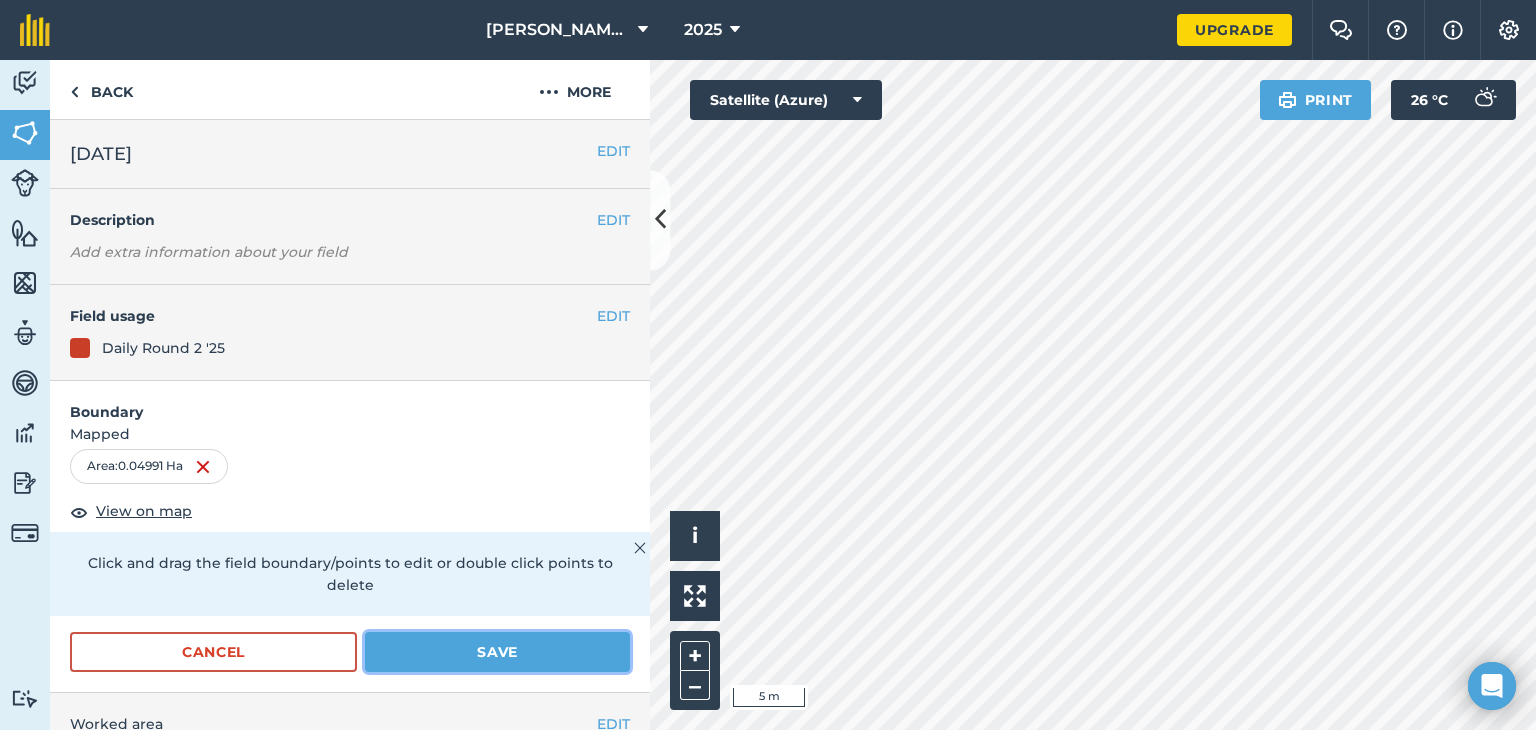 click on "Save" at bounding box center (497, 652) 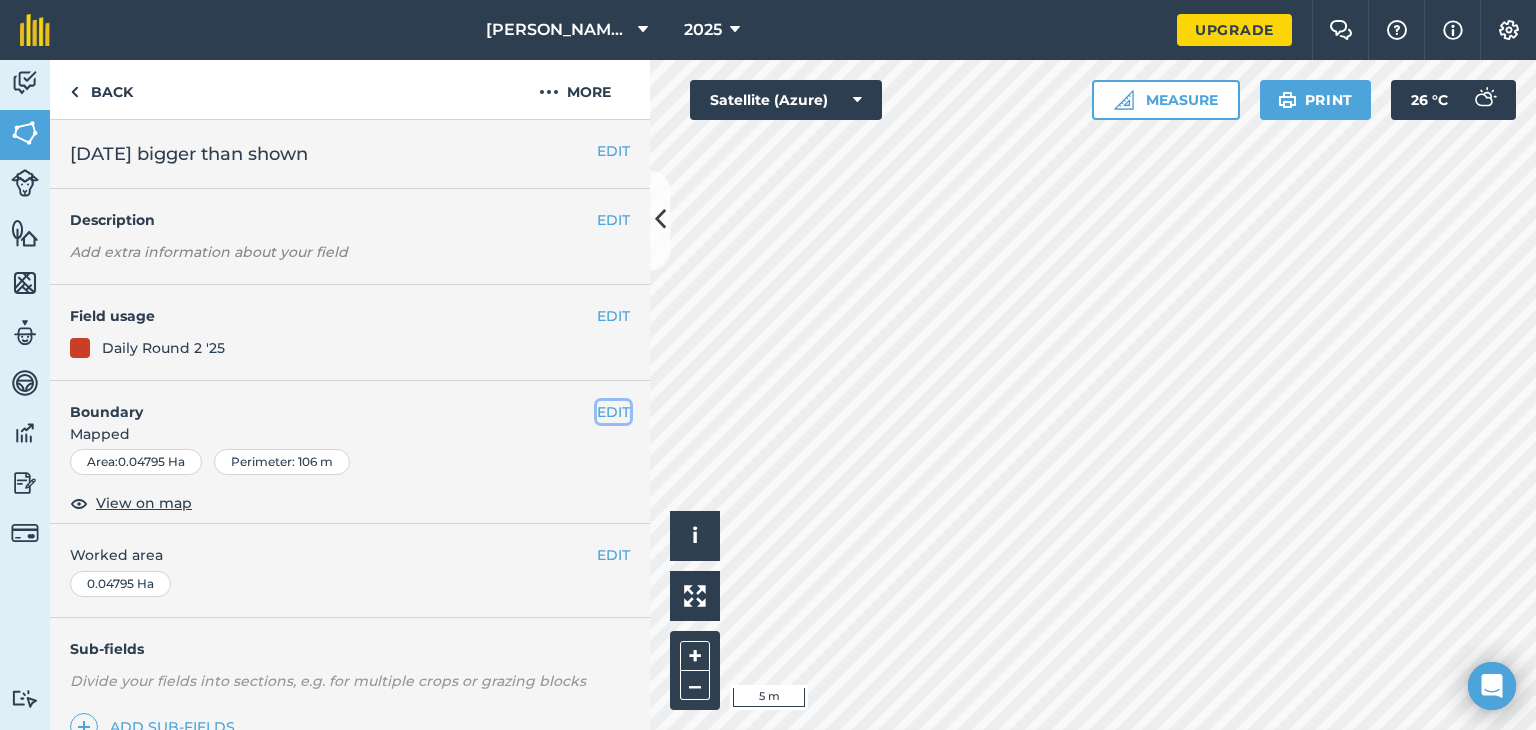 click on "EDIT" at bounding box center [613, 412] 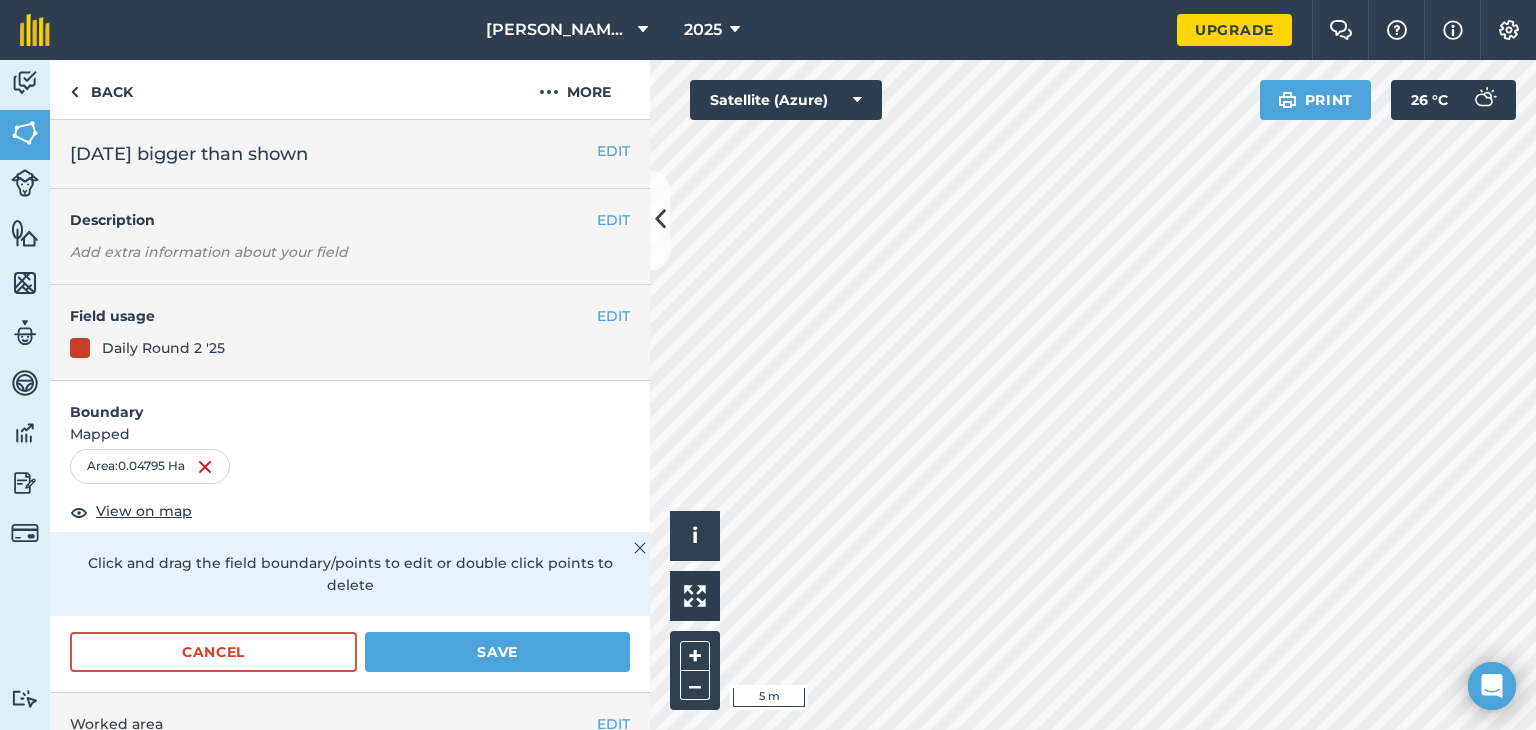 click on "EDIT 26th July 25 bigger than shown EDIT Description Add extra information about your field EDIT Field usage Daily Round 2 '25 Boundary   Mapped Area :  0.04795   Ha   View on map Click and drag the field boundary/points to edit or double click points to delete Cancel Save EDIT Worked area 0.04795   Ha Sub-fields   Divide your fields into sections, e.g. for multiple crops or grazing blocks   Add sub-fields Add field job Add note   Field Health To-Do Field History Reports There are no outstanding tasks for this field." at bounding box center (350, 425) 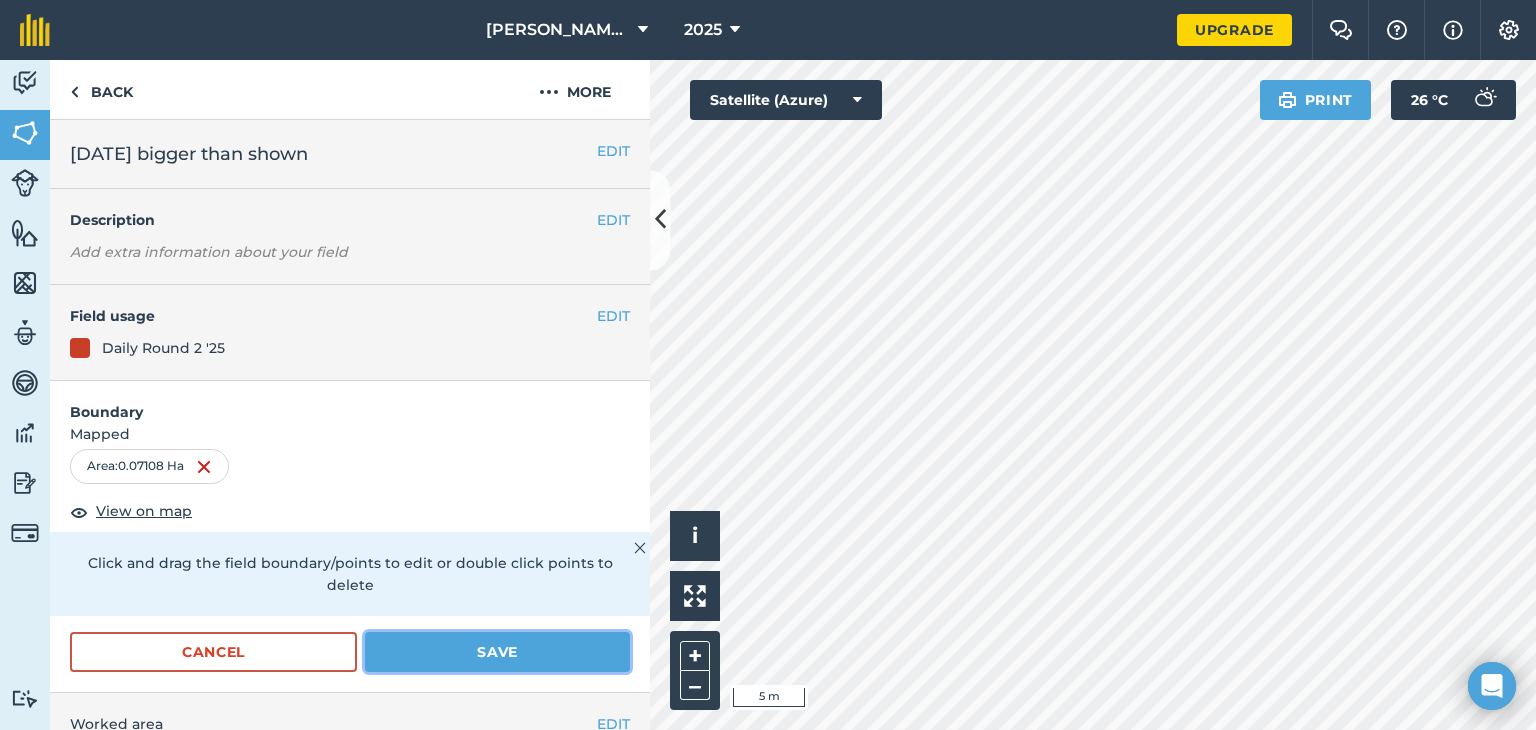 click on "Save" at bounding box center [497, 652] 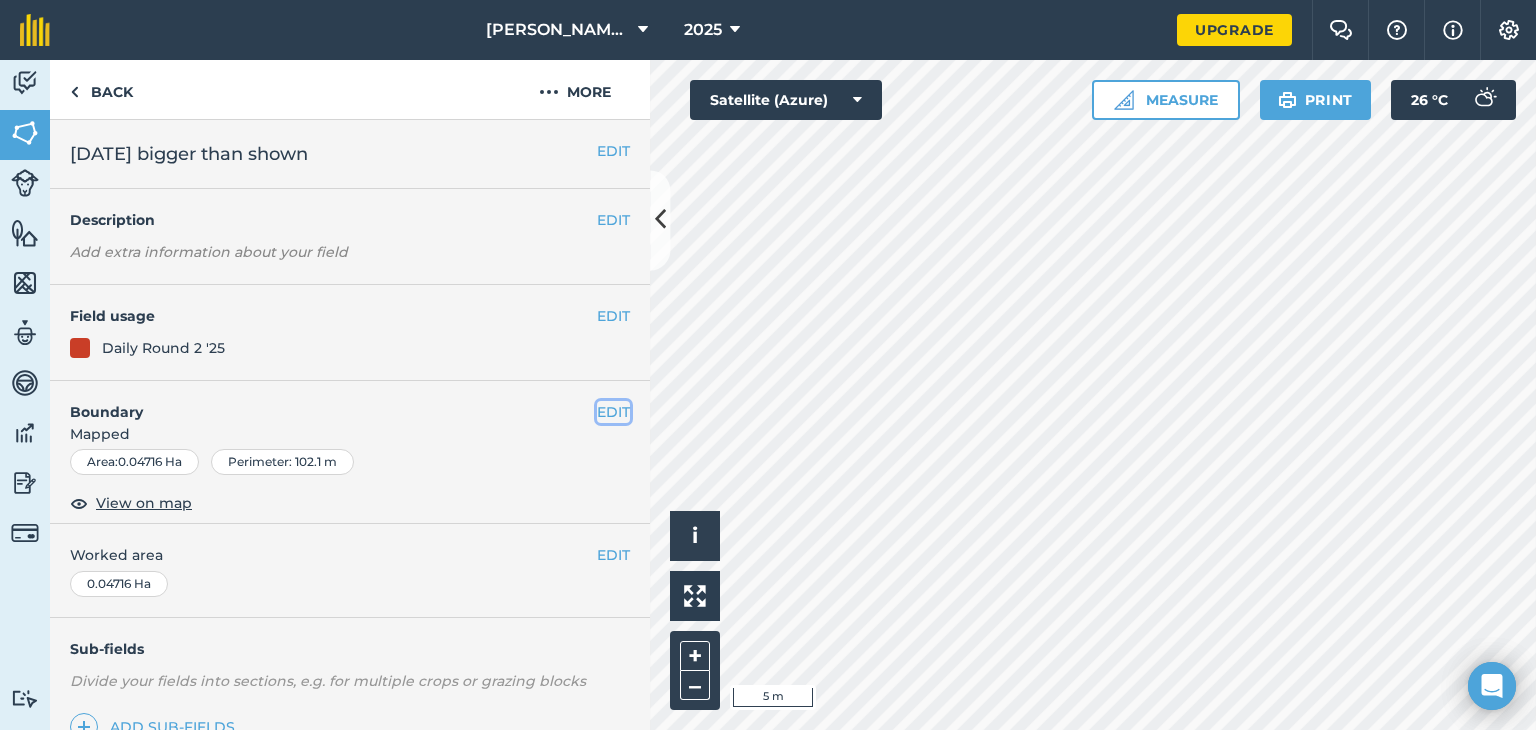 click on "EDIT" at bounding box center (613, 412) 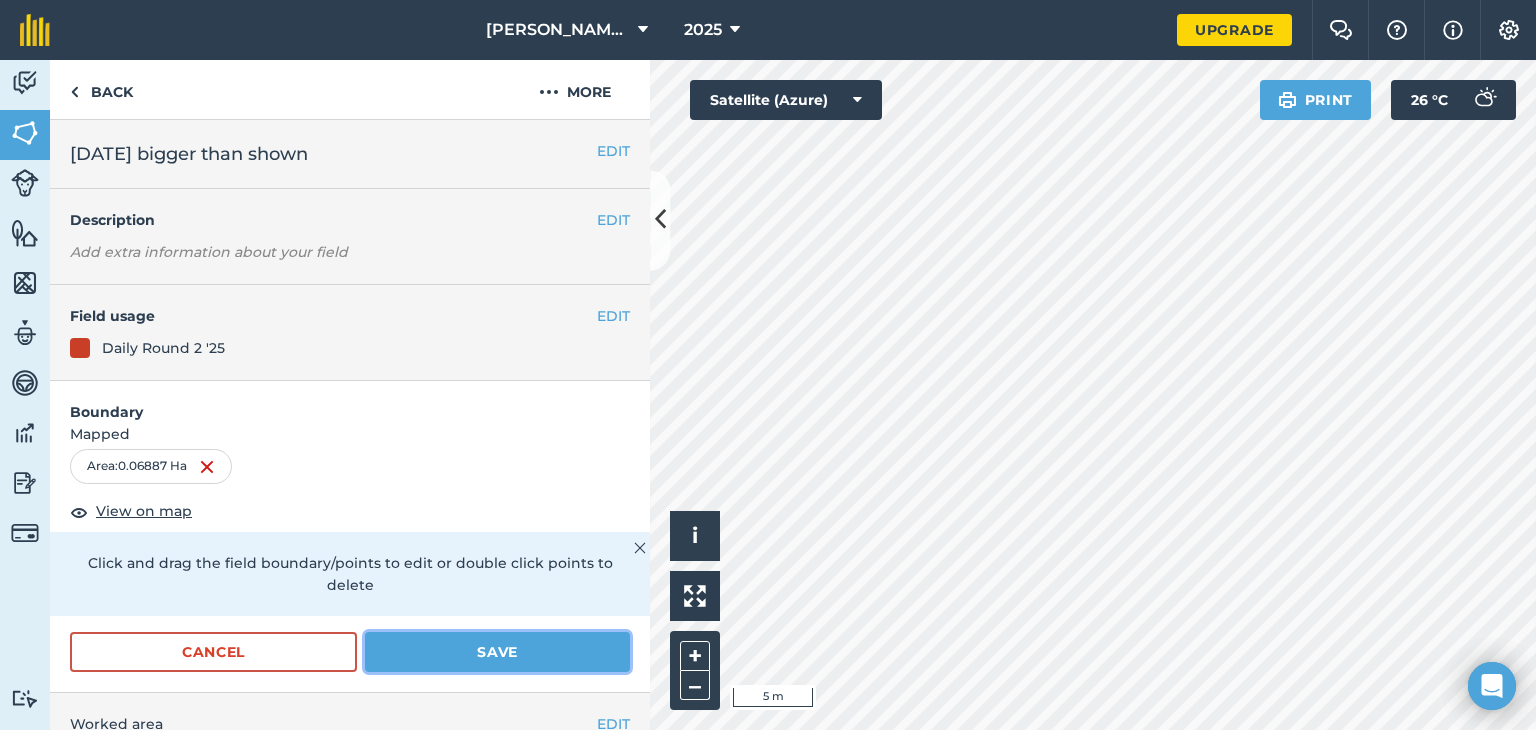 click on "Save" at bounding box center [497, 652] 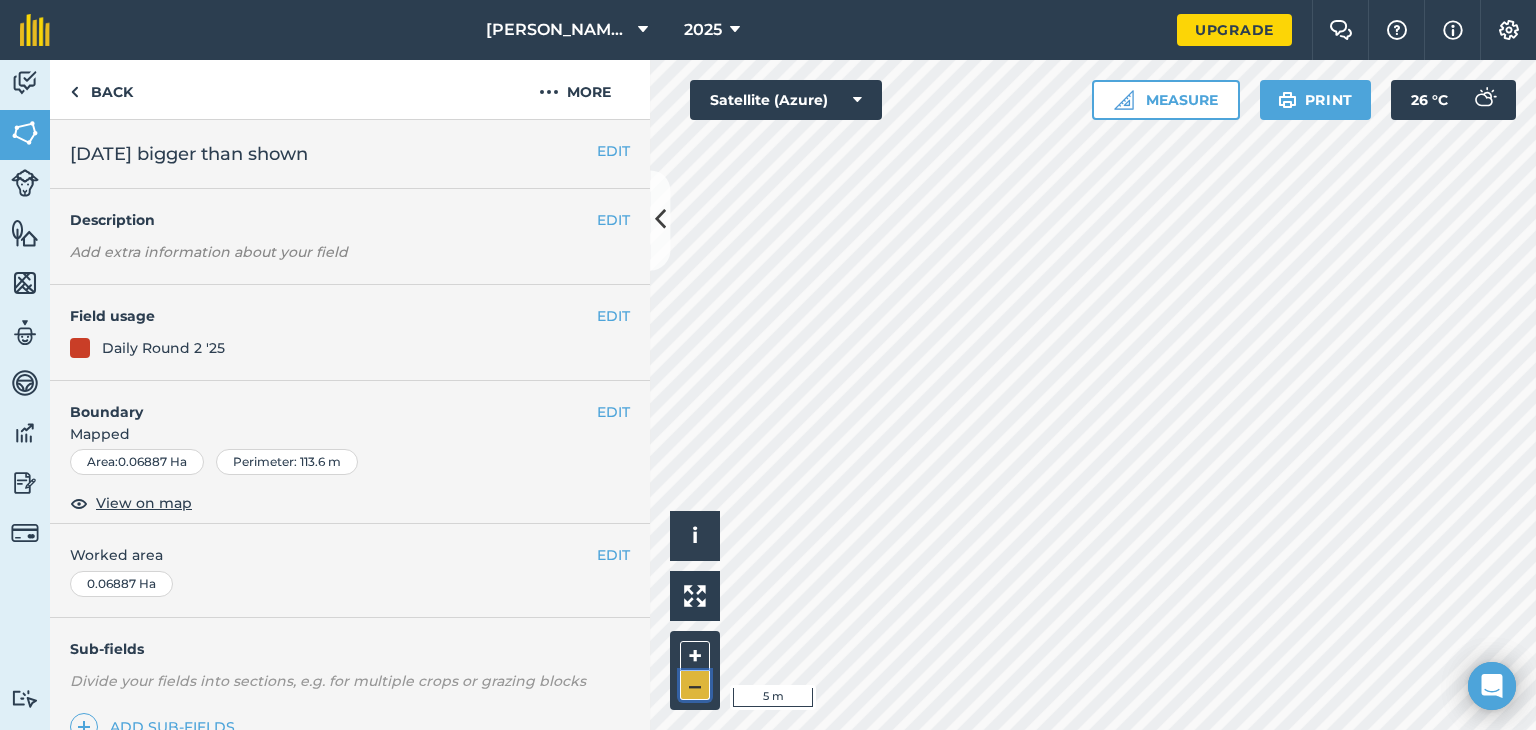 click on "–" at bounding box center (695, 685) 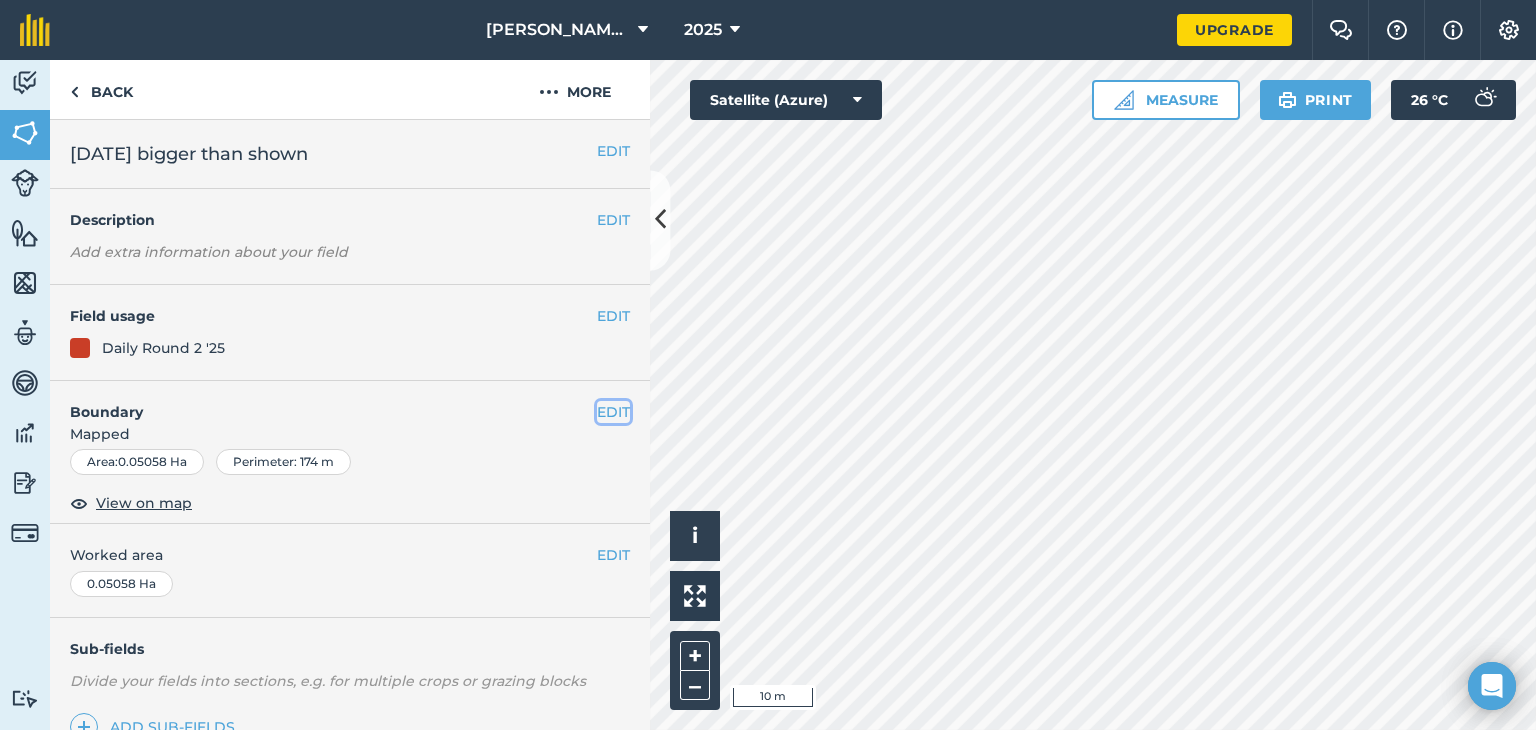 click on "EDIT" at bounding box center [613, 412] 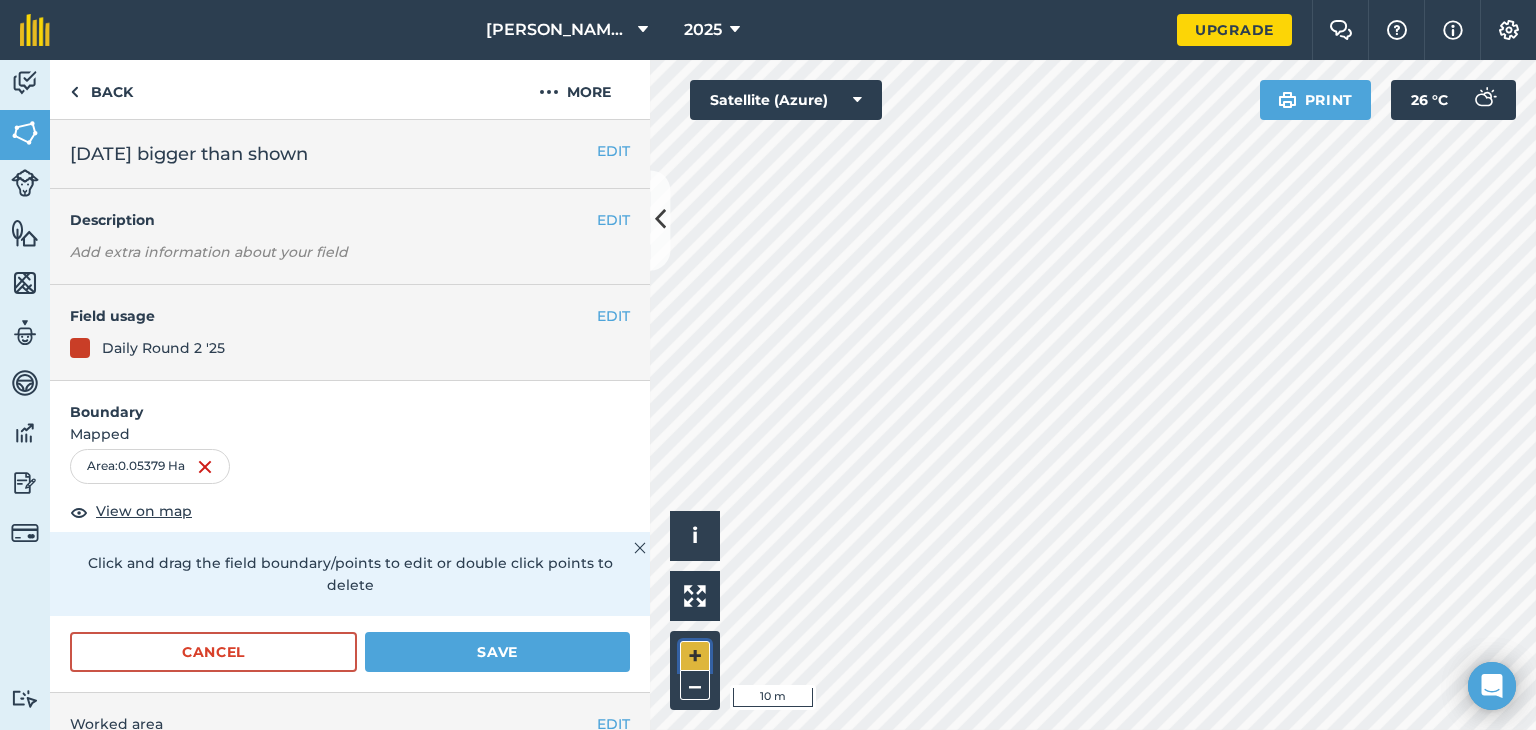 click on "+" at bounding box center (695, 656) 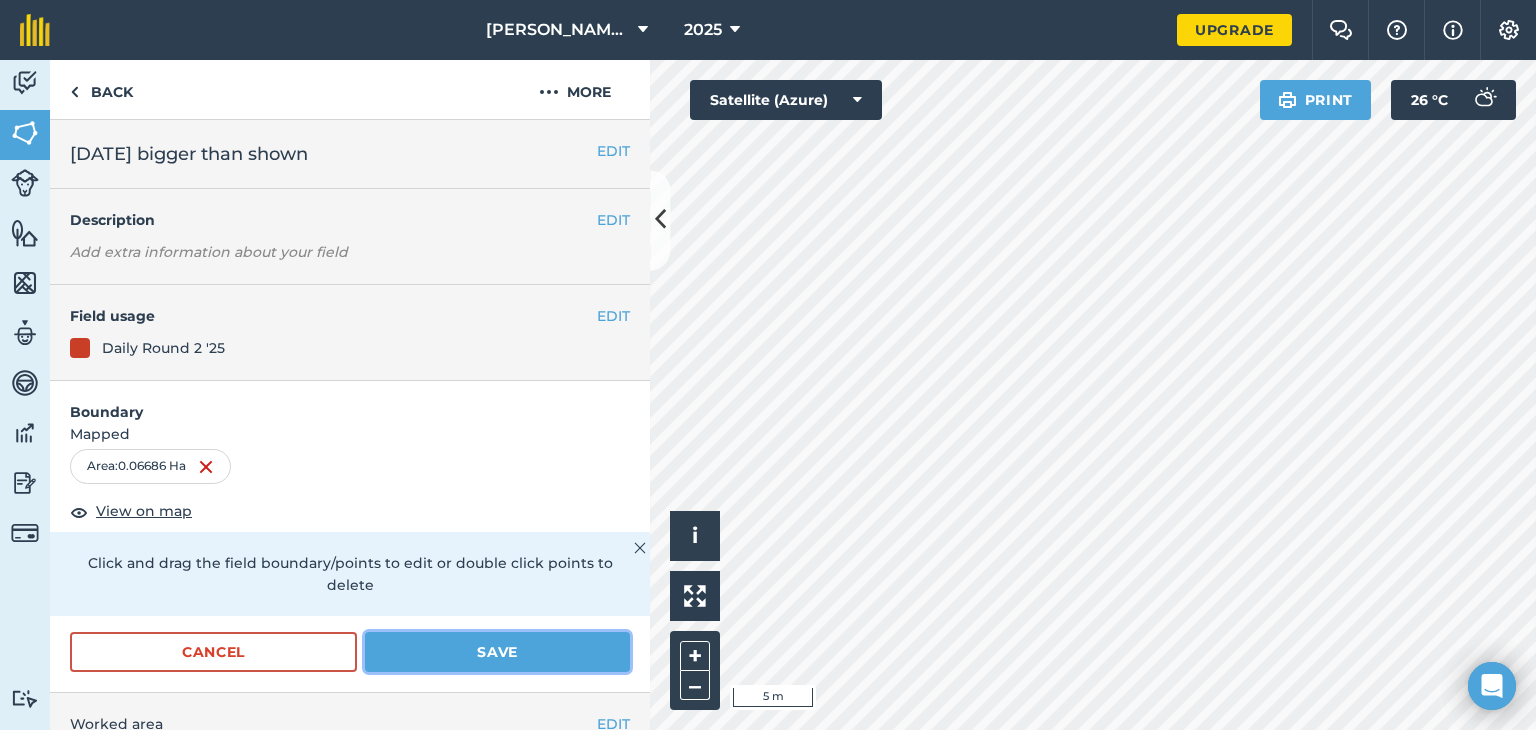 click on "Save" at bounding box center [497, 652] 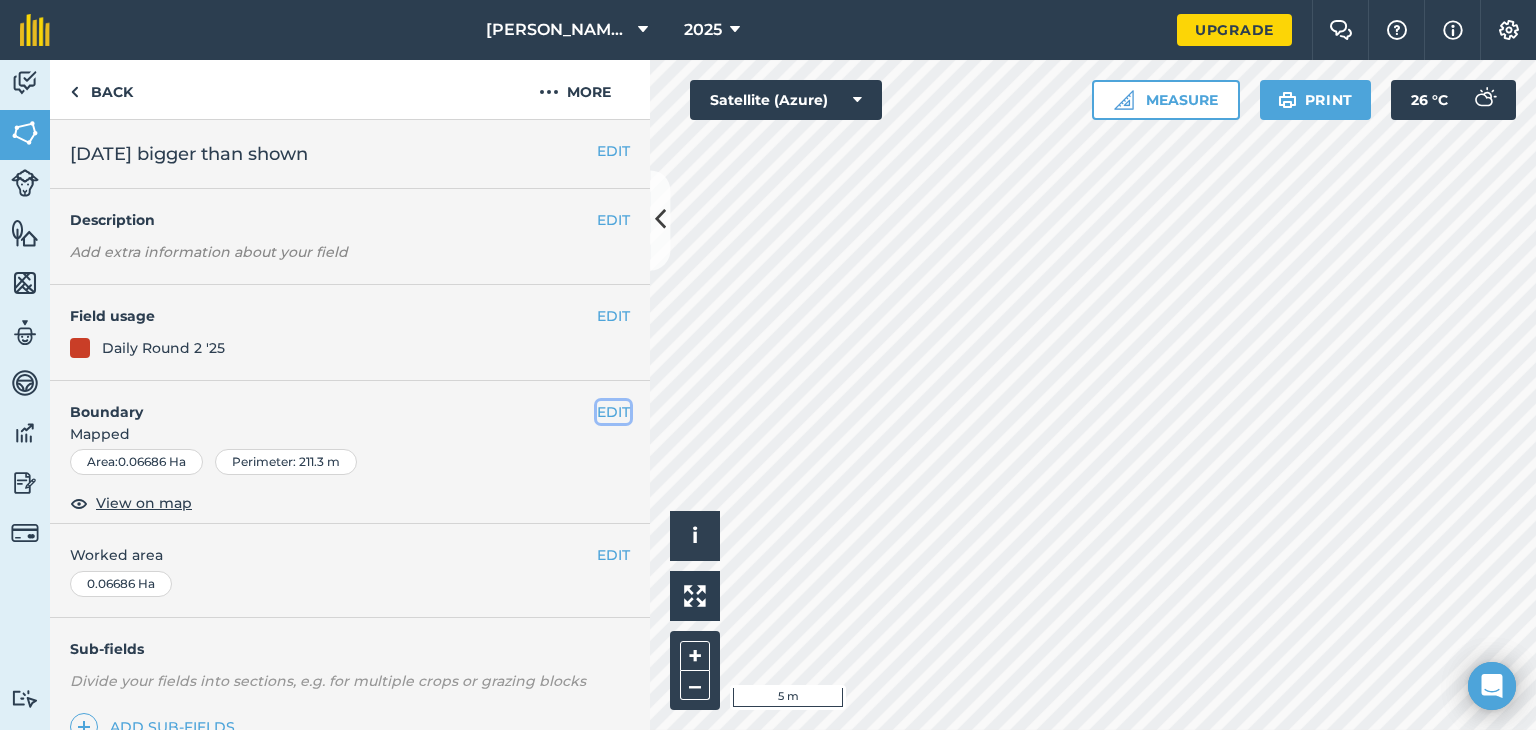 click on "EDIT" at bounding box center [613, 412] 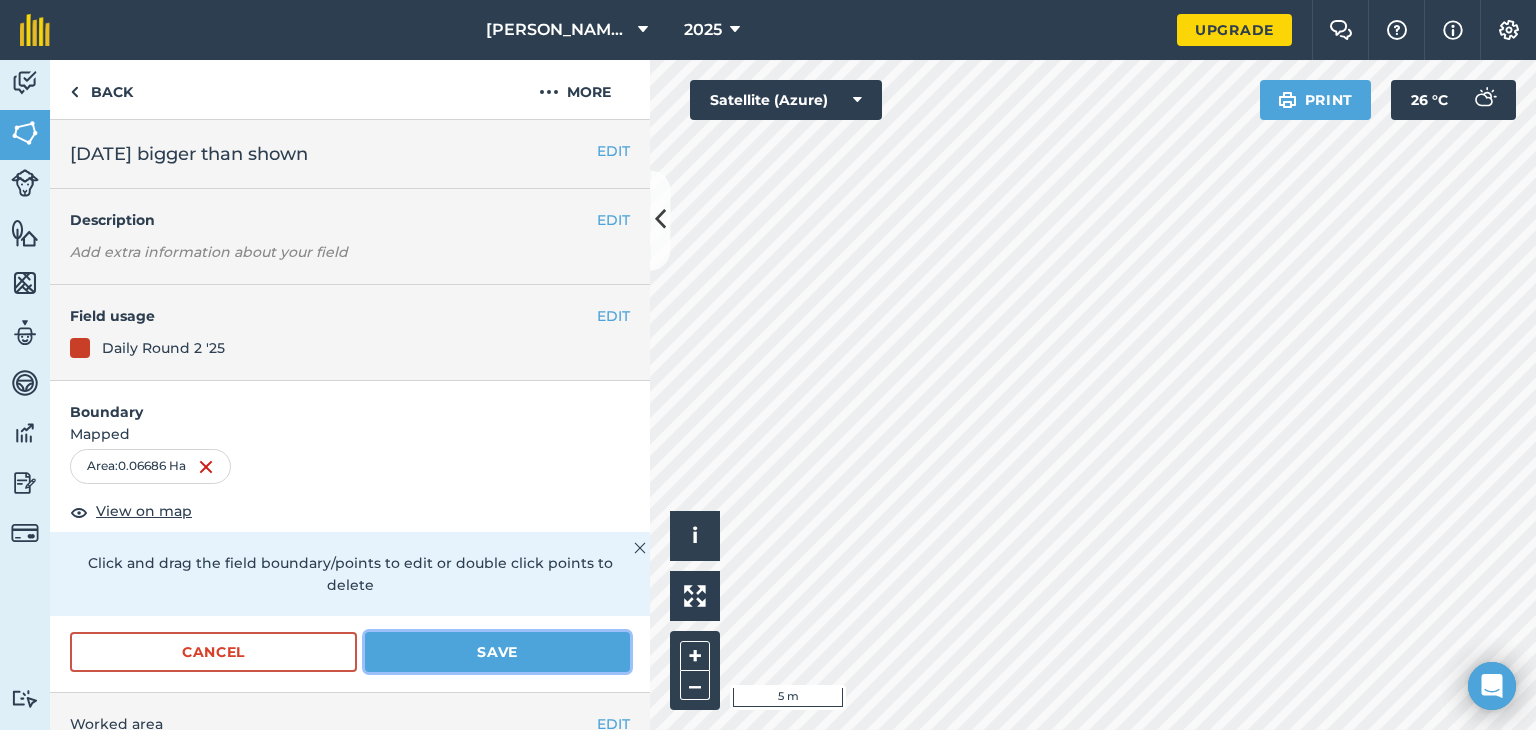 click on "Save" at bounding box center [497, 652] 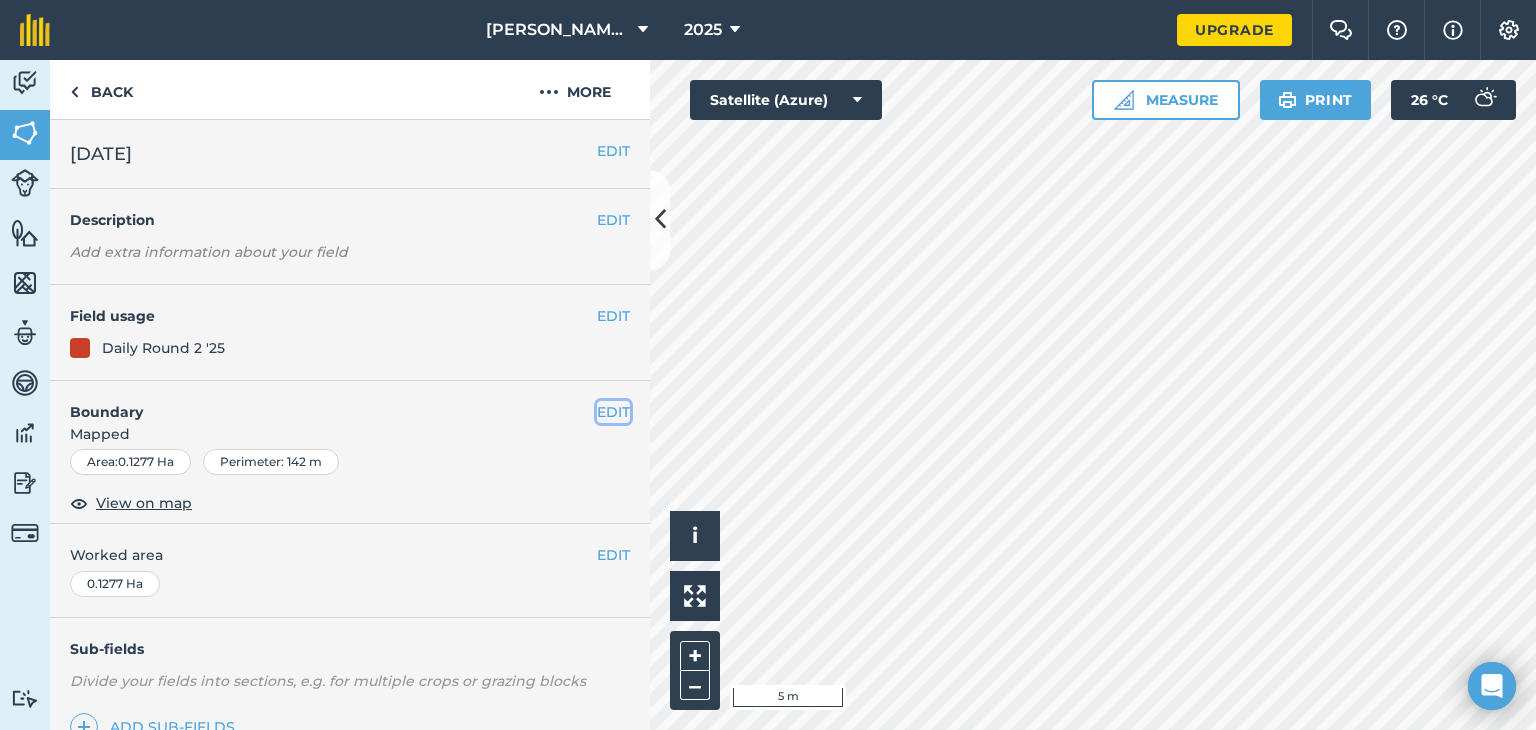 click on "EDIT" at bounding box center [613, 412] 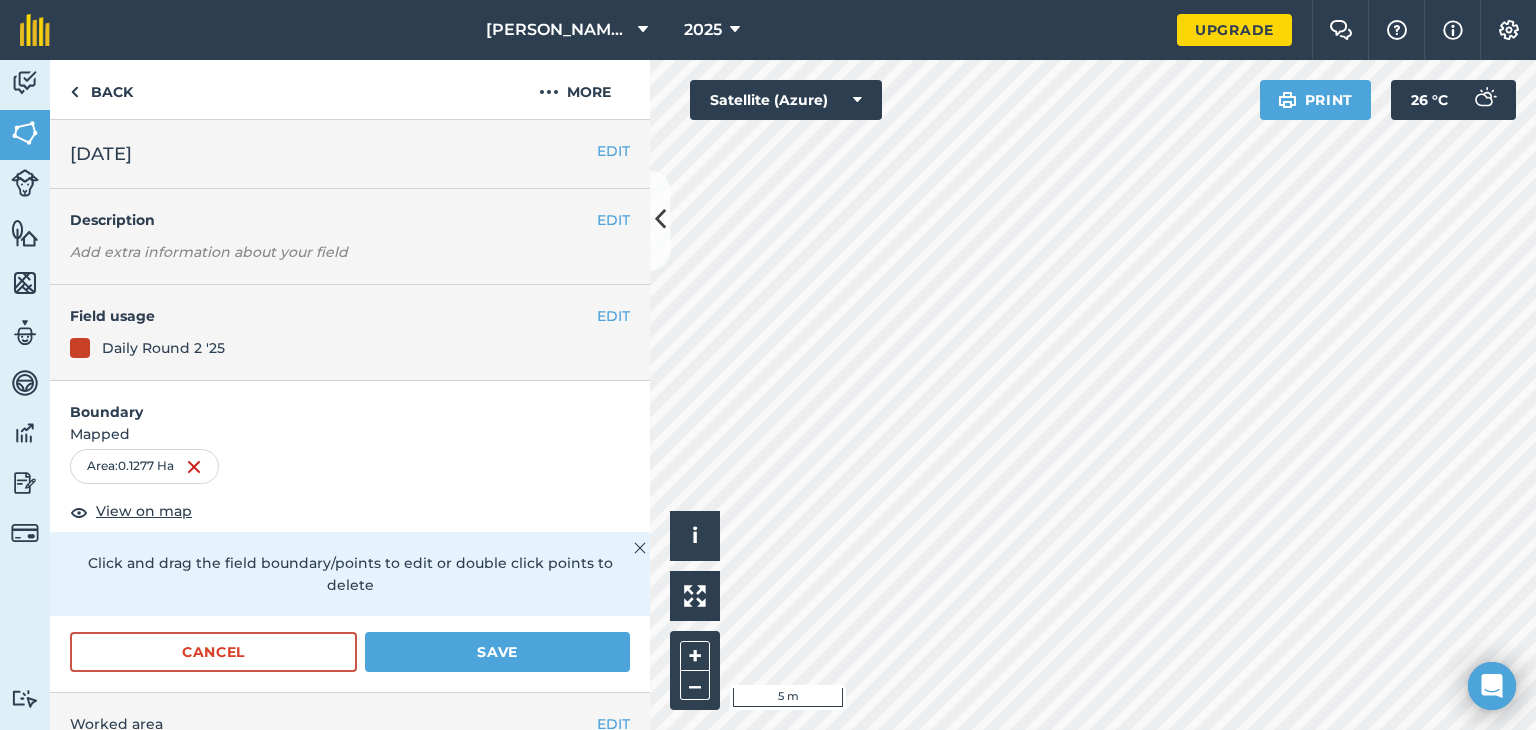 click on "Activity Fields Livestock Features Maps Team Vehicles Data Reporting Billing Tutorials Tutorials   Back   More EDIT 28th July 25 EDIT Description Add extra information about your field EDIT Field usage Daily Round 2 '25 Boundary   Mapped Area :  0.1277   Ha   View on map Click and drag the field boundary/points to edit or double click points to delete Cancel Save EDIT Worked area 0.1277   Ha Sub-fields   Divide your fields into sections, e.g. for multiple crops or grazing blocks   Add sub-fields Add field job Add note   Field Health To-Do Field History Reports There are no outstanding tasks for this field. Hello i © 2025 TomTom, Microsoft 5 m + – Satellite (Azure) Print 26   ° C" at bounding box center [768, 395] 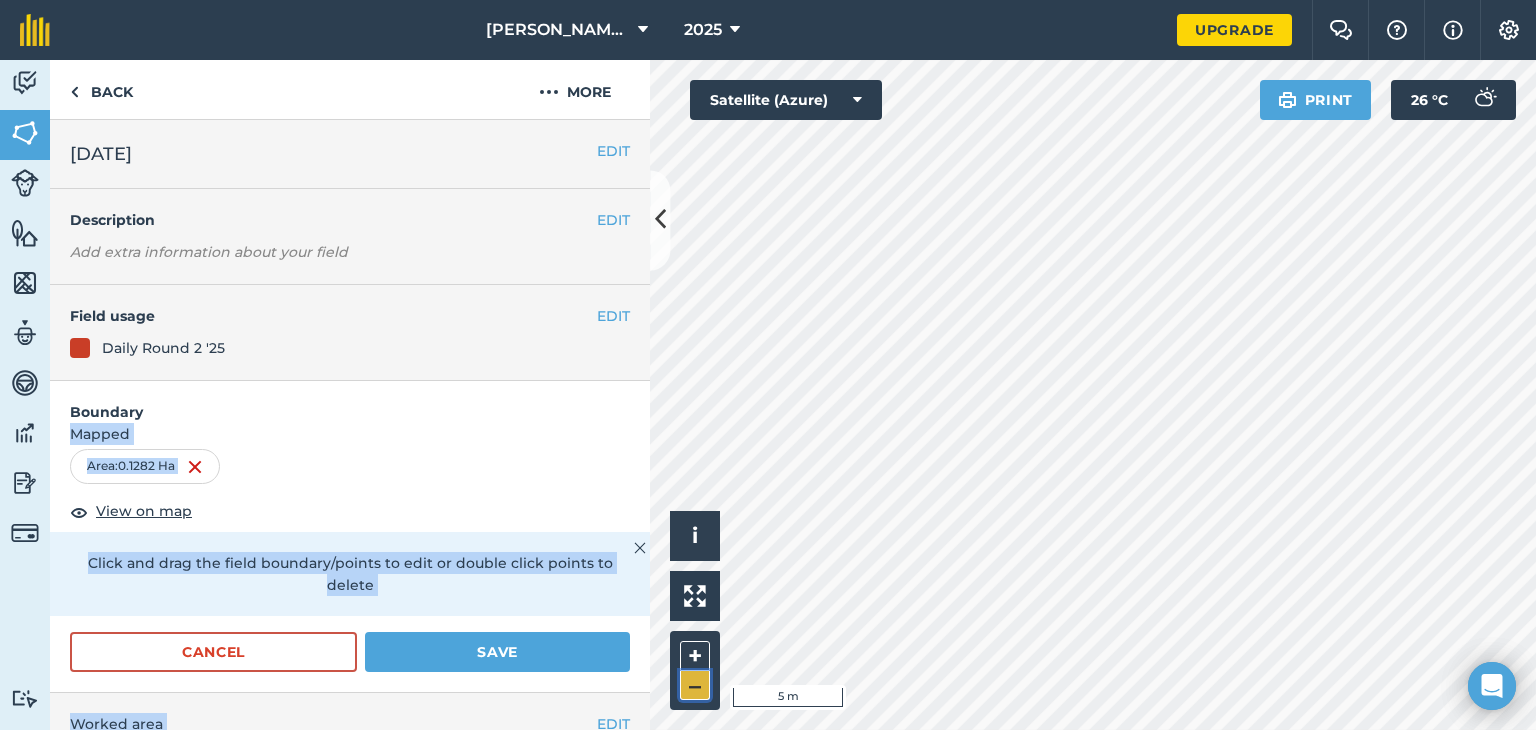 click on "–" at bounding box center (695, 685) 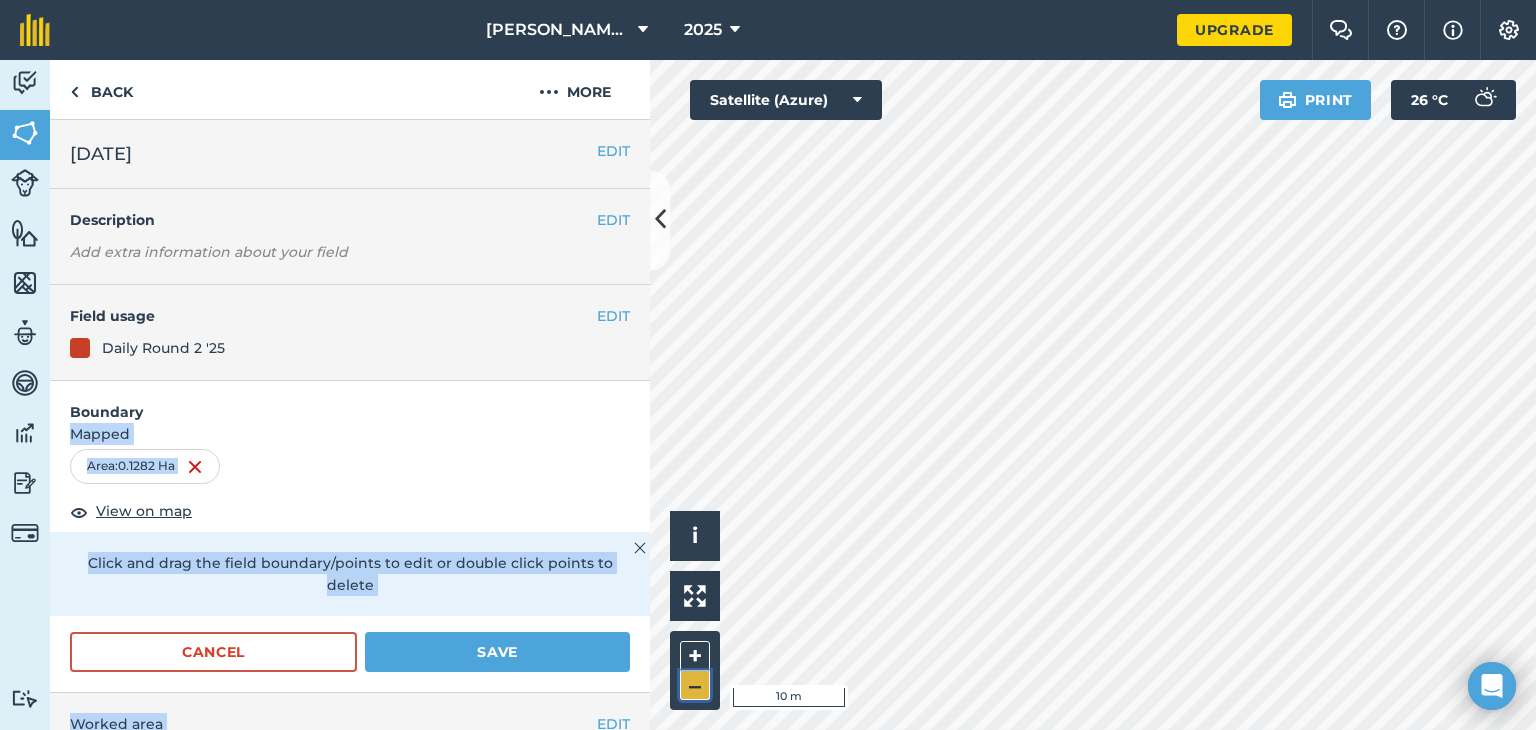click on "–" at bounding box center [695, 685] 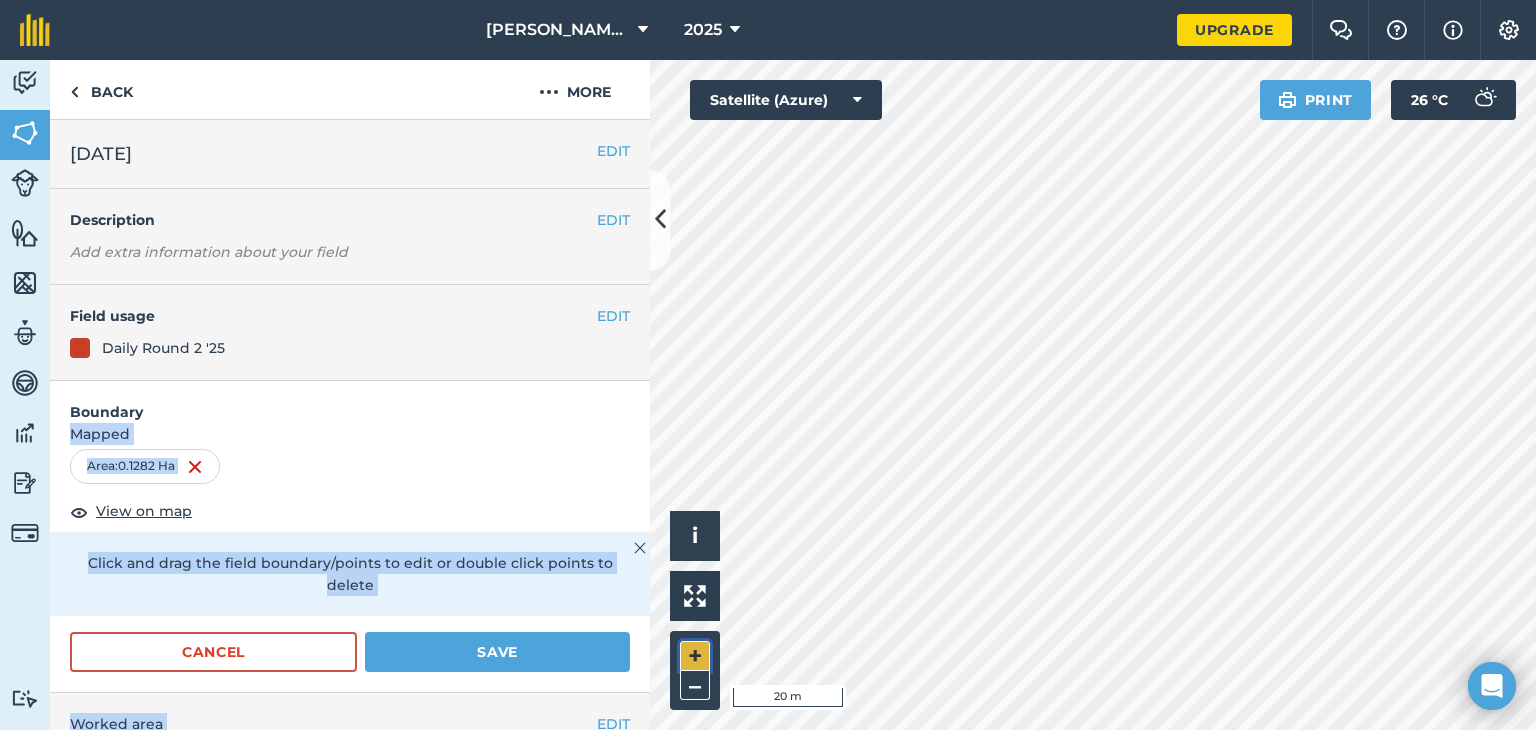click on "+" at bounding box center [695, 656] 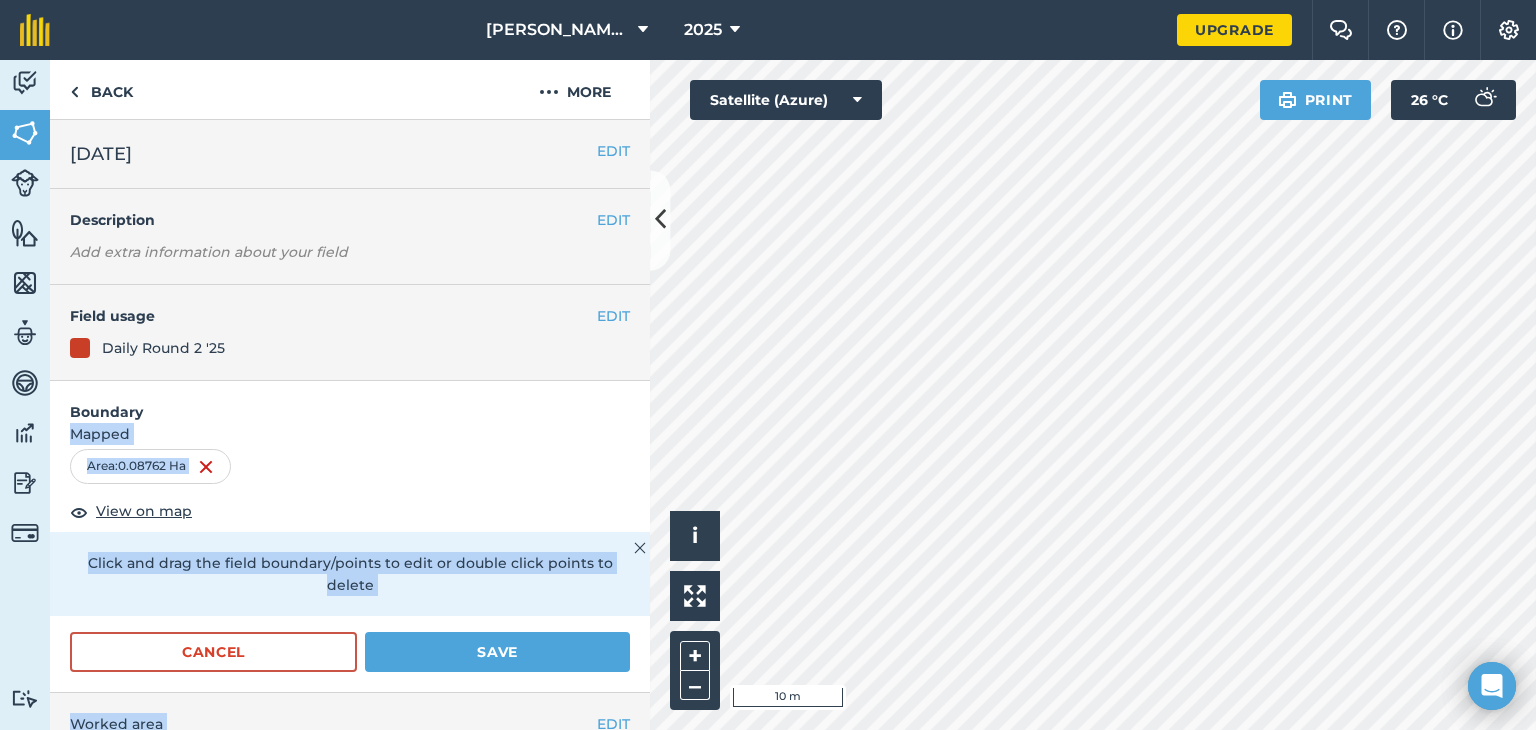 click on "Mapped" at bounding box center [350, 434] 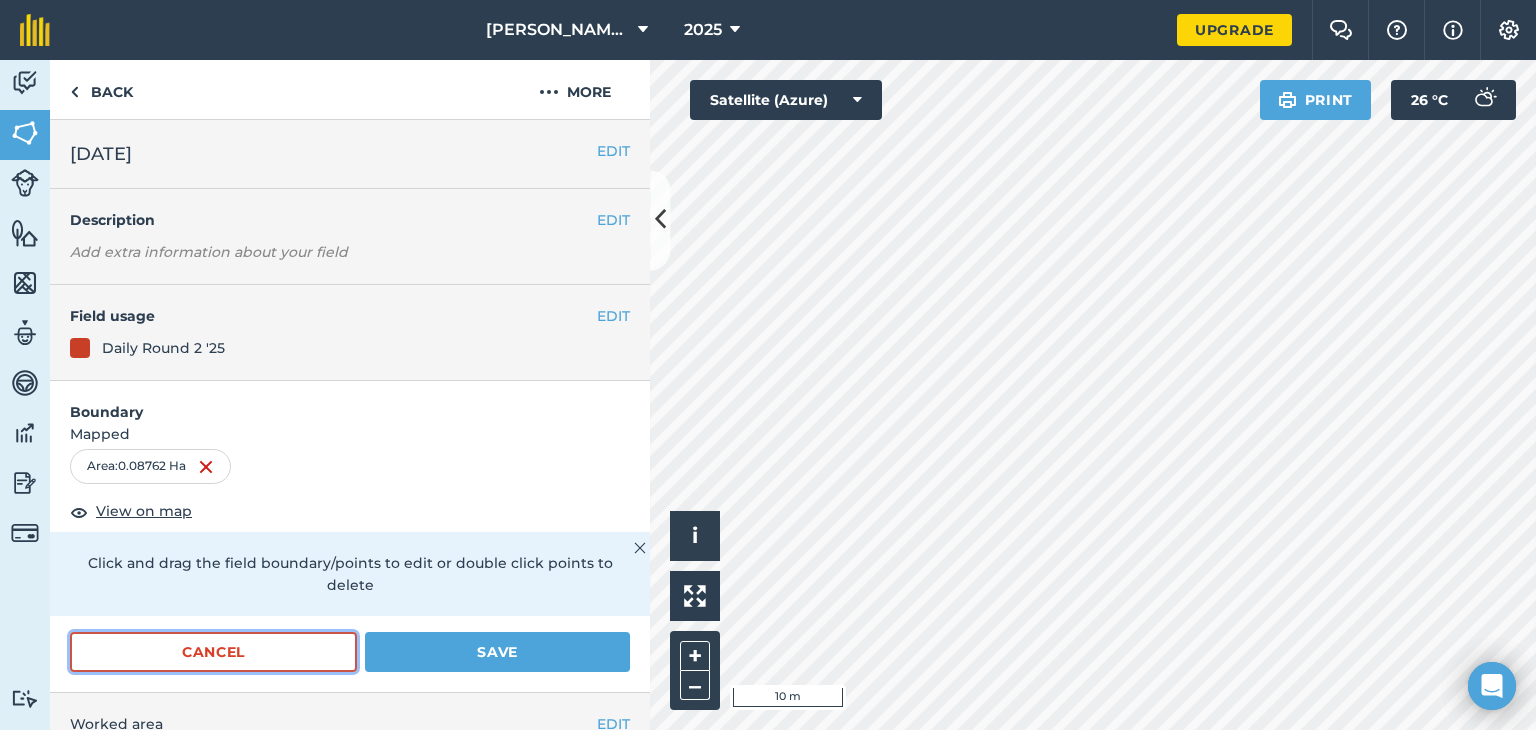 click on "Cancel" at bounding box center (213, 652) 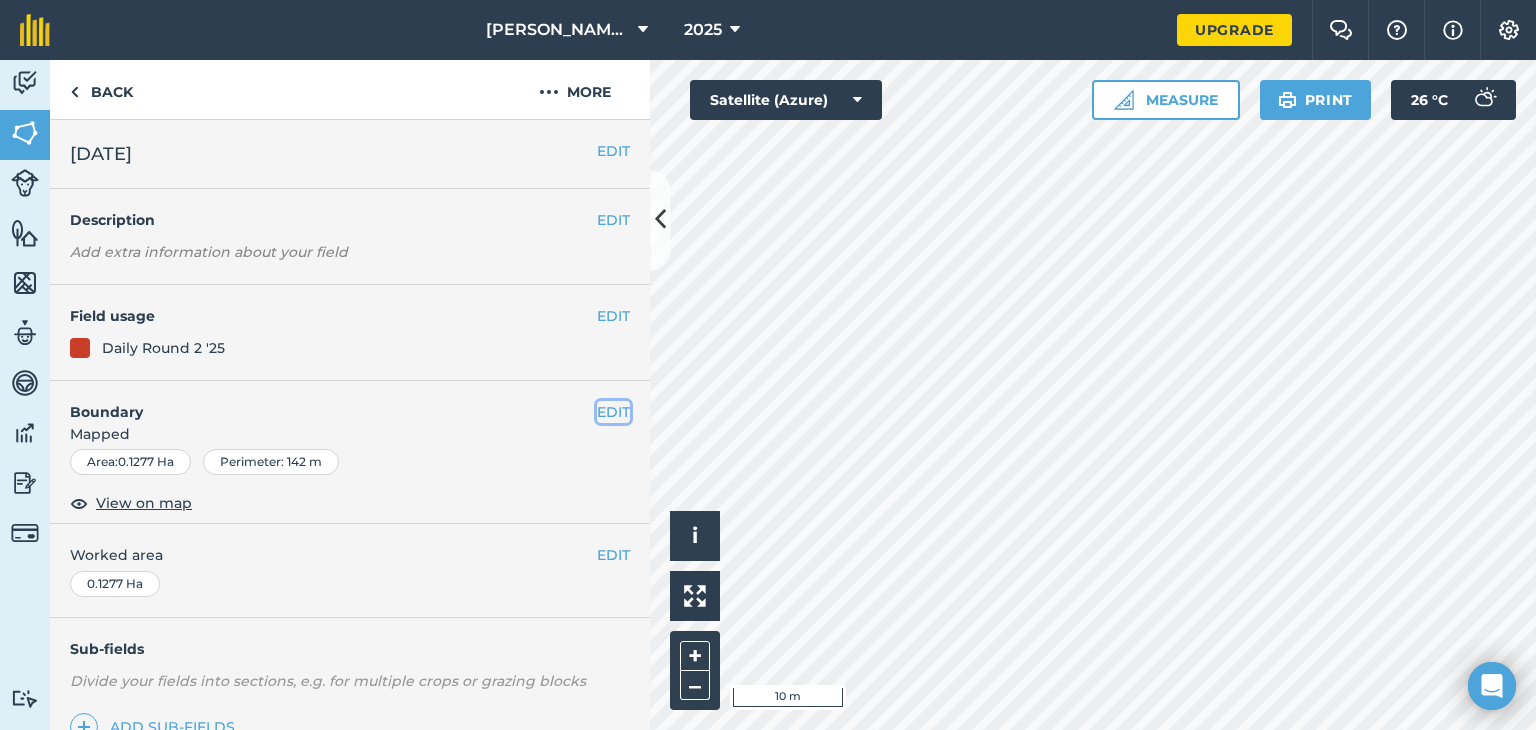 click on "EDIT" at bounding box center [613, 412] 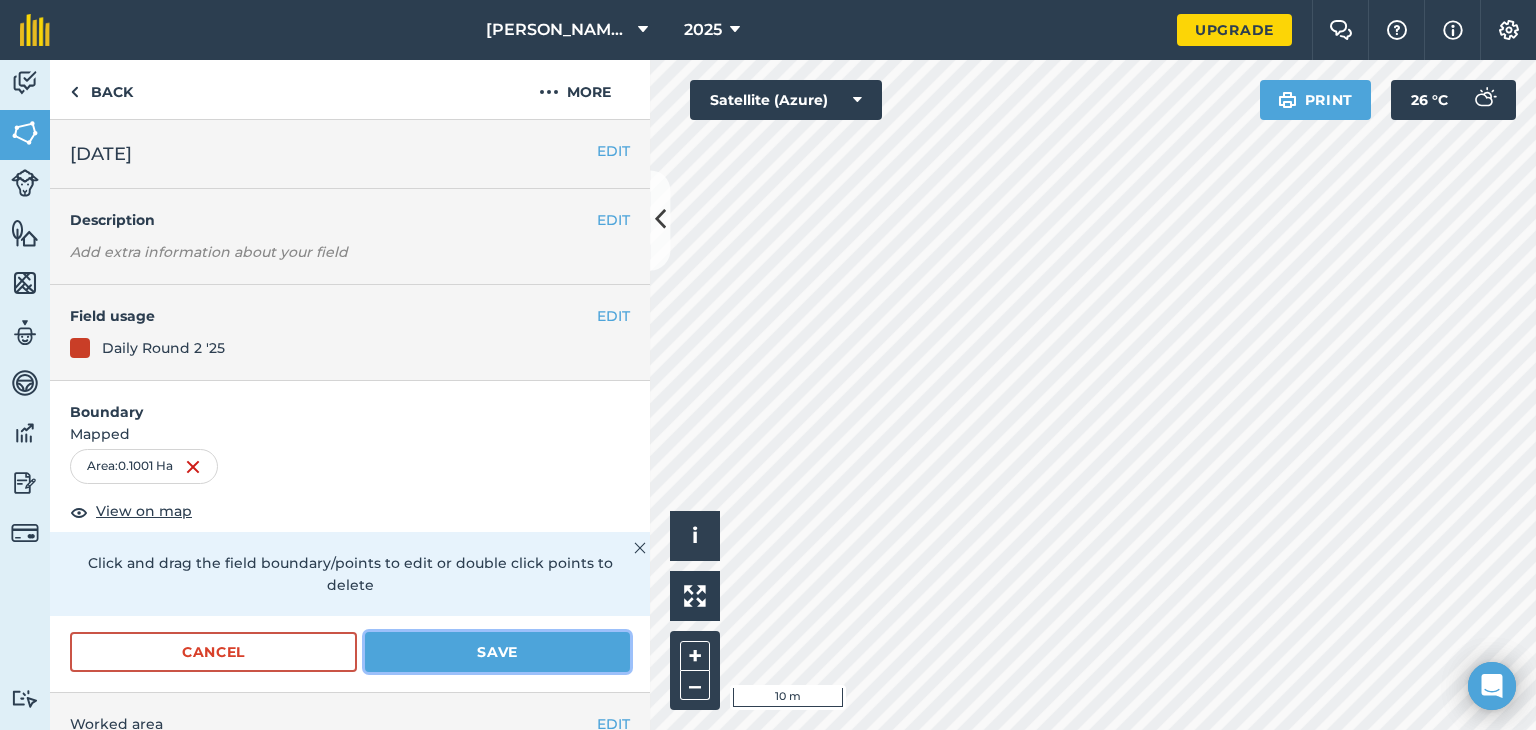 click on "Save" at bounding box center [497, 652] 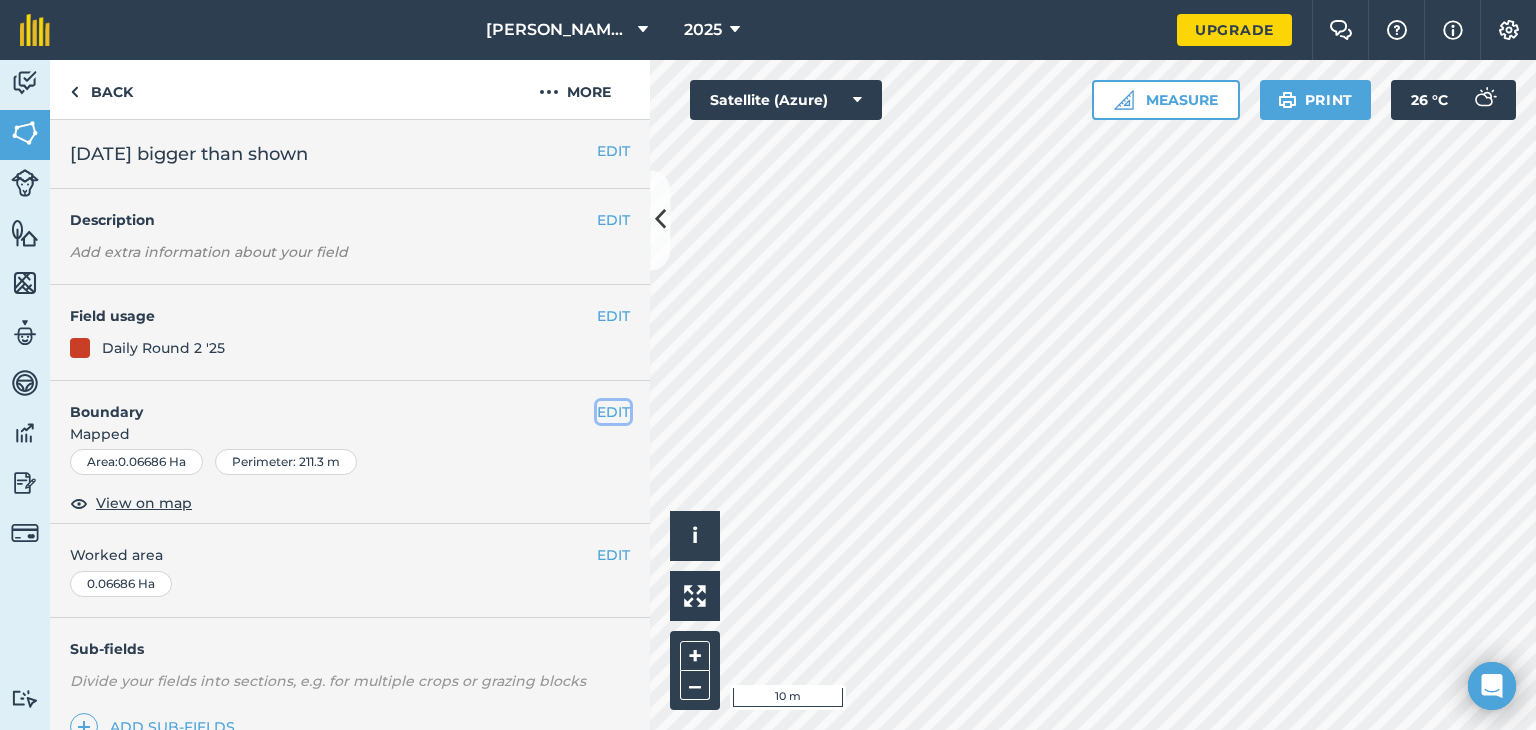 click on "EDIT" at bounding box center (613, 412) 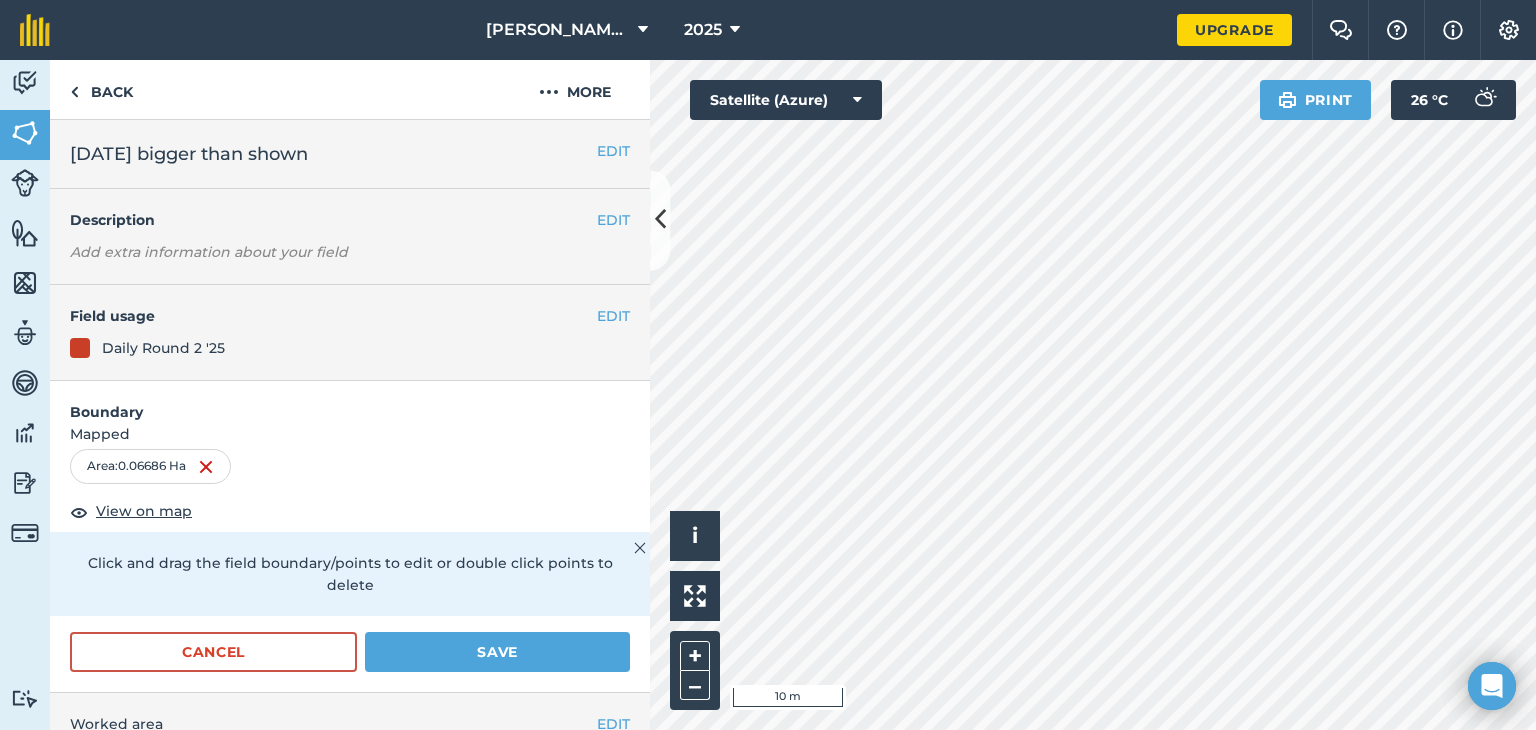 click on "EDIT 27th July 25 bigger than shown EDIT Description Add extra information about your field EDIT Field usage Daily Round 2 '25 Boundary   Mapped Area :  0.06686   Ha   View on map Click and drag the field boundary/points to edit or double click points to delete Cancel Save EDIT Worked area 0.06686   Ha Sub-fields   Divide your fields into sections, e.g. for multiple crops or grazing blocks   Add sub-fields Add field job Add note   Field Health To-Do Field History Reports There are no outstanding tasks for this field." at bounding box center [350, 425] 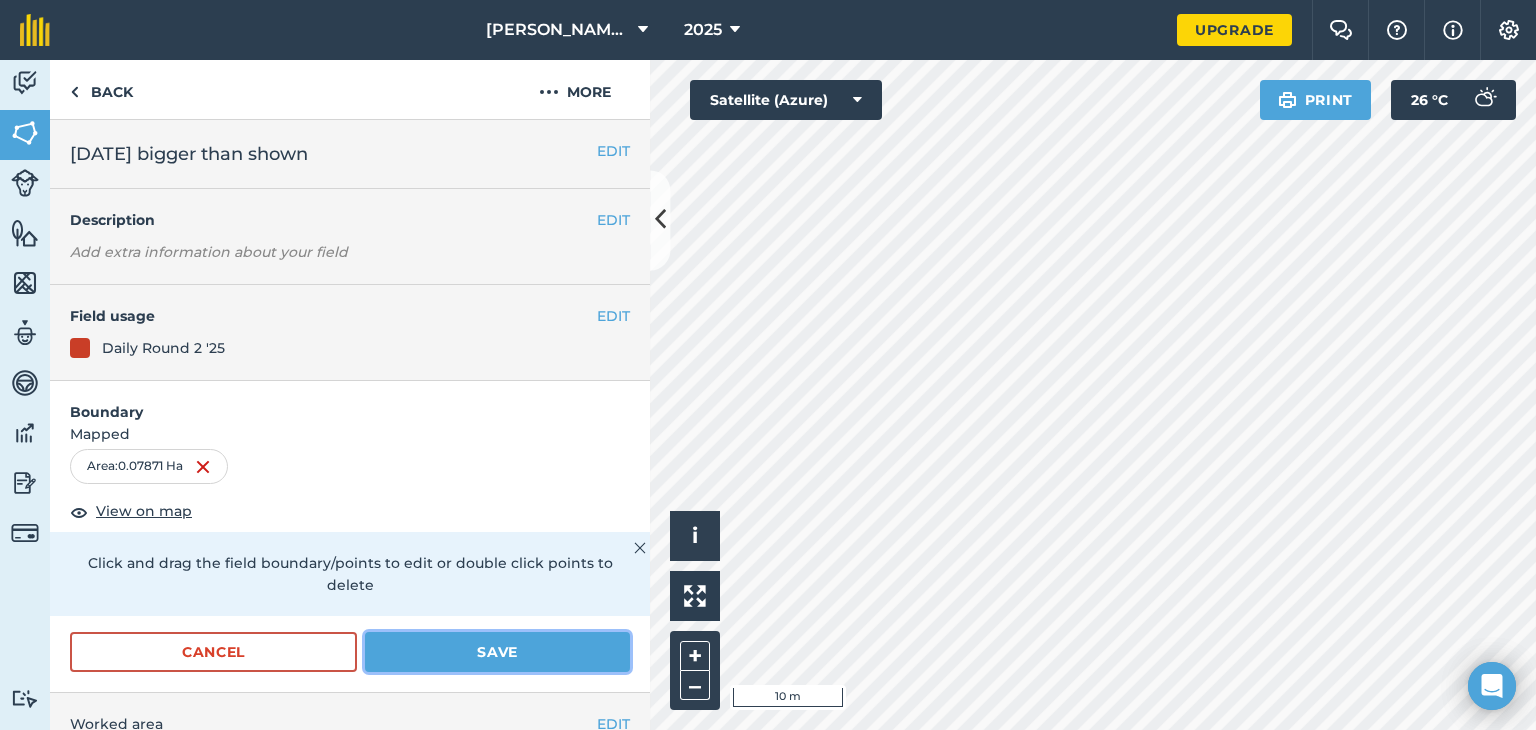 click on "Save" at bounding box center [497, 652] 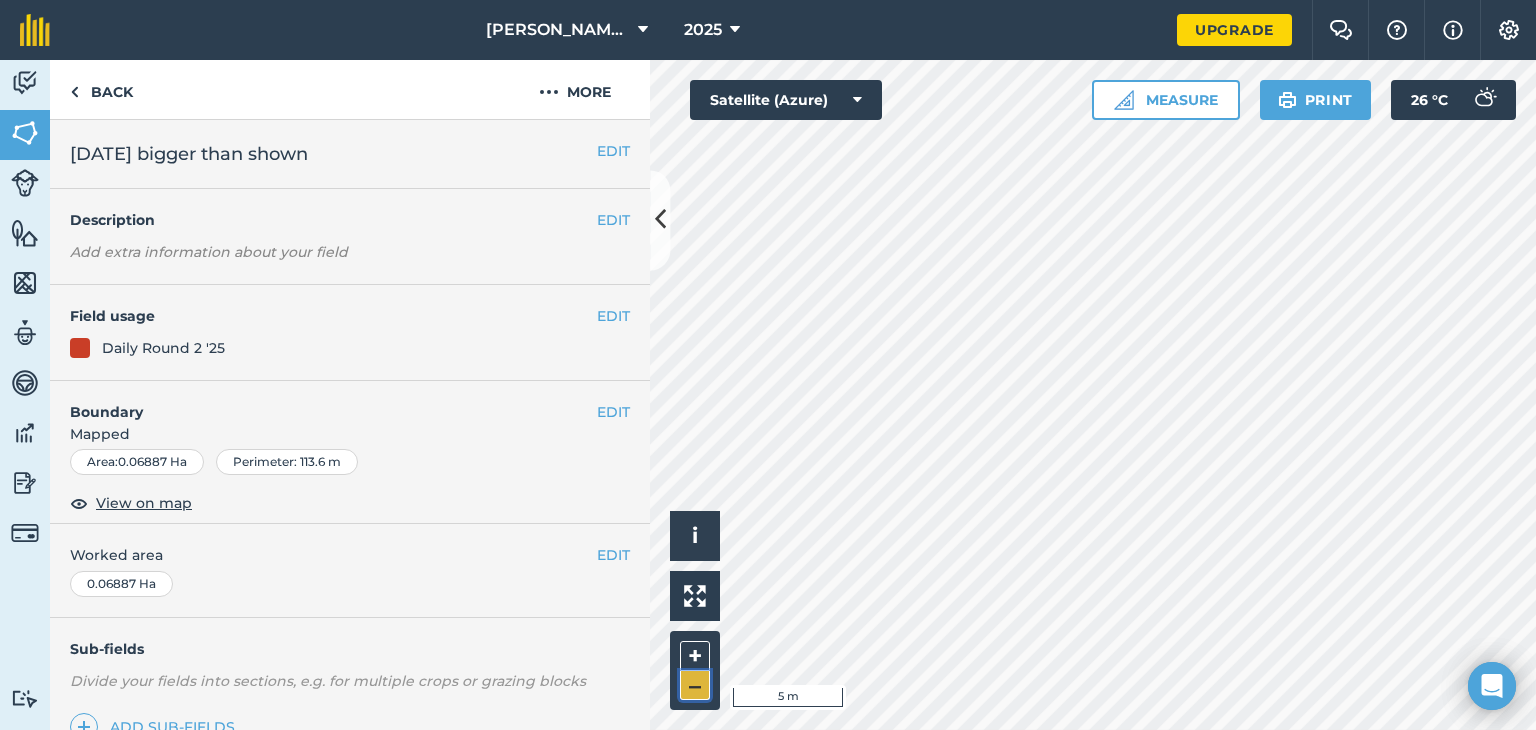 click on "–" at bounding box center [695, 685] 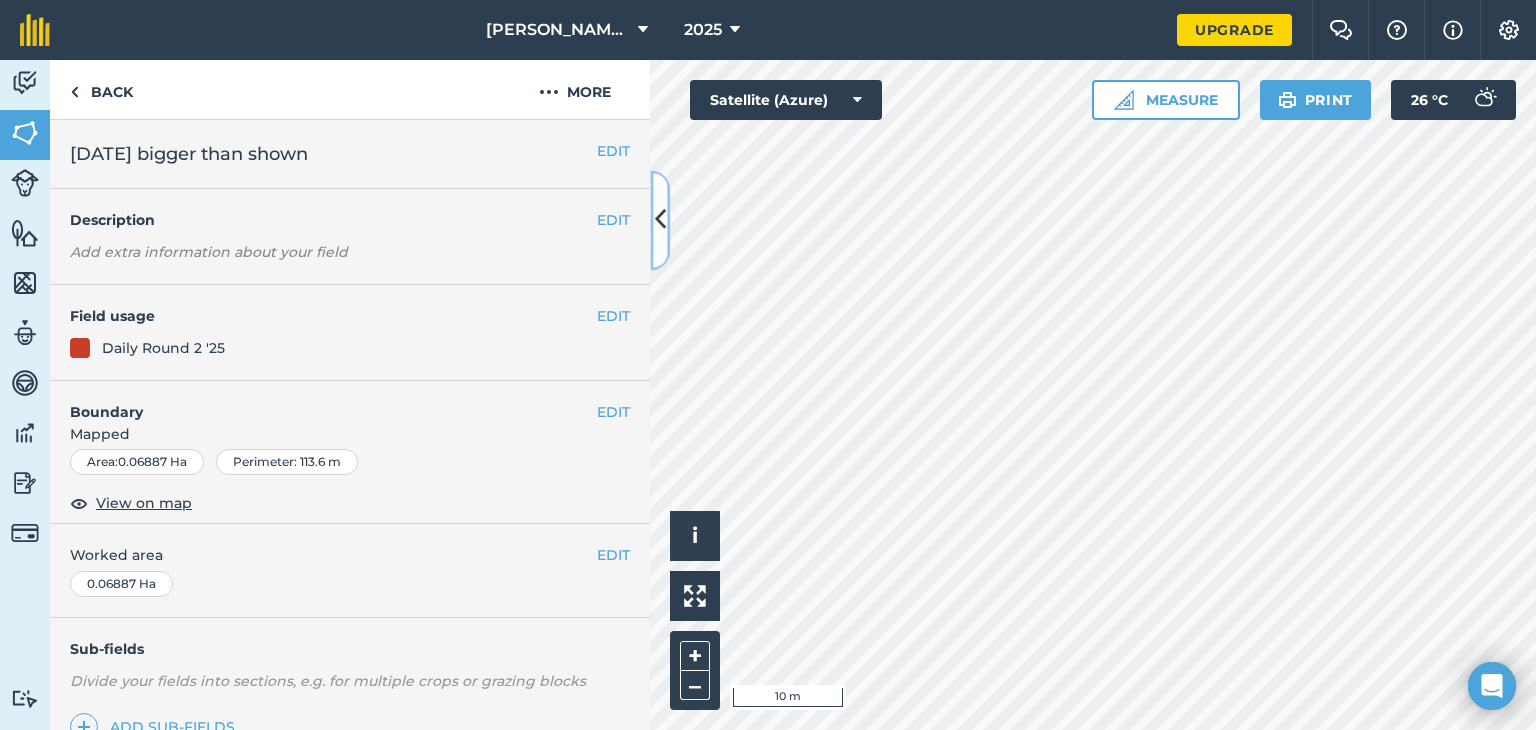 click at bounding box center (660, 220) 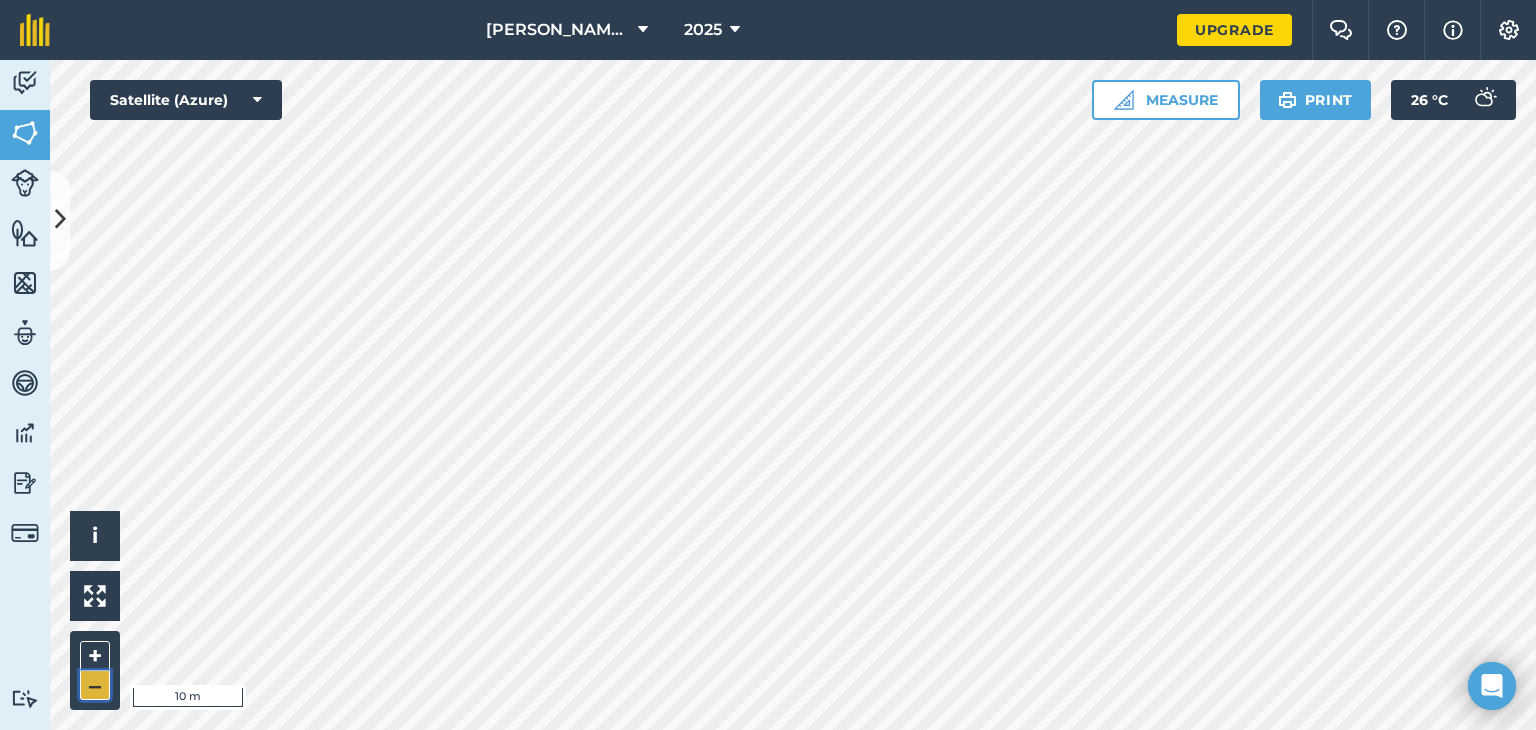 click on "–" at bounding box center (95, 685) 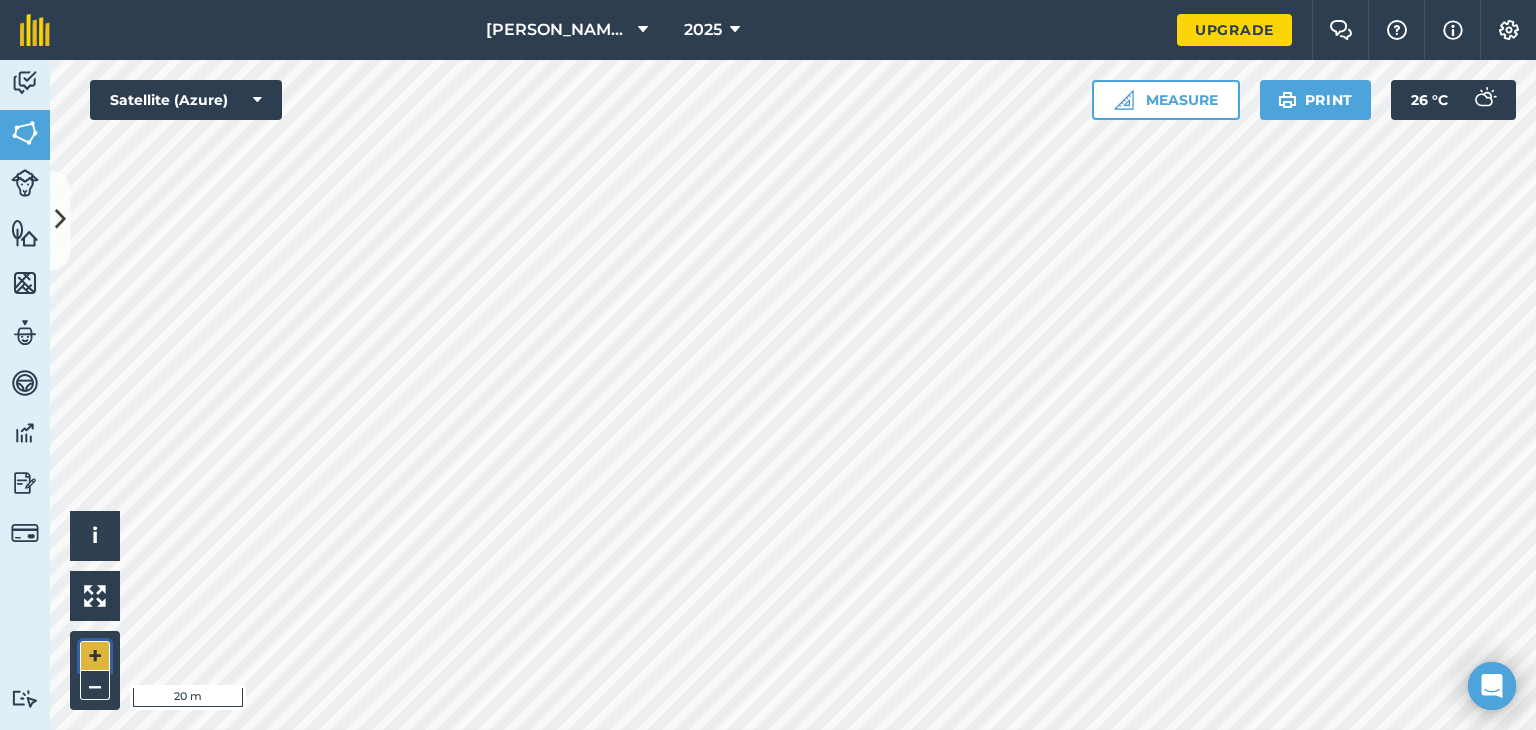 click on "+" at bounding box center [95, 656] 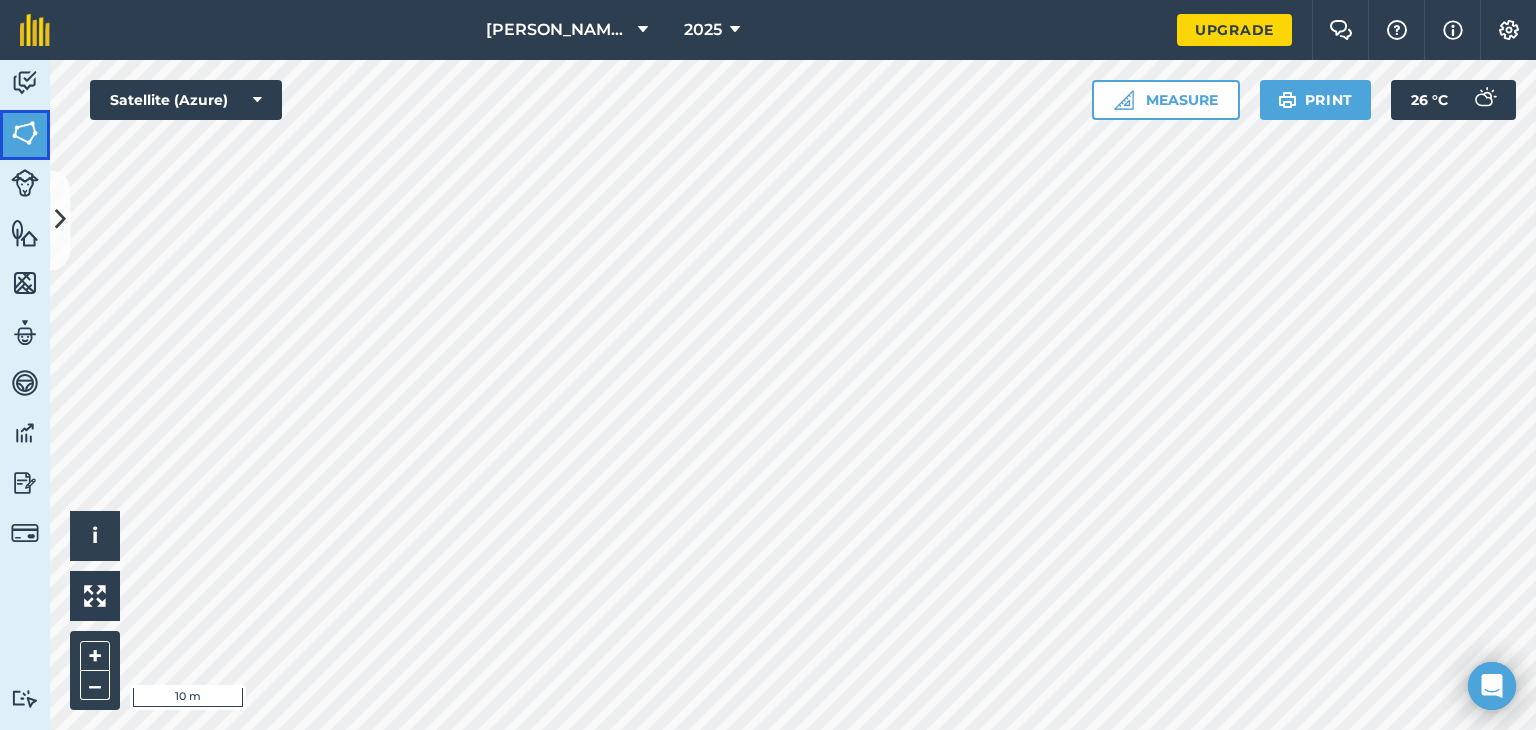 click at bounding box center [25, 133] 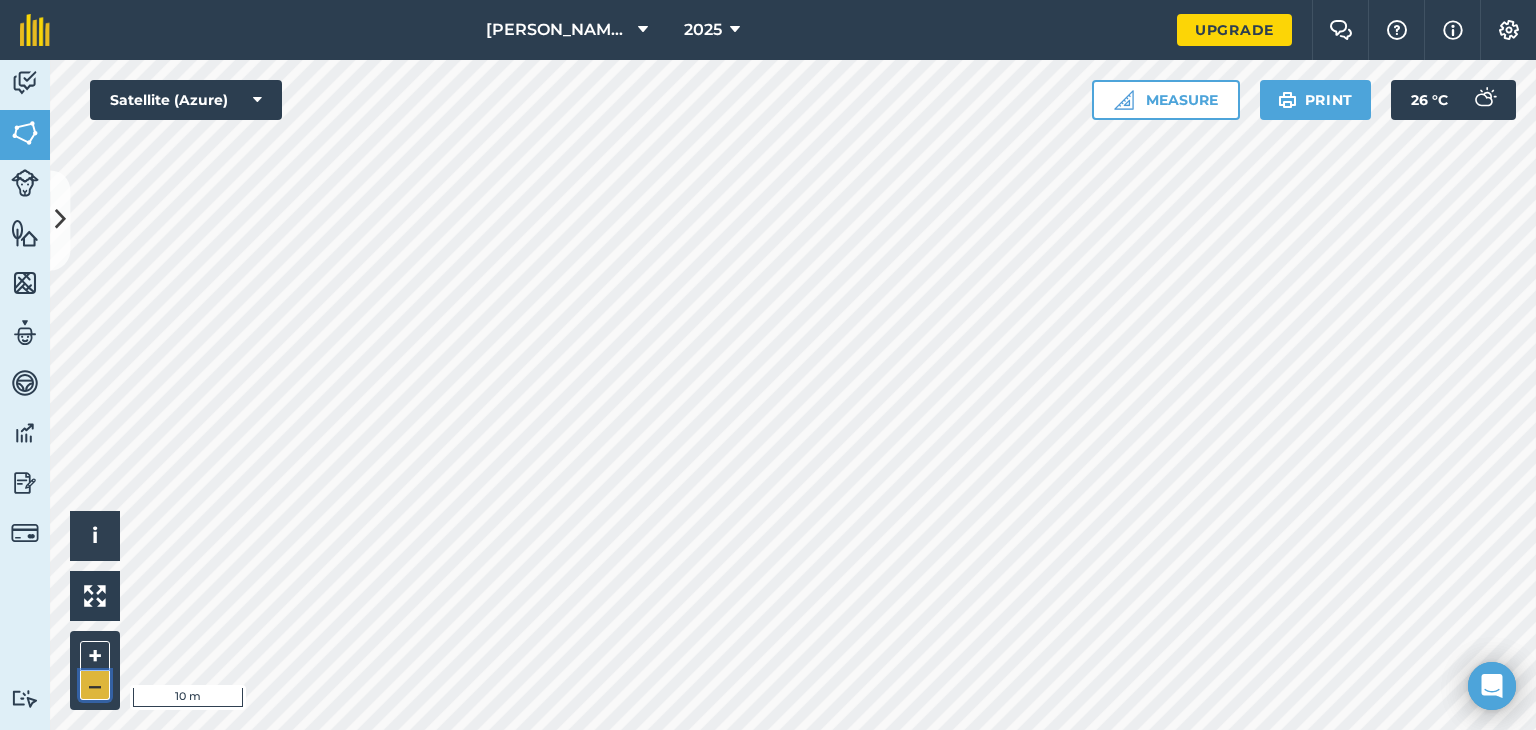 click on "–" at bounding box center (95, 685) 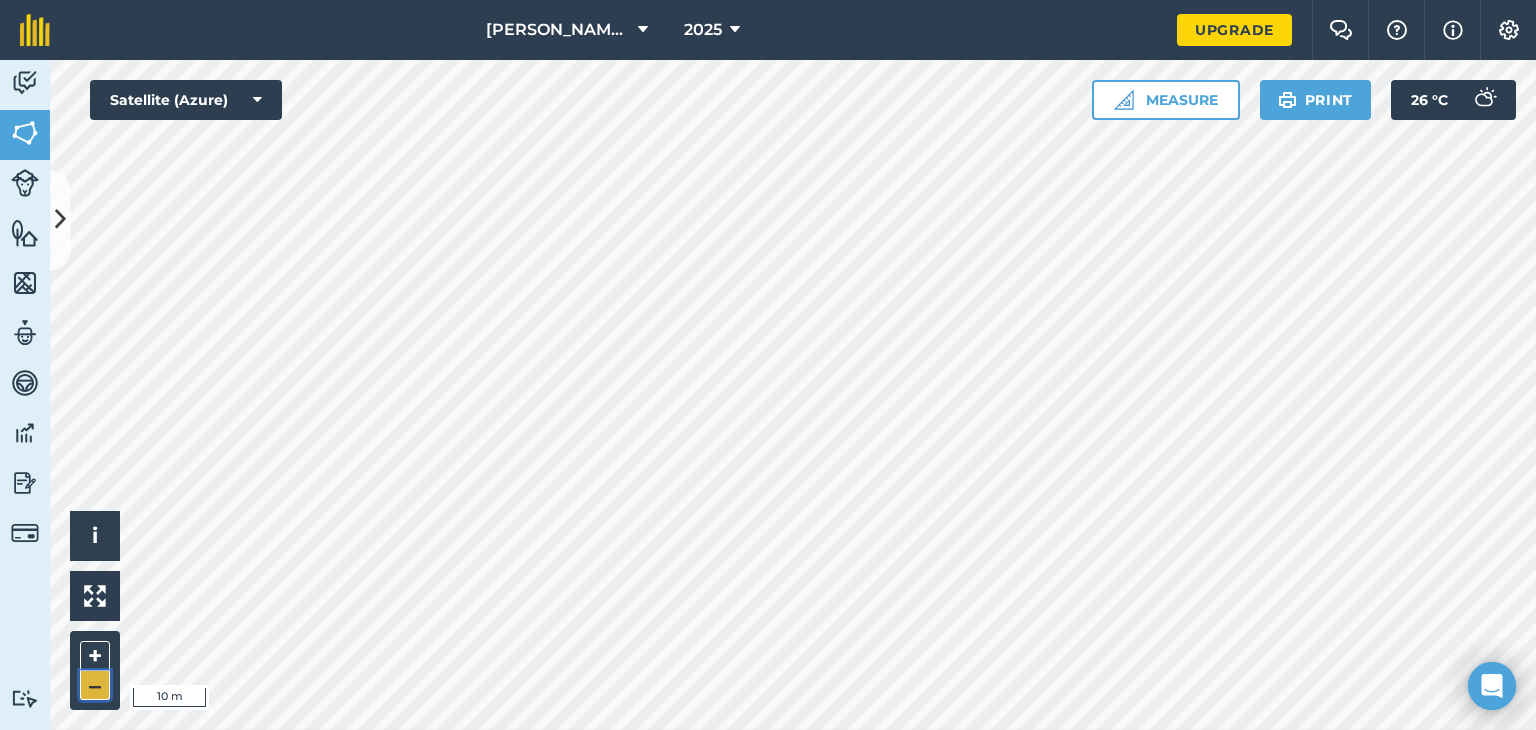 click on "–" at bounding box center (95, 685) 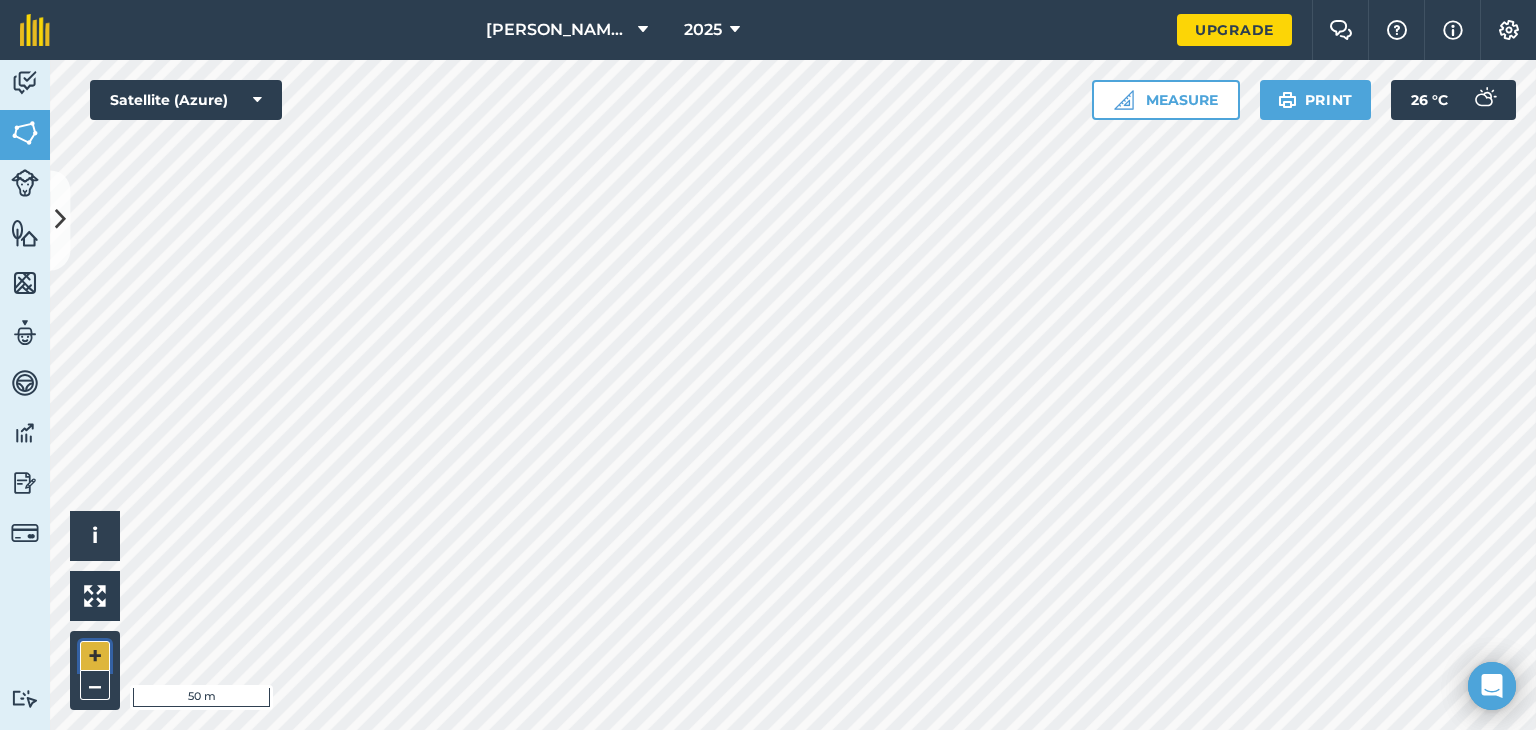 click on "+" at bounding box center [95, 656] 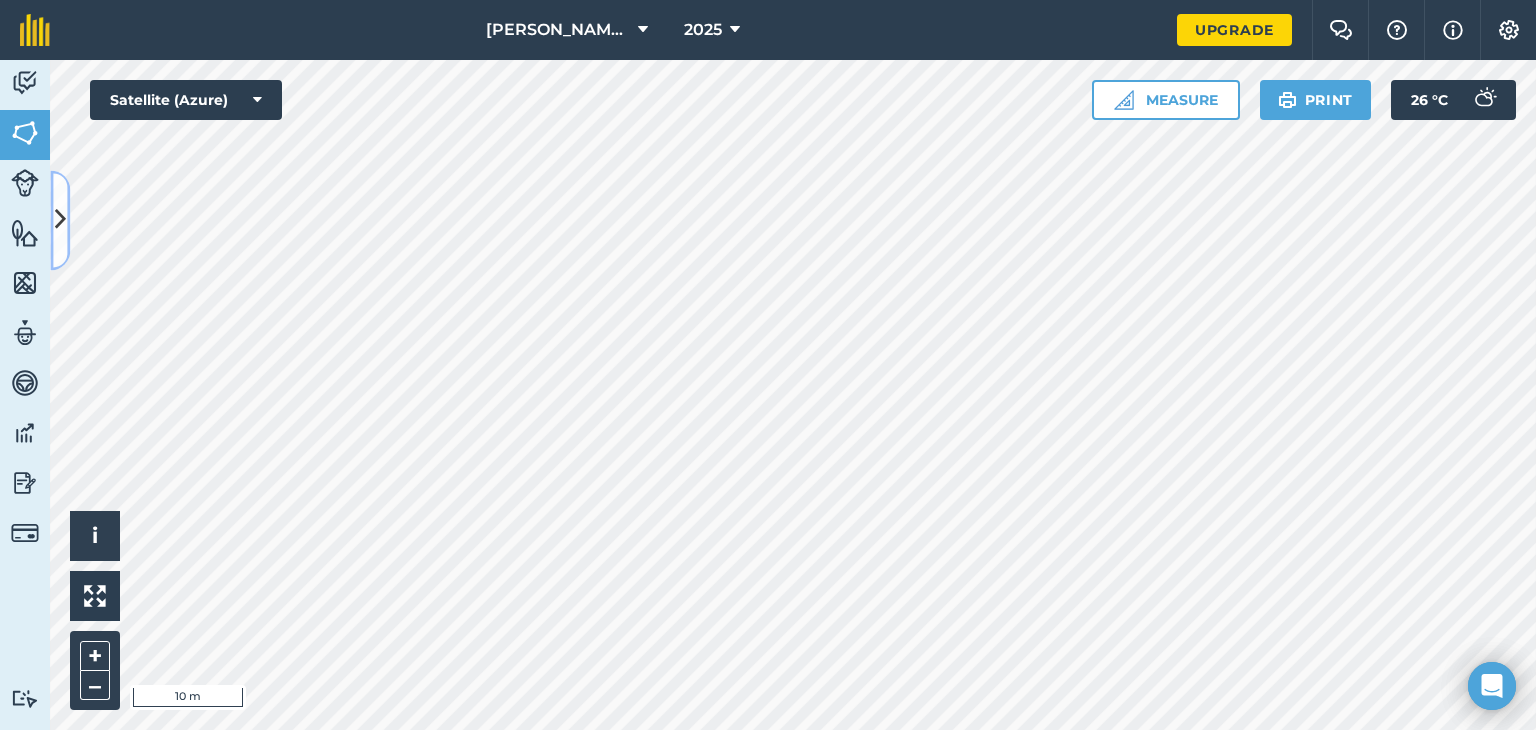 click at bounding box center [60, 220] 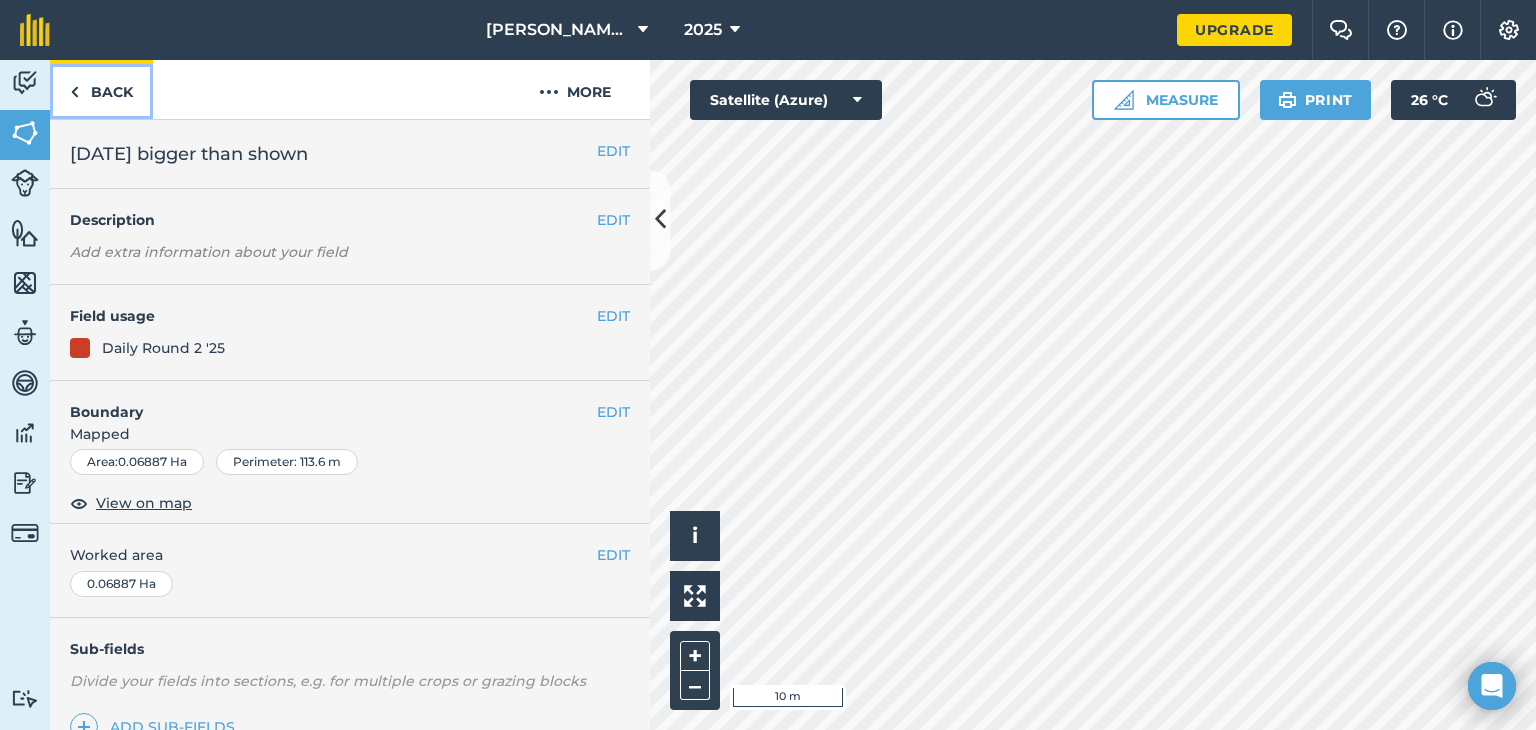 click on "Back" at bounding box center [101, 89] 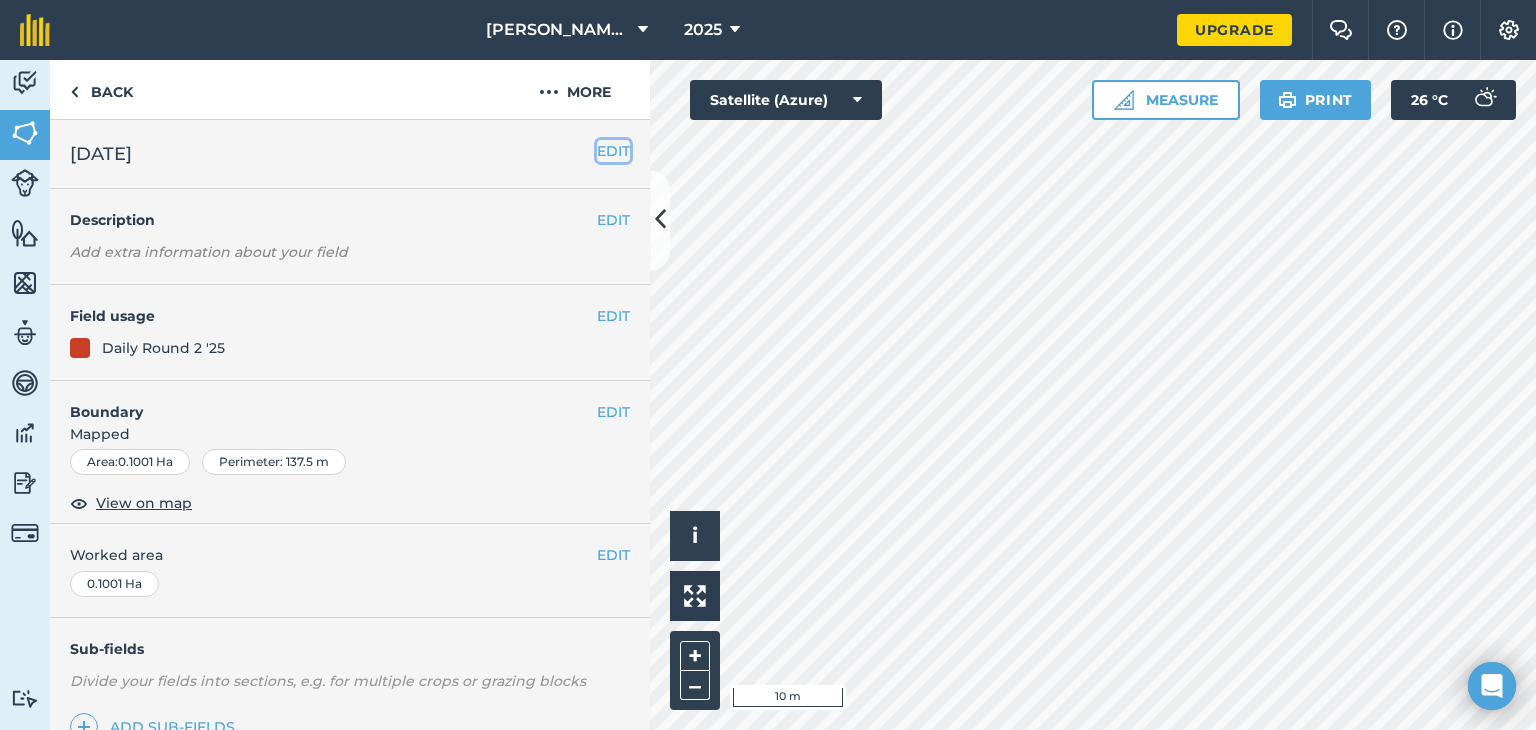 click on "EDIT" at bounding box center (613, 151) 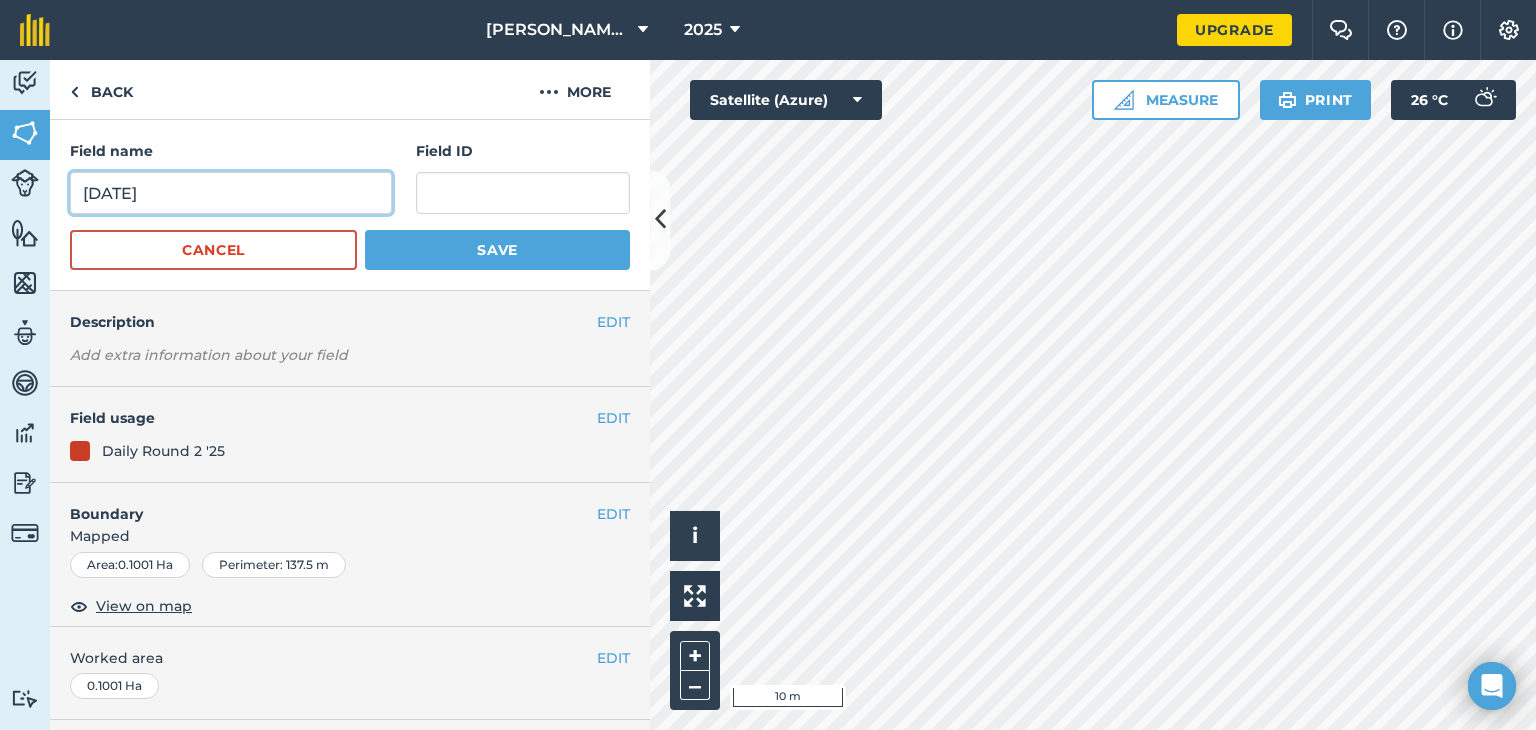 click on "28th July 25" at bounding box center (231, 193) 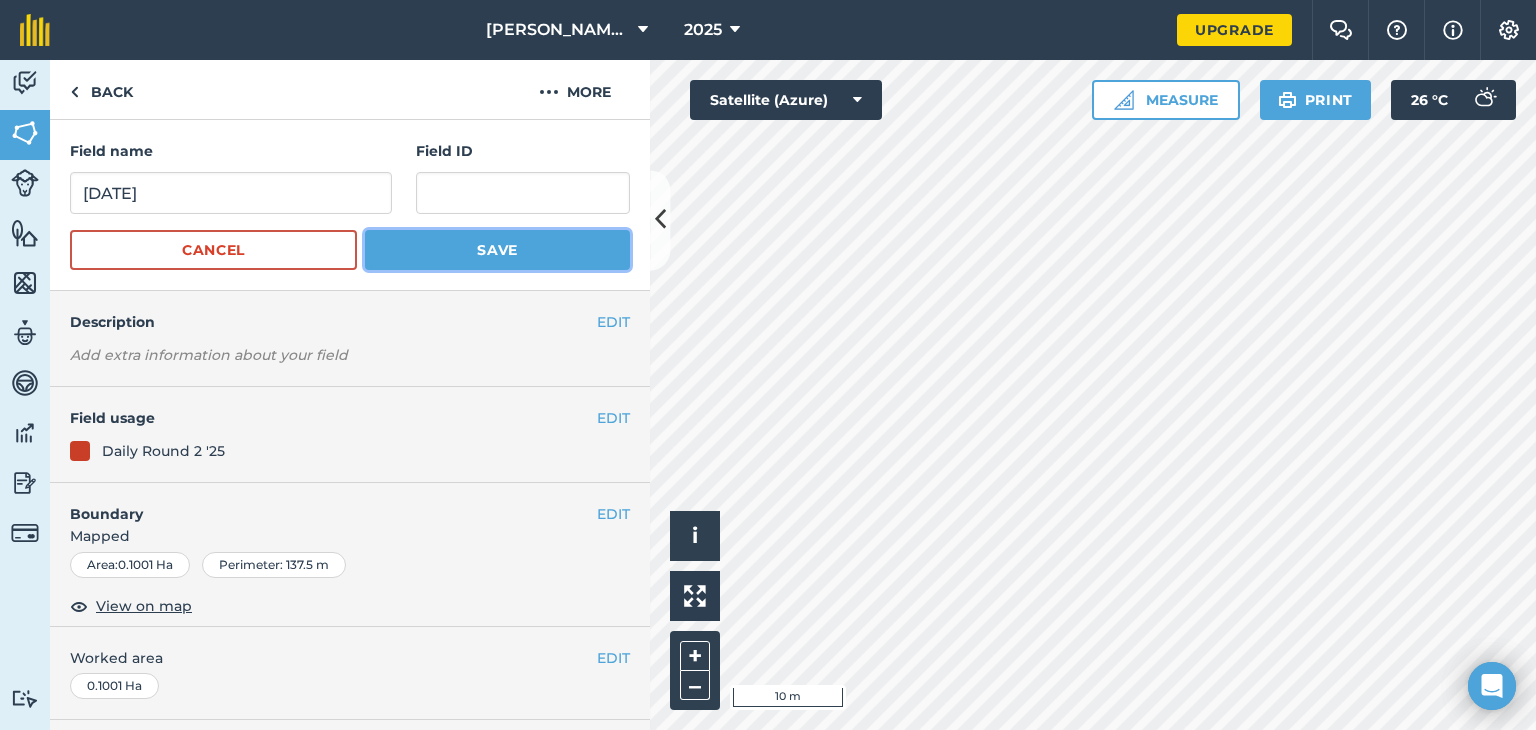 click on "Save" at bounding box center (497, 250) 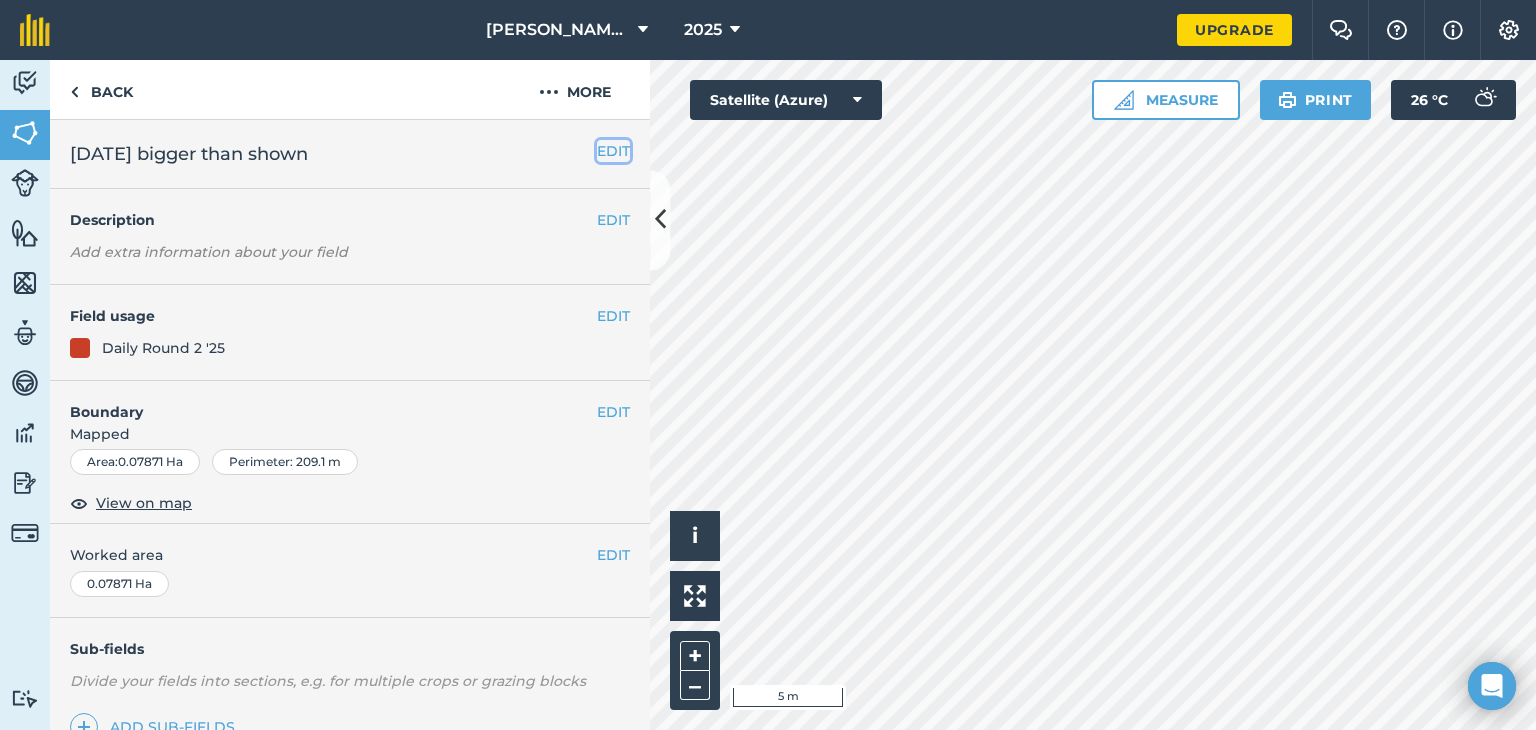 click on "EDIT" at bounding box center [613, 151] 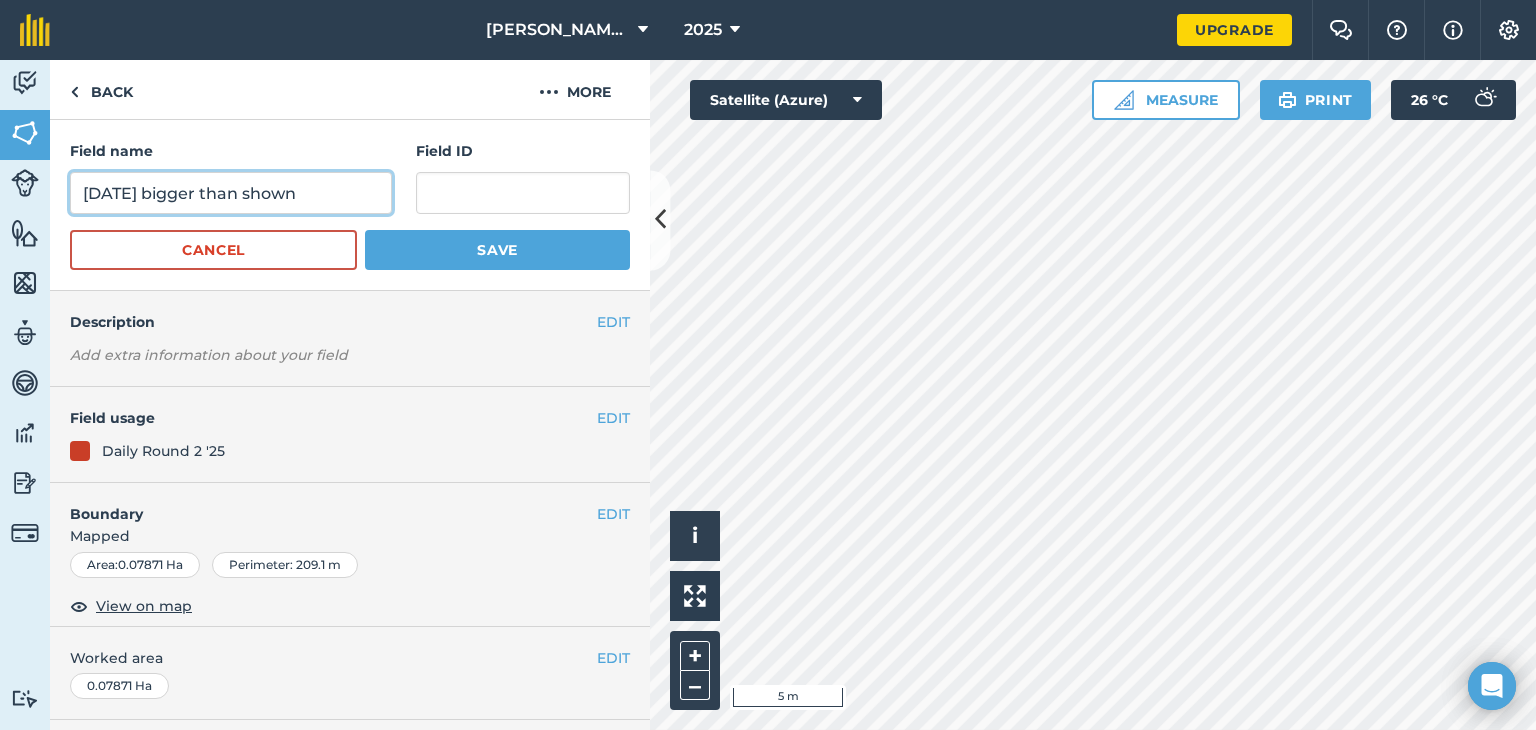 click on "27th July 25 bigger than shown" at bounding box center [231, 193] 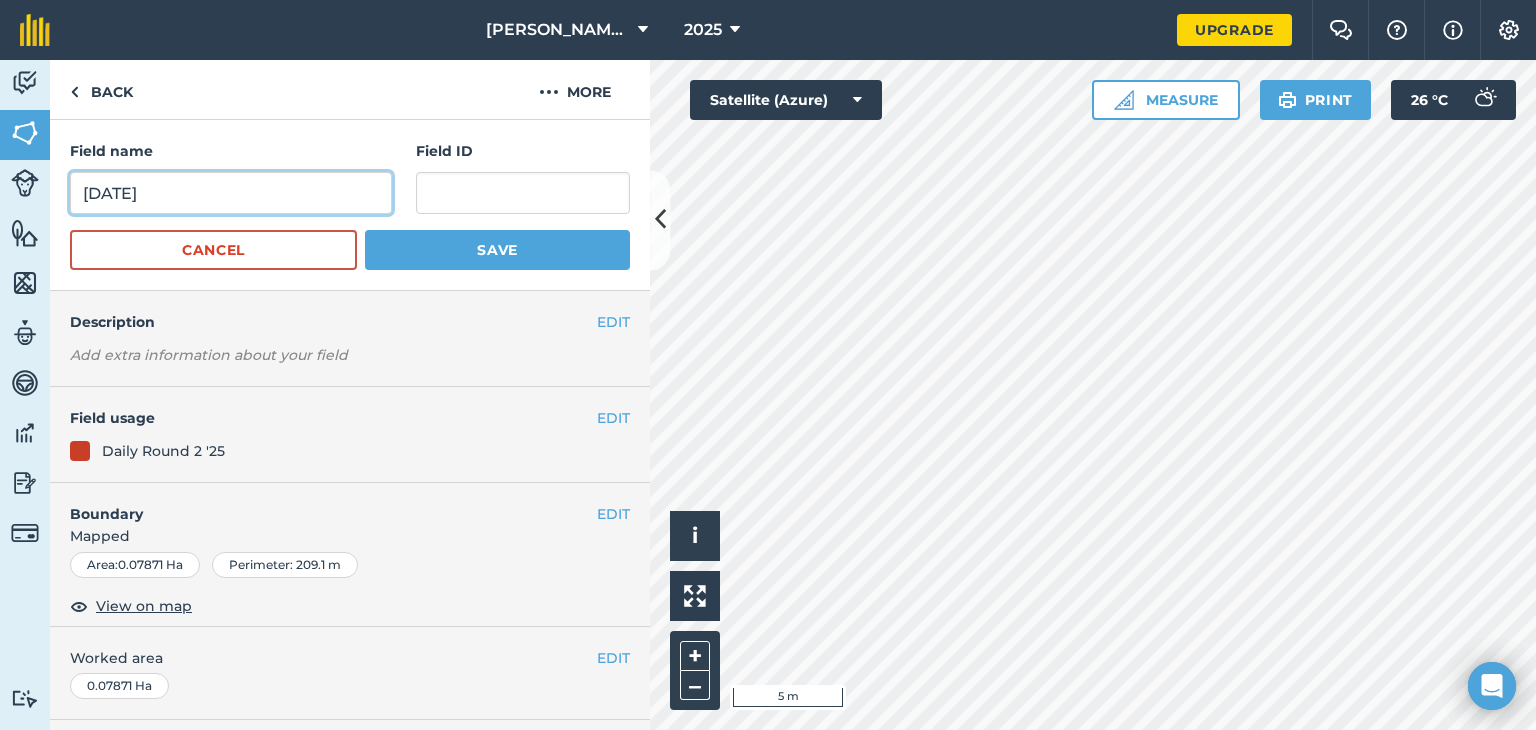 type on "27th July 25" 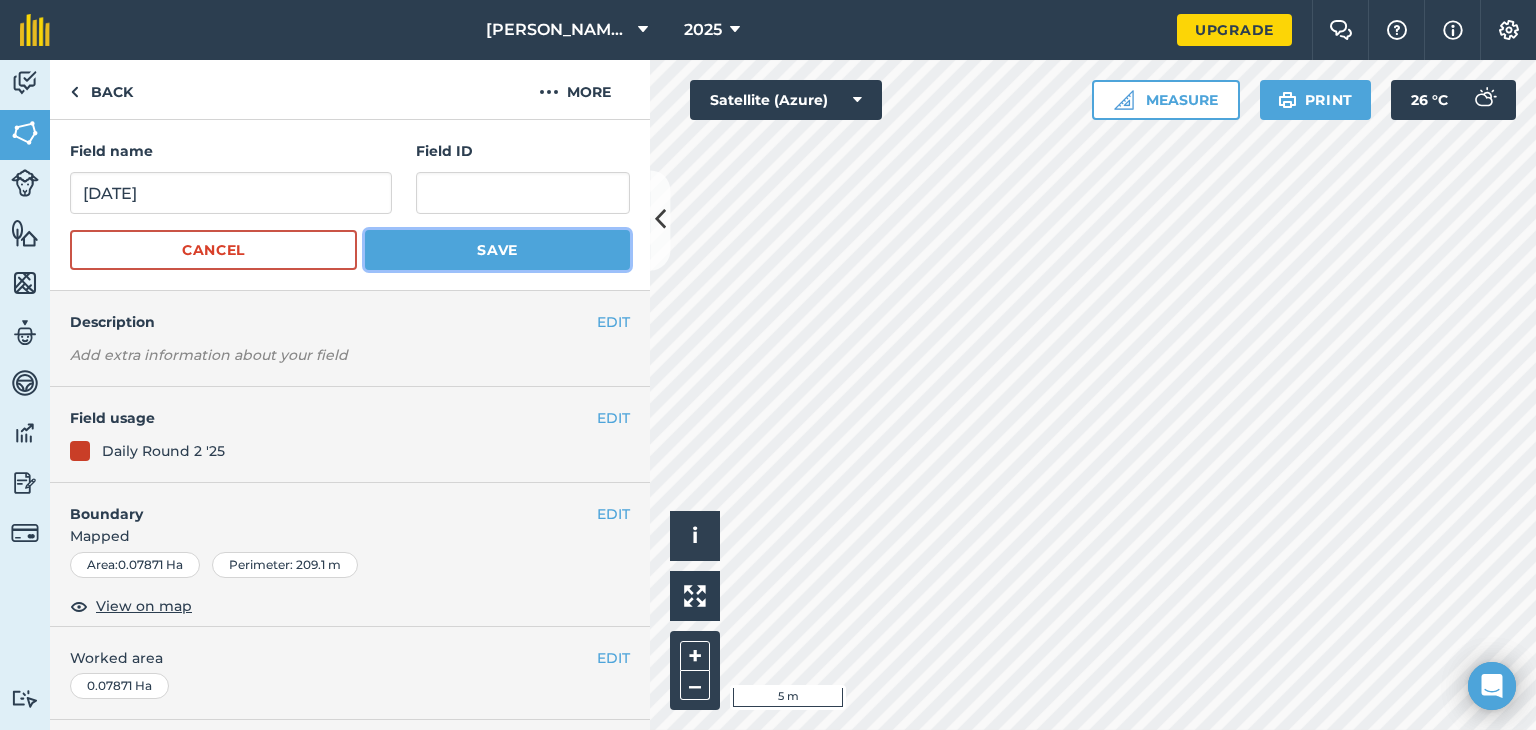 click on "Save" at bounding box center [497, 250] 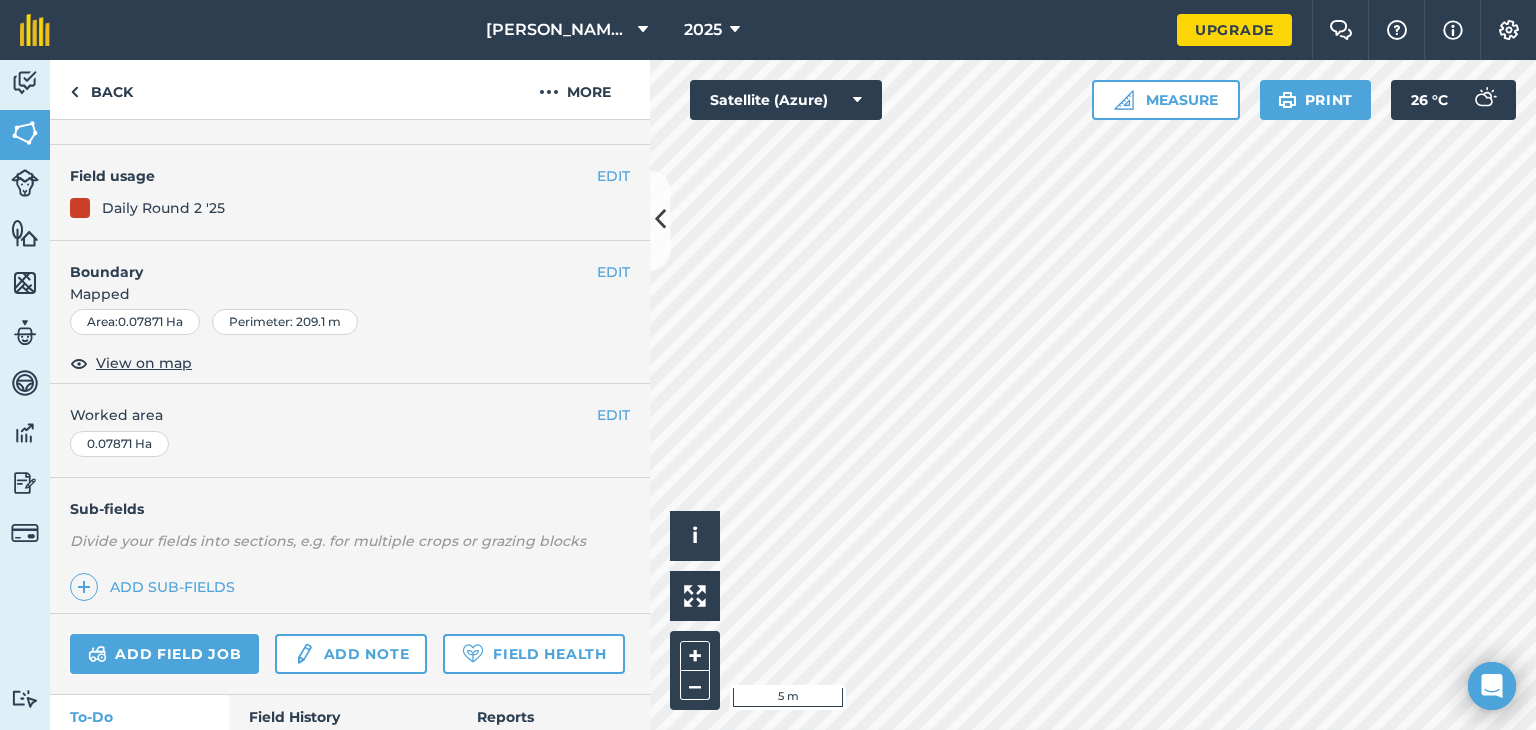 scroll, scrollTop: 264, scrollLeft: 0, axis: vertical 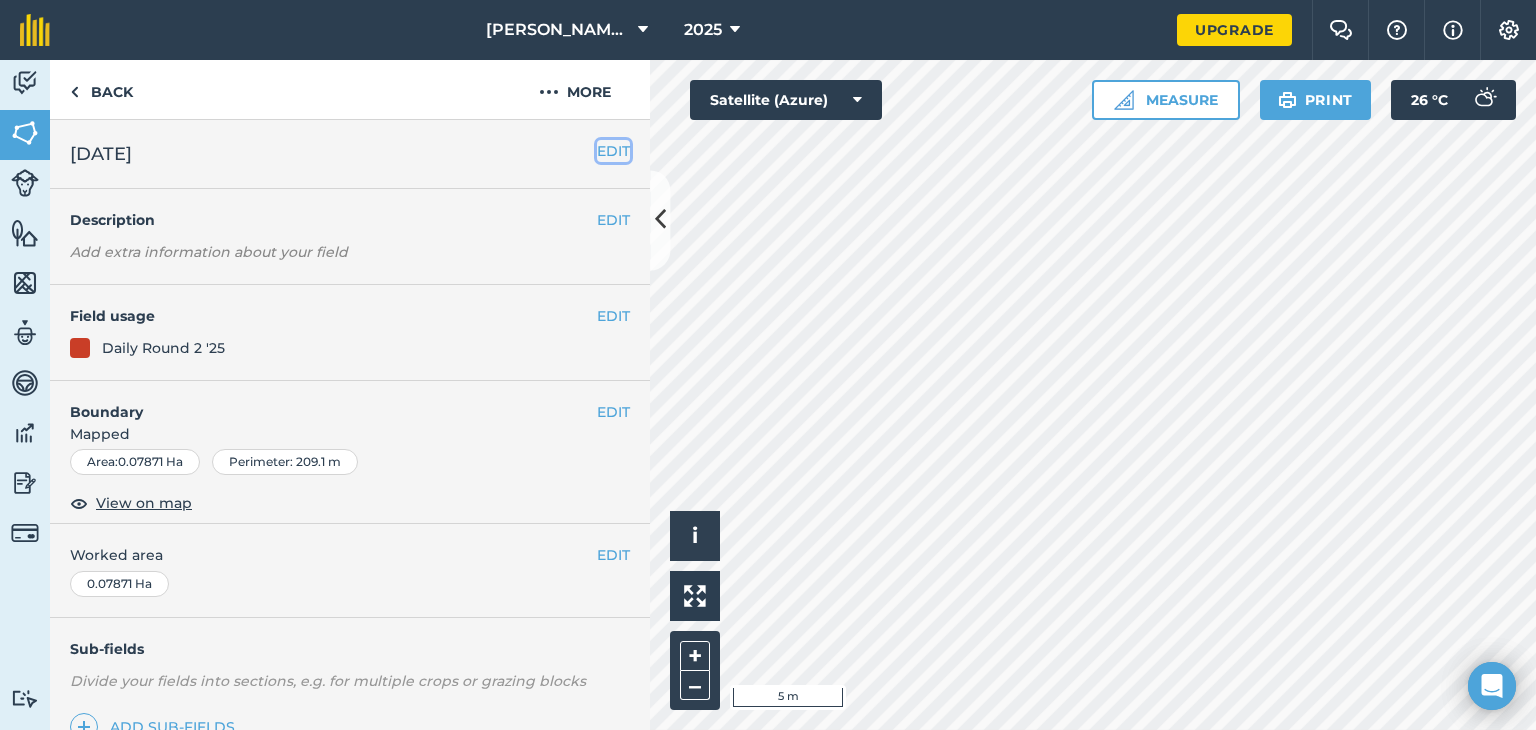 click on "EDIT" at bounding box center [613, 151] 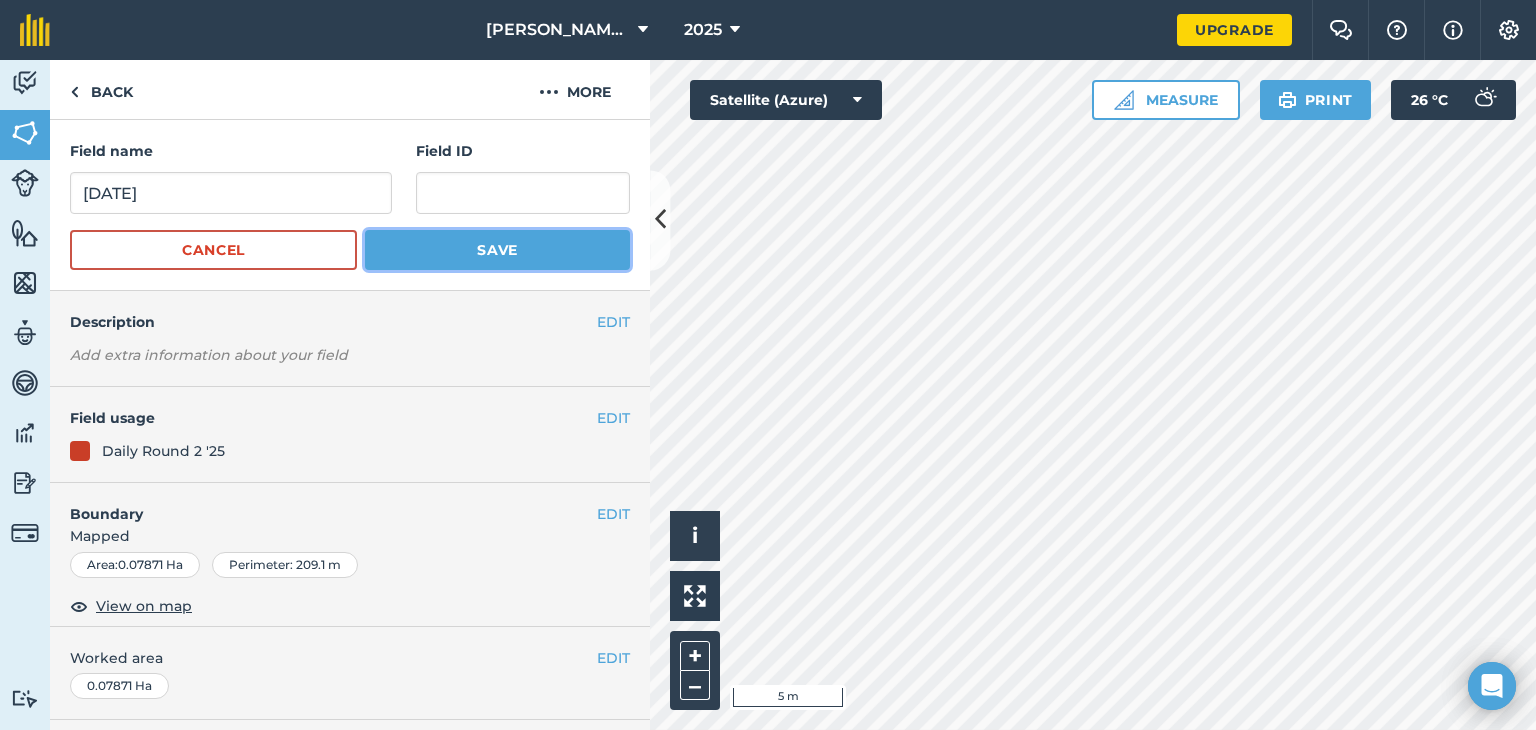 click on "Save" at bounding box center [497, 250] 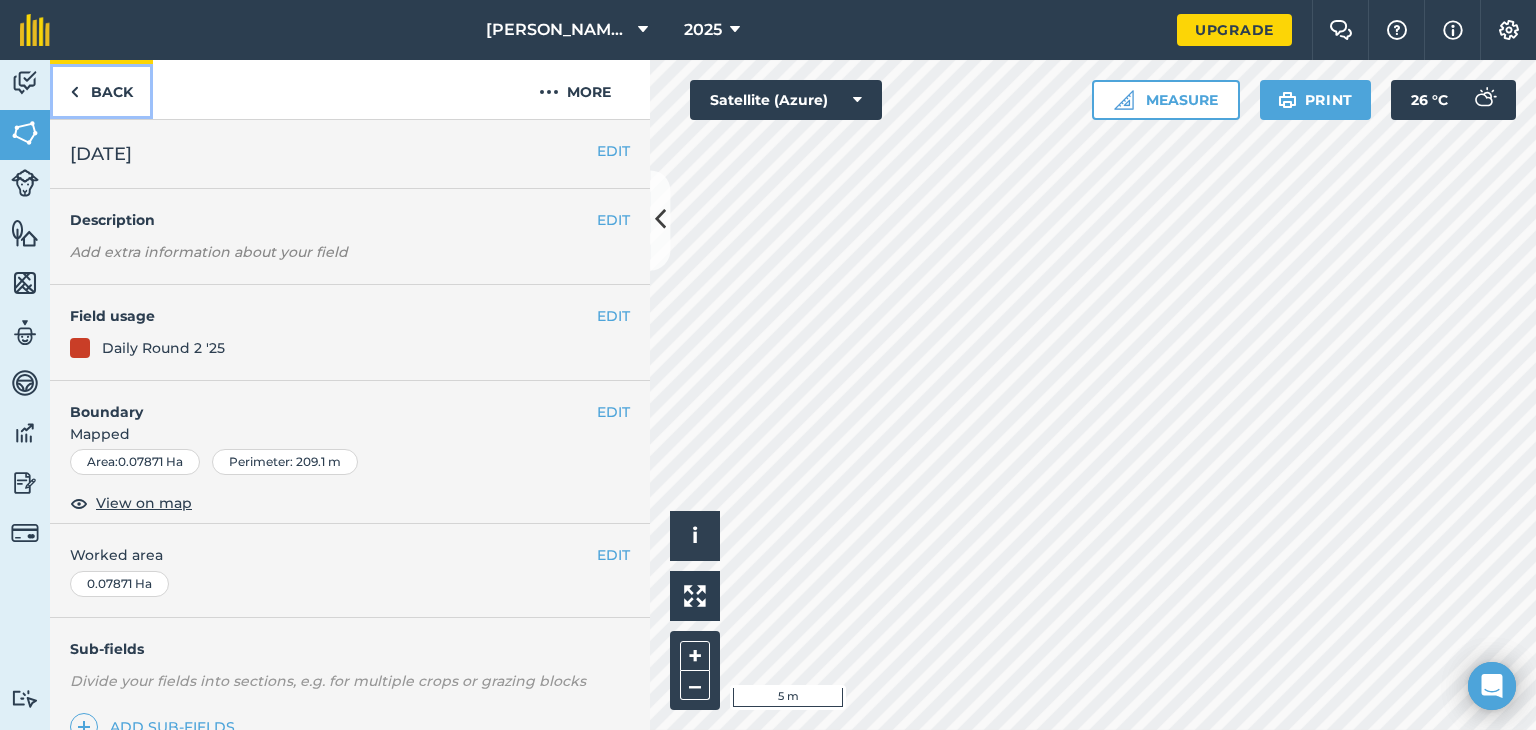 click on "Back" at bounding box center [101, 89] 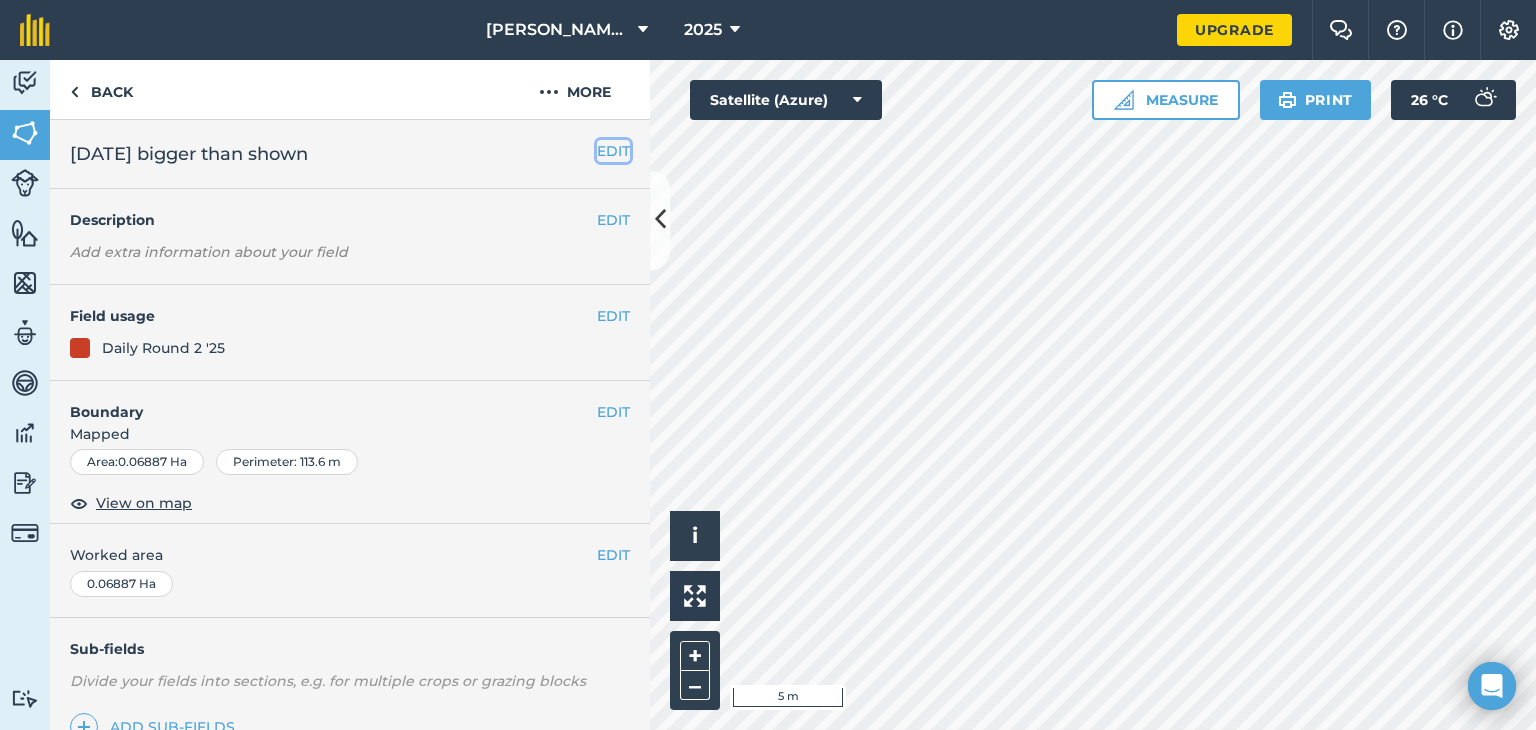 click on "EDIT" at bounding box center [613, 151] 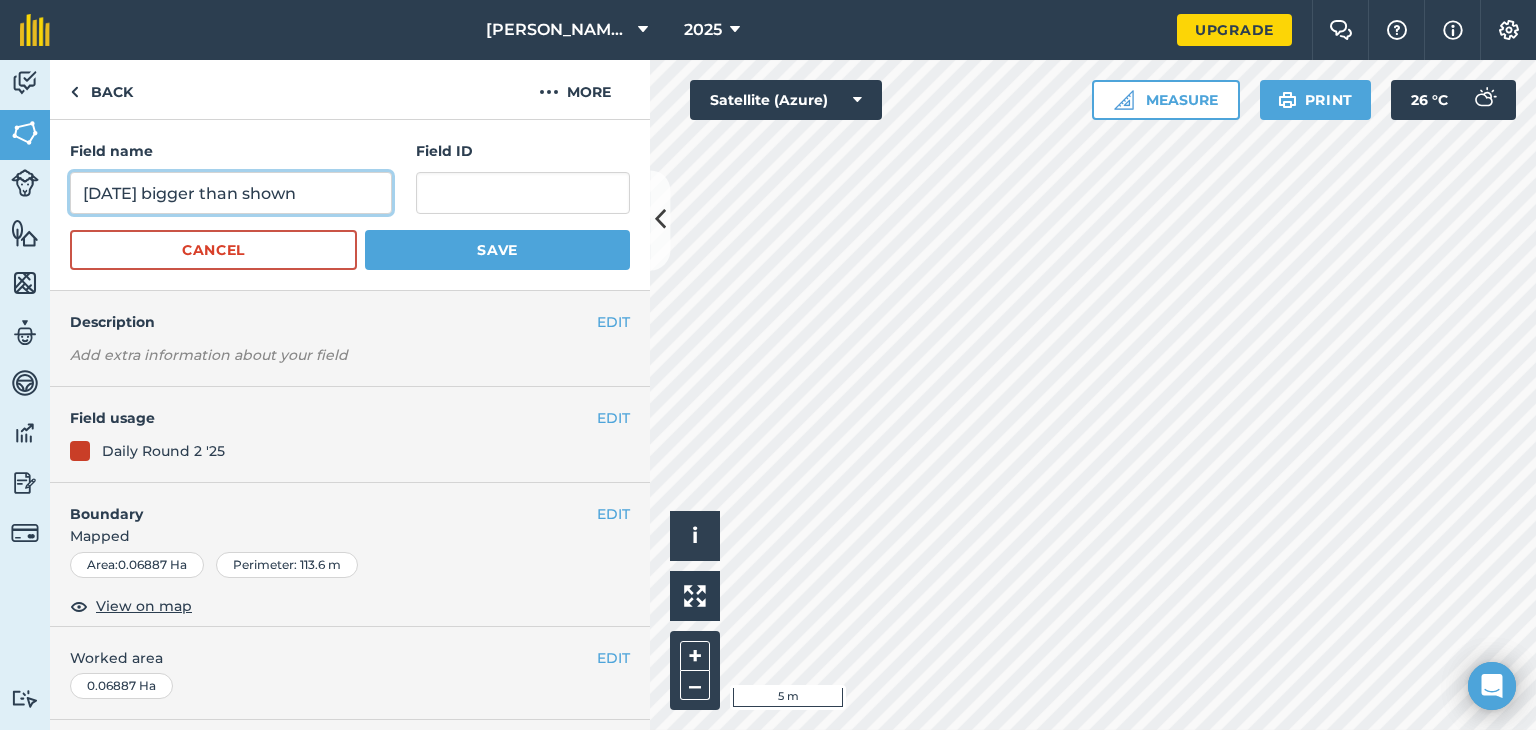 drag, startPoint x: 352, startPoint y: 192, endPoint x: 179, endPoint y: 185, distance: 173.14156 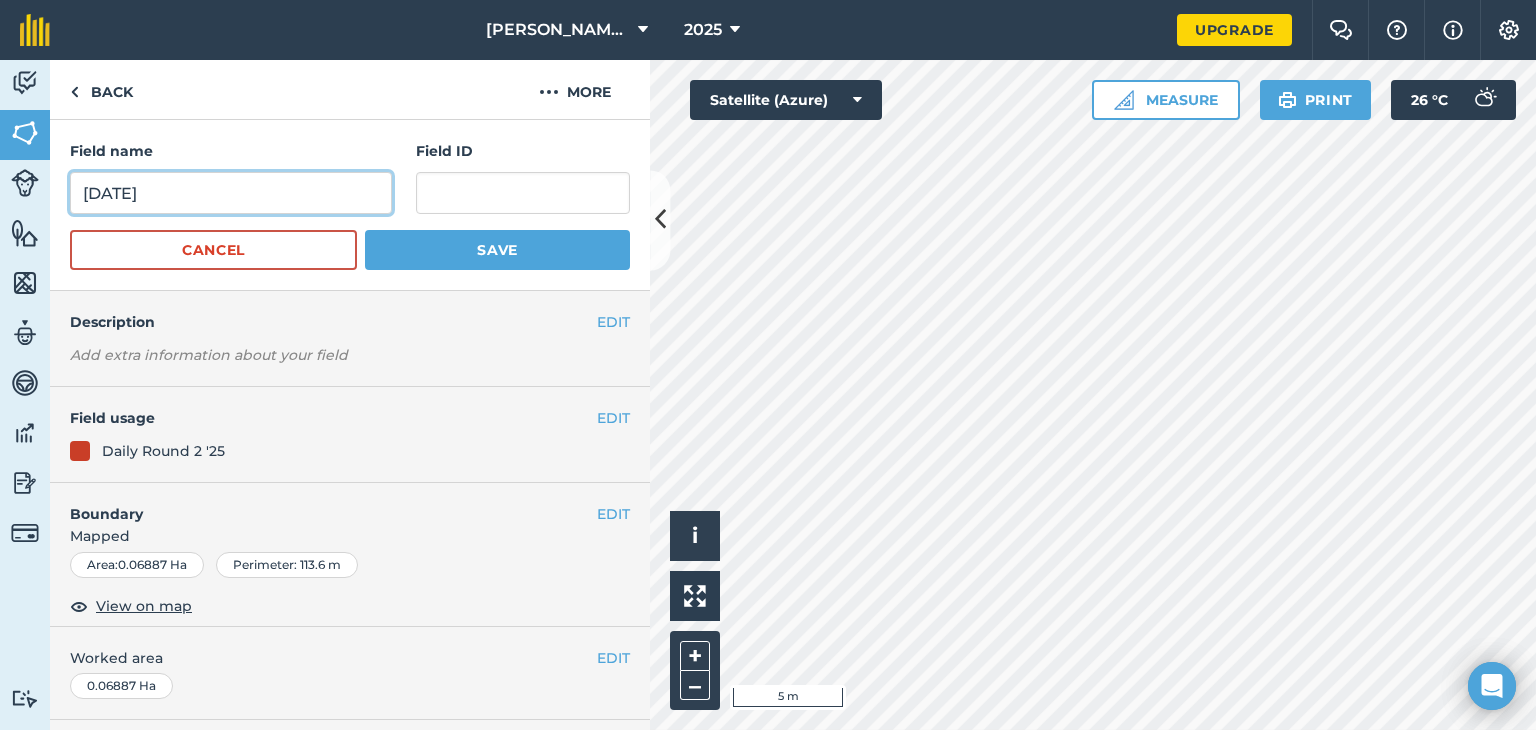type on "25th July 25" 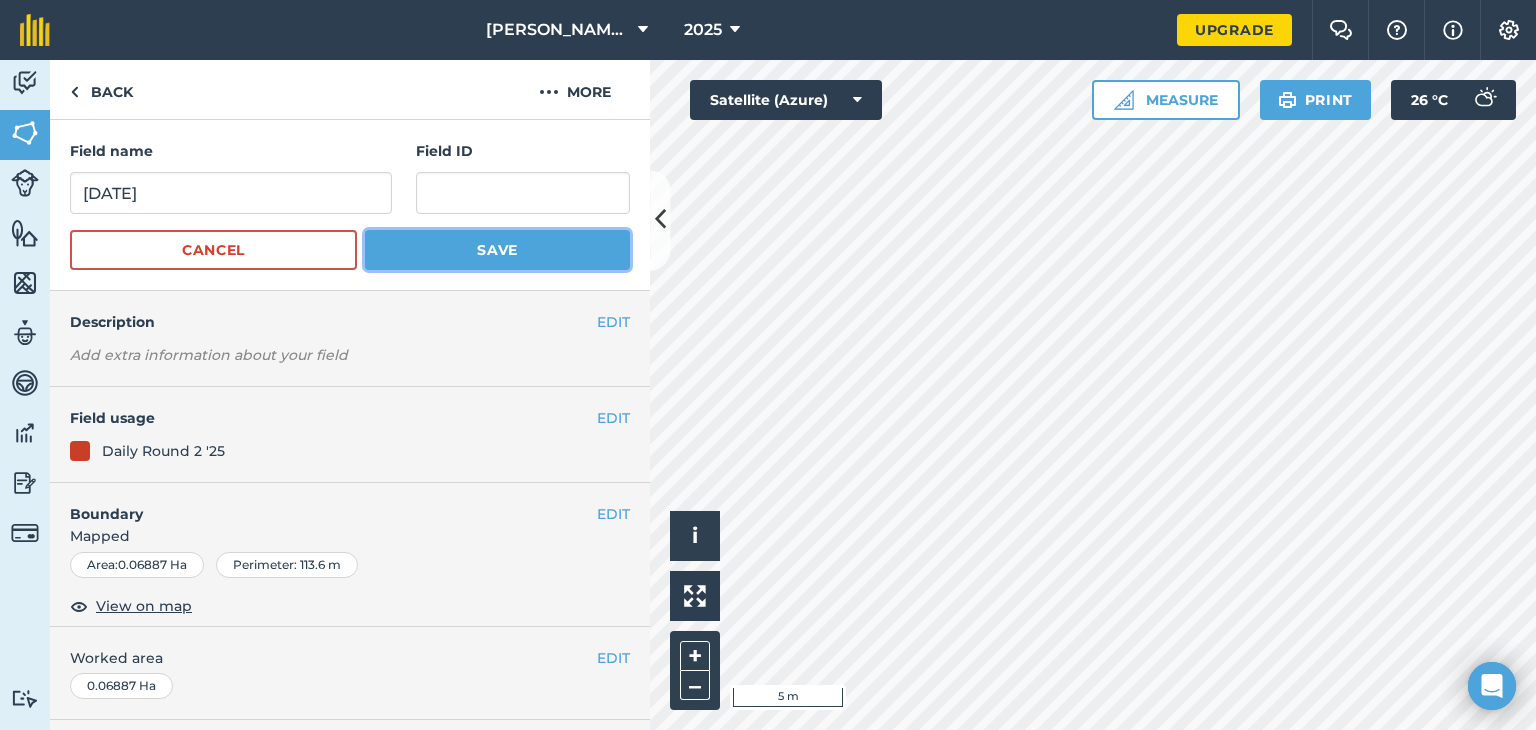 click on "Save" at bounding box center (497, 250) 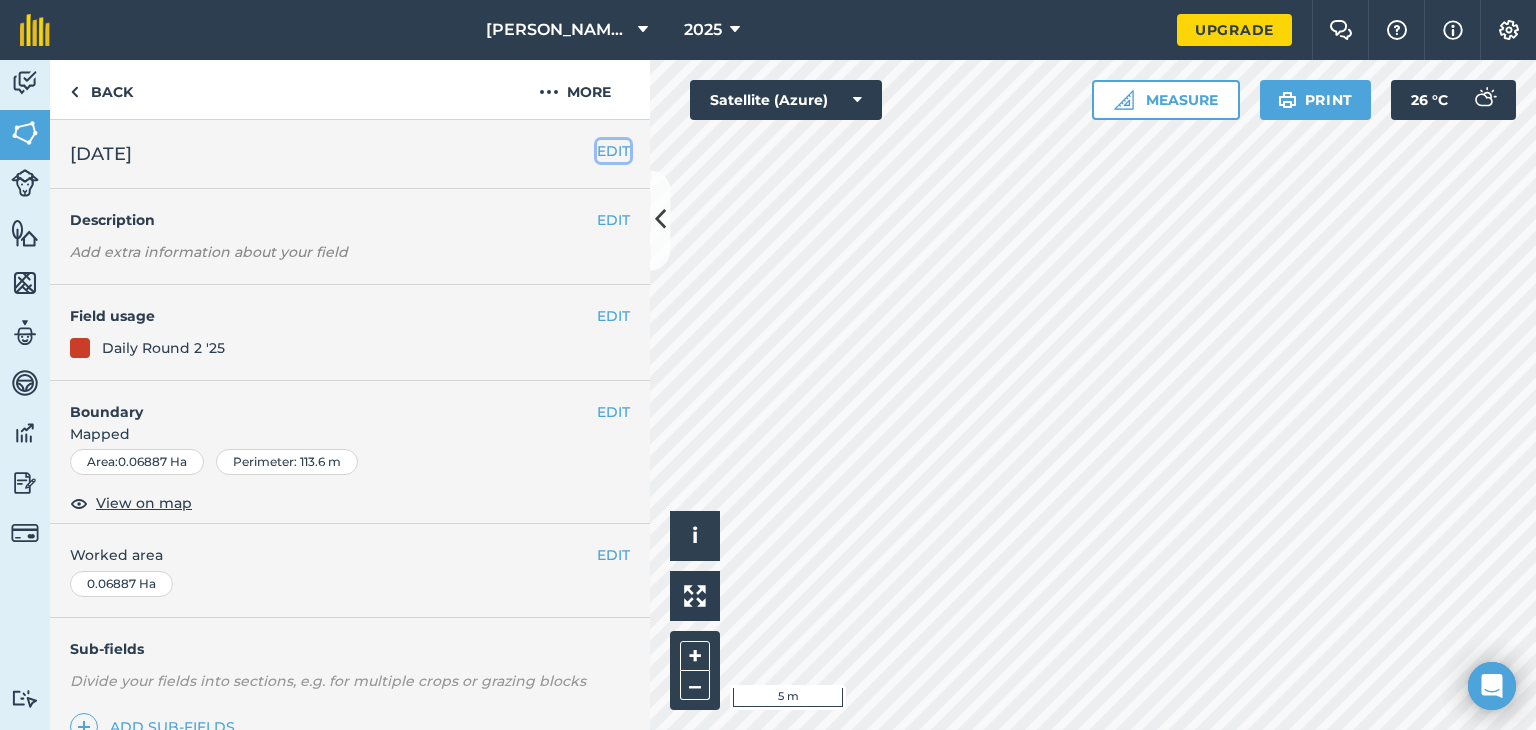 click on "EDIT" at bounding box center [613, 151] 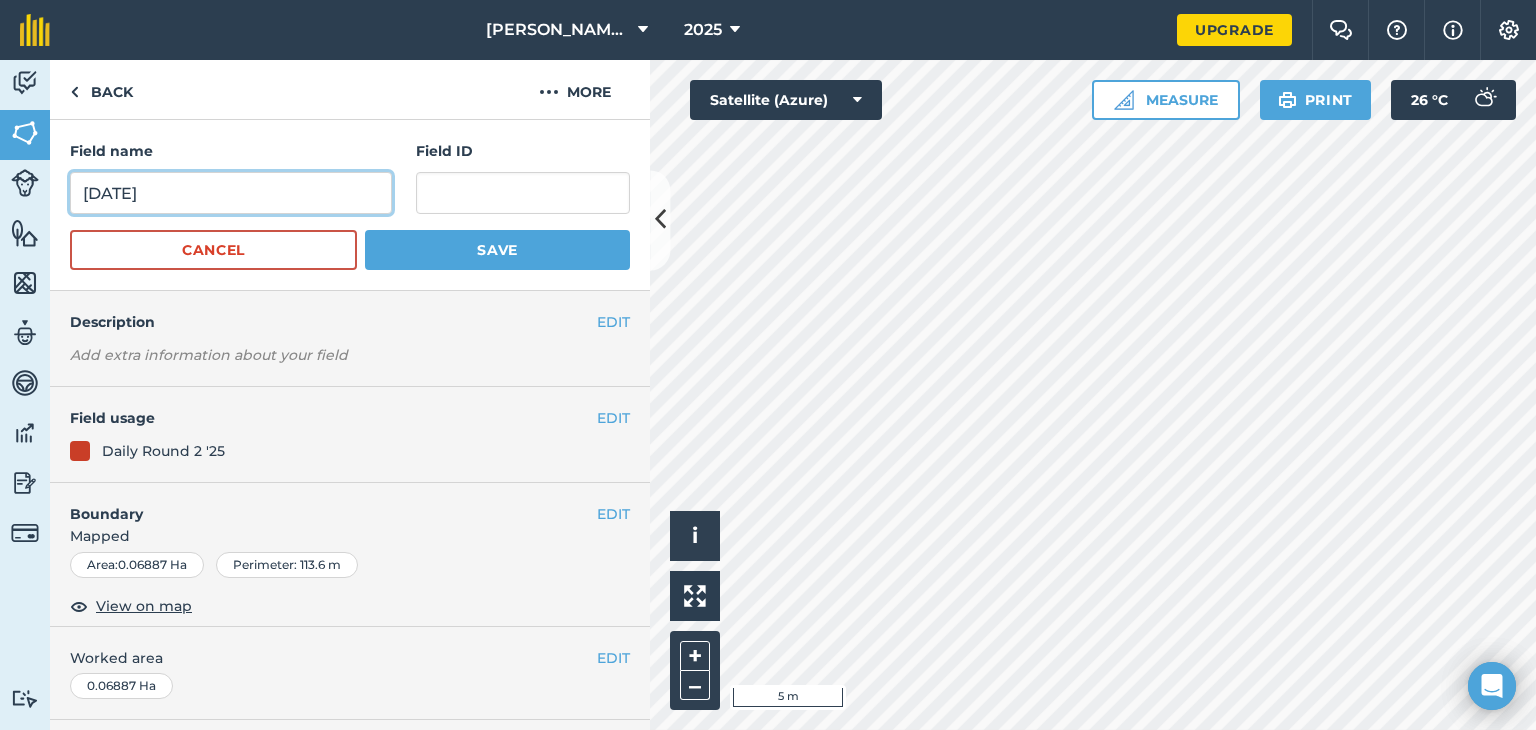 click on "25th July 25" at bounding box center [231, 193] 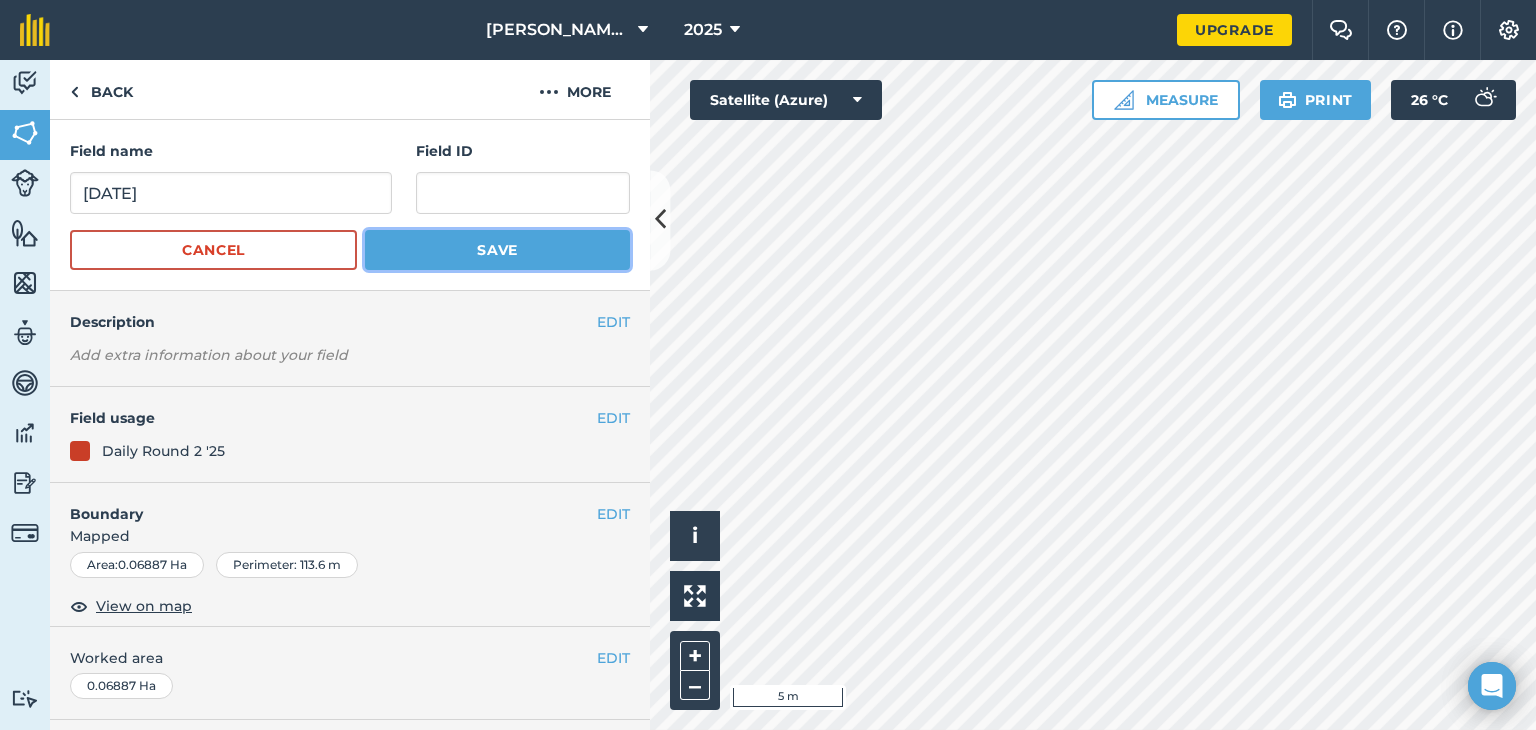 click on "Save" at bounding box center [497, 250] 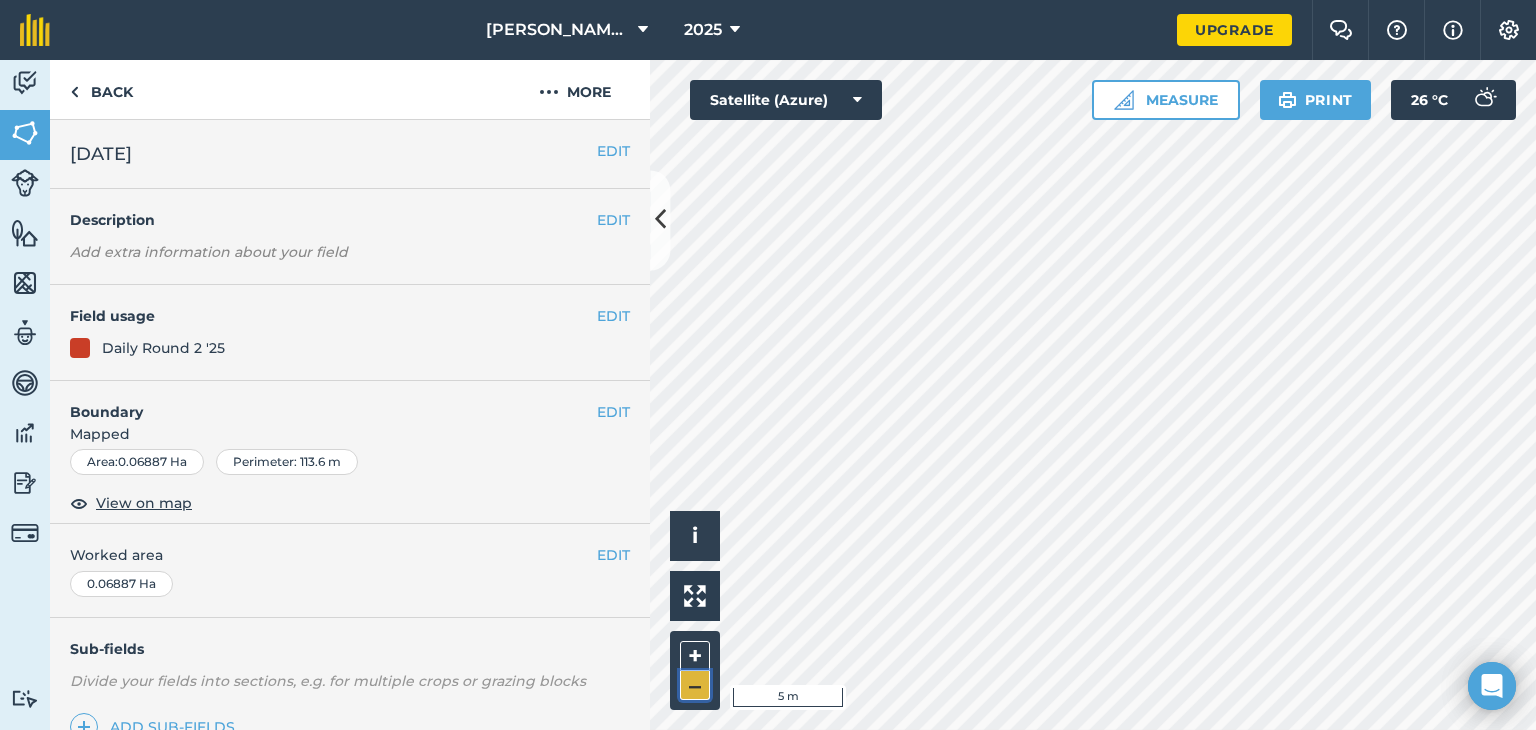click on "–" at bounding box center [695, 685] 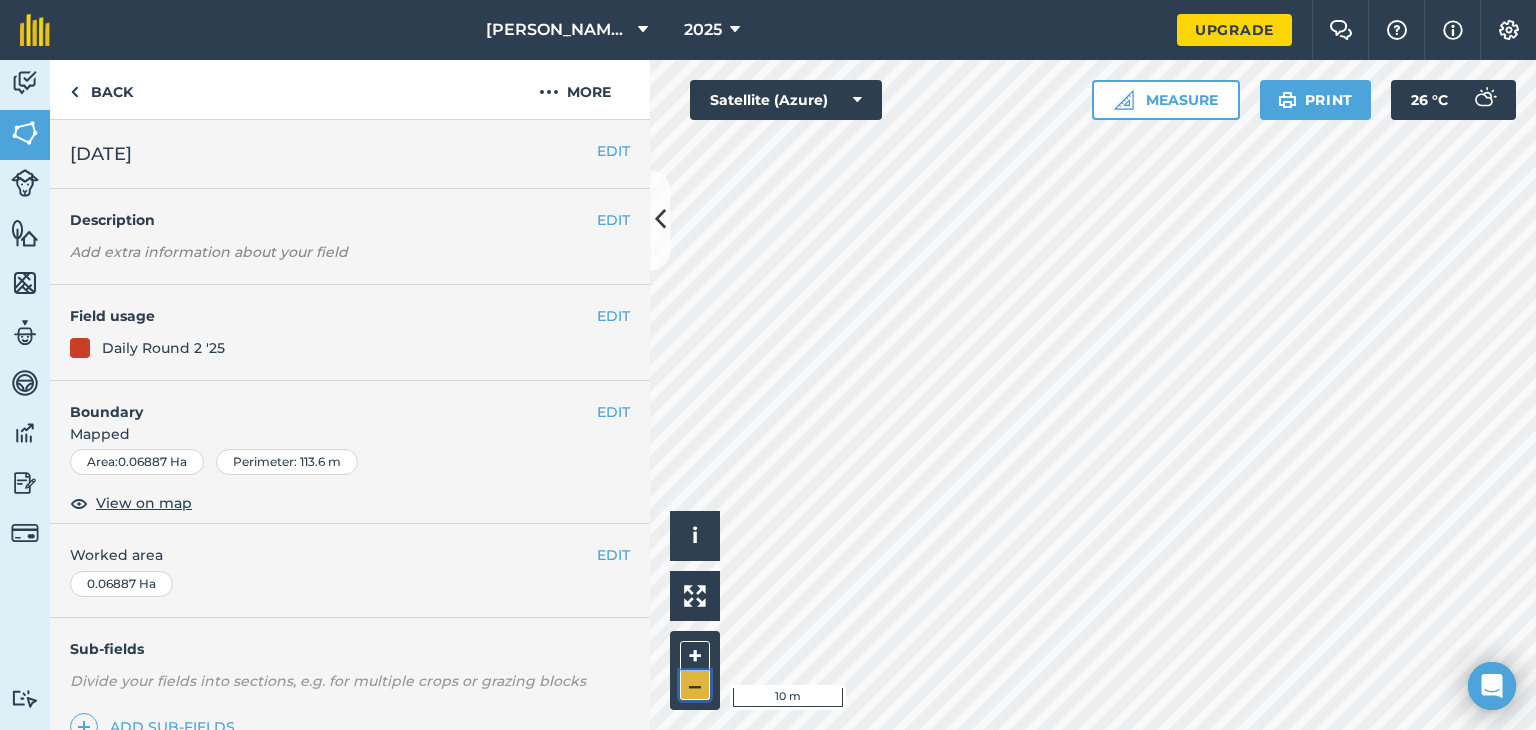 click on "–" at bounding box center [695, 685] 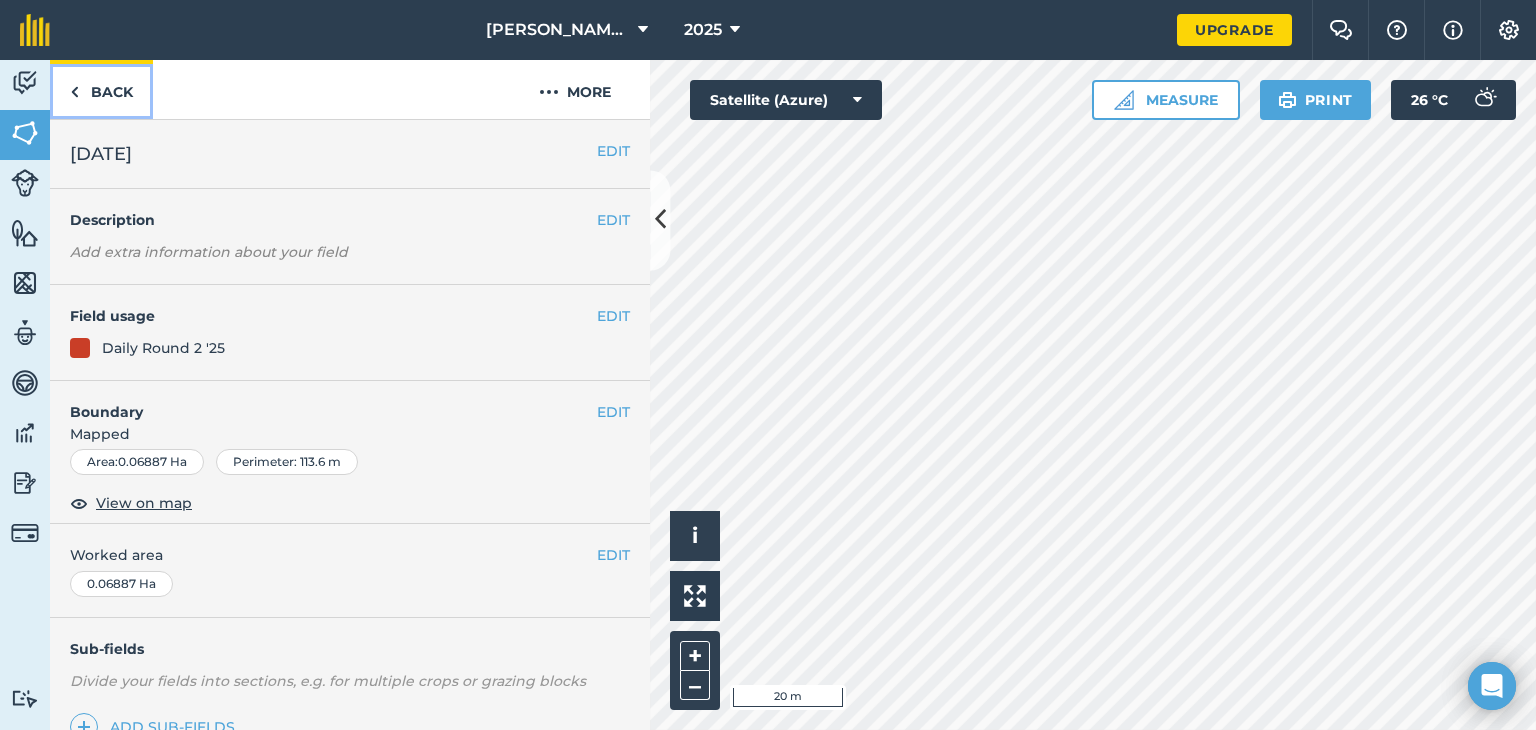click on "Back" at bounding box center (101, 89) 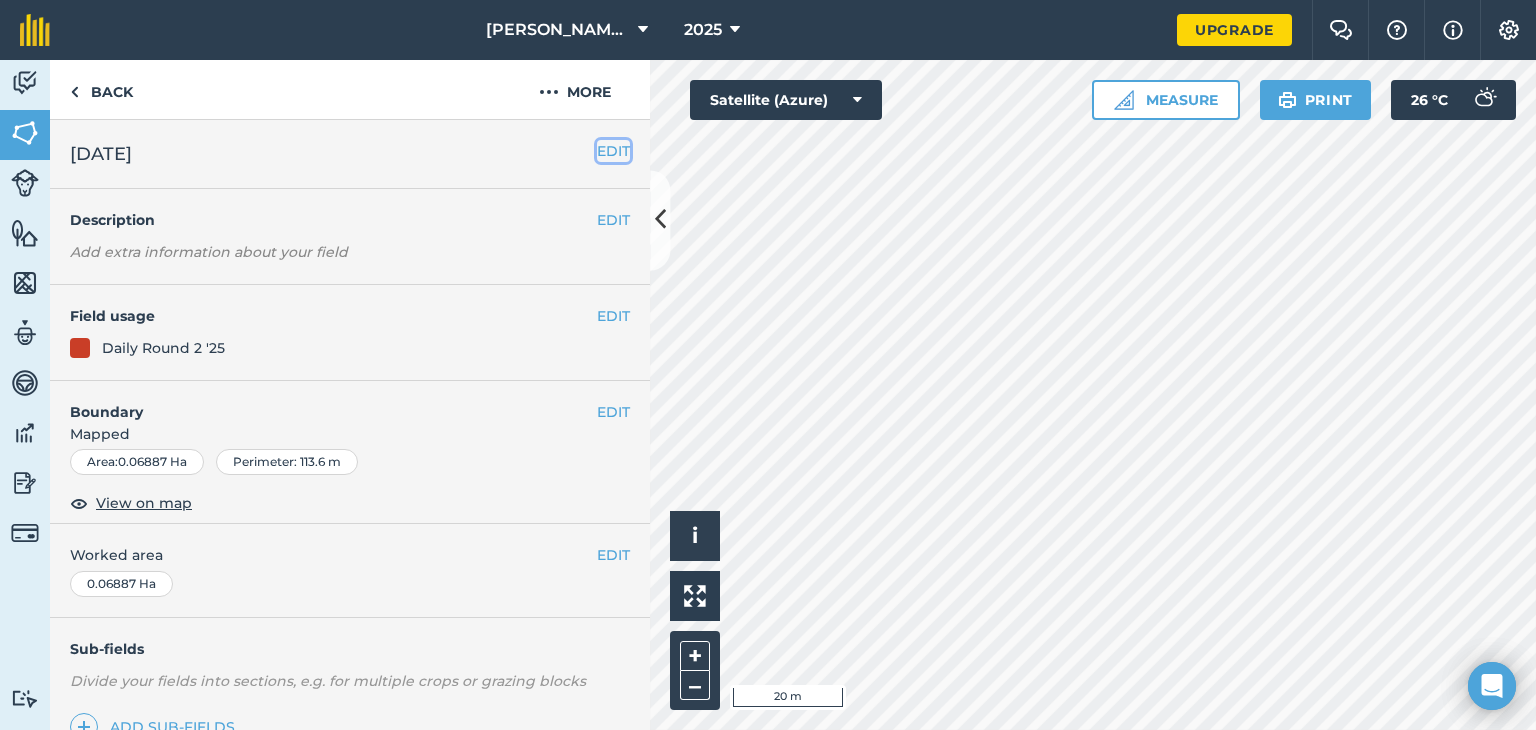 click on "EDIT" at bounding box center (613, 151) 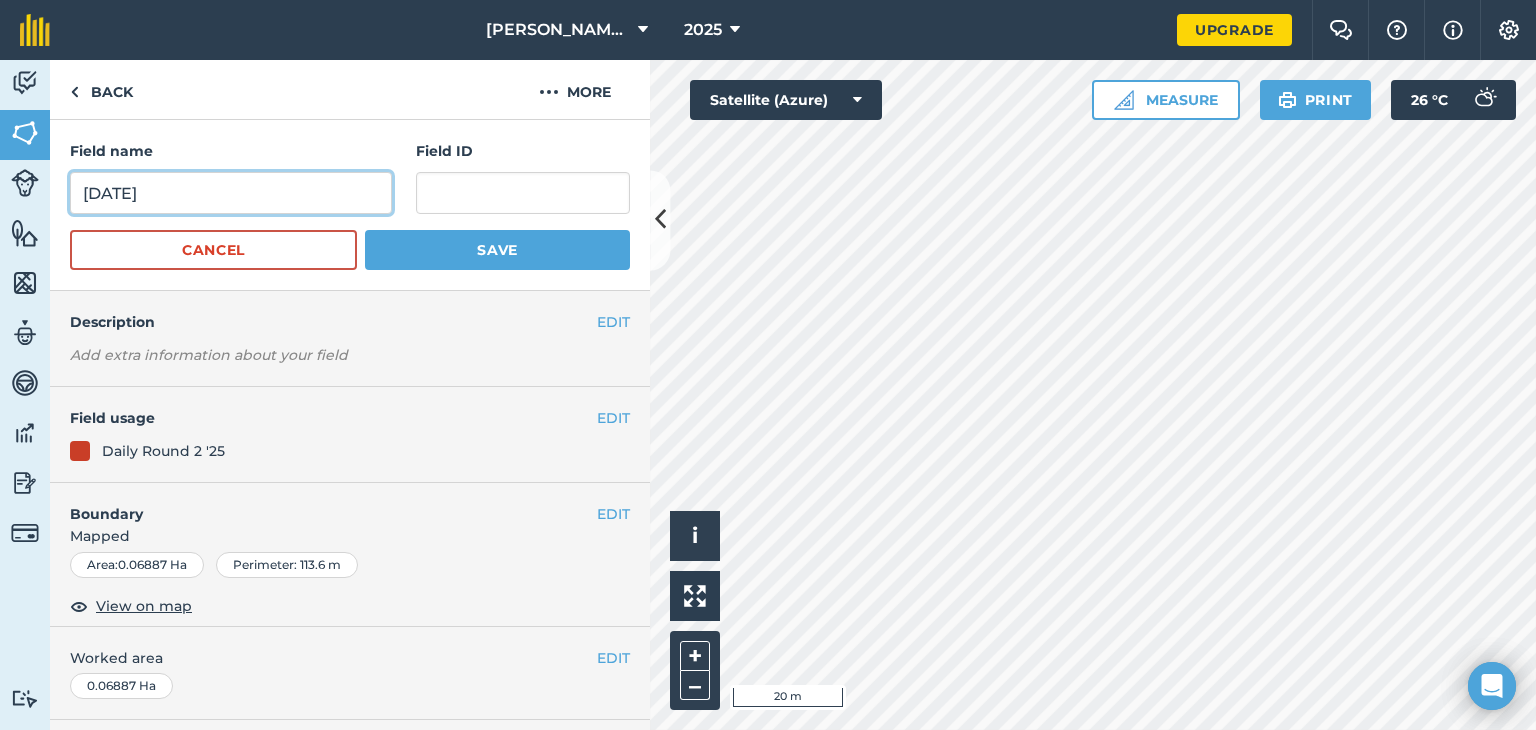 click on "28th July 25" at bounding box center (231, 193) 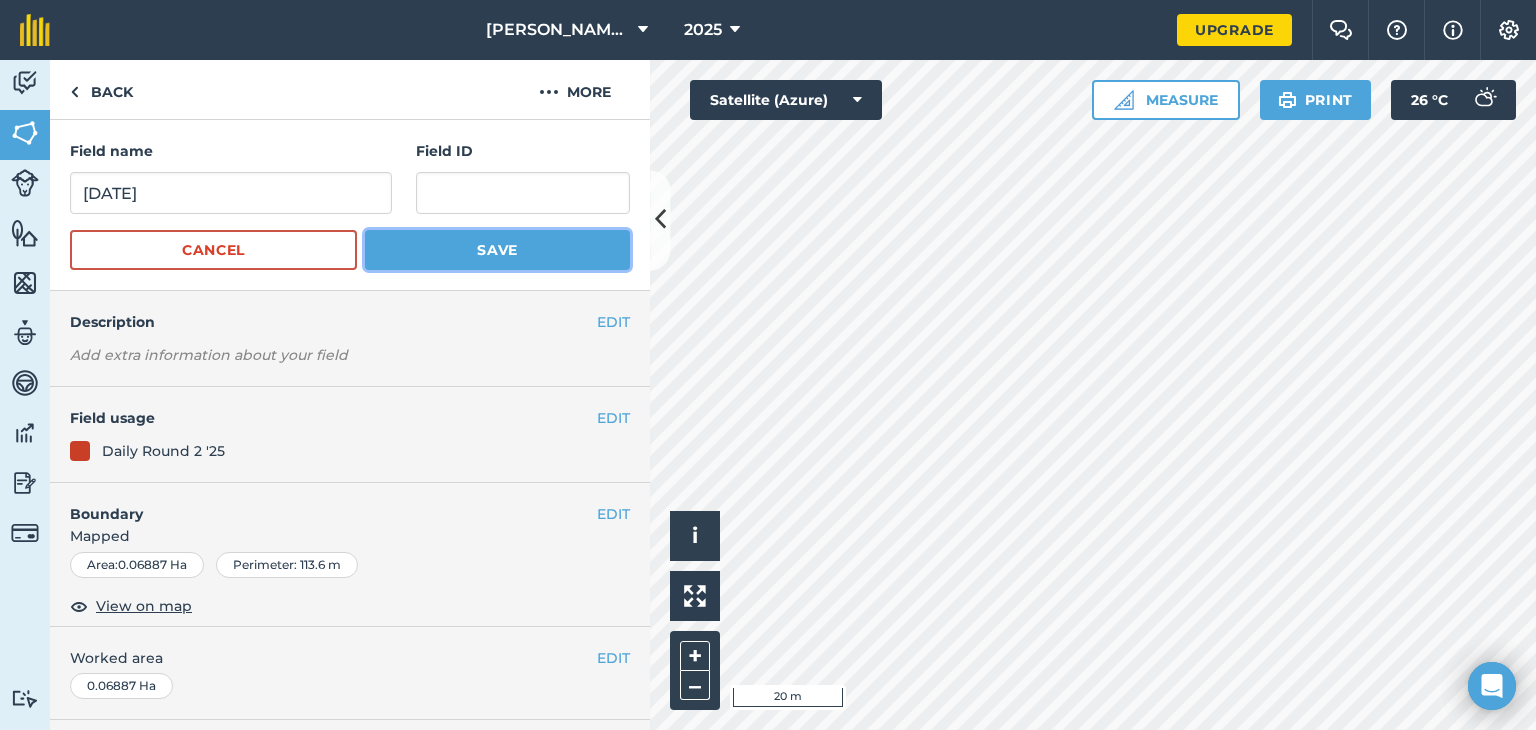 click on "Save" at bounding box center [497, 250] 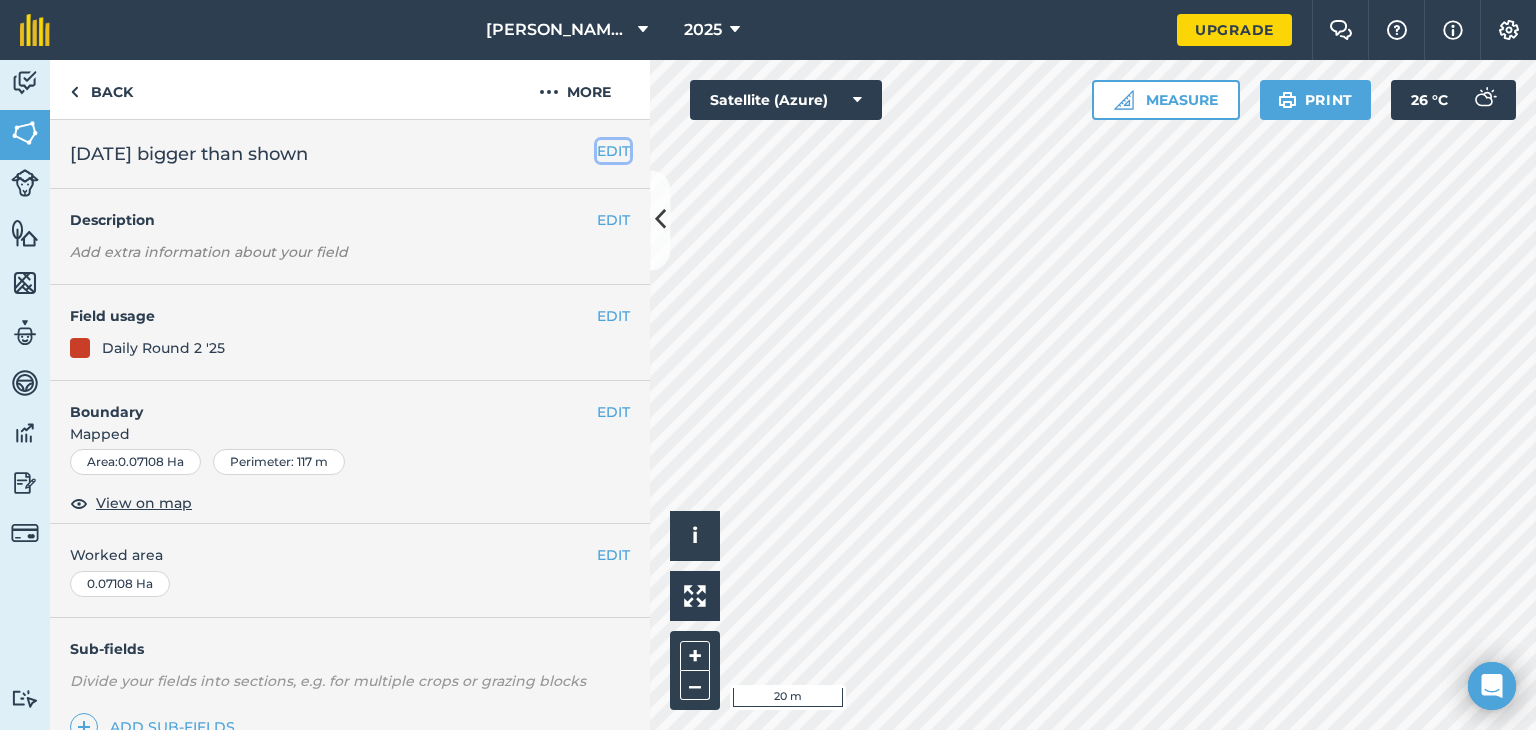 click on "EDIT" at bounding box center [613, 151] 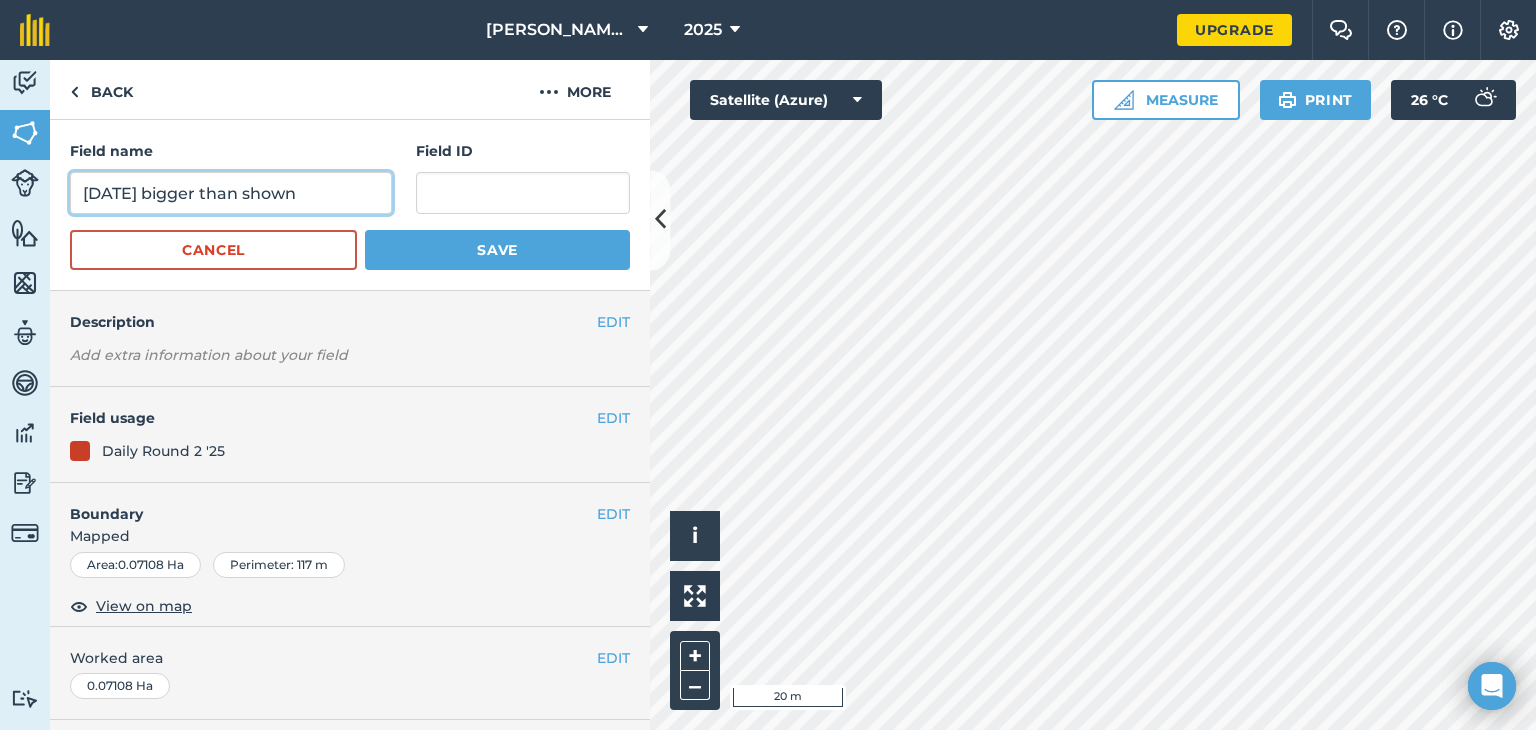 drag, startPoint x: 332, startPoint y: 193, endPoint x: 180, endPoint y: 179, distance: 152.64337 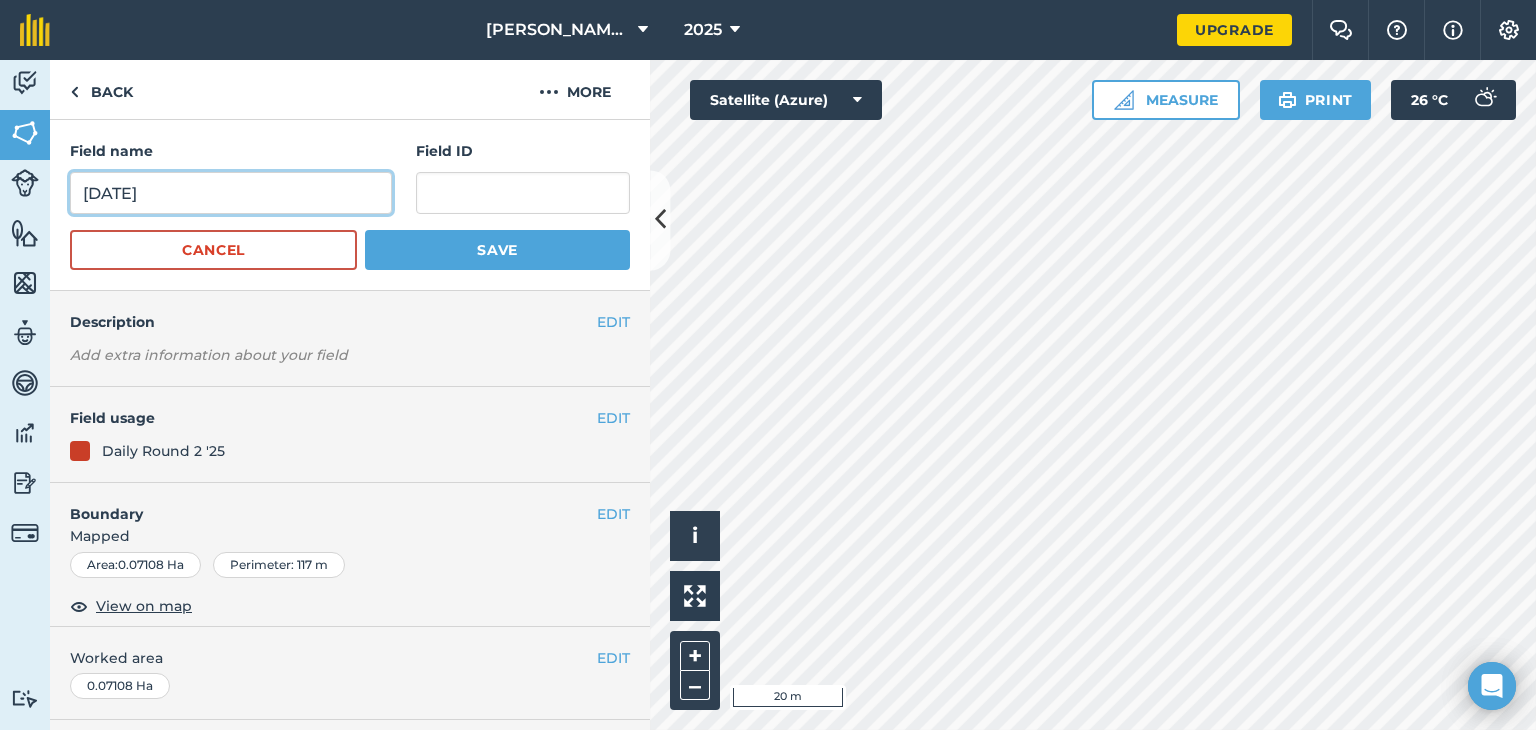 click on "26th July 25" at bounding box center (231, 193) 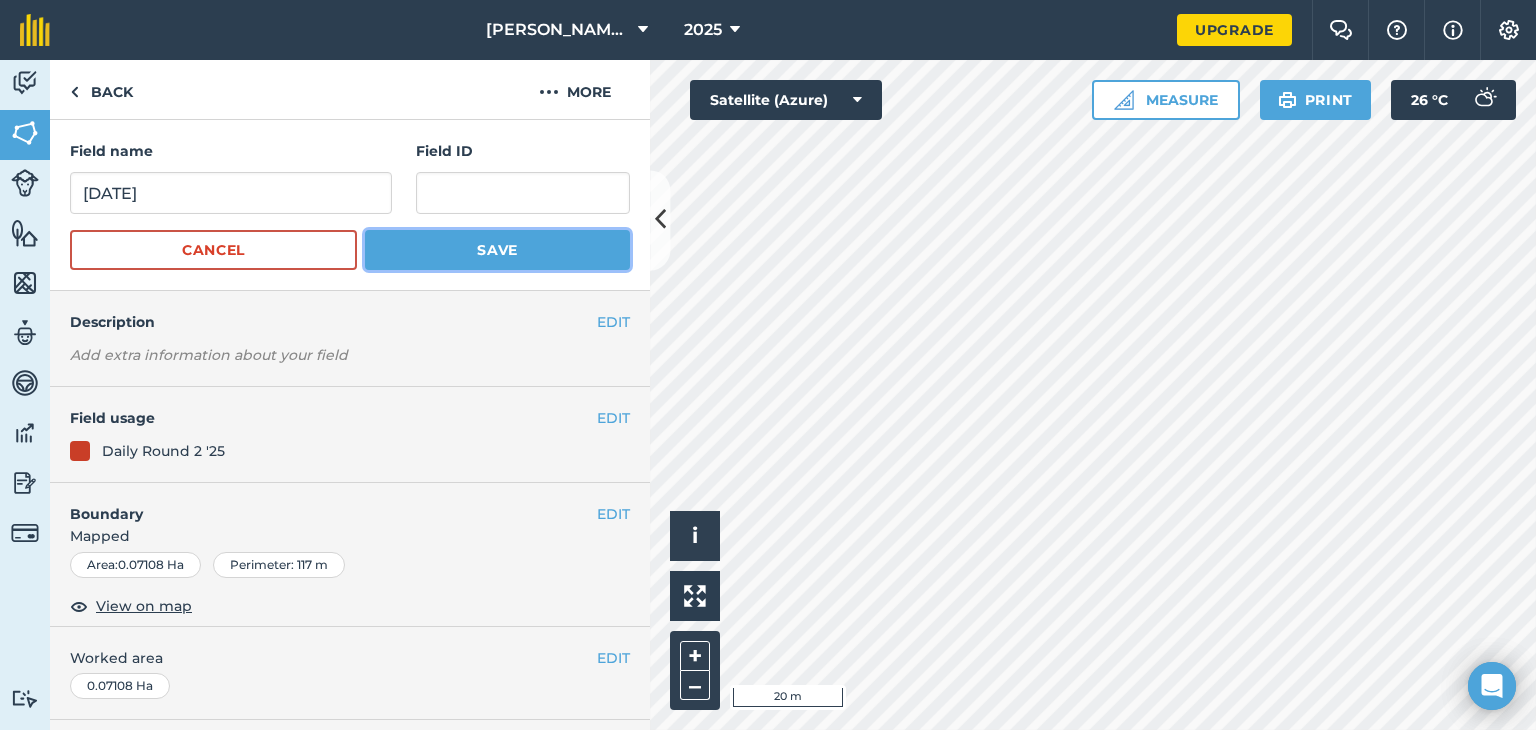 click on "Save" at bounding box center [497, 250] 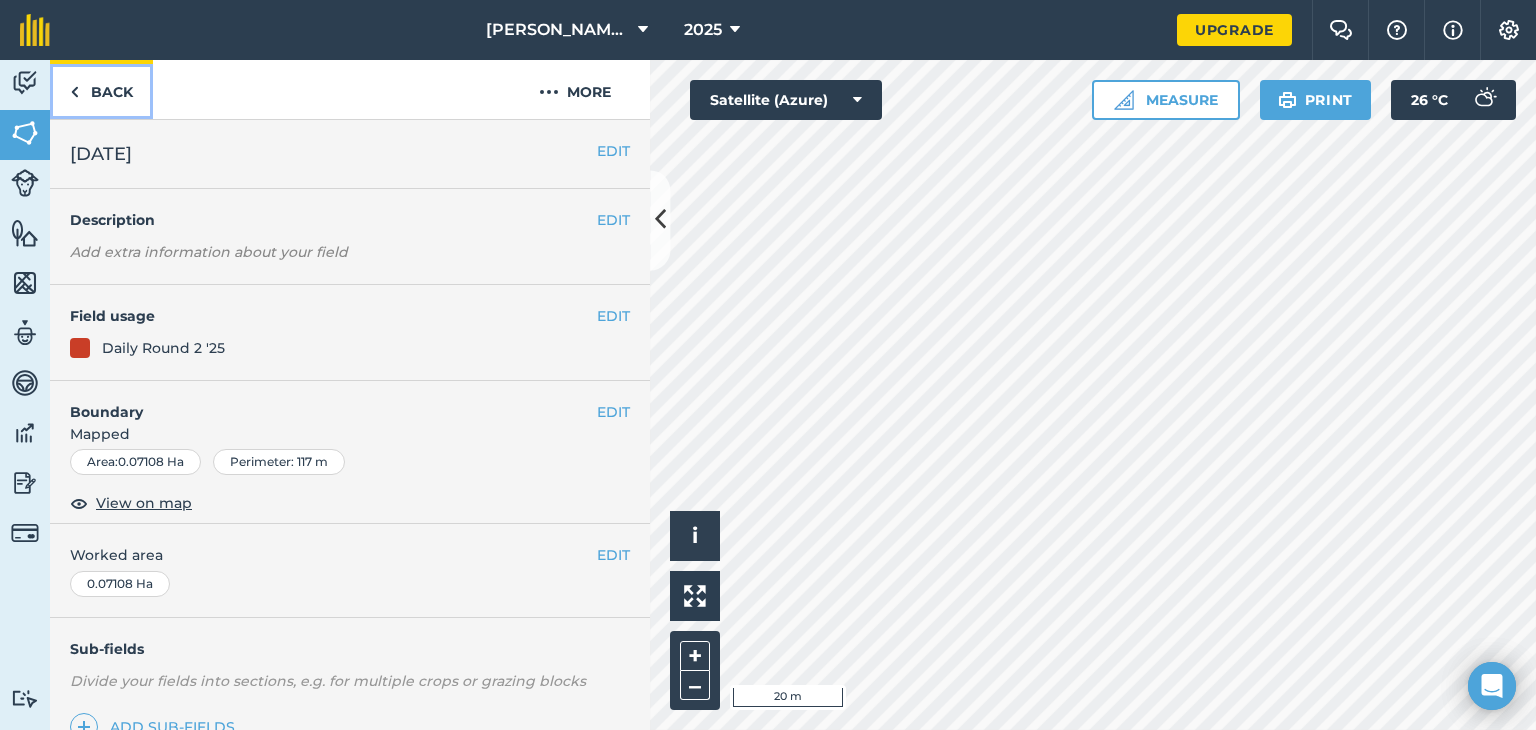 click on "Back" at bounding box center [101, 89] 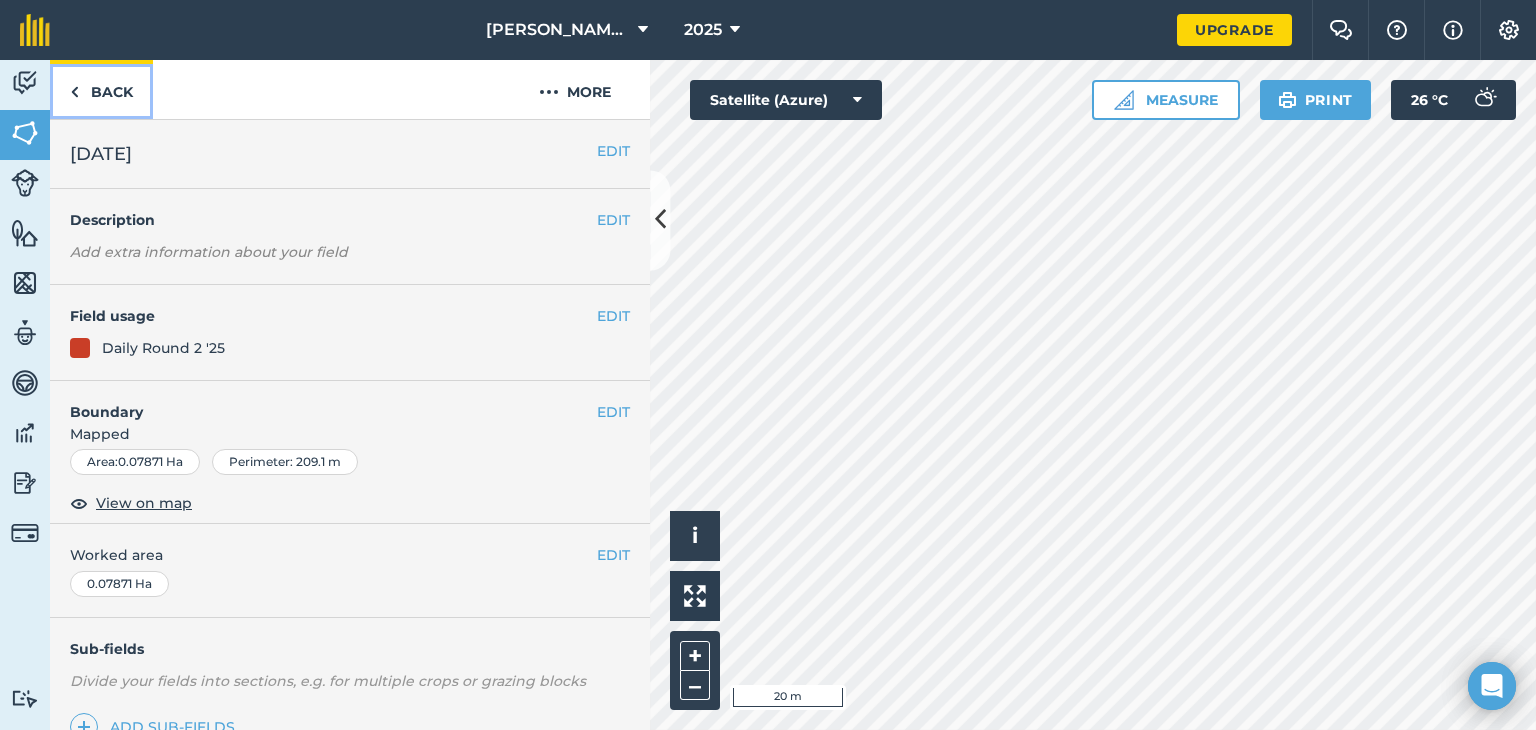 click on "Back" at bounding box center (101, 89) 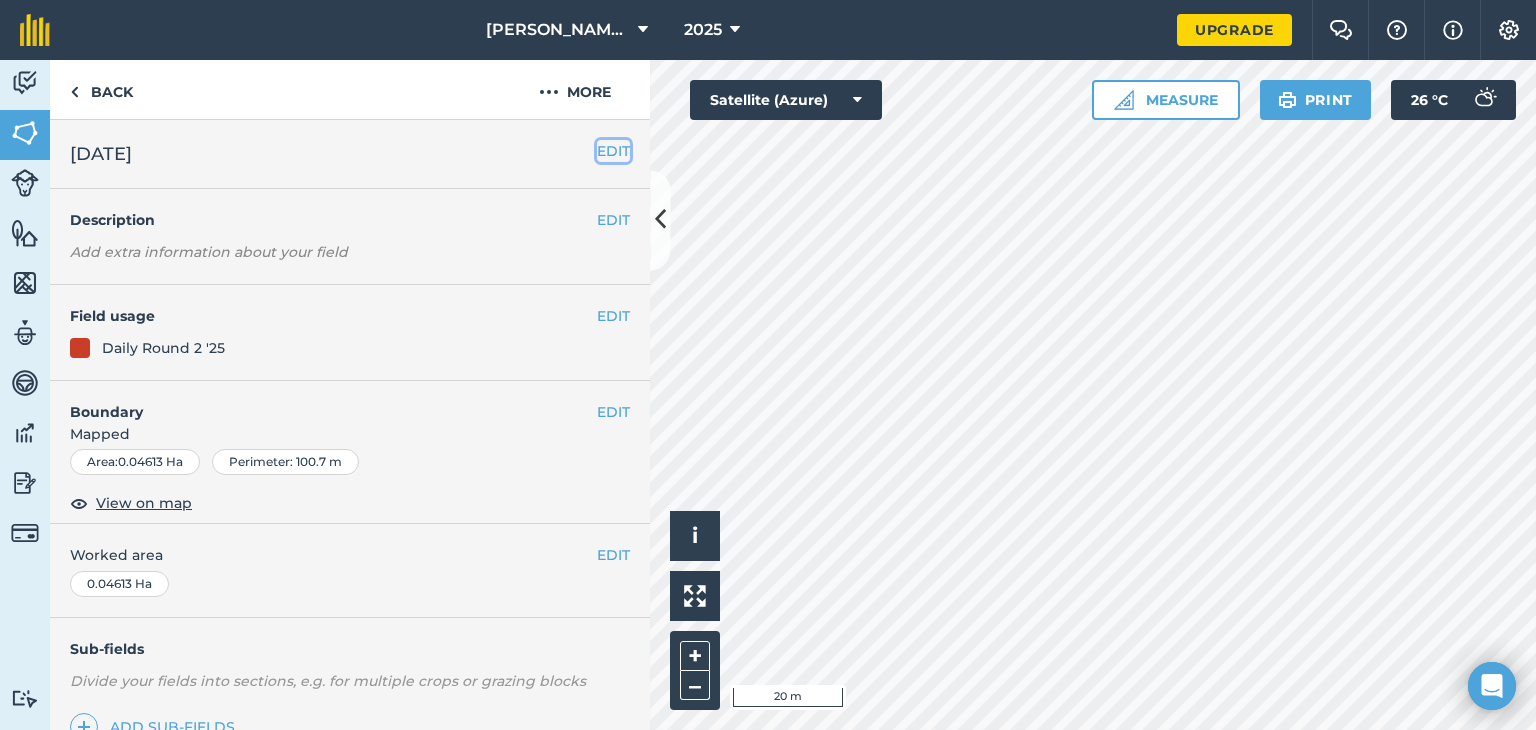 click on "EDIT" at bounding box center [613, 151] 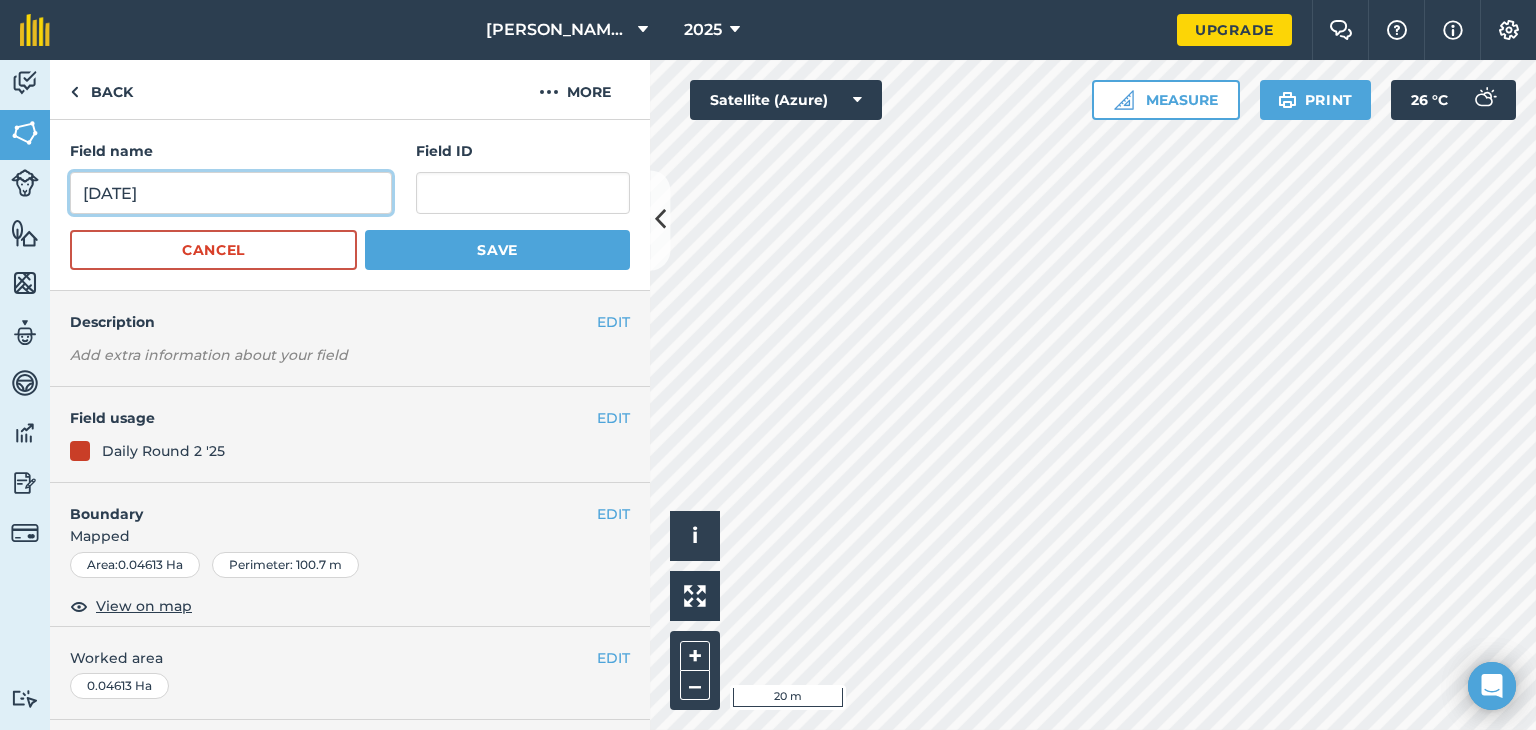 click on "24th July 25" at bounding box center (231, 193) 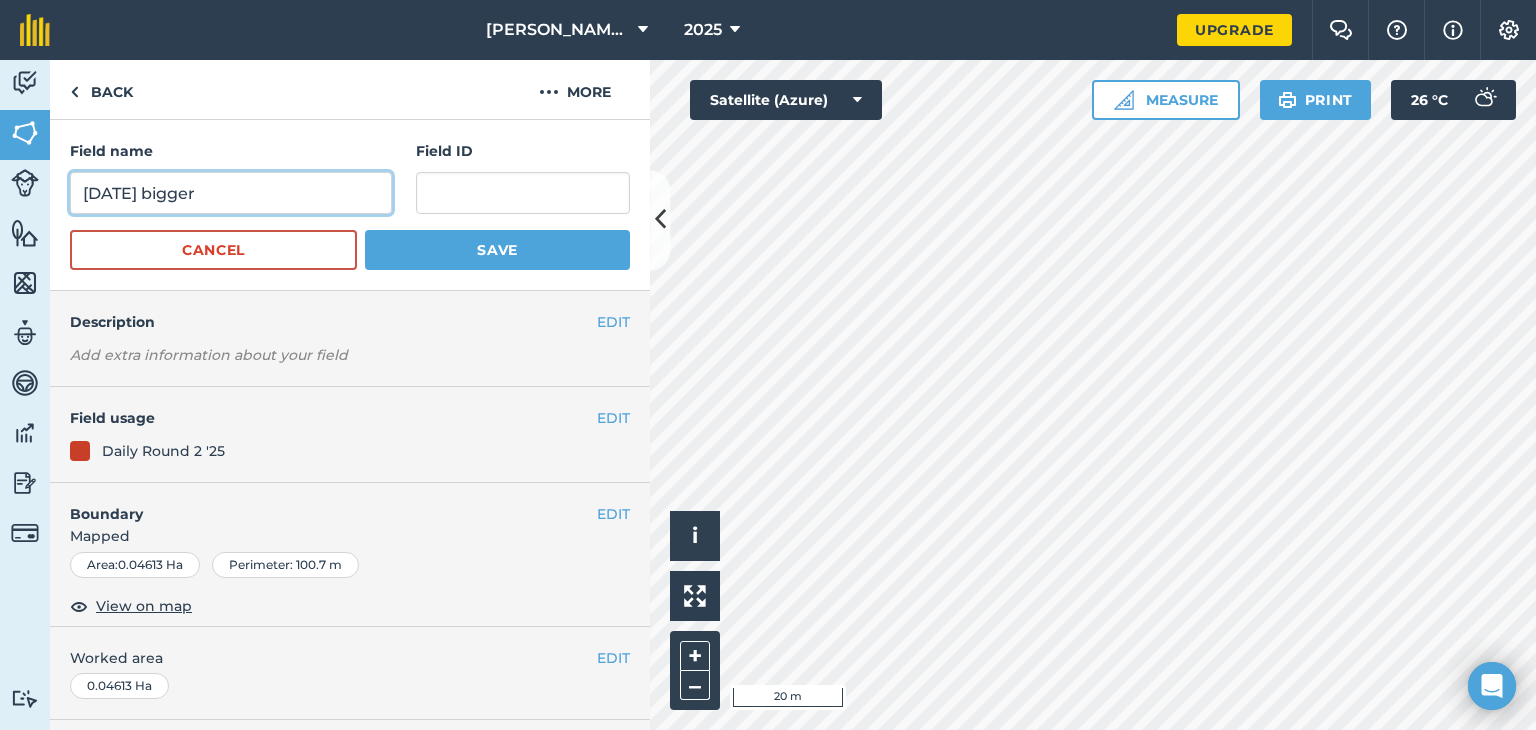 type on "24th July 25 bigger" 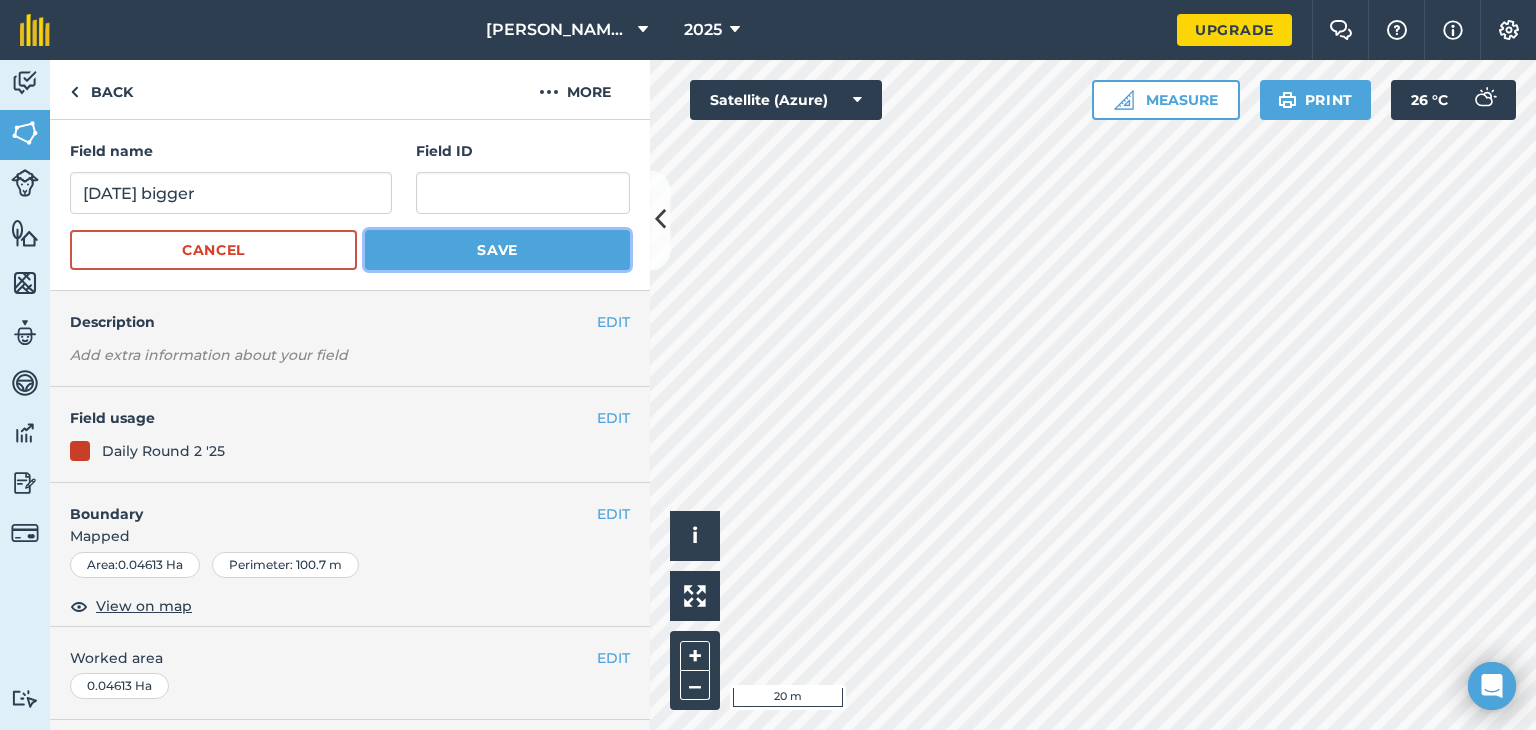 click on "Save" at bounding box center (497, 250) 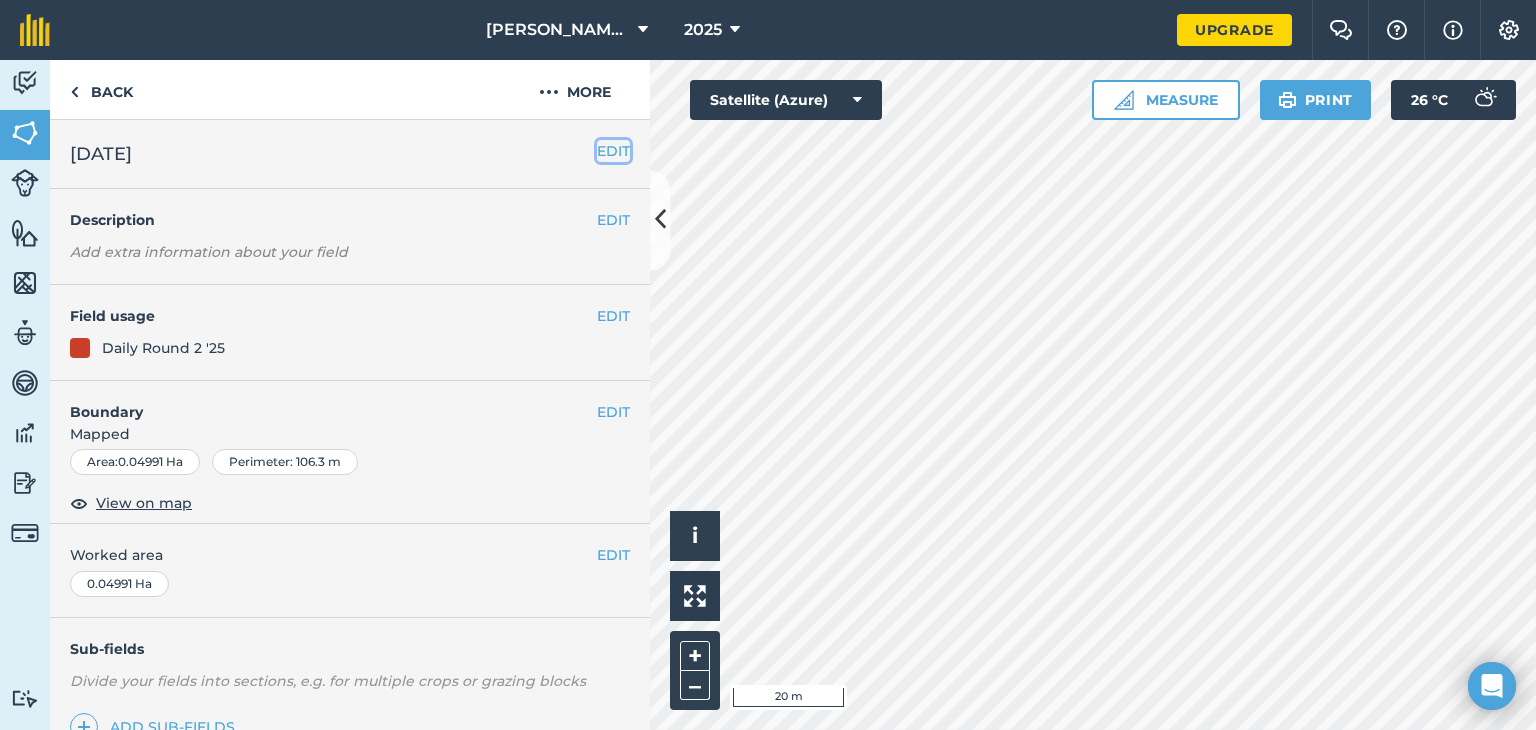 click on "EDIT" at bounding box center [613, 151] 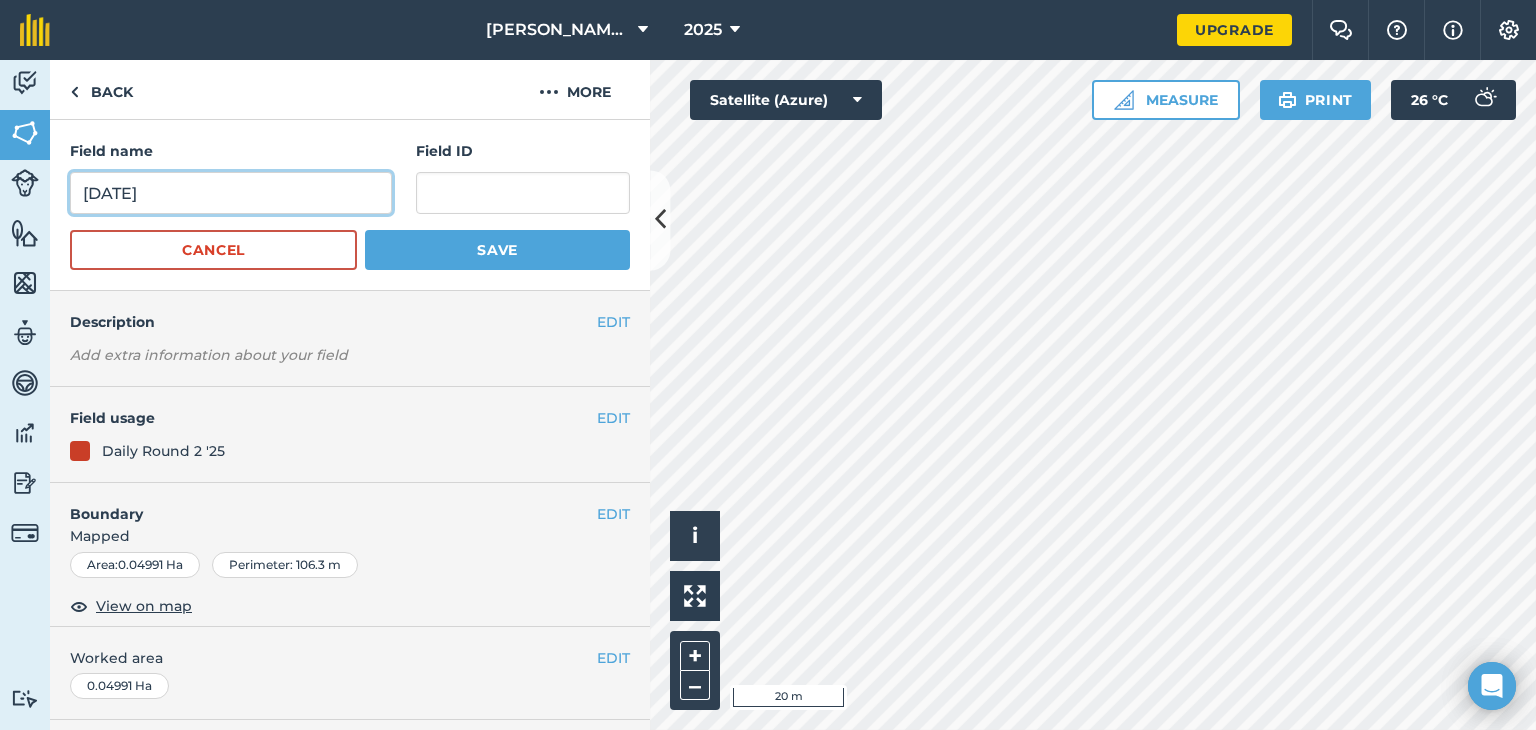 click on "23rd July 25" at bounding box center (231, 193) 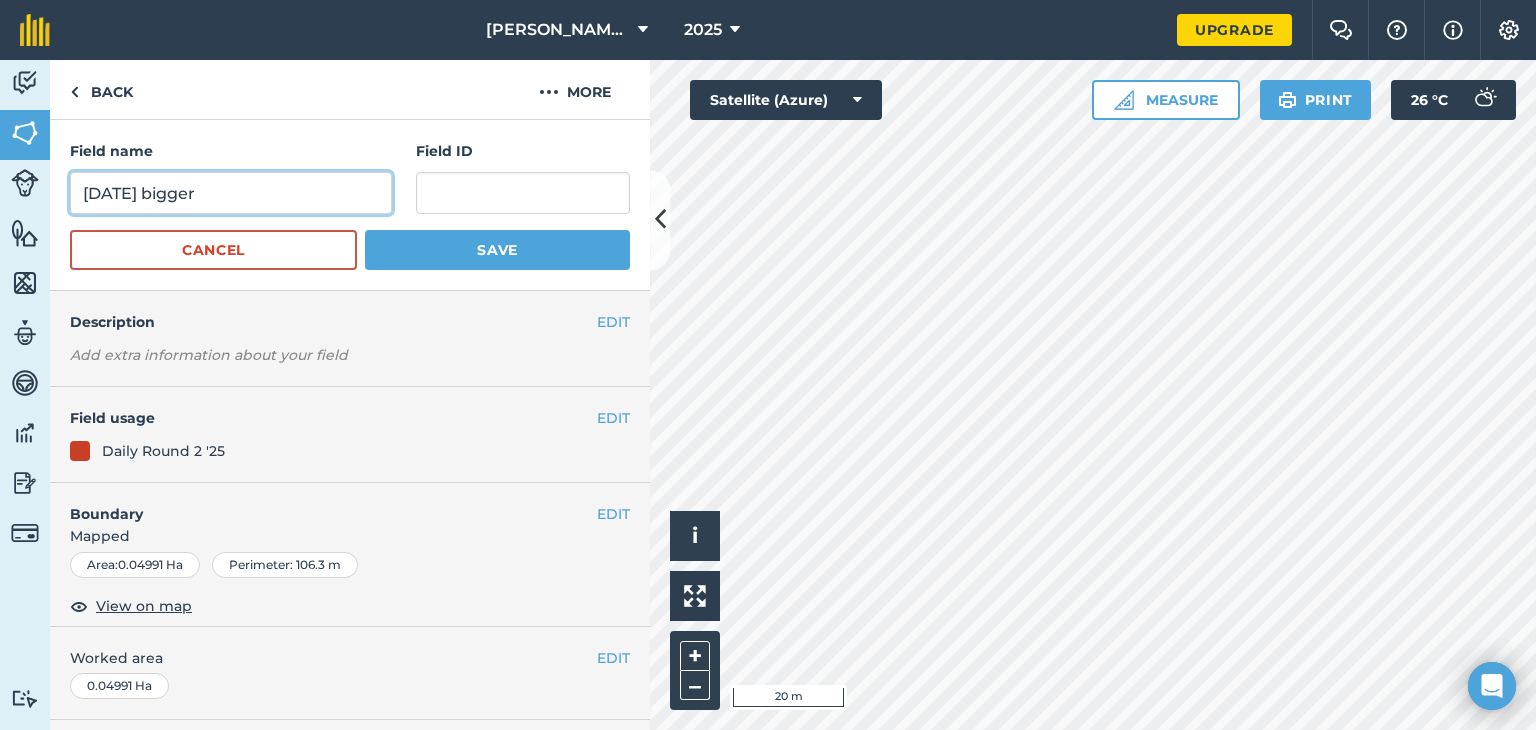 type on "23rd July 25 bigger" 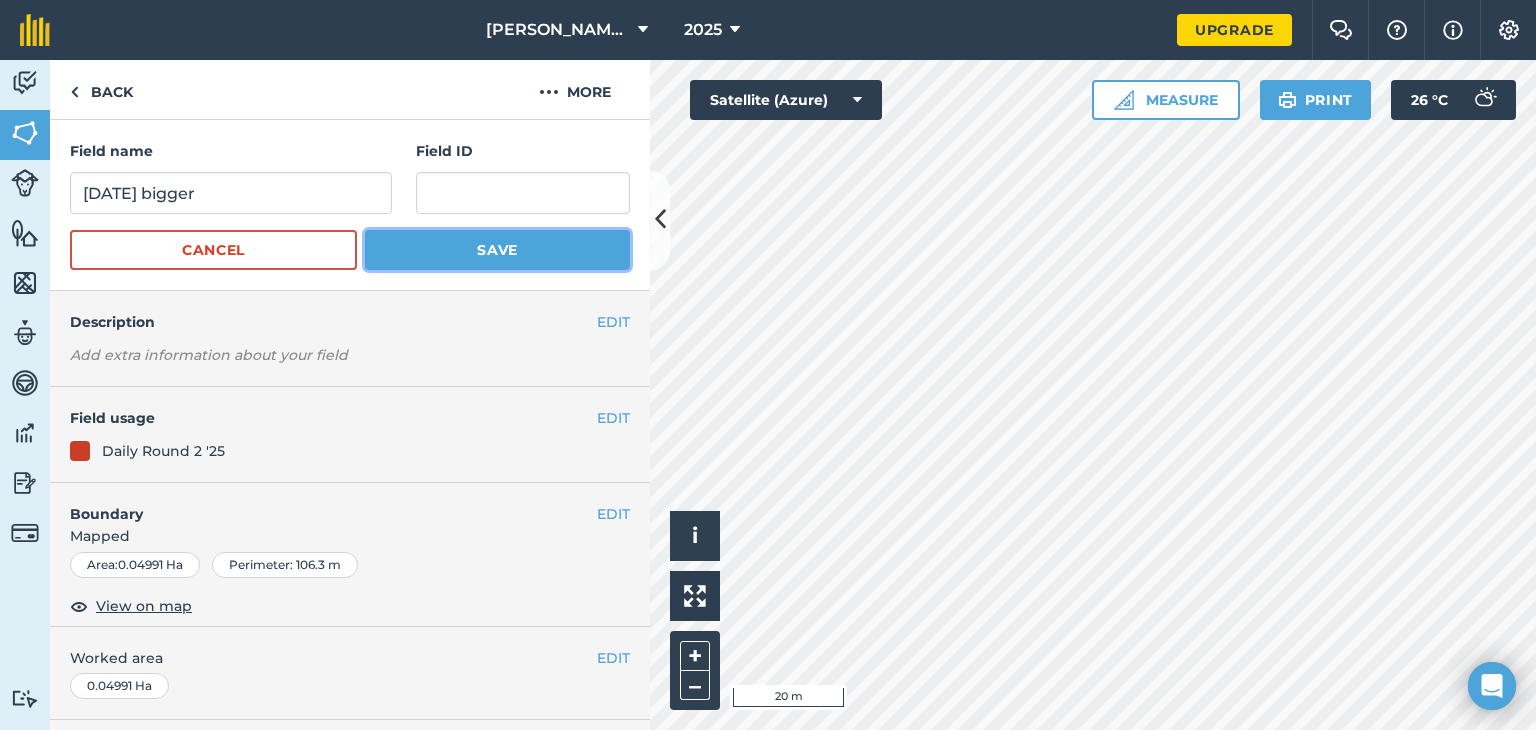 click on "Save" at bounding box center (497, 250) 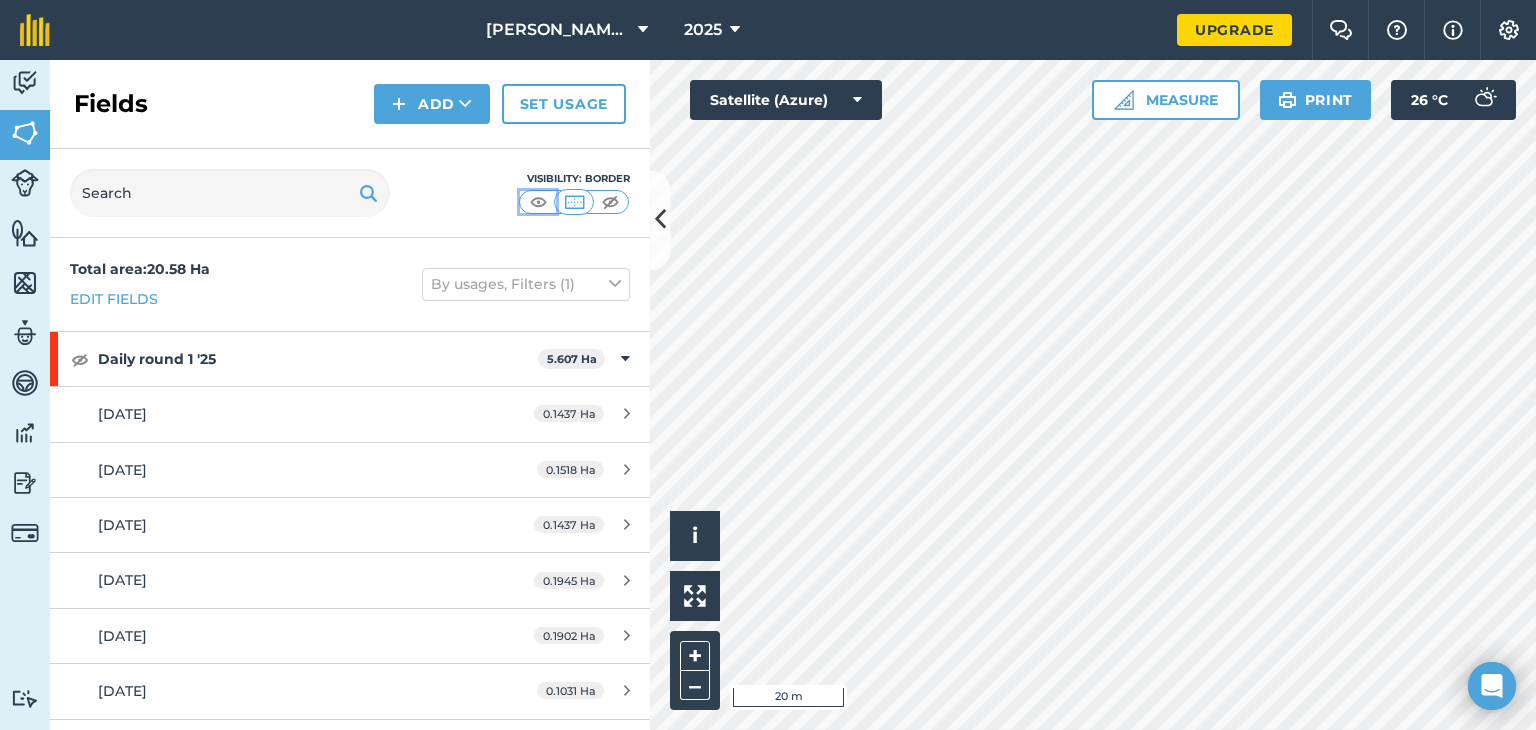 click at bounding box center (538, 202) 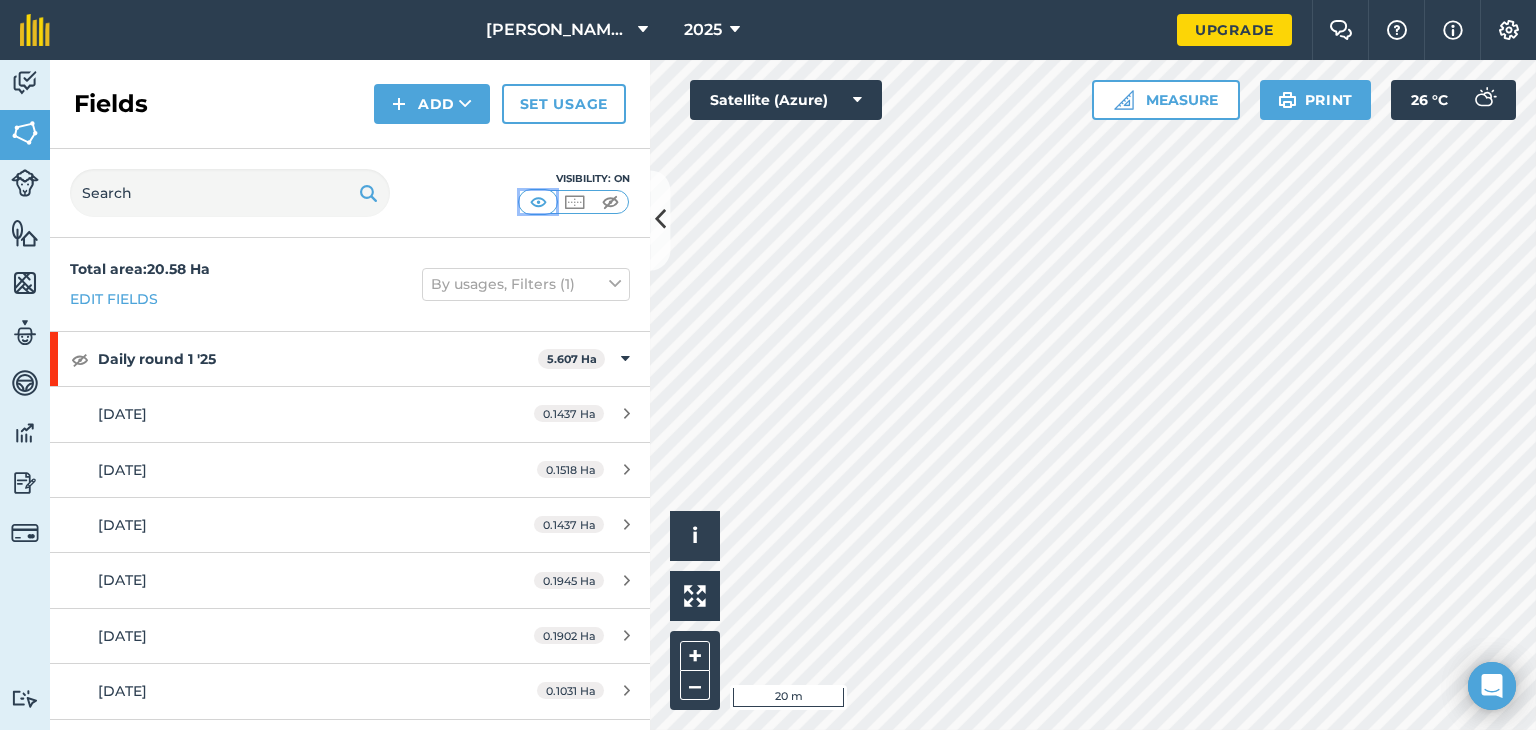 click at bounding box center [538, 202] 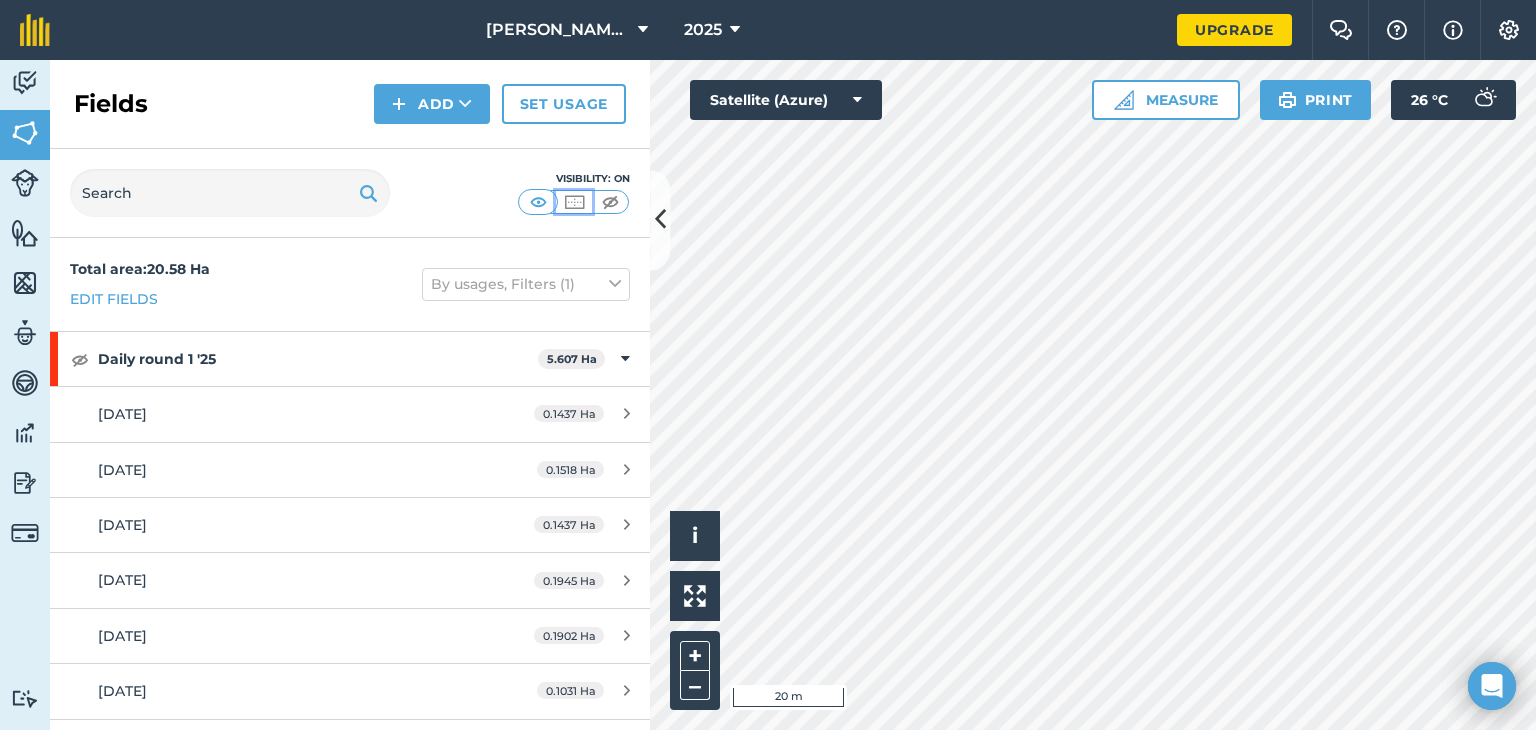 click at bounding box center [574, 202] 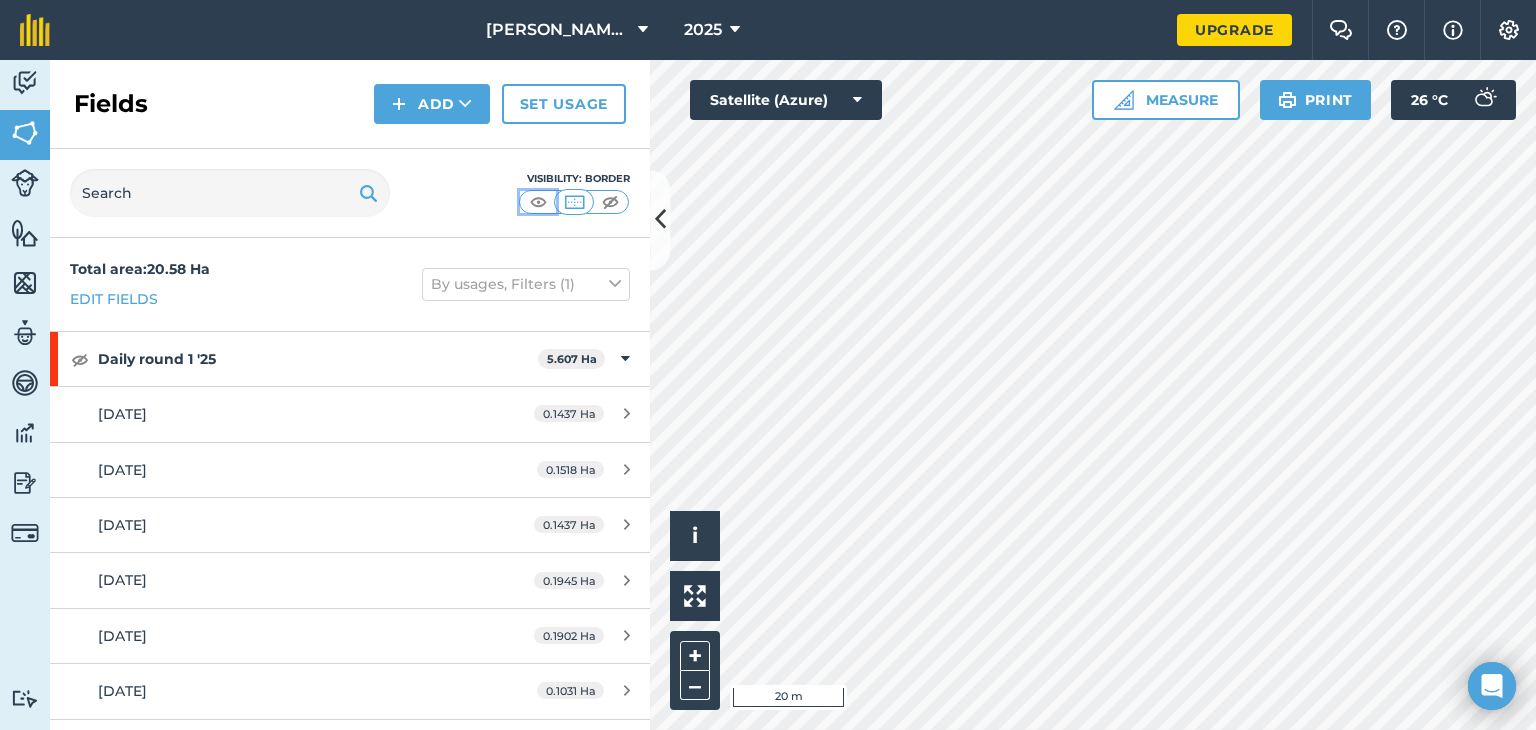click at bounding box center (538, 202) 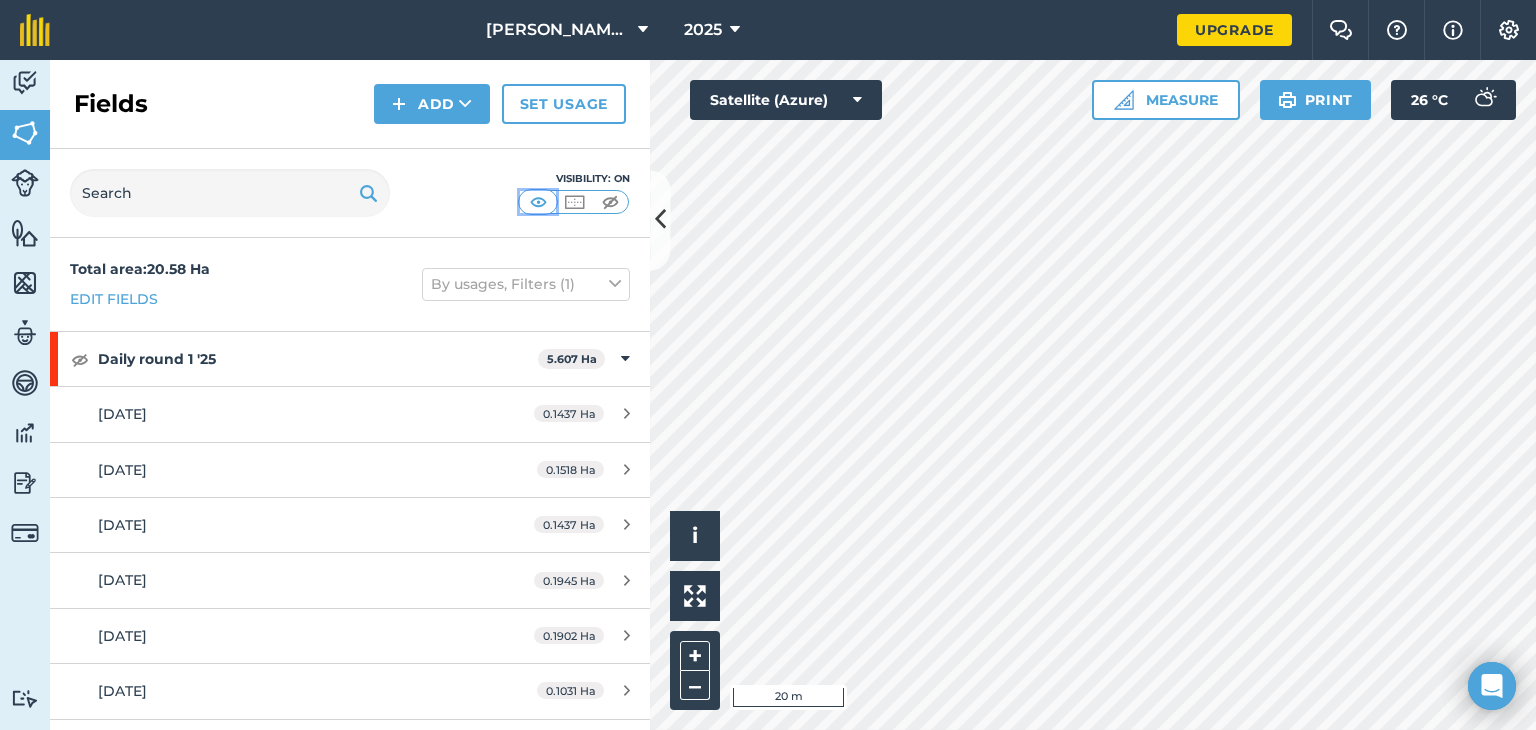 click at bounding box center [538, 202] 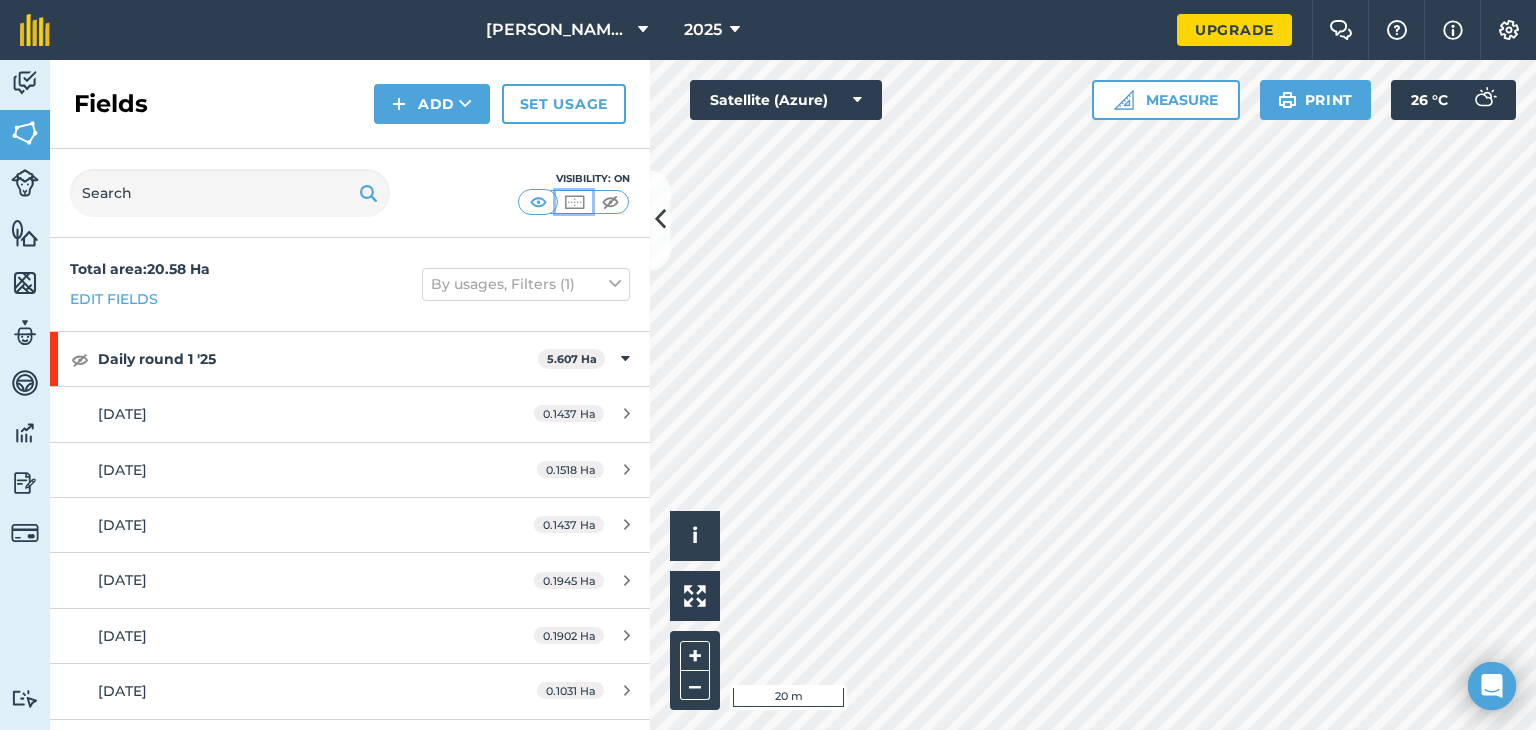 click at bounding box center (574, 202) 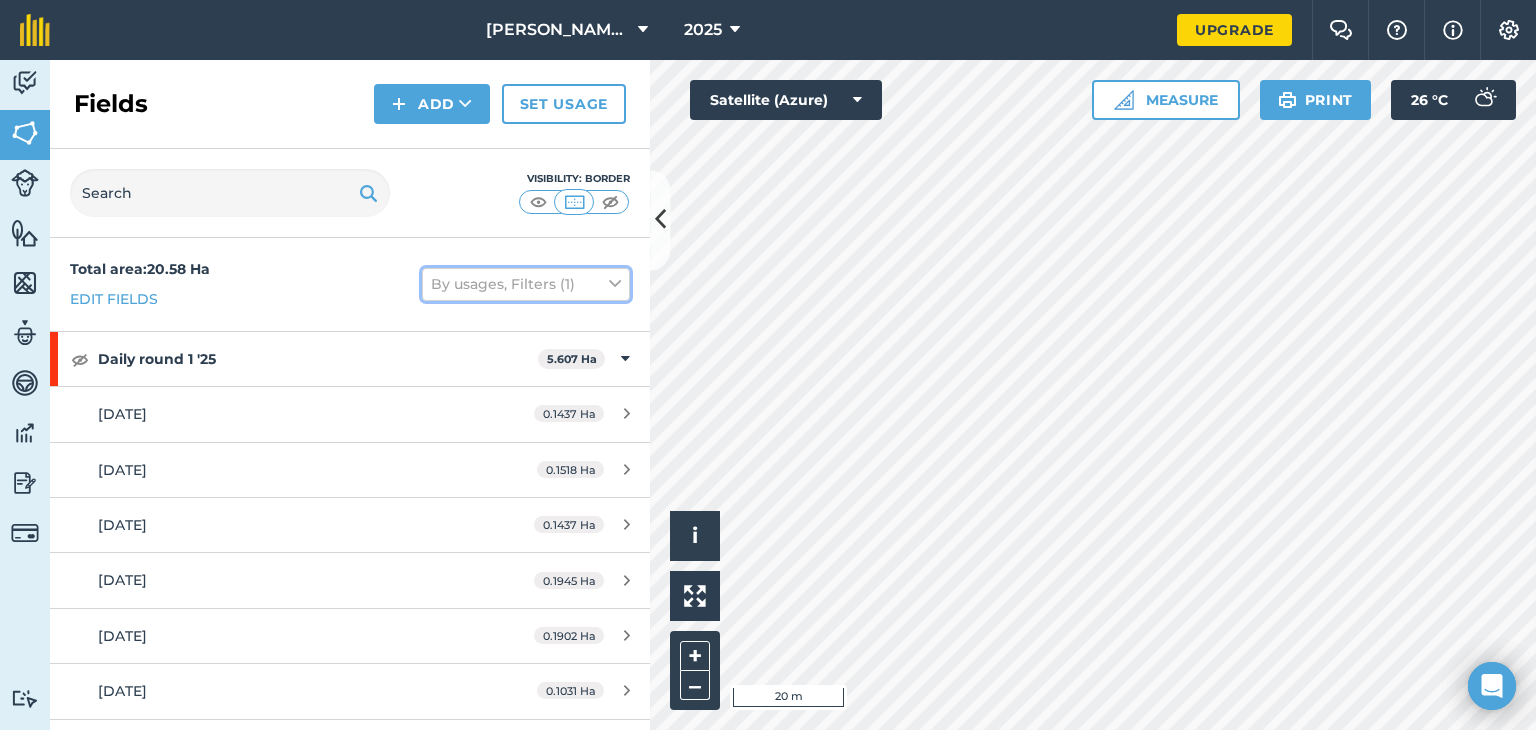 click at bounding box center (615, 284) 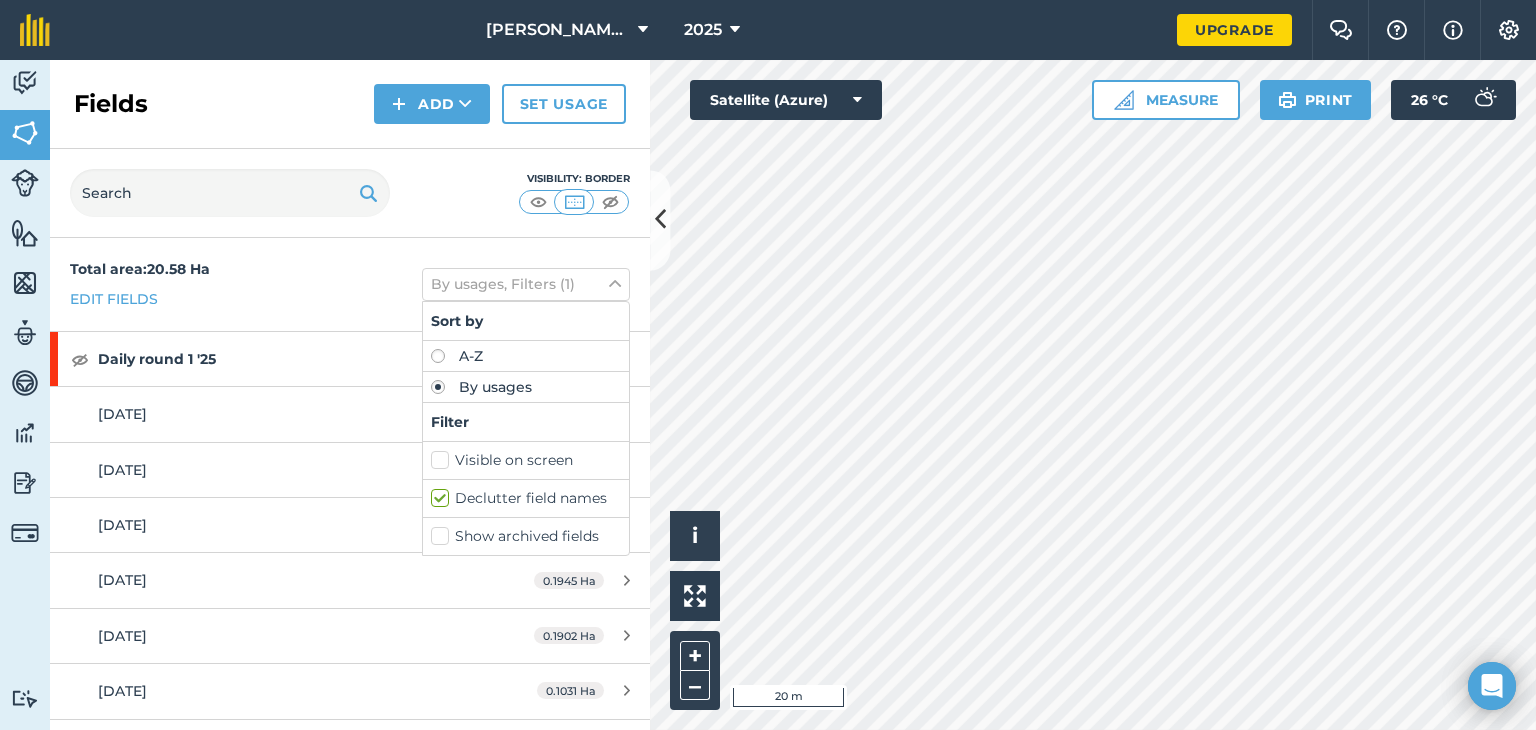 click on "Show archived fields" at bounding box center (526, 536) 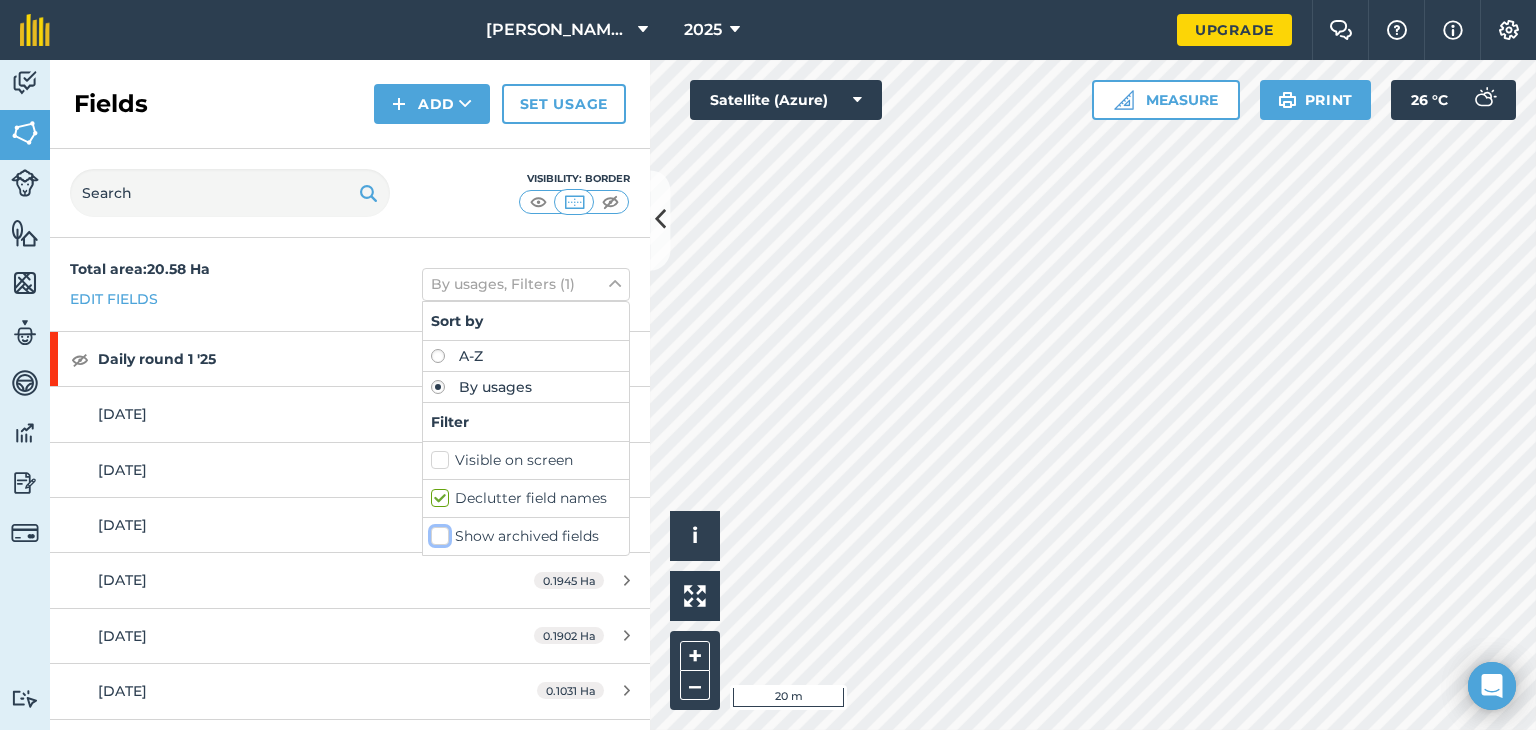 click on "Show archived fields" at bounding box center [437, 532] 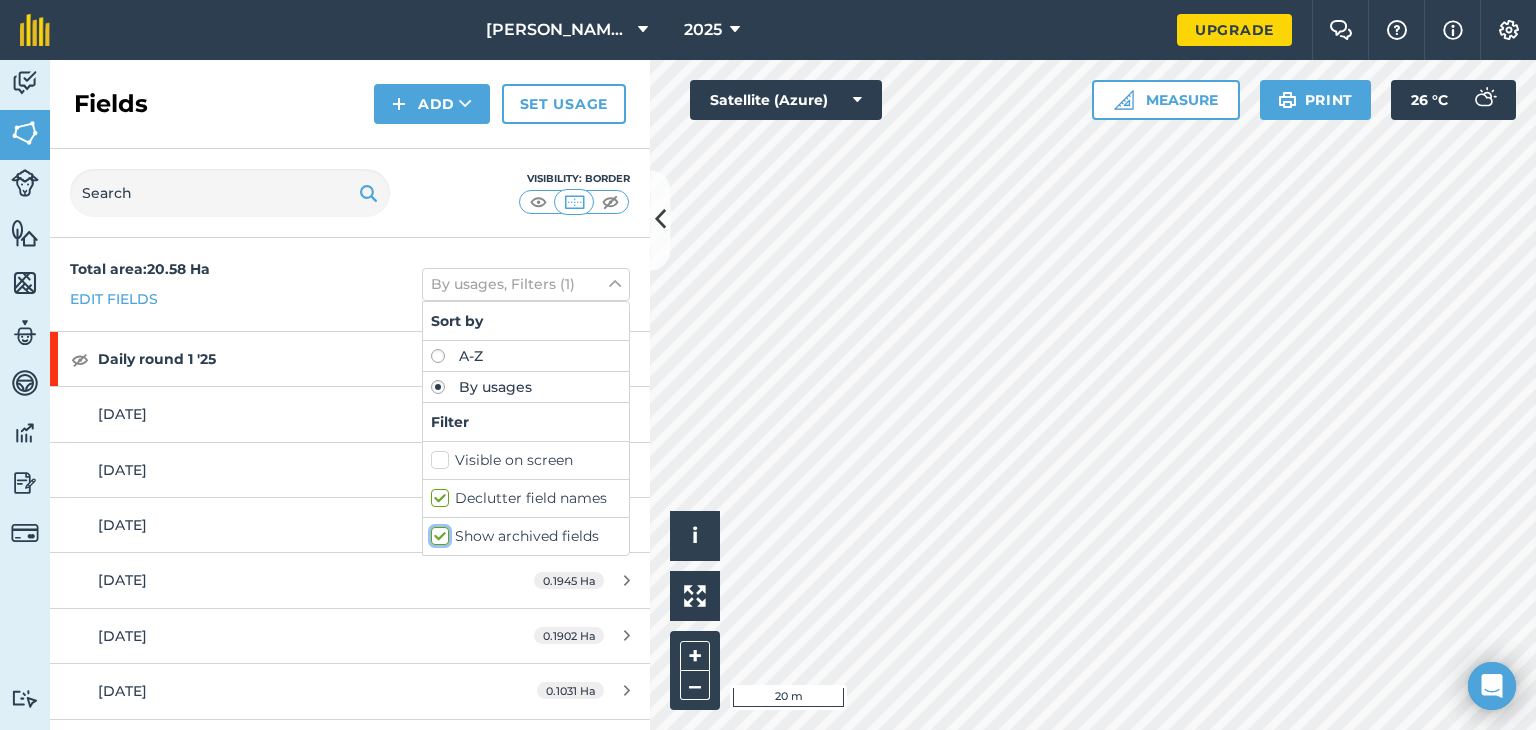 checkbox on "true" 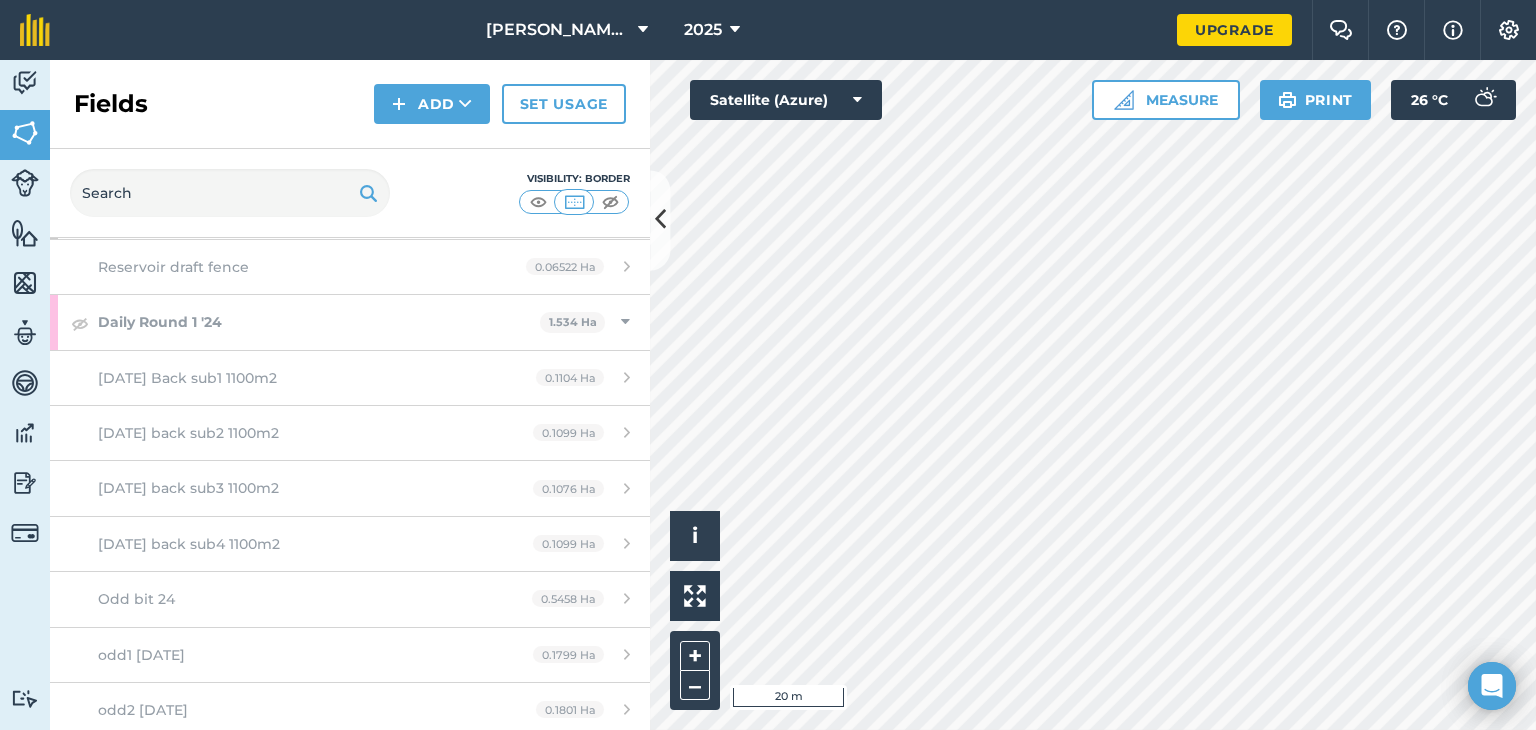 scroll, scrollTop: 7616, scrollLeft: 0, axis: vertical 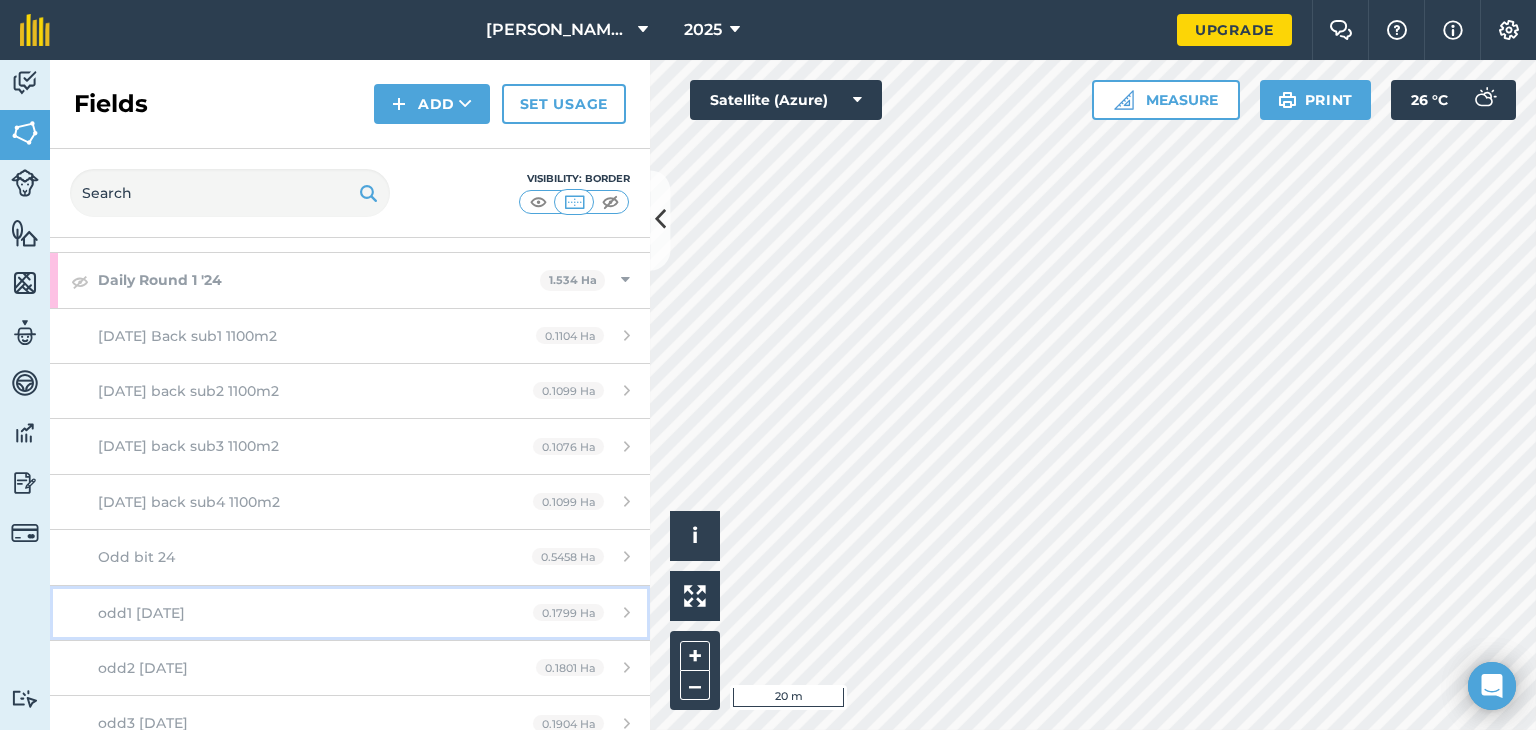 click on "odd1 may24 0.1799   Ha" at bounding box center [350, 613] 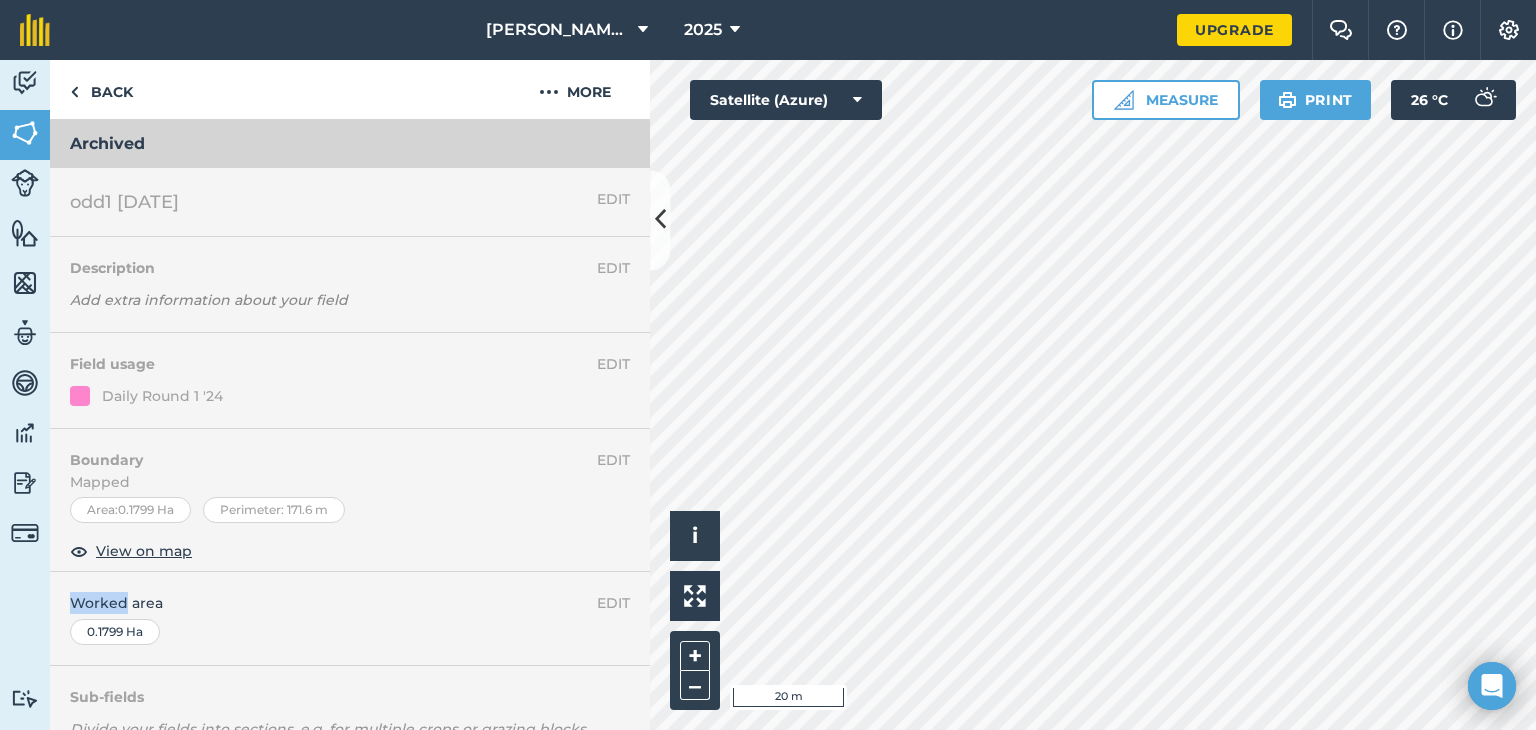click on "EDIT Boundary   Mapped Area :  0.1799   Ha Perimeter :   171.6   m   View on map" at bounding box center [350, 501] 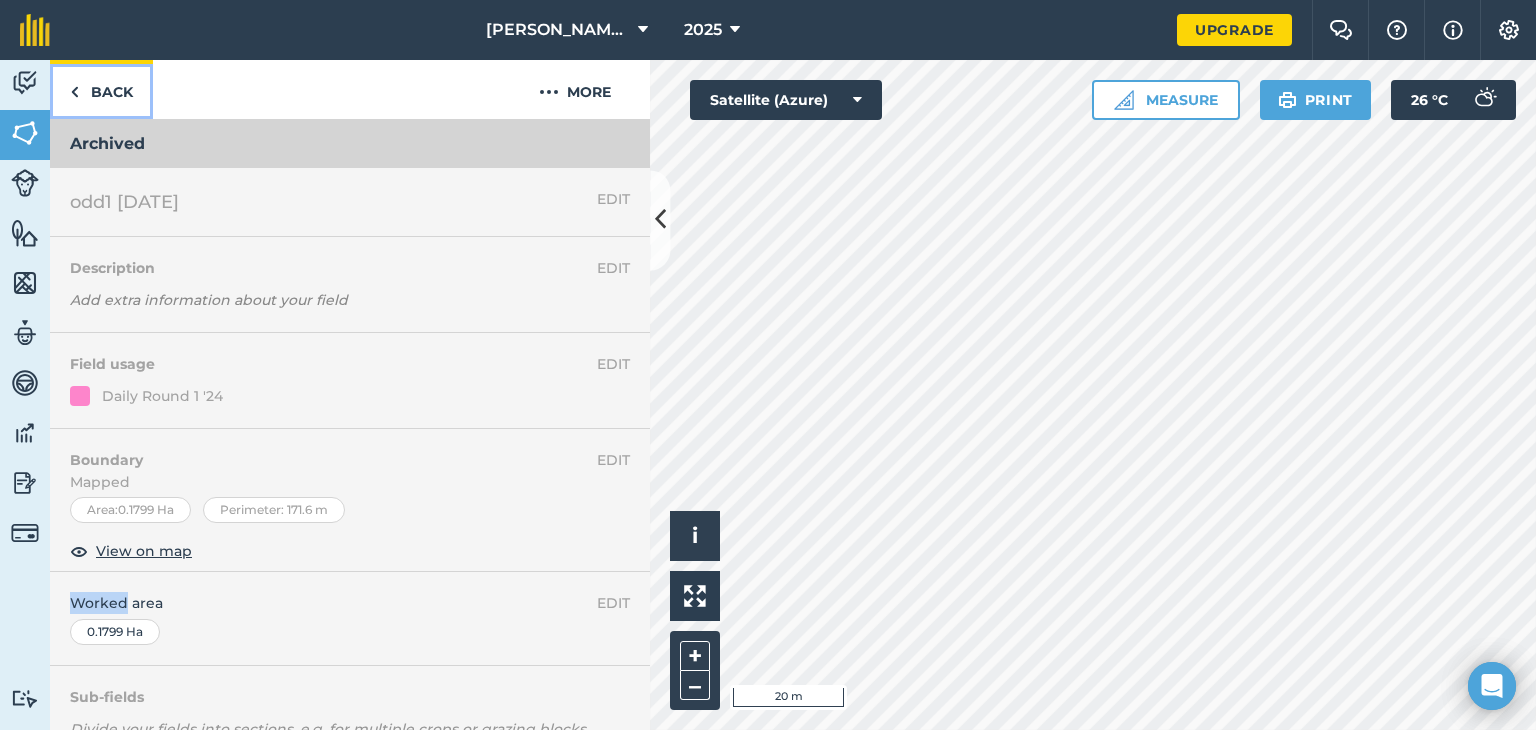 click on "Back" at bounding box center (101, 89) 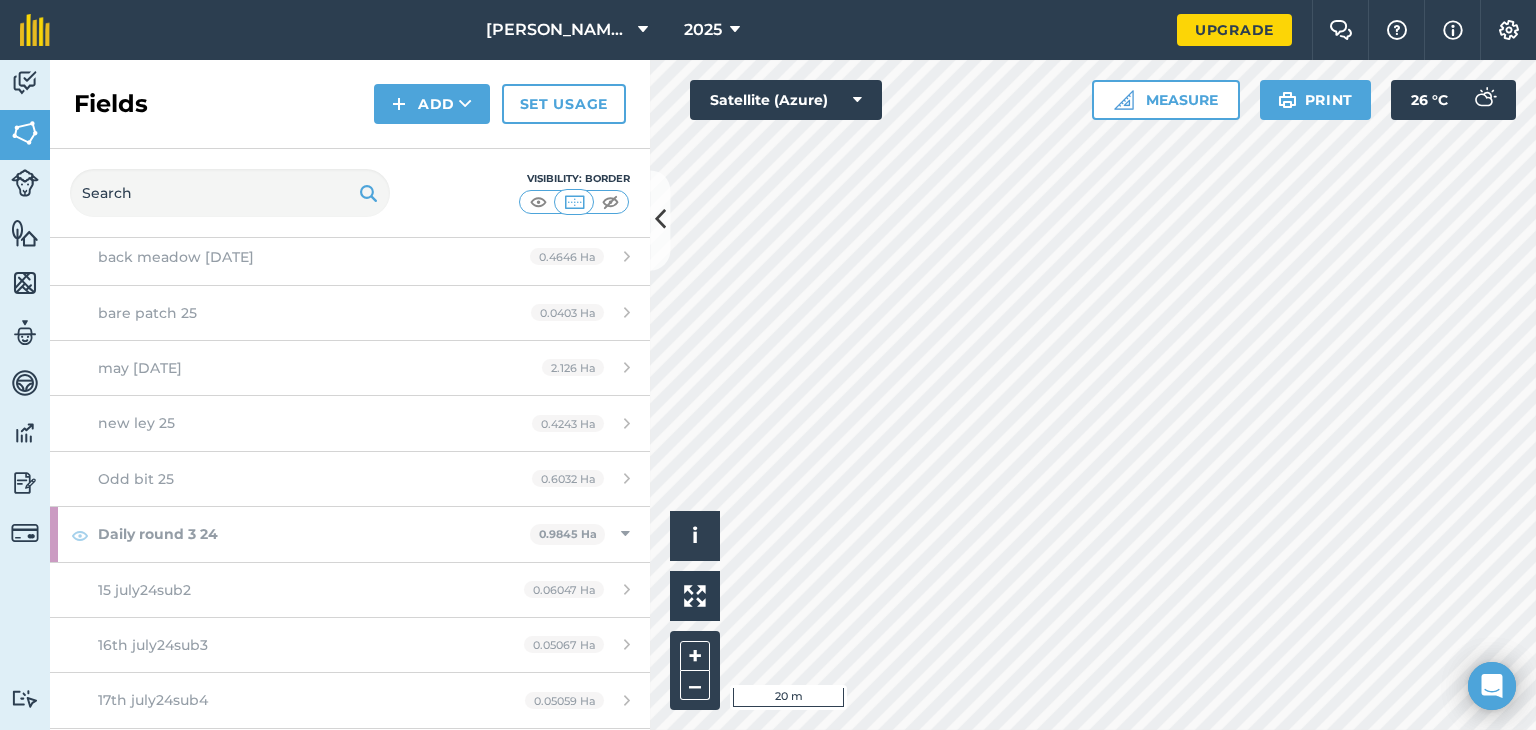 scroll, scrollTop: 8172, scrollLeft: 0, axis: vertical 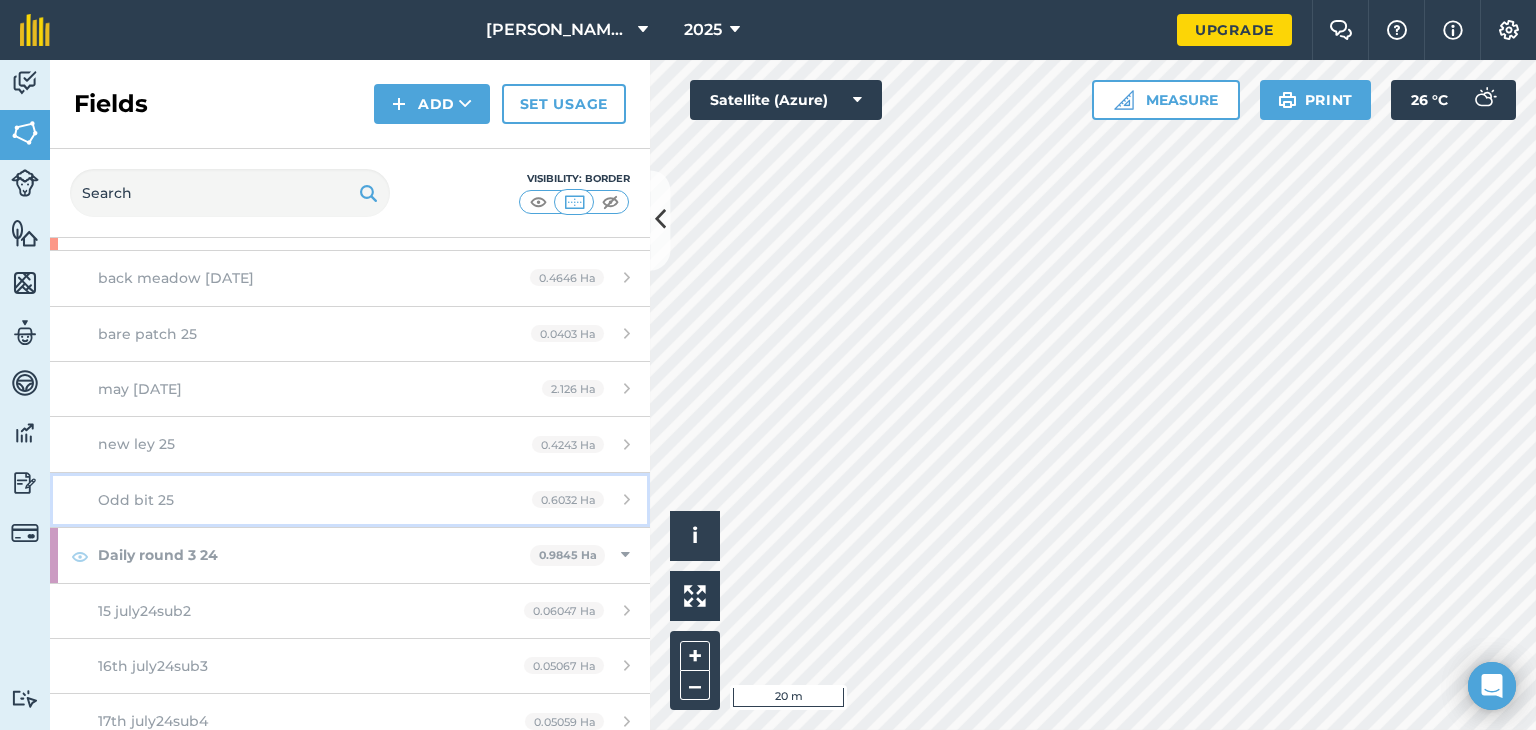click on "Odd bit 25" at bounding box center (136, 500) 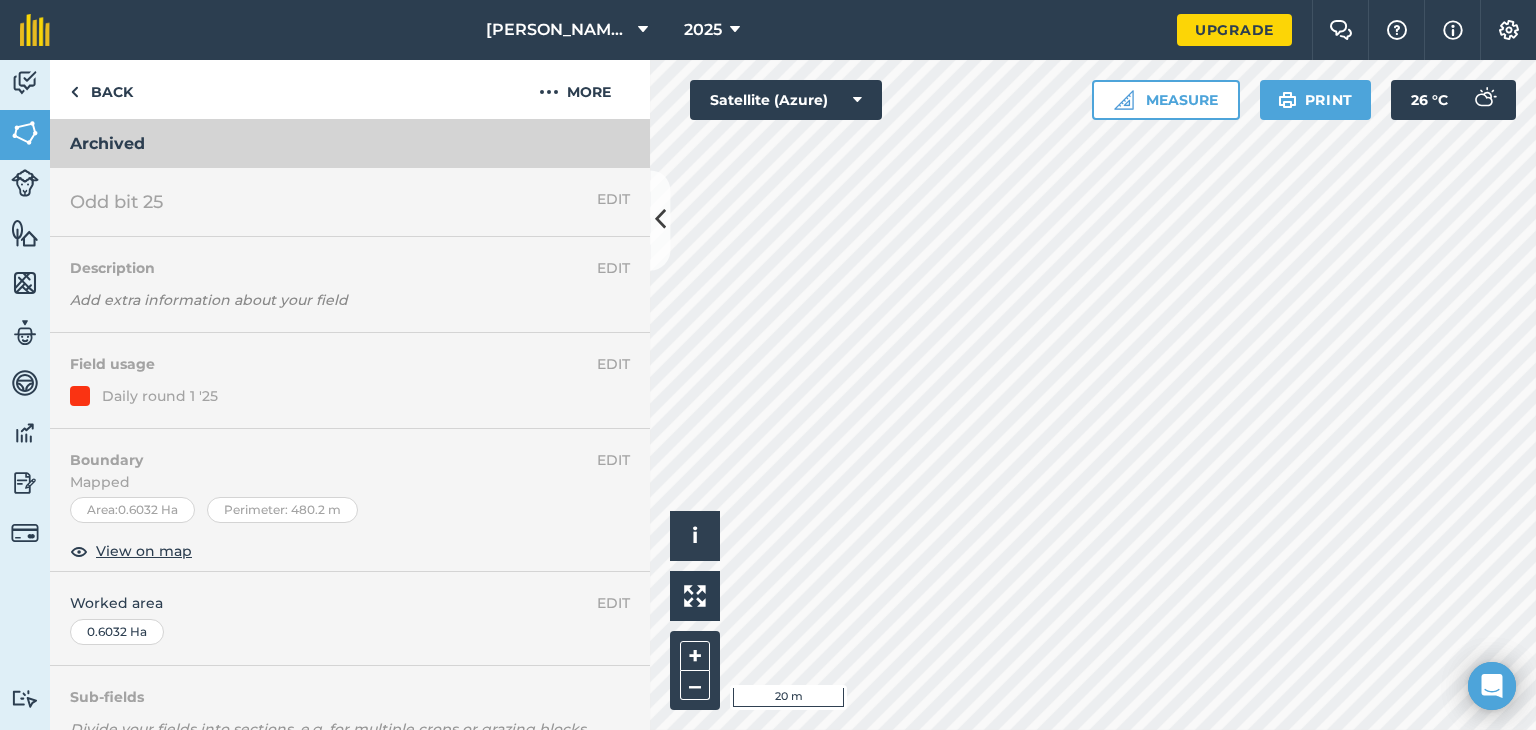 click on "Berry Farm 2025 Upgrade Farm Chat Help Info Settings Map printing is not available on our free plan Please upgrade to our Essentials, Plus or Pro plan to access this feature. Activity Fields Livestock Features Maps Team Vehicles Data Reporting Billing Tutorials Tutorials   Back   More Archived EDIT Odd bit 25 EDIT Description Add extra information about your field EDIT Field usage Daily round 1 '25 EDIT Boundary   Mapped Area :  0.6032   Ha Perimeter :   480.2   m   View on map EDIT Worked area 0.6032   Ha Sub-fields   Divide your fields into sections, e.g. for multiple crops or grazing blocks   Add sub-fields Add field job Add note   Field Health To-Do Field History Reports There are no outstanding tasks for this field. Hello i © 2025 TomTom, Microsoft 20 m + – Satellite (Azure) Measure Print 26   ° C" at bounding box center [768, 365] 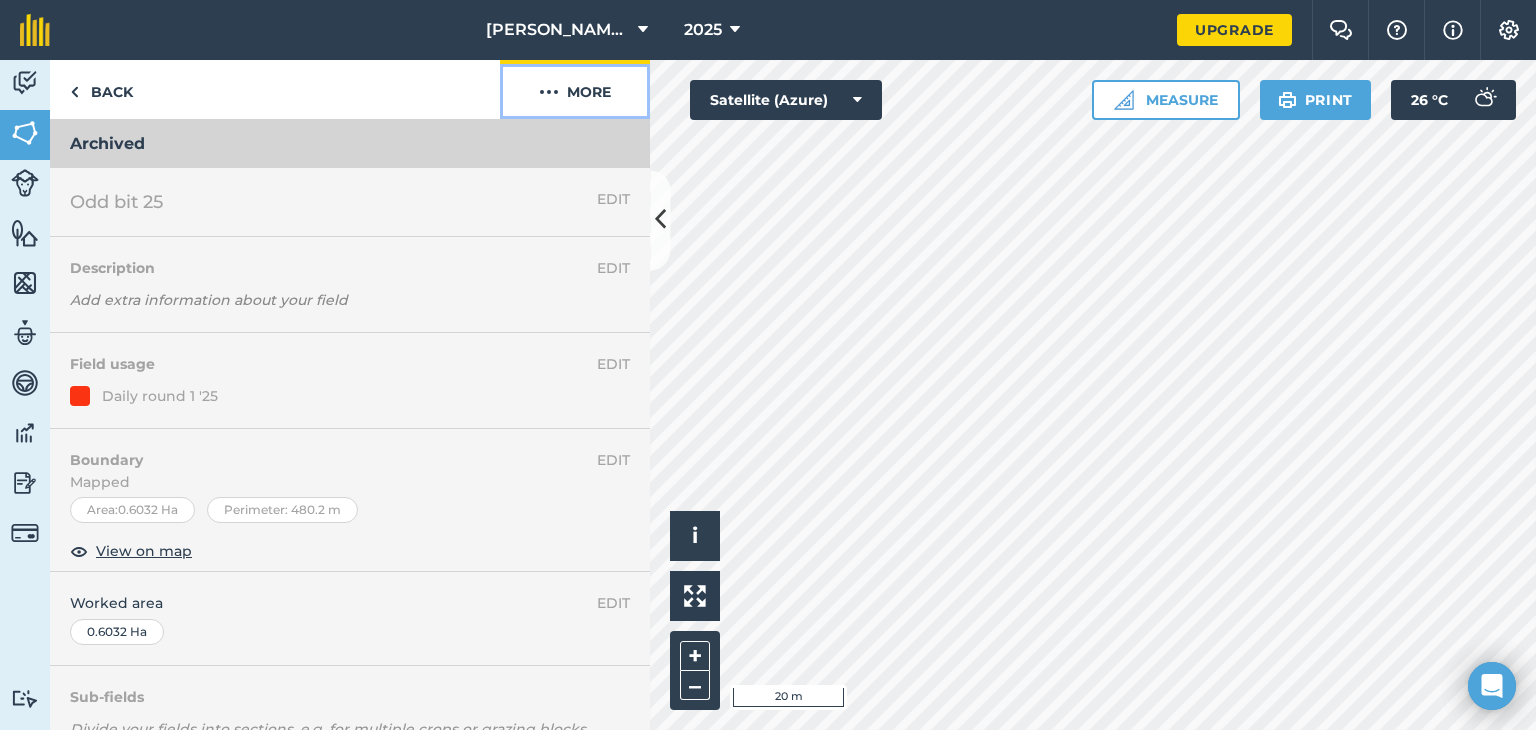 click on "More" at bounding box center (575, 89) 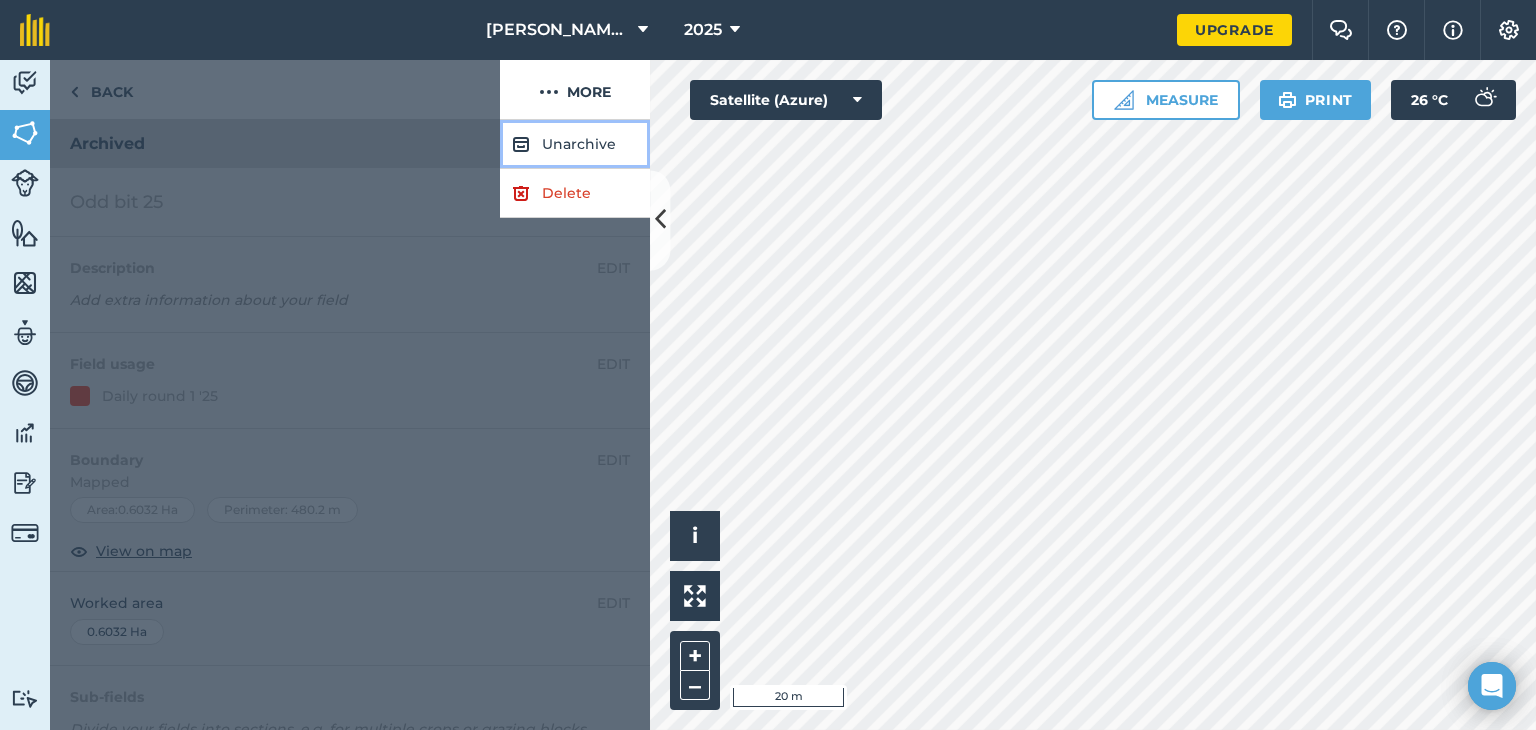 click on "Unarchive" at bounding box center [575, 144] 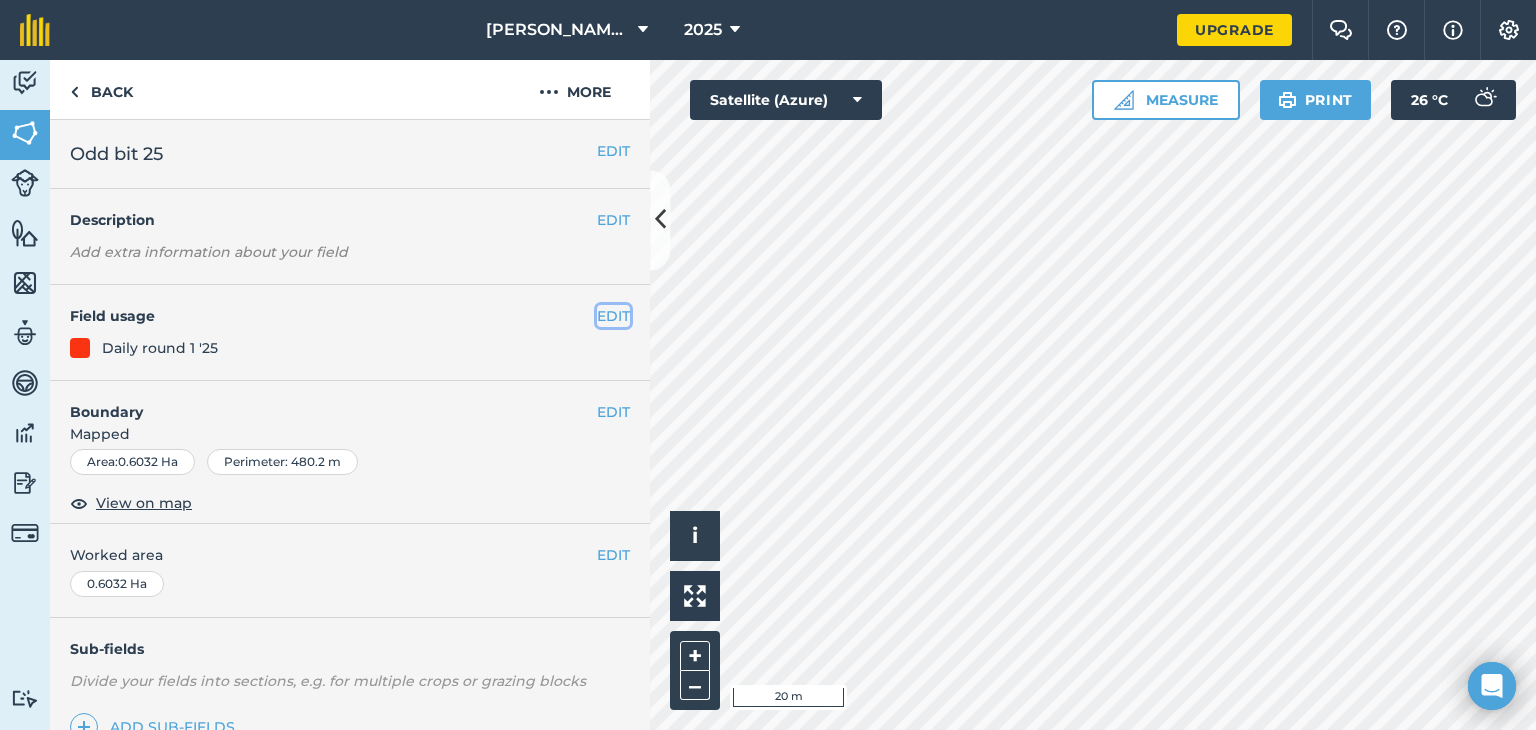 click on "EDIT" at bounding box center (613, 316) 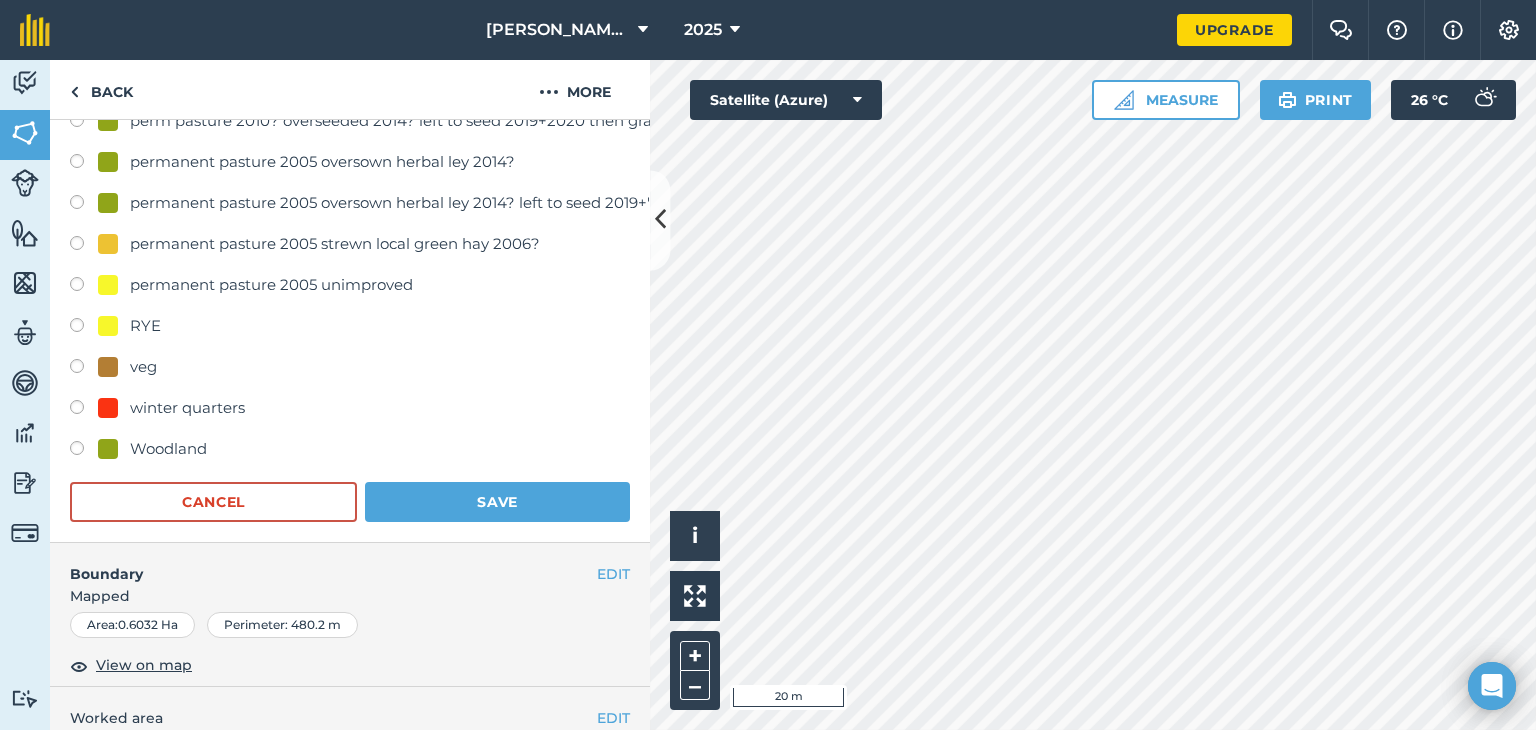 scroll, scrollTop: 1137, scrollLeft: 0, axis: vertical 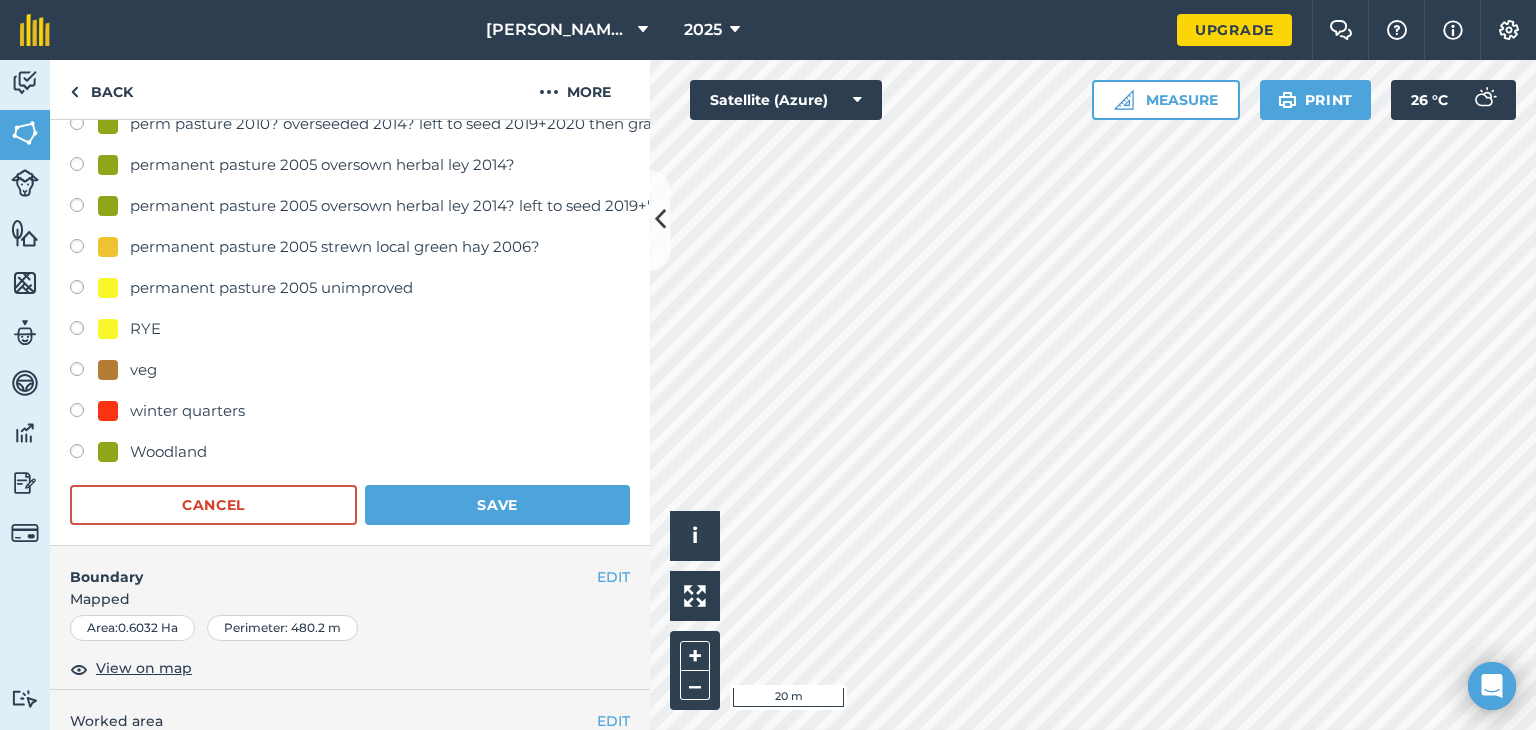 click at bounding box center [84, 331] 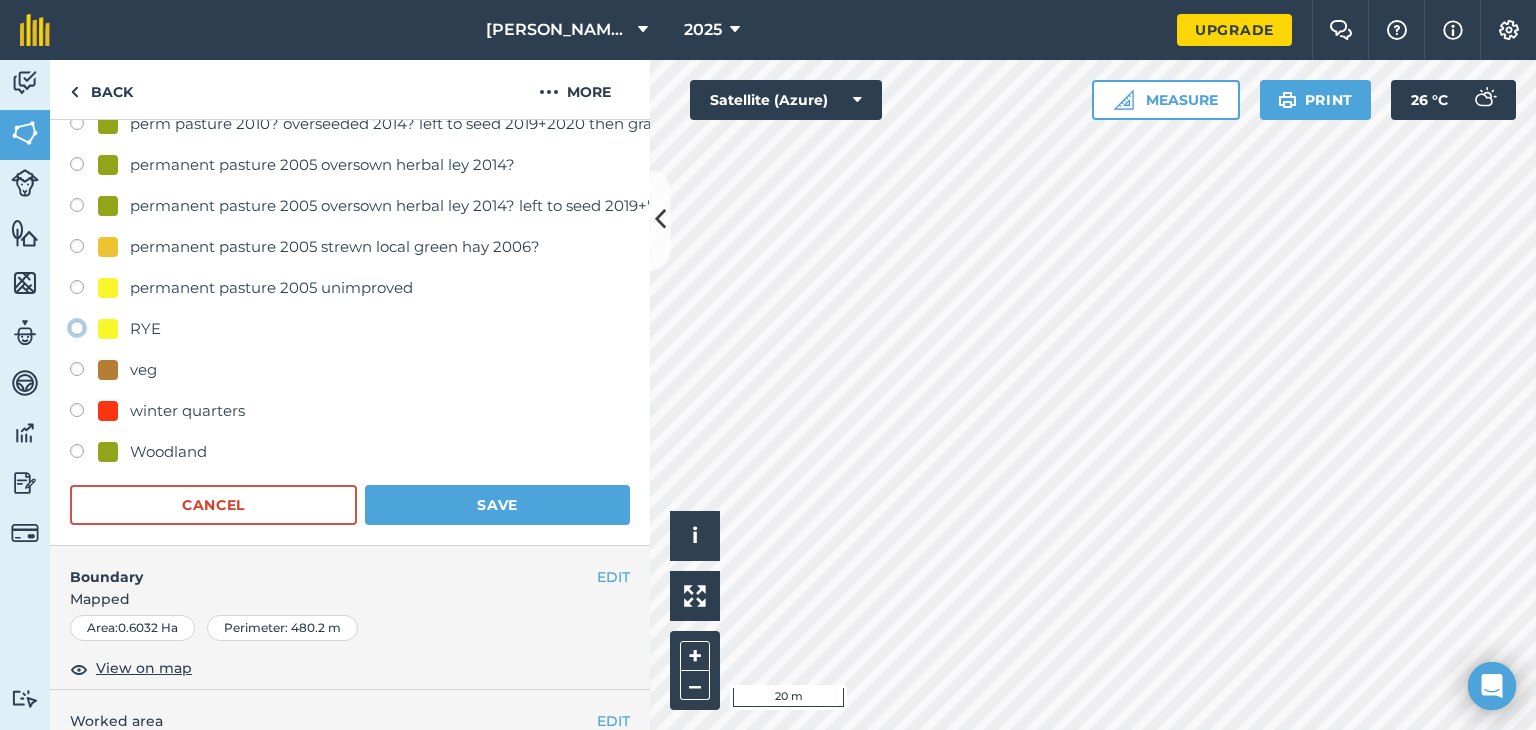 click on "RYE" at bounding box center (-9923, 327) 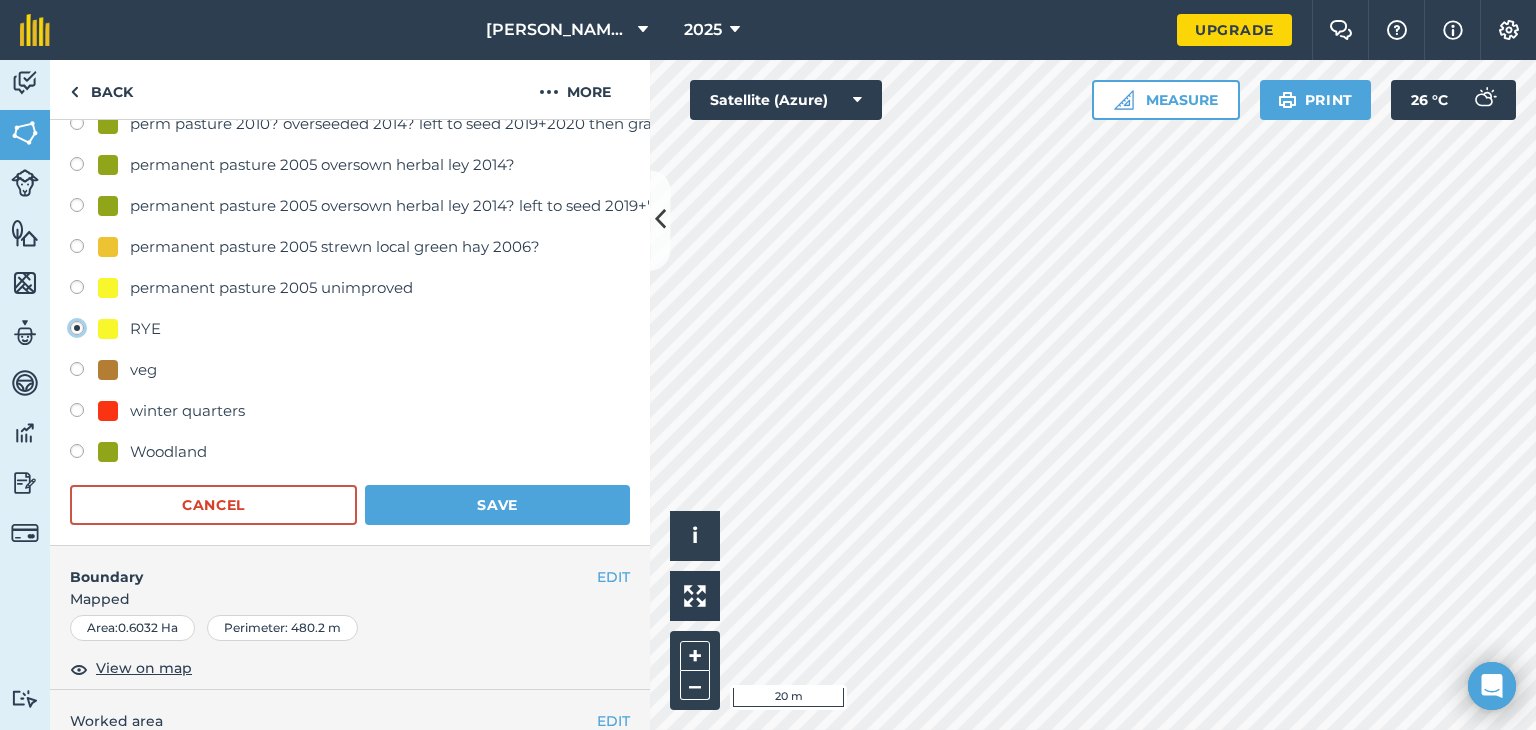 radio on "true" 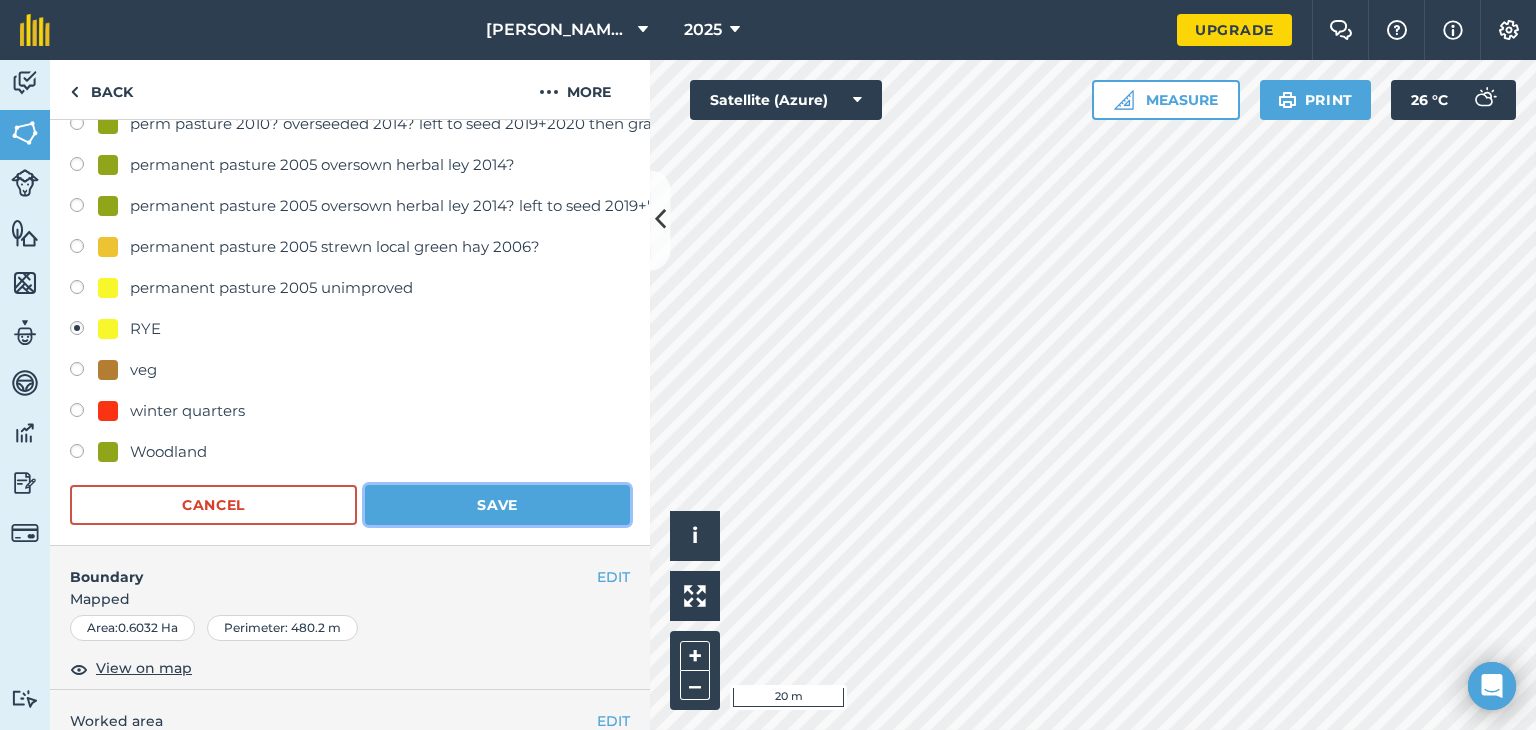 click on "Save" at bounding box center (497, 505) 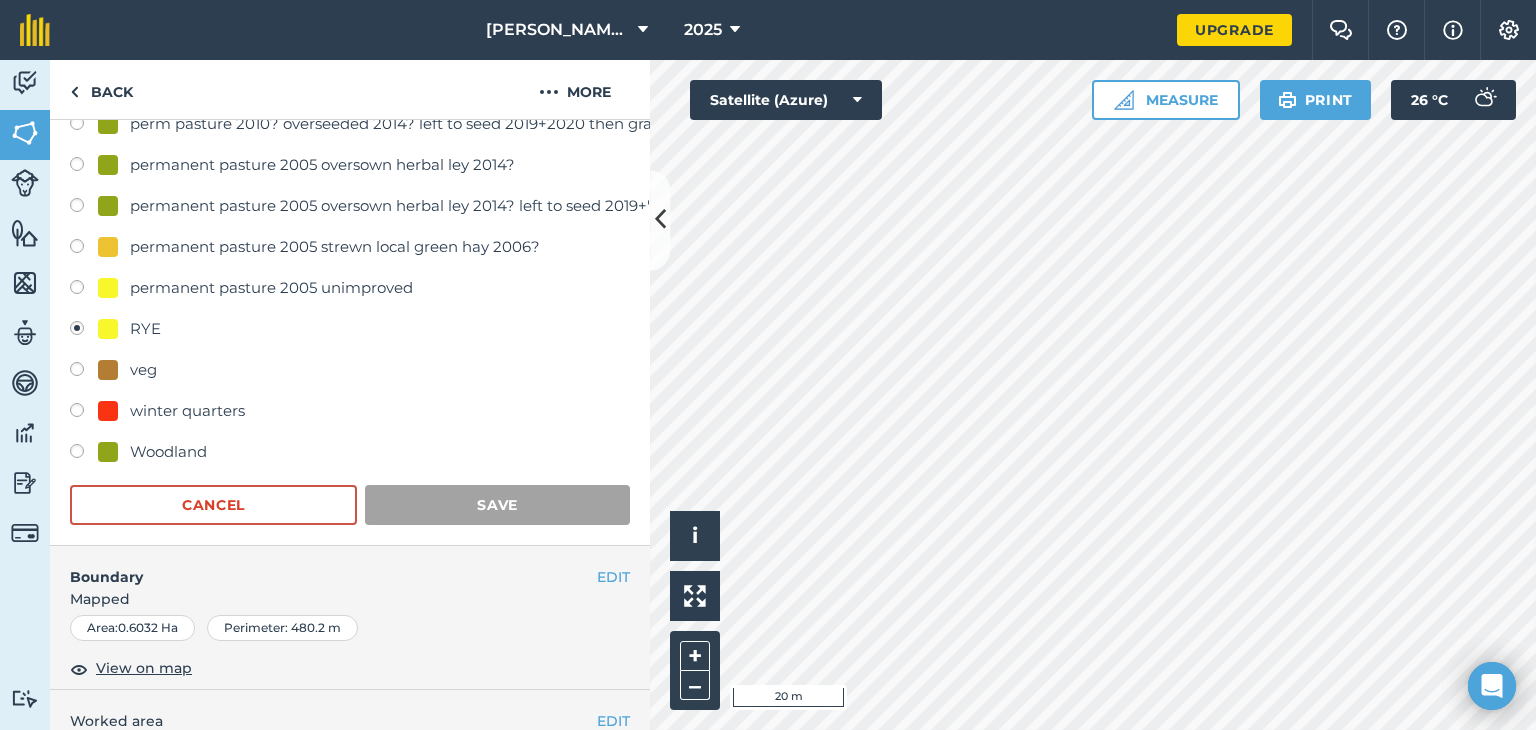 scroll, scrollTop: 264, scrollLeft: 0, axis: vertical 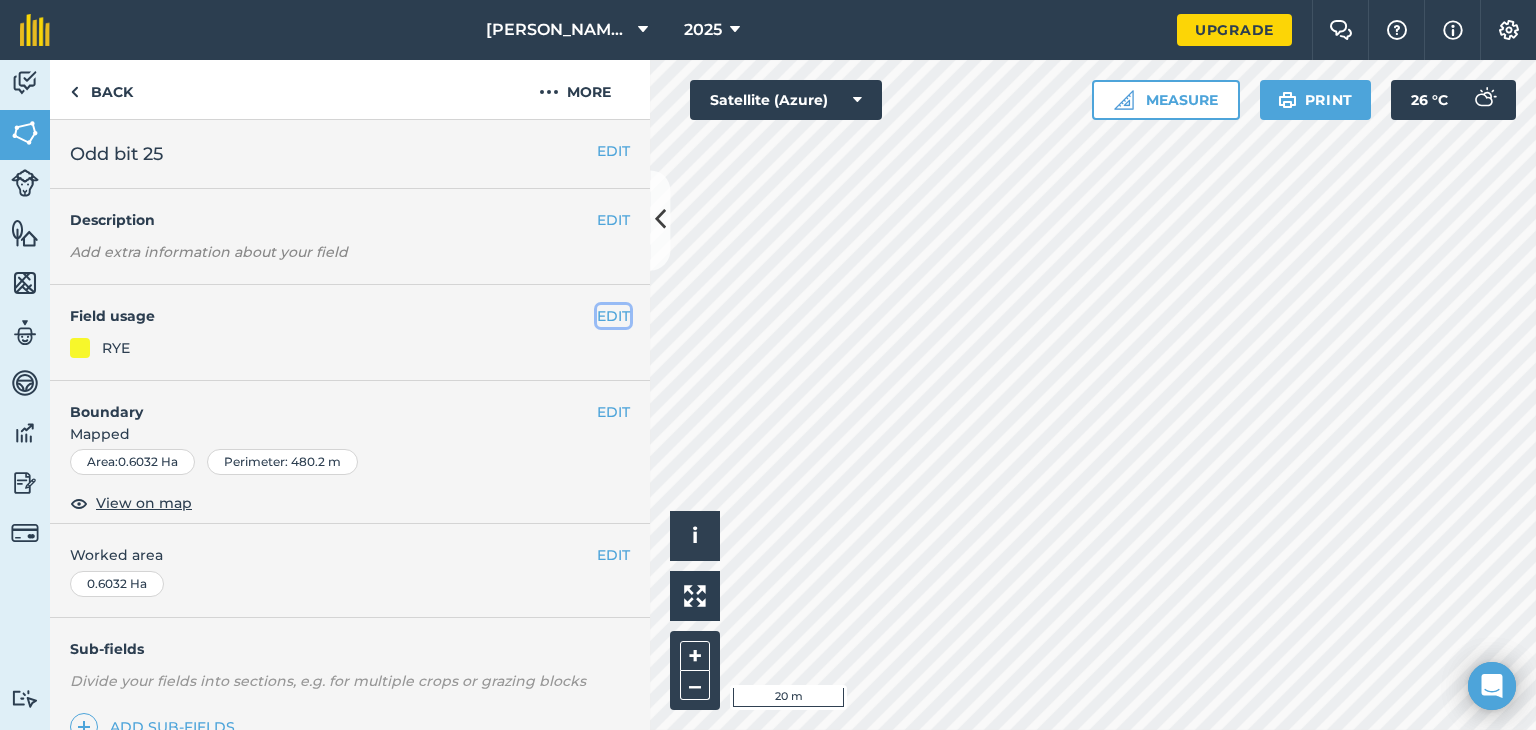 click on "EDIT" at bounding box center (613, 316) 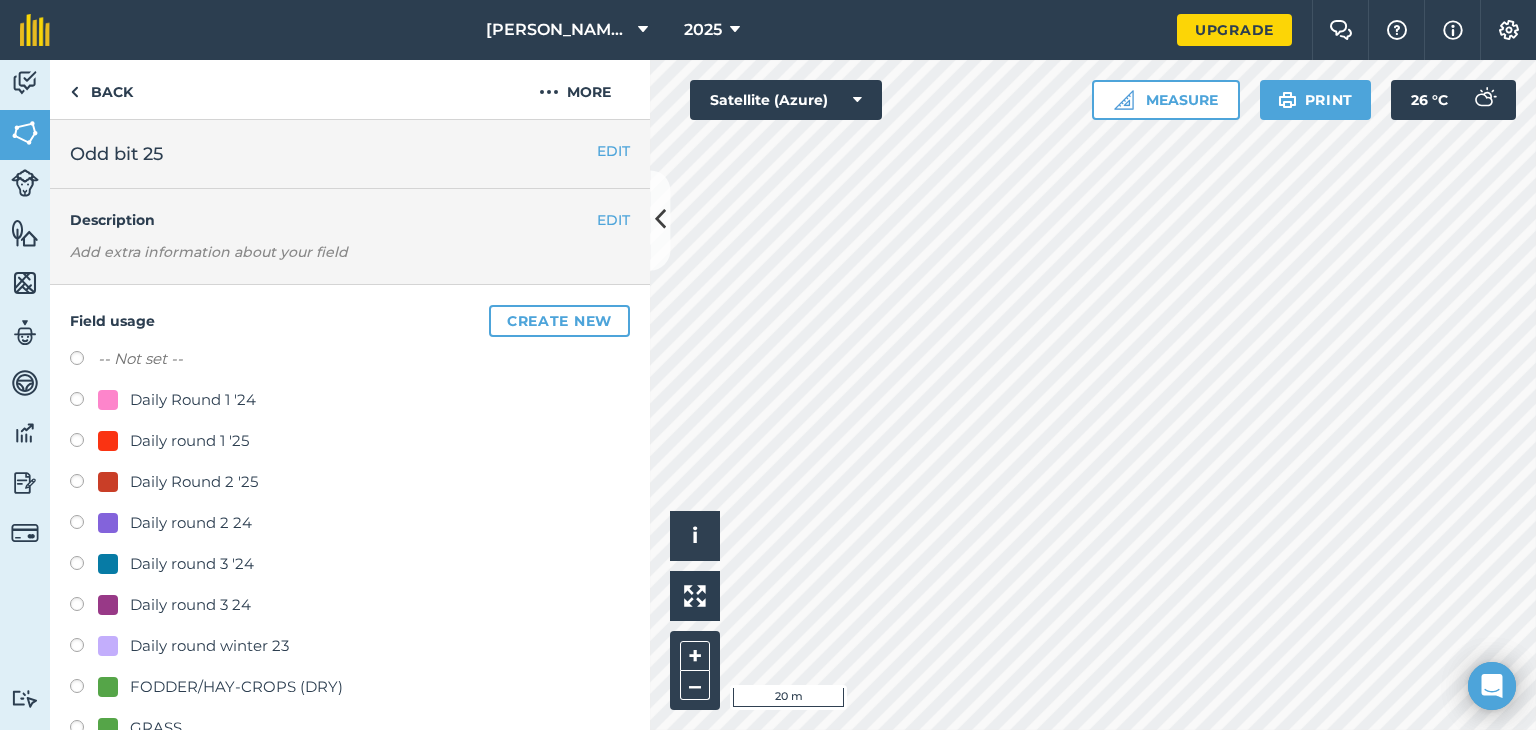 click at bounding box center (84, 443) 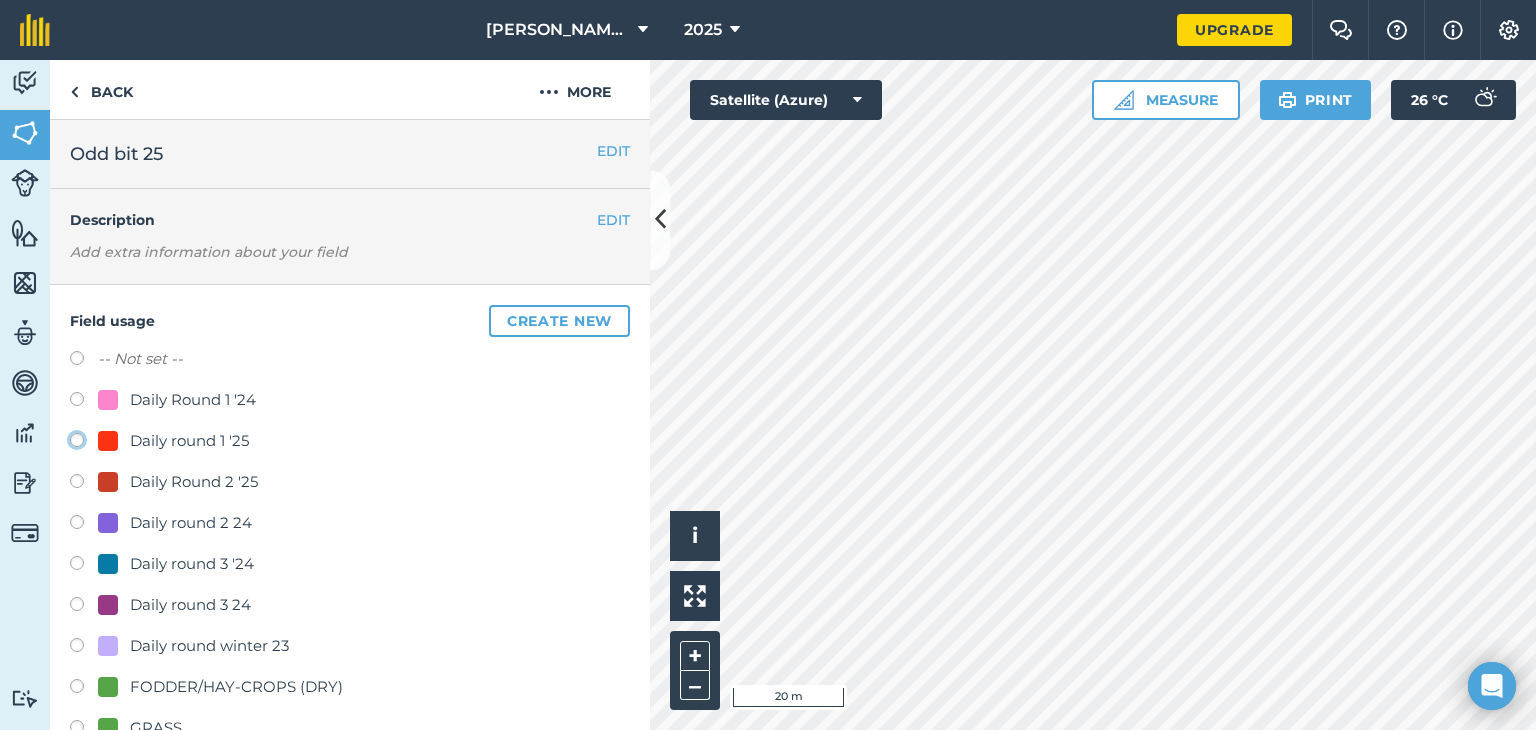 click on "Daily round 1 '25" at bounding box center [-9923, 439] 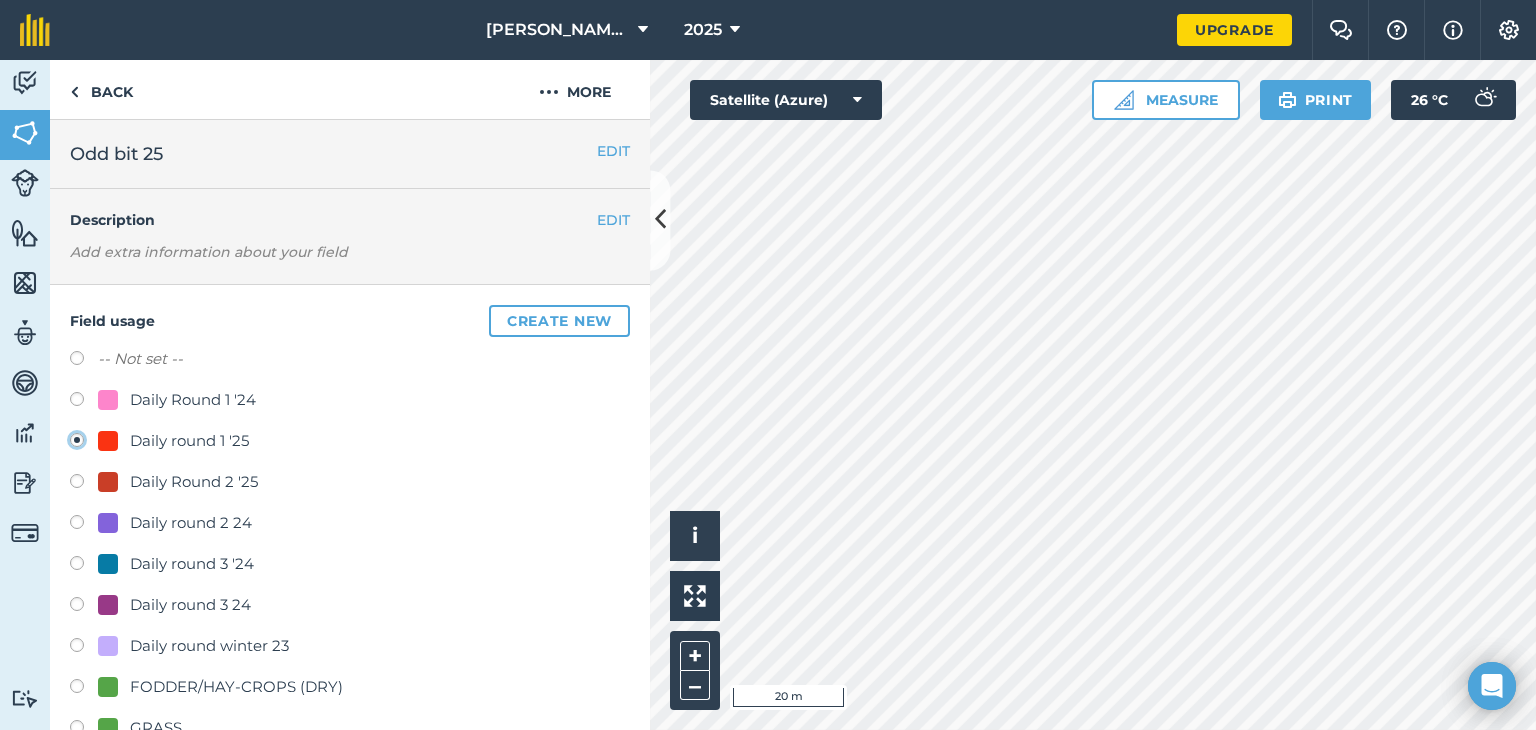 radio on "true" 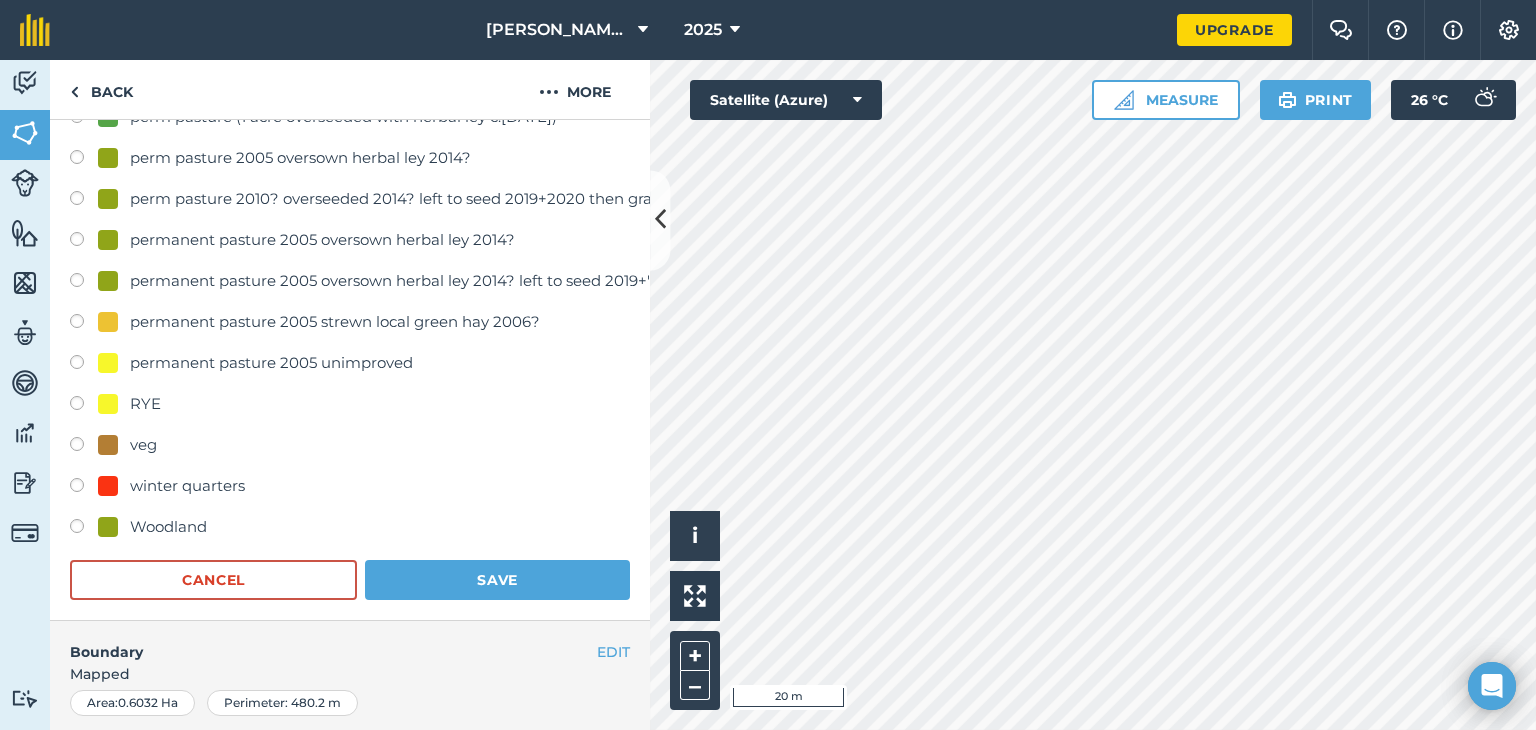 scroll, scrollTop: 1087, scrollLeft: 0, axis: vertical 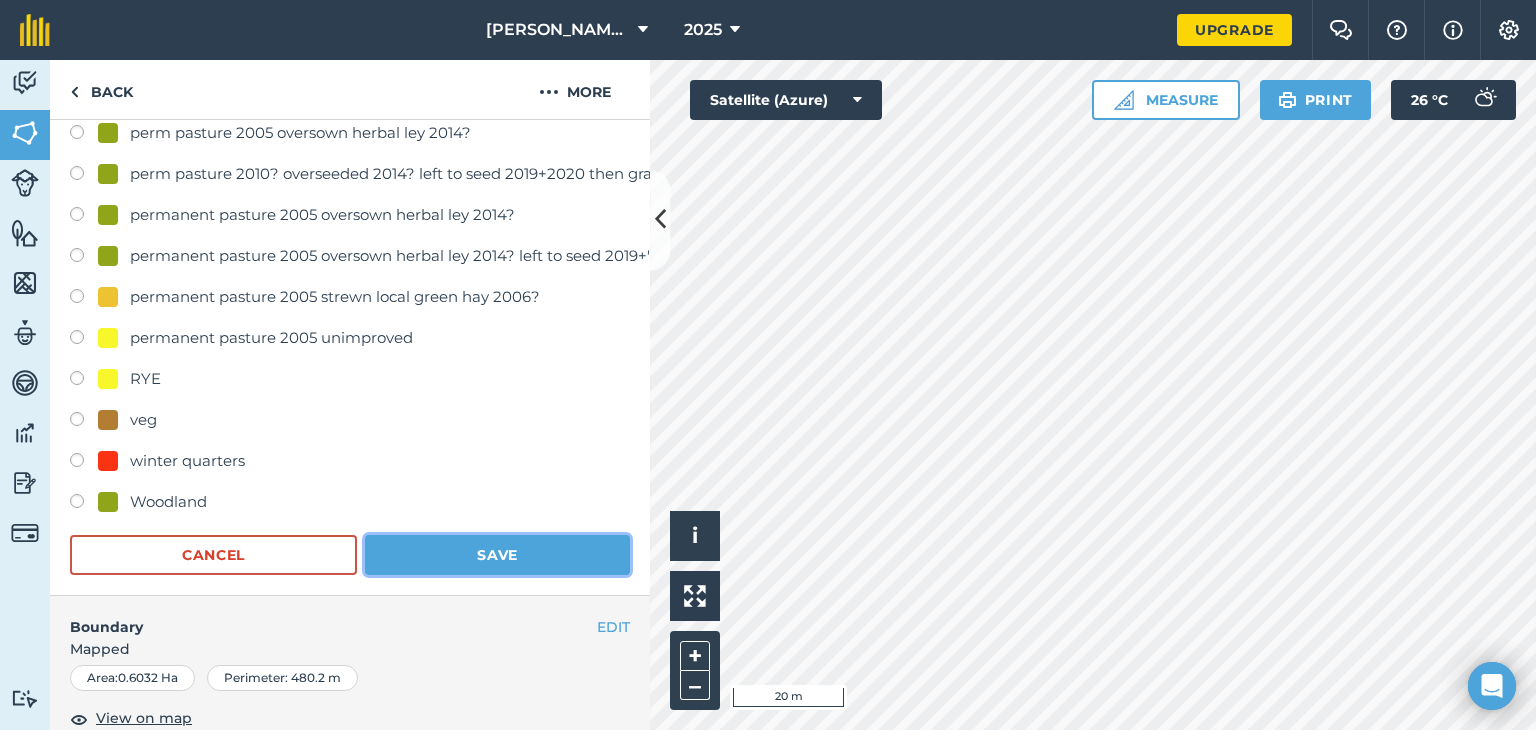 click on "Save" at bounding box center [497, 555] 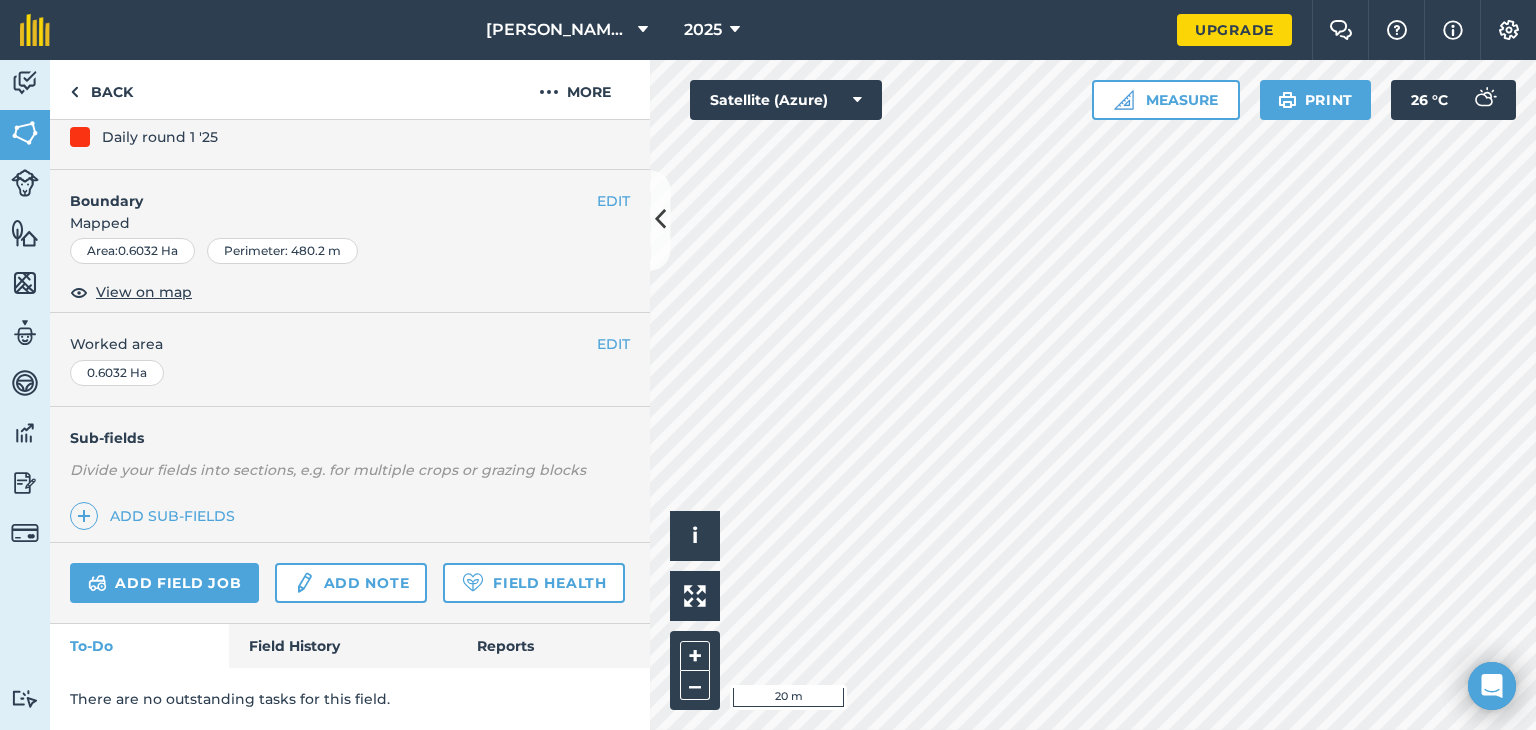 scroll, scrollTop: 264, scrollLeft: 0, axis: vertical 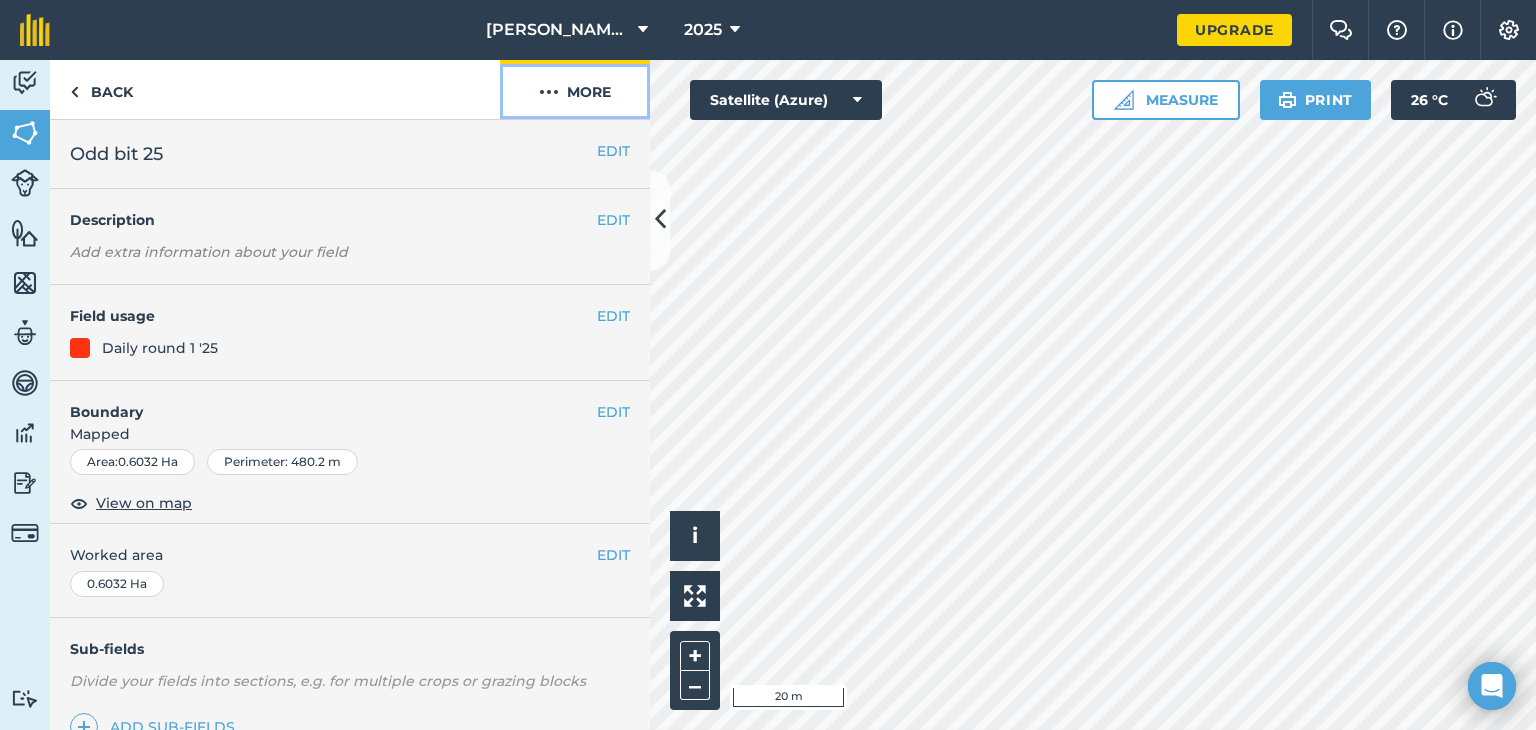 click on "More" at bounding box center [575, 89] 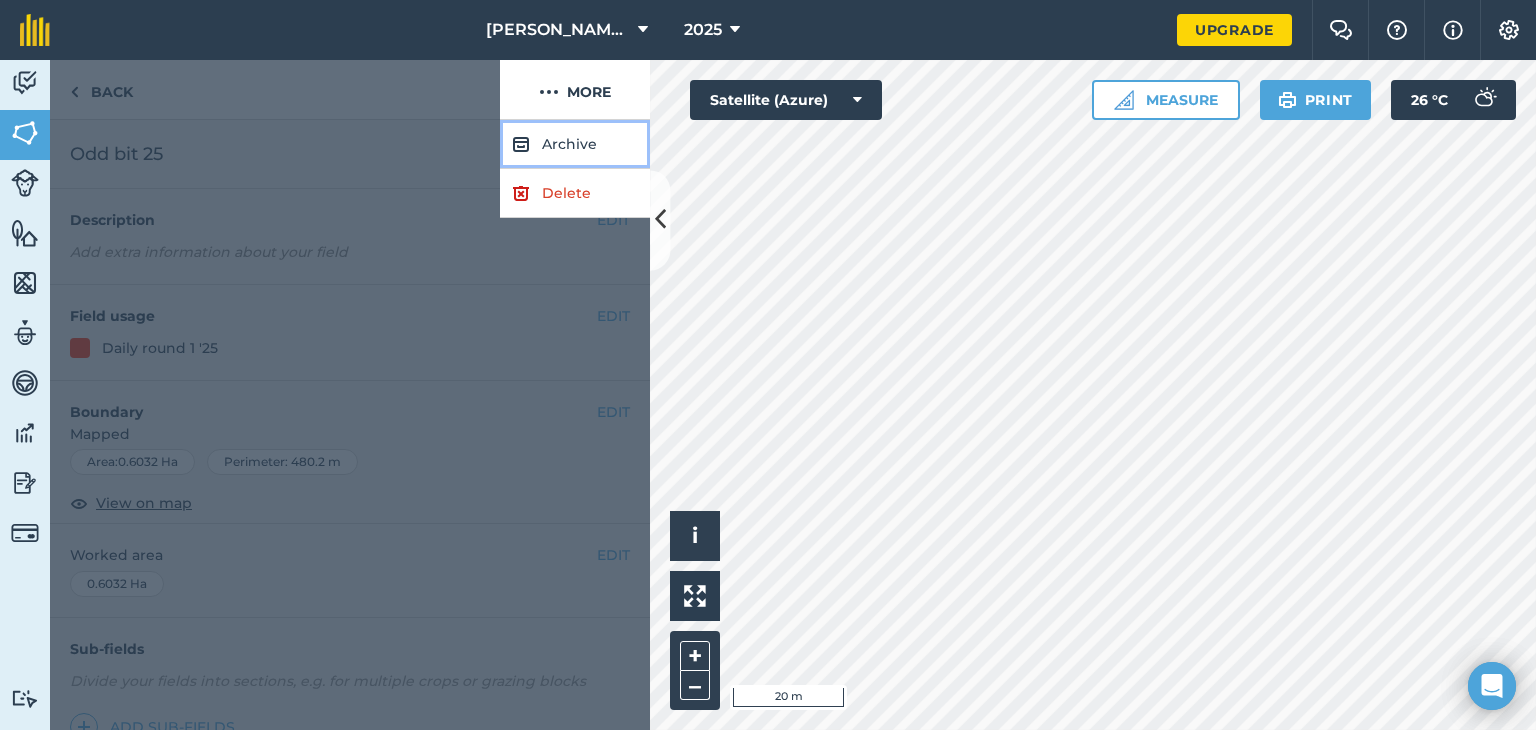 click on "Archive" at bounding box center (575, 144) 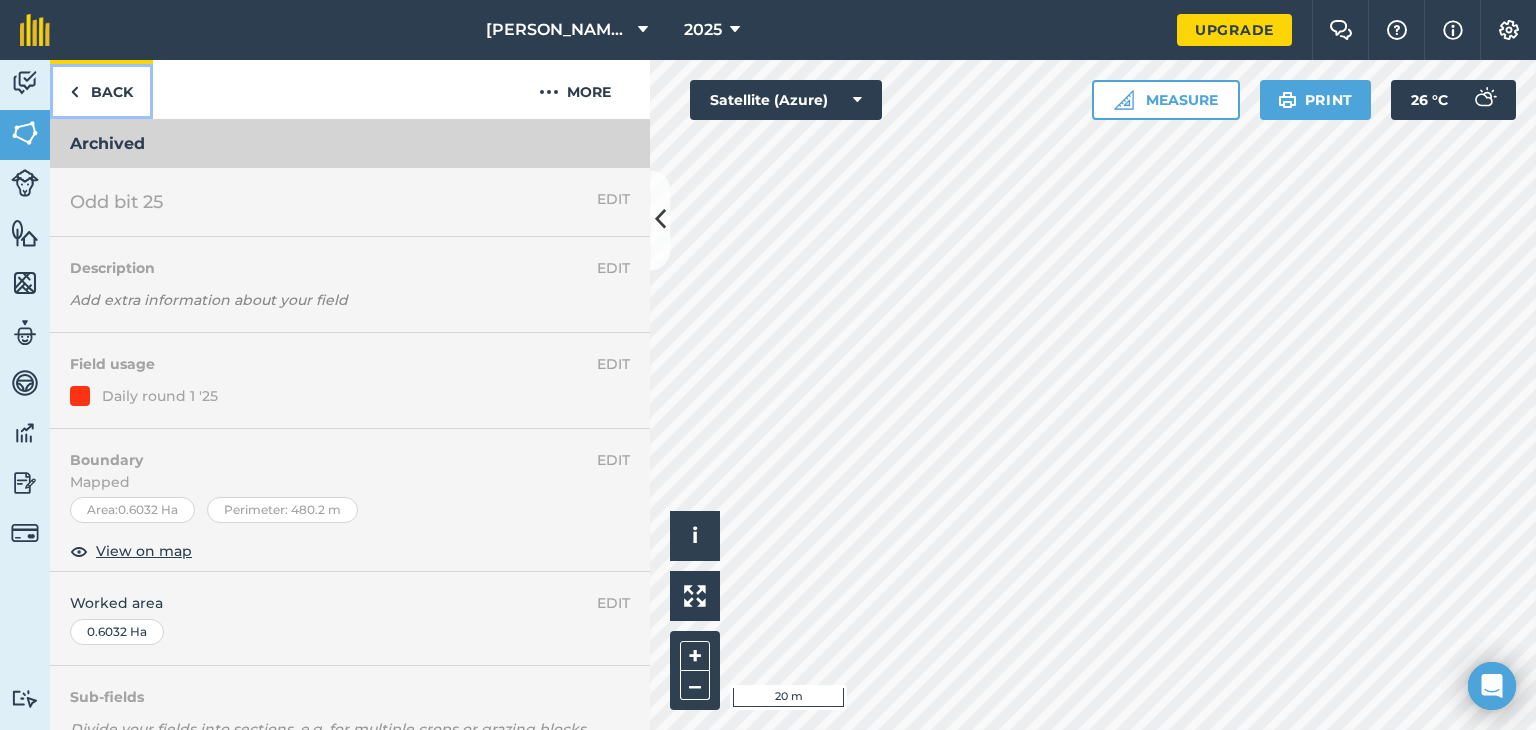 click on "Back" at bounding box center (101, 89) 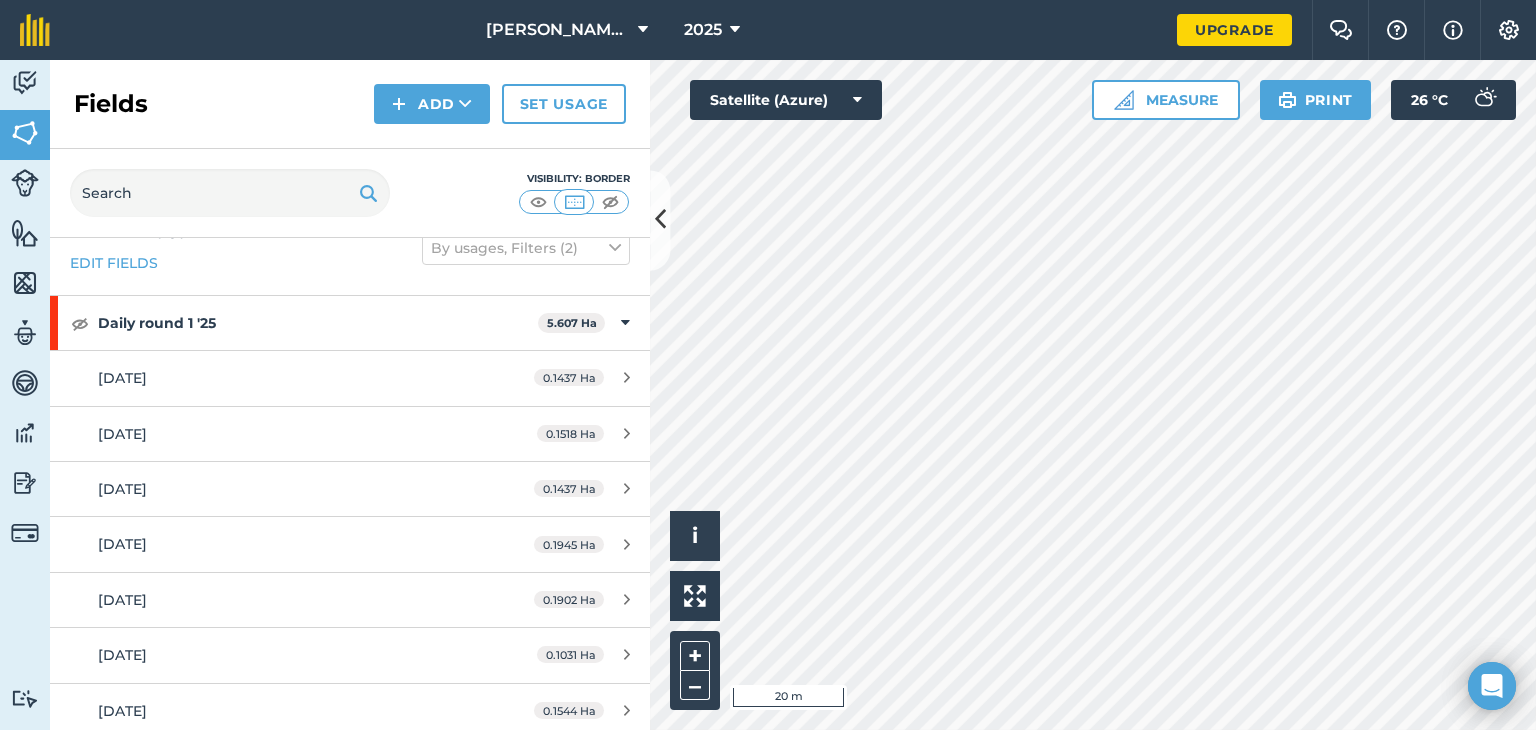 scroll, scrollTop: 76, scrollLeft: 0, axis: vertical 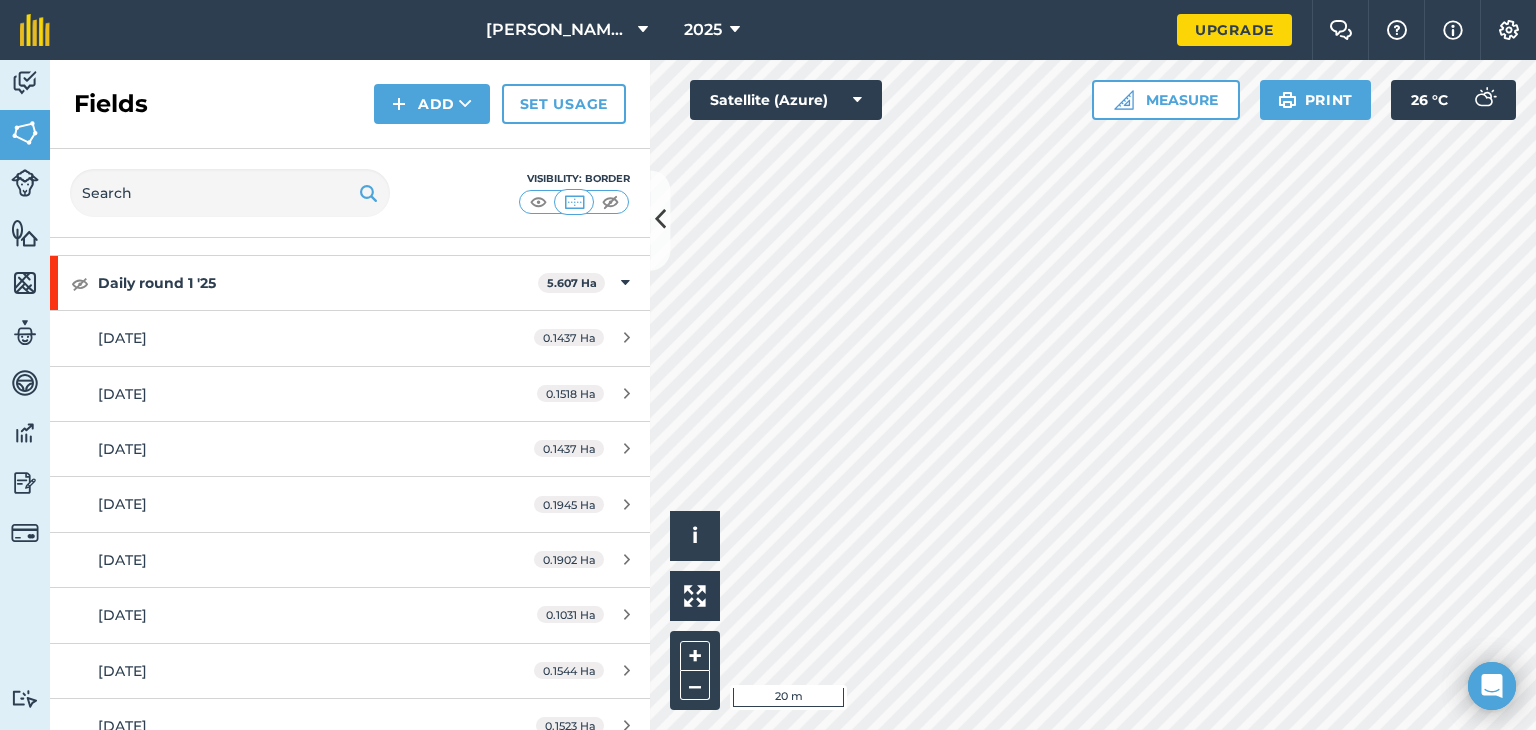 click on "Berry Farm 2025 Upgrade Farm Chat Help Info Settings Map printing is not available on our free plan Please upgrade to our Essentials, Plus or Pro plan to access this feature. Activity Fields Livestock Features Maps Team Vehicles Data Reporting Billing Tutorials Tutorials Fields   Add   Set usage Visibility: Border Total area :  20.58   Ha Edit fields By usages, Filters (2) Daily round 1 '25 5.607   Ha 10th May 25 0.1437   Ha 11th May 25 0.1518   Ha 12th May 25 0.1437   Ha 13th May 25 0.1945   Ha 14th May 25 0.1902   Ha 15th May 25 0.1031   Ha 16th May 25 0.1544   Ha 17th May 25 0.1523   Ha 18th May 25 0.1526   Ha 19th may 25 0.1719   Ha 1st June 25 0.1992   Ha 1st May 25 0.1588   Ha 20th May 25 0.1747   Ha 21st May 25 0.1723   Ha 22nd May 25 0.1722   Ha 23rd May 25 0.1729   Ha 24th May 25 0.1725   Ha 25th May 25 0.173   Ha 26th May 25 0.1732   Ha 27th April25 0.1109   Ha 27th May 25 0.1719   Ha 28th april25  0.1109   Ha 28th May 25 0.1746   Ha 29th April 25  0.1036   Ha 29th May 25 0.1767   Ha" at bounding box center [768, 365] 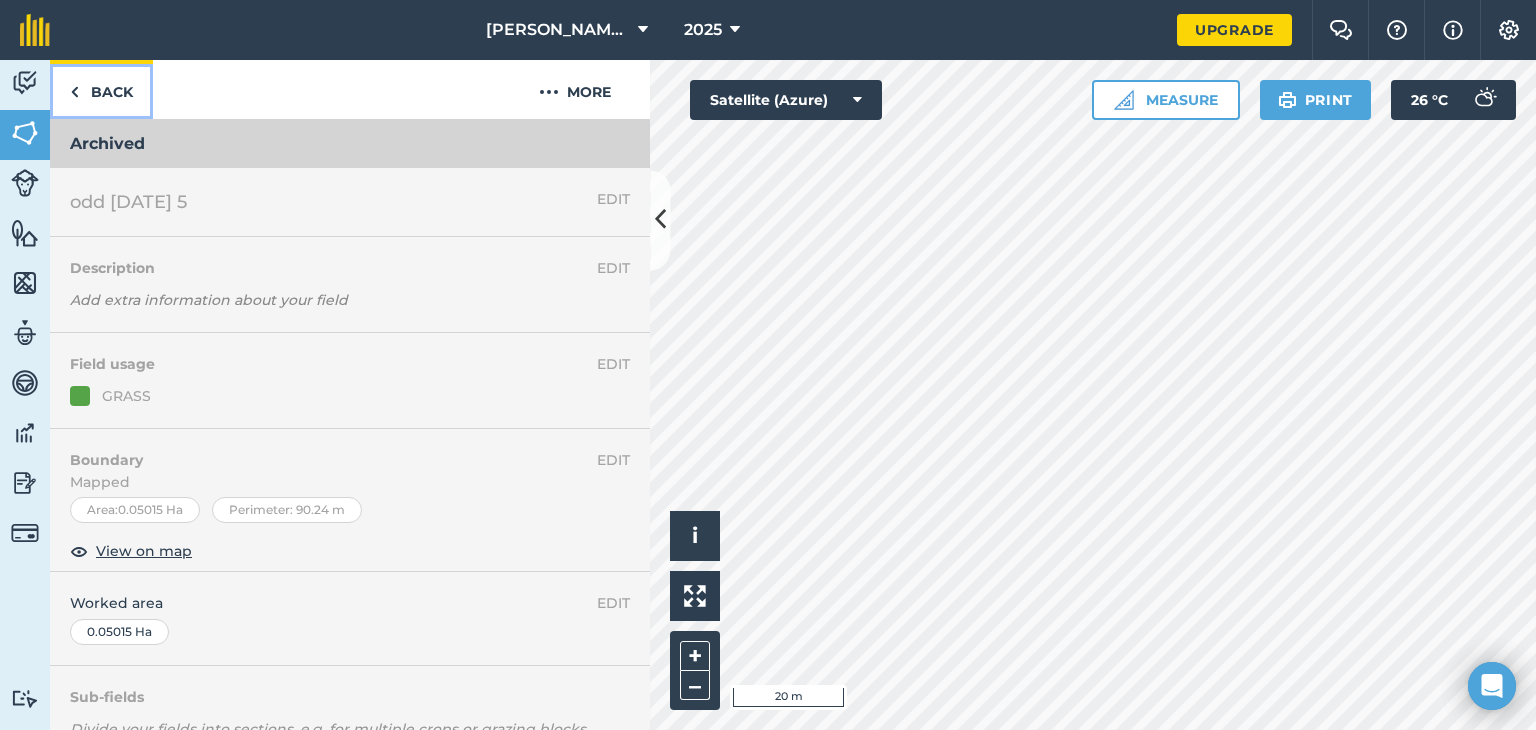 click on "Back" at bounding box center [101, 89] 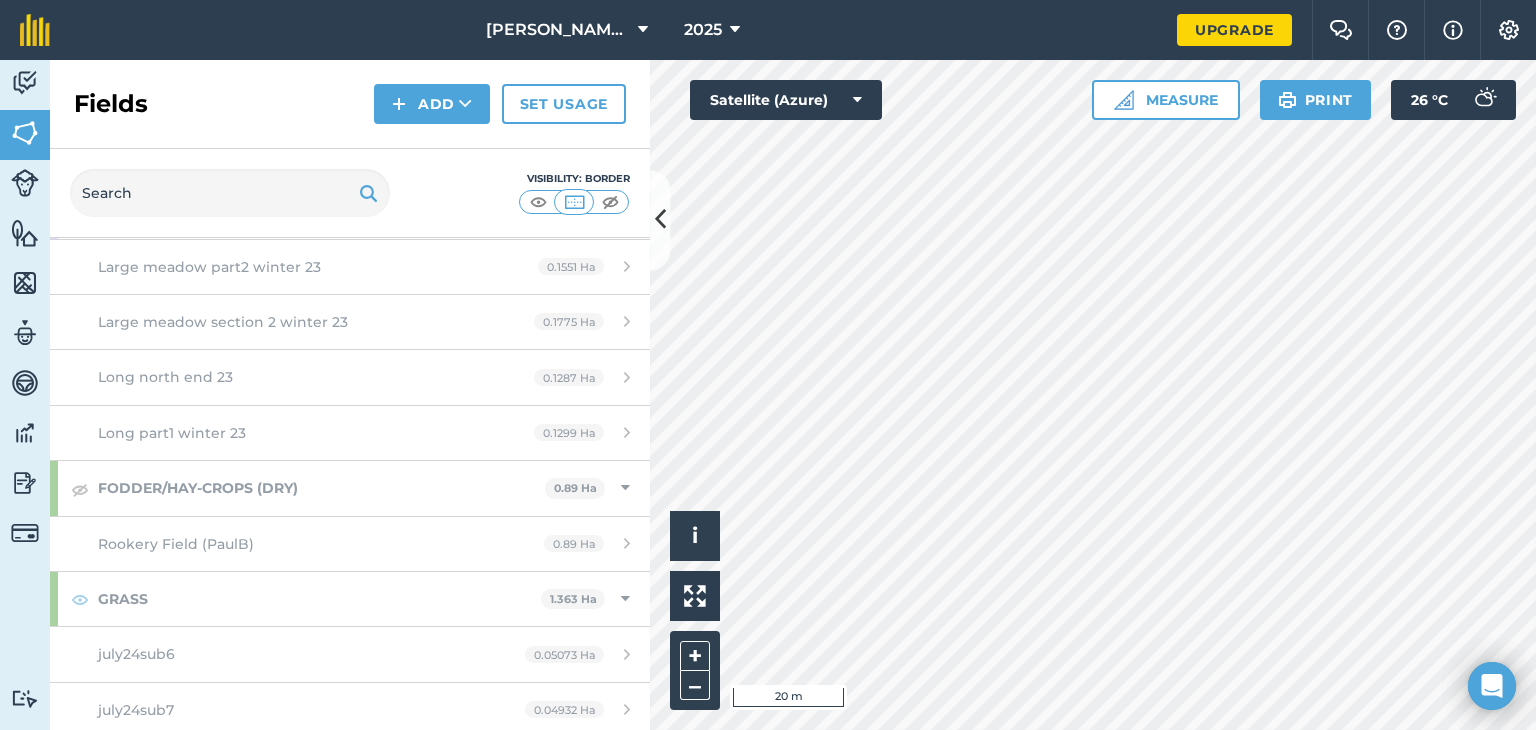 scroll, scrollTop: 9174, scrollLeft: 0, axis: vertical 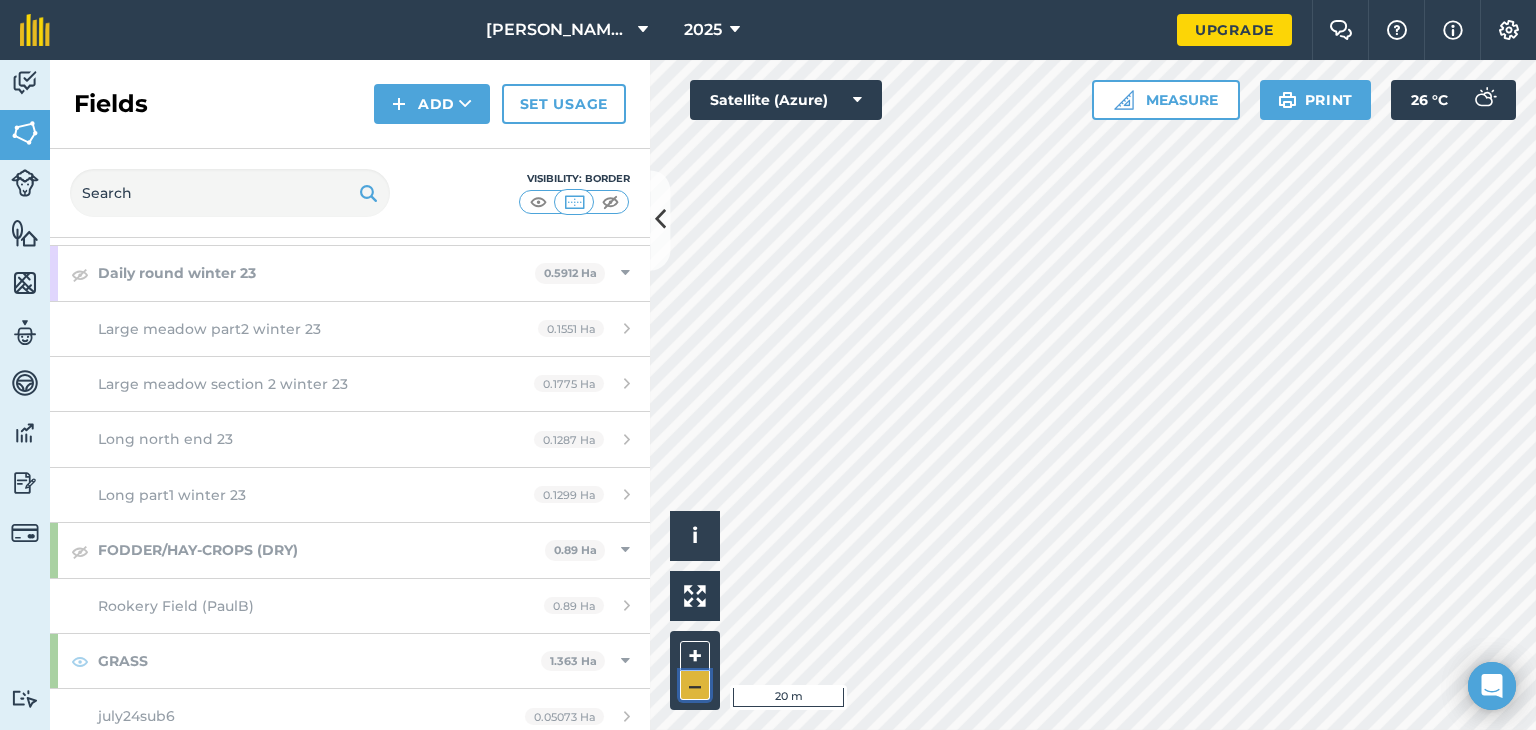 click on "–" at bounding box center [695, 685] 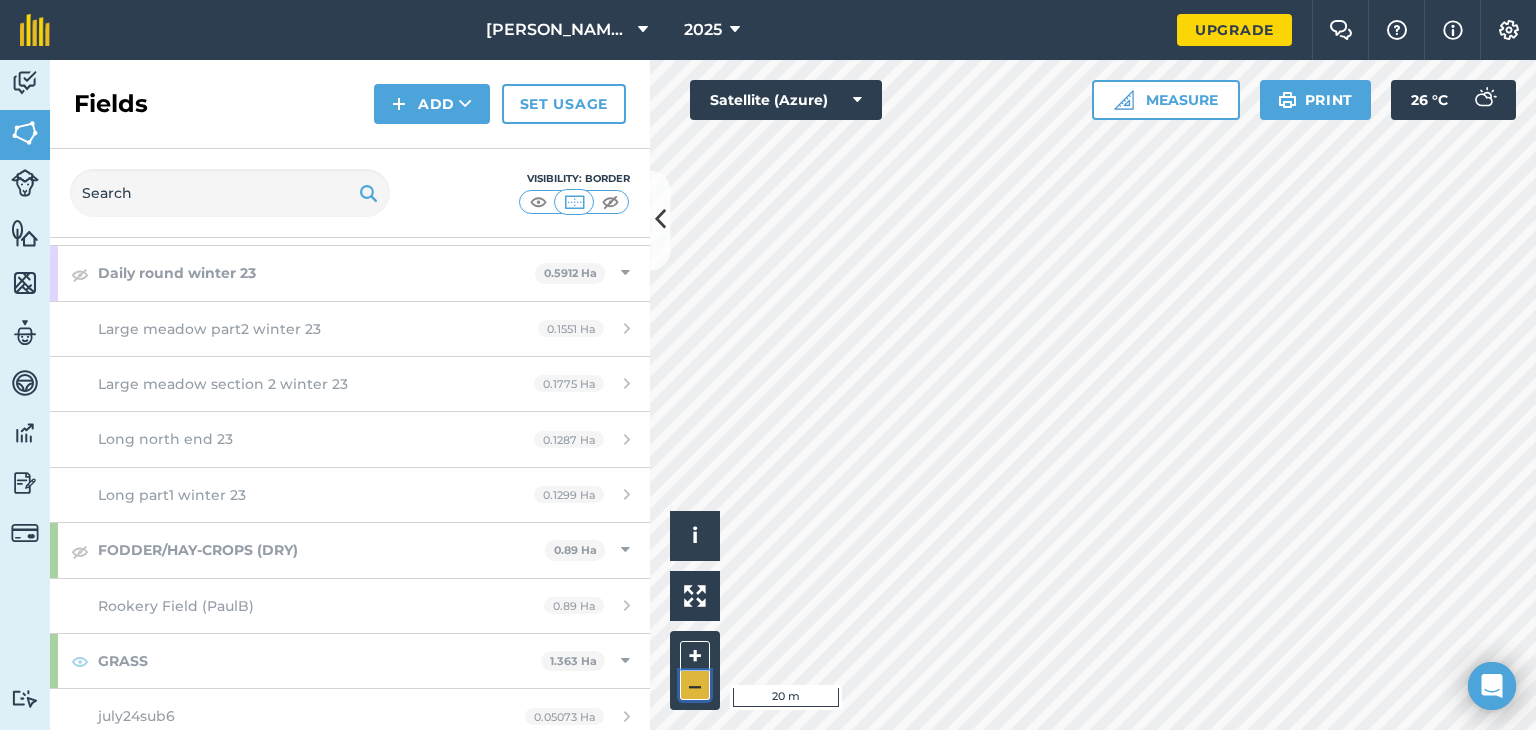 click on "–" at bounding box center (695, 685) 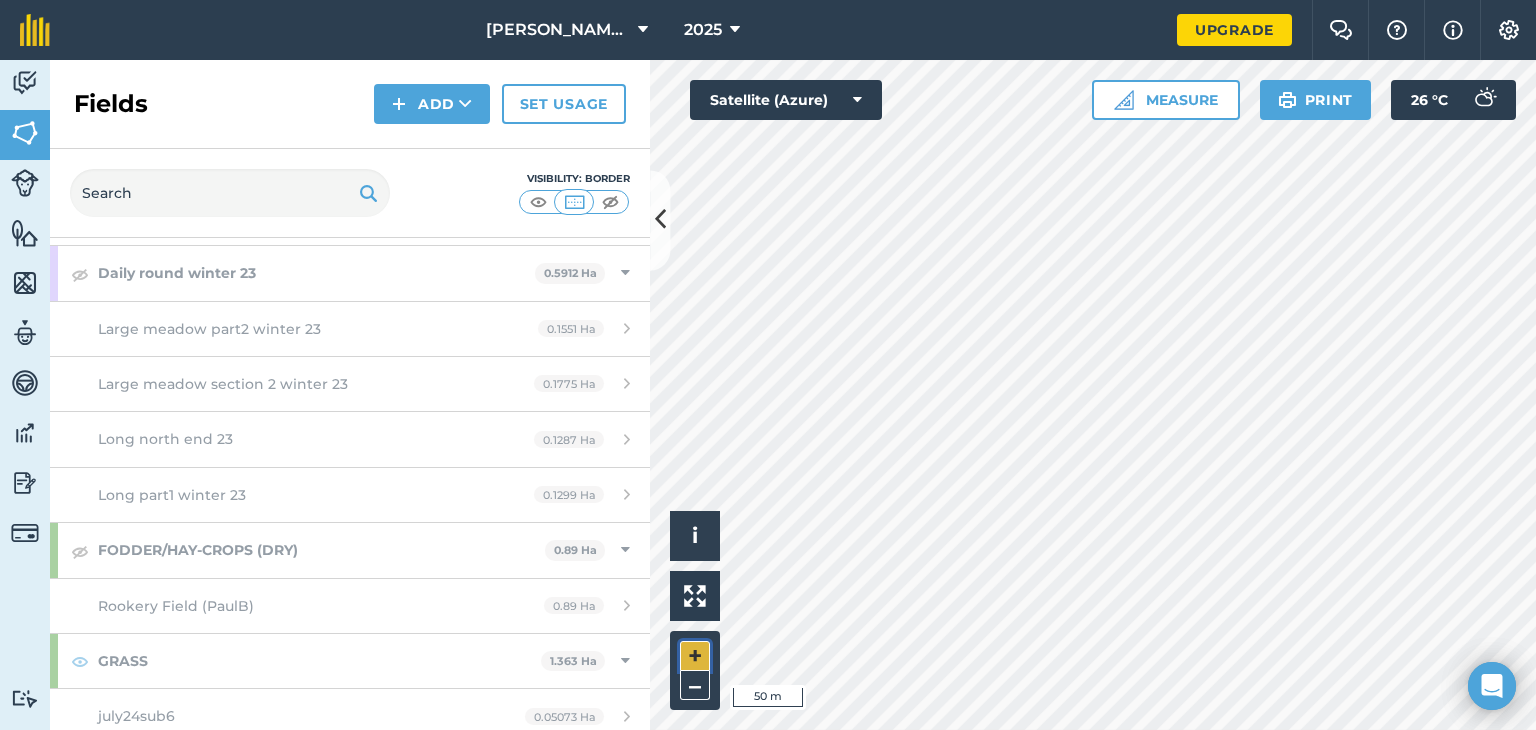 click on "+" at bounding box center [695, 656] 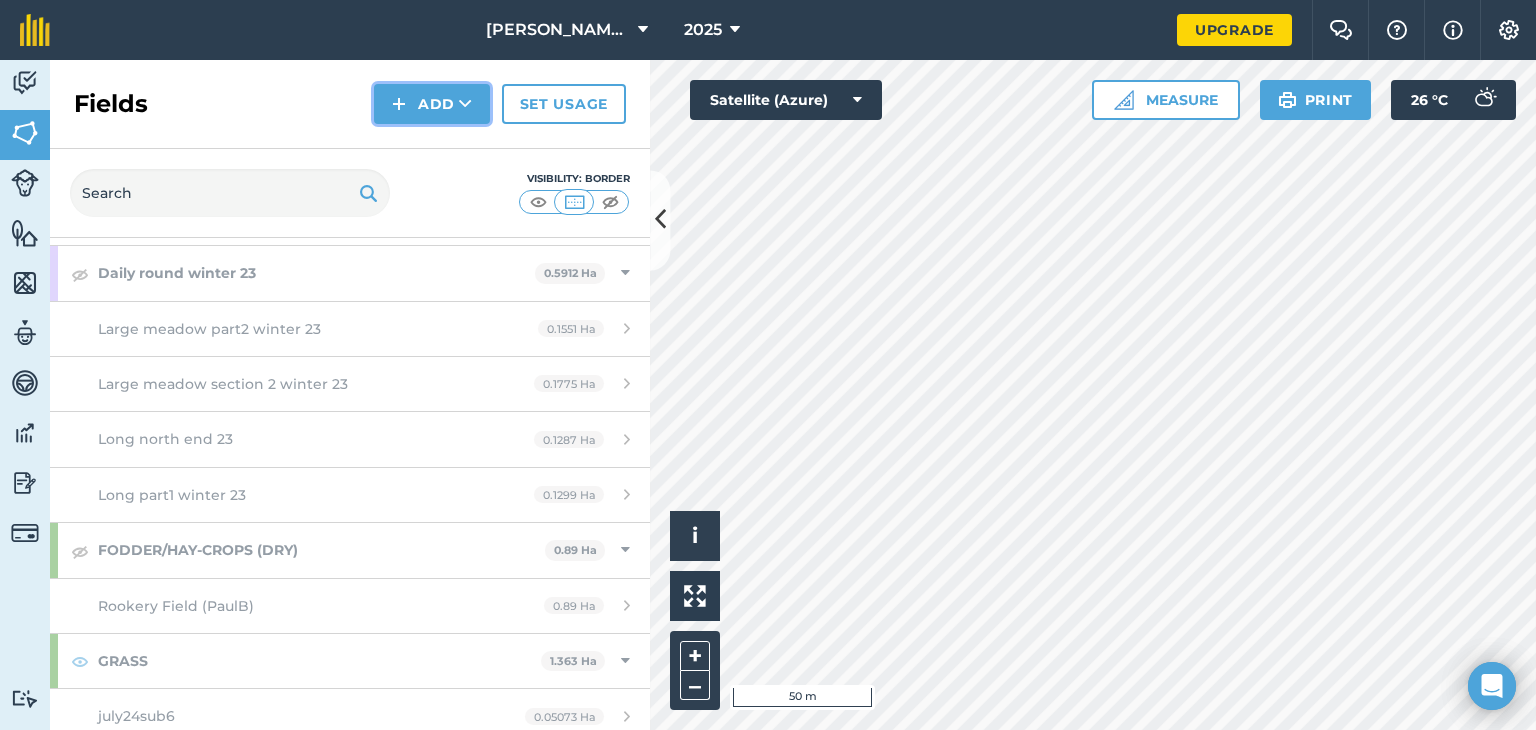 click on "Add" at bounding box center (432, 104) 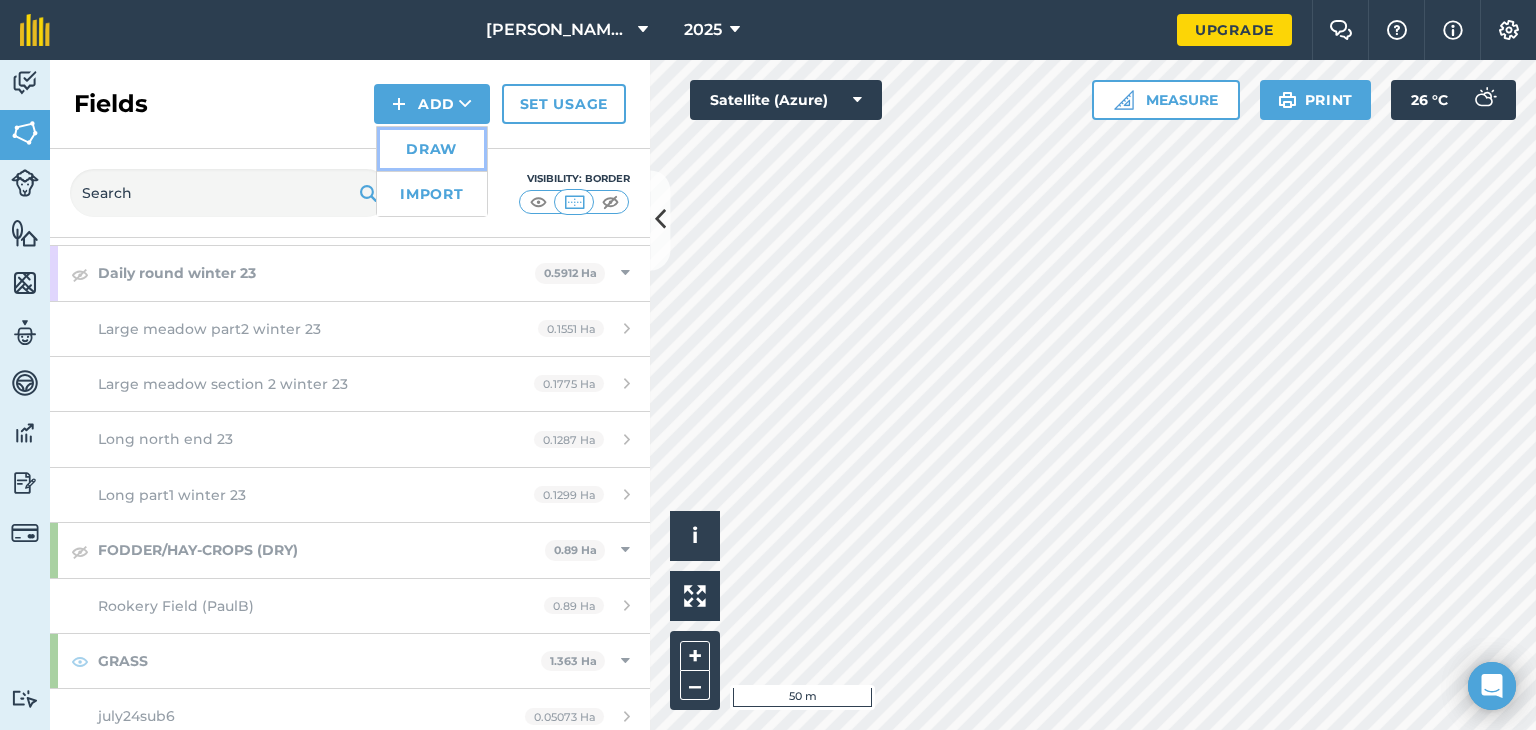 click on "Draw" at bounding box center [432, 149] 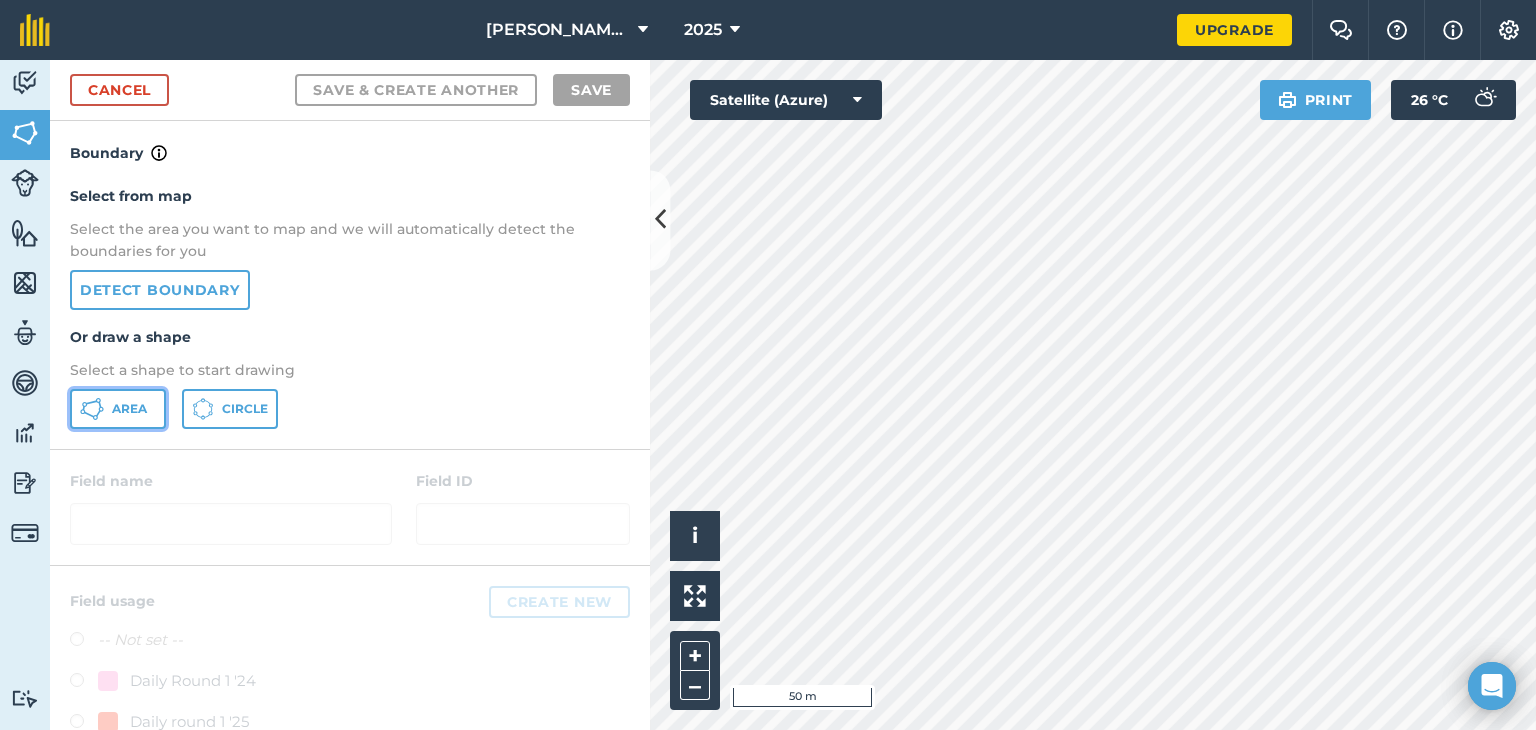 click on "Area" at bounding box center [118, 409] 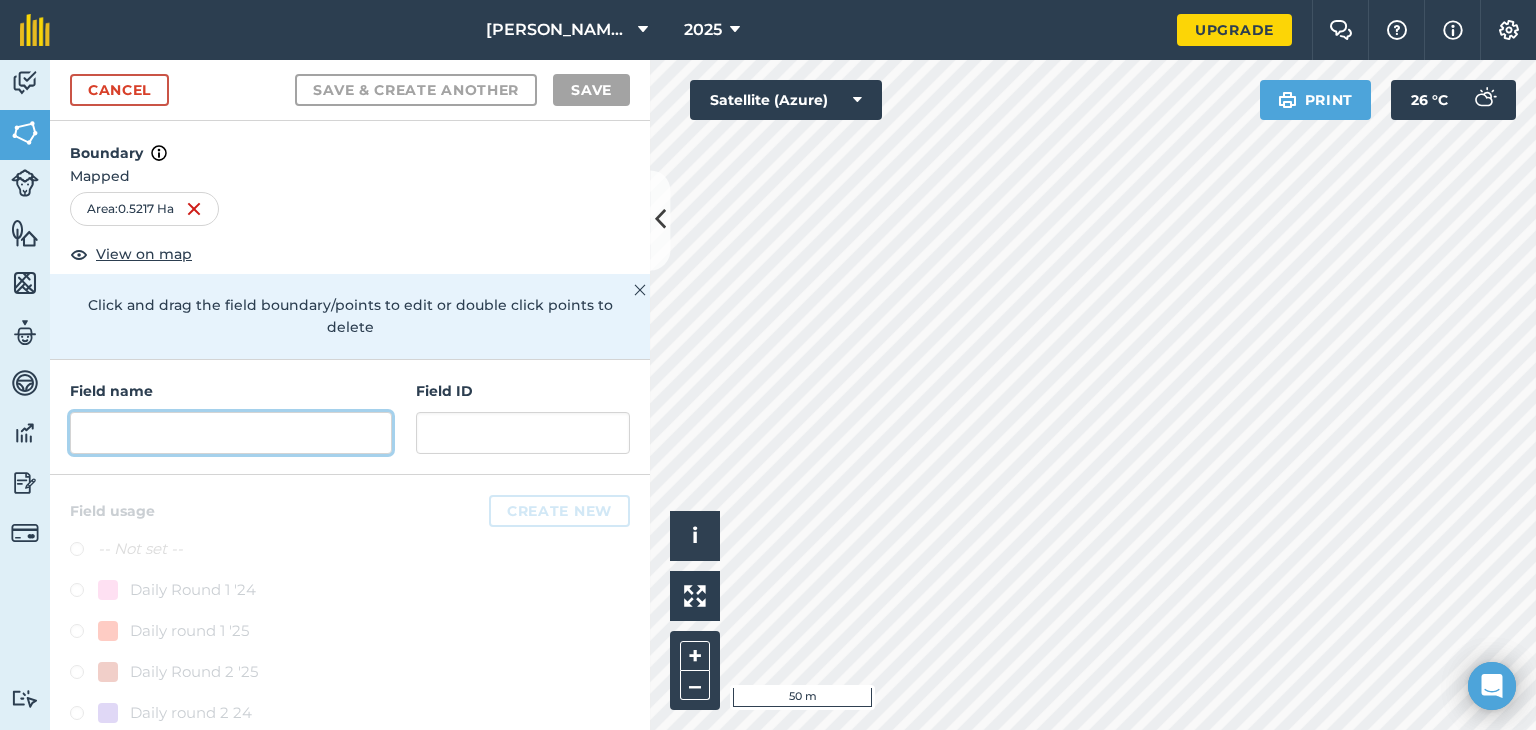 click at bounding box center [231, 433] 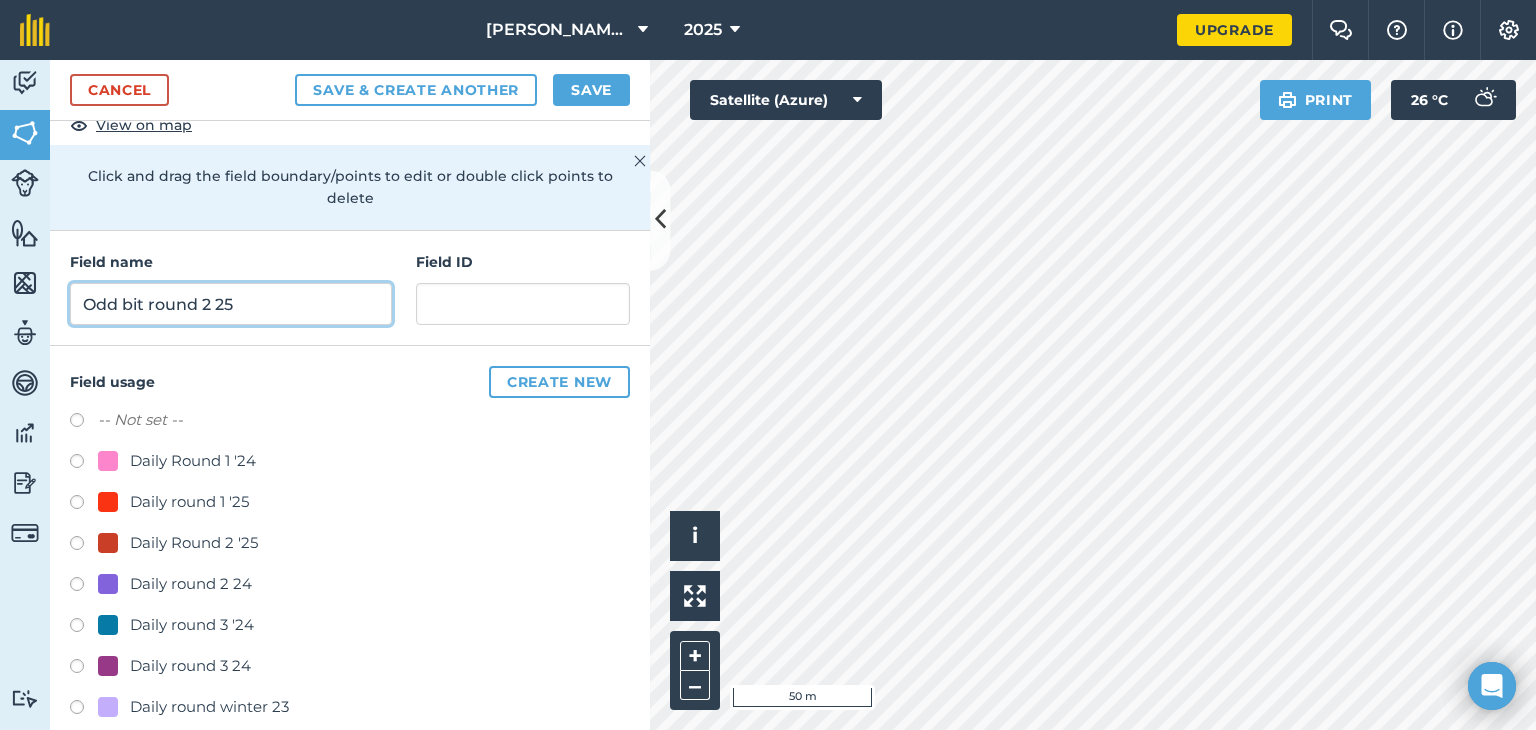 scroll, scrollTop: 133, scrollLeft: 0, axis: vertical 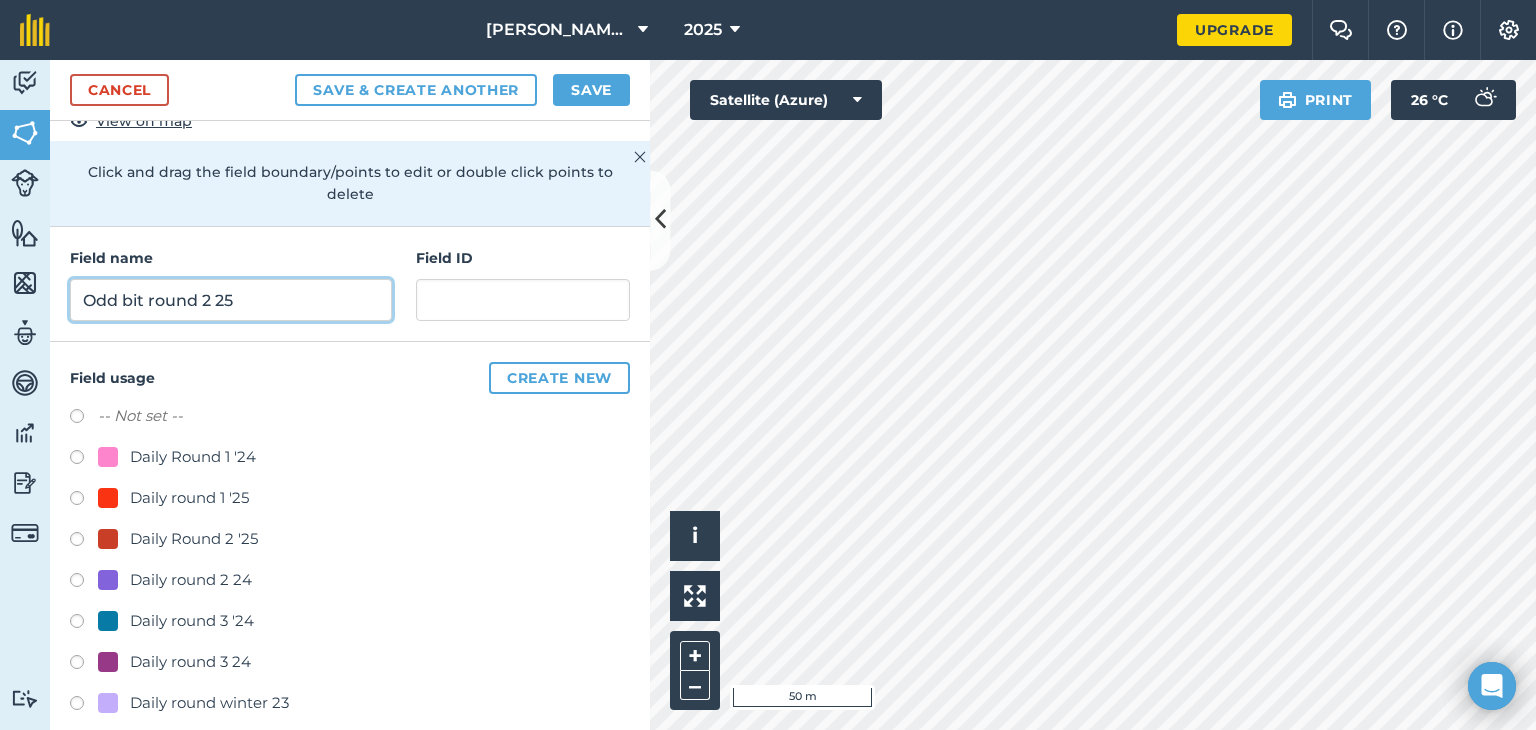 type on "Odd bit round 2 25" 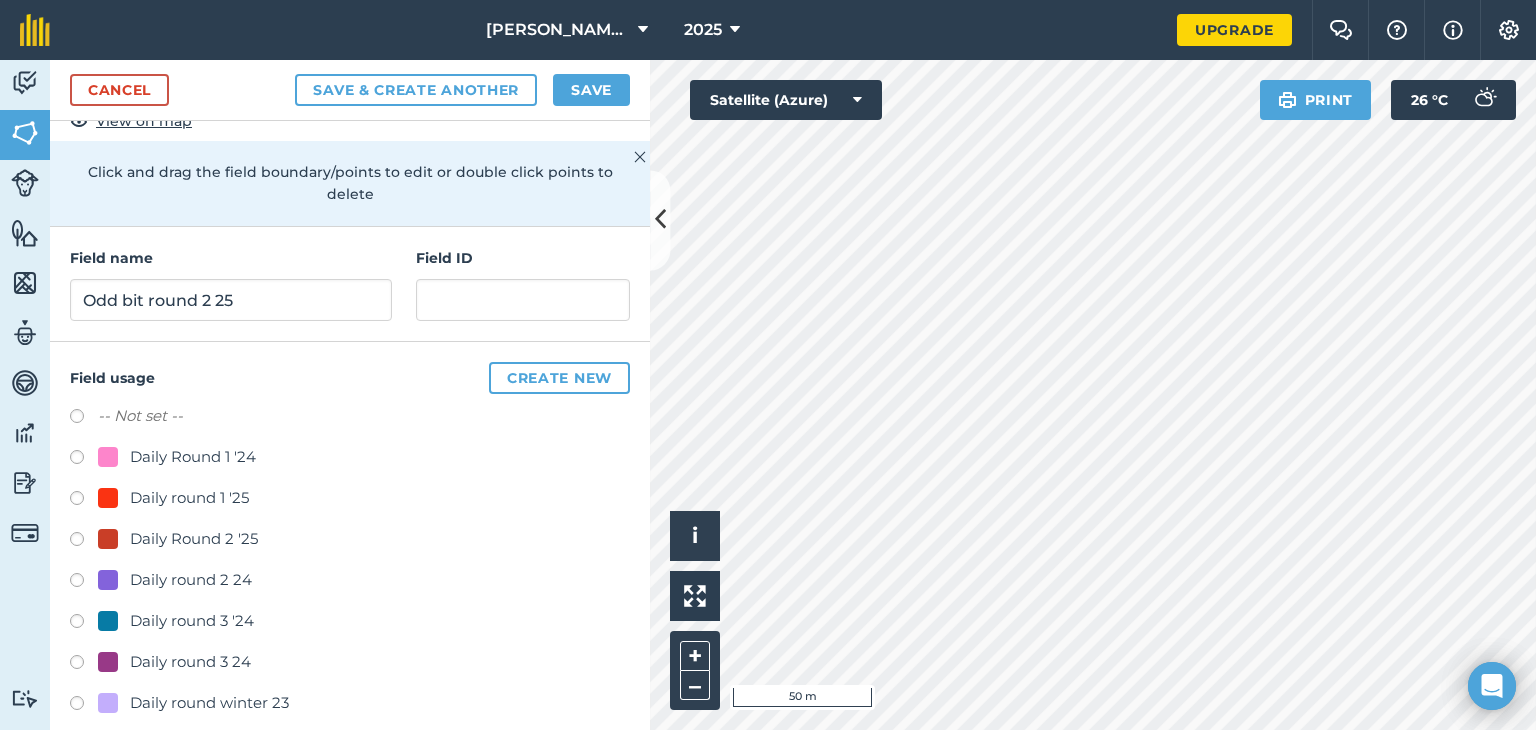 click on "Field usage   Create new -- Not set -- Daily Round 1 '24 Daily round 1 '25 Daily Round 2 '25 Daily round 2 24 Daily round 3 '24 Daily round 3 24 Daily round winter 23 FODDER/HAY-CROPS (DRY) GRASS GRASS - Herbal ley sown Q3 23 in 2 blocks GRASS - Herbal ley sown Sept 2022 GRASS - Ride GRASS herbal ley sown Q3 2024 in 3 blocks (4th smaller area Q2 25) herbal laey sowed q3 2021 herbal lay sown autumn 2020 herbal ley sown 2019 herbal ley sown q3 2018 ORCHARD-GRASS Other perm pasture (1 acre overseeded with herbal ley c.2013) perm pasture 2005 oversown herbal ley 2014? perm pasture 2010? overseeded 2014? left to seed 2019+2020 then grazed lightly permanent pasture 2005 oversown herbal ley 2014? permanent pasture 2005 oversown herbal ley 2014? left to seed 2019+'20 permanent pasture 2005 strewn local green hay 2006? permanent pasture 2005 unimproved RYE veg winter quarters Woodland" at bounding box center [350, 1019] 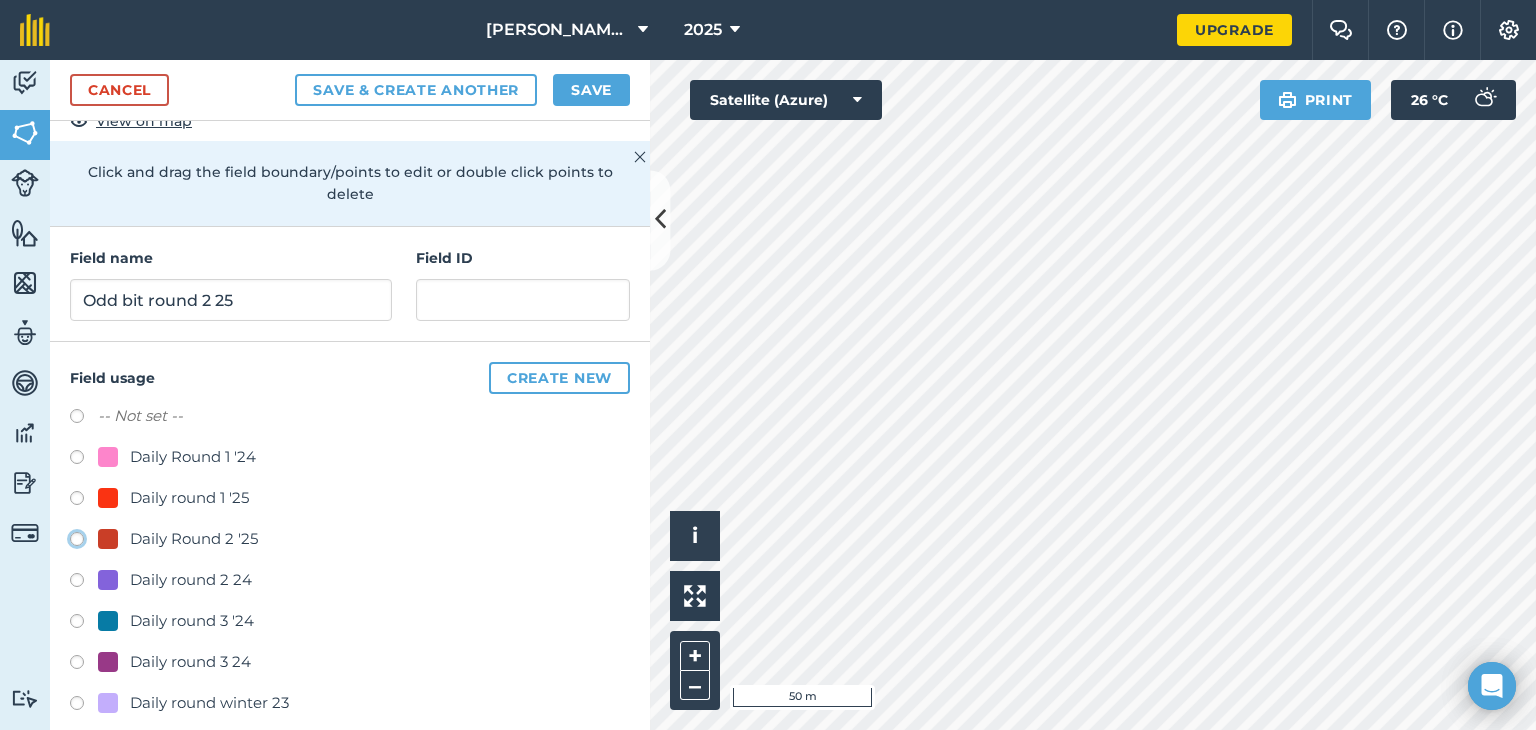 click on "Daily Round 2 '25" at bounding box center (-9923, 538) 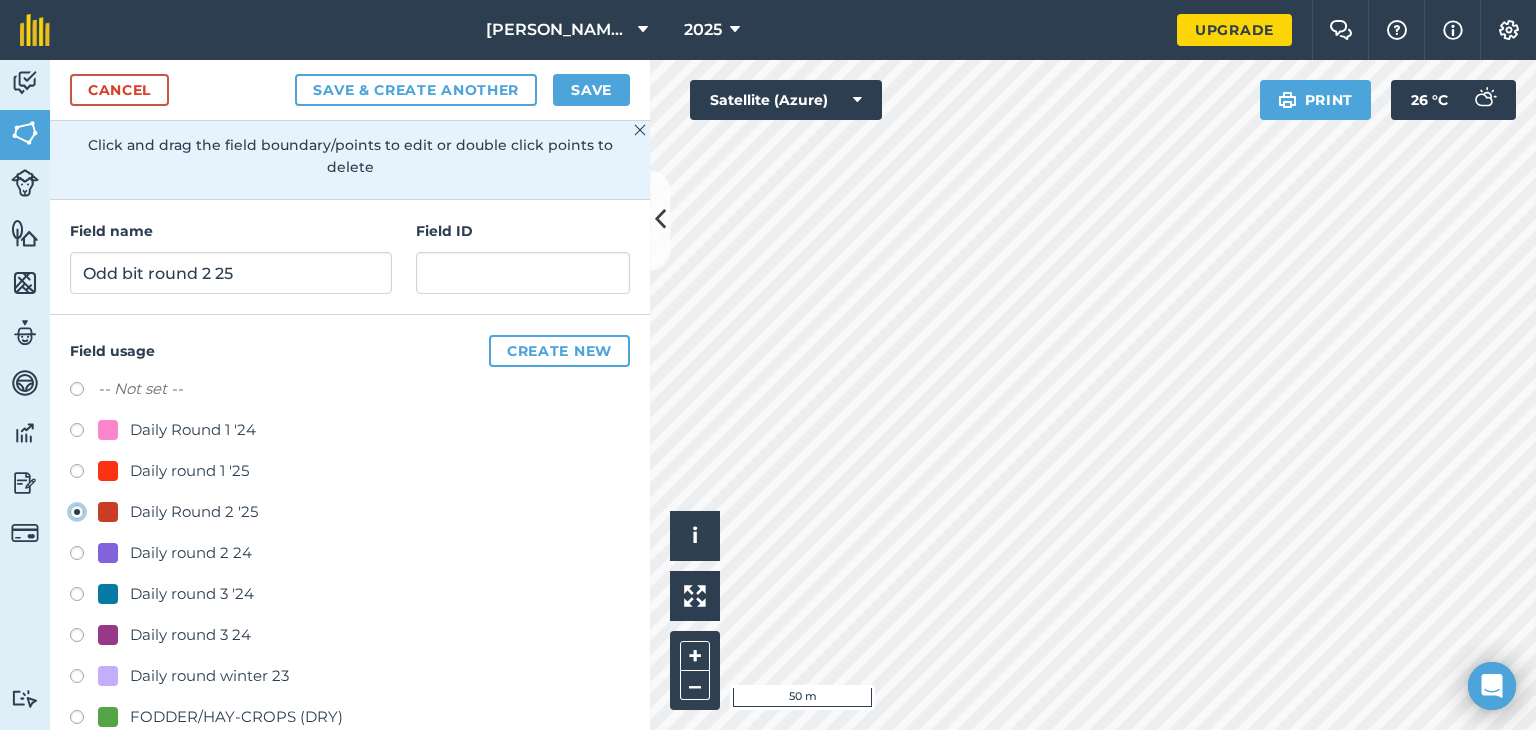 scroll, scrollTop: 0, scrollLeft: 0, axis: both 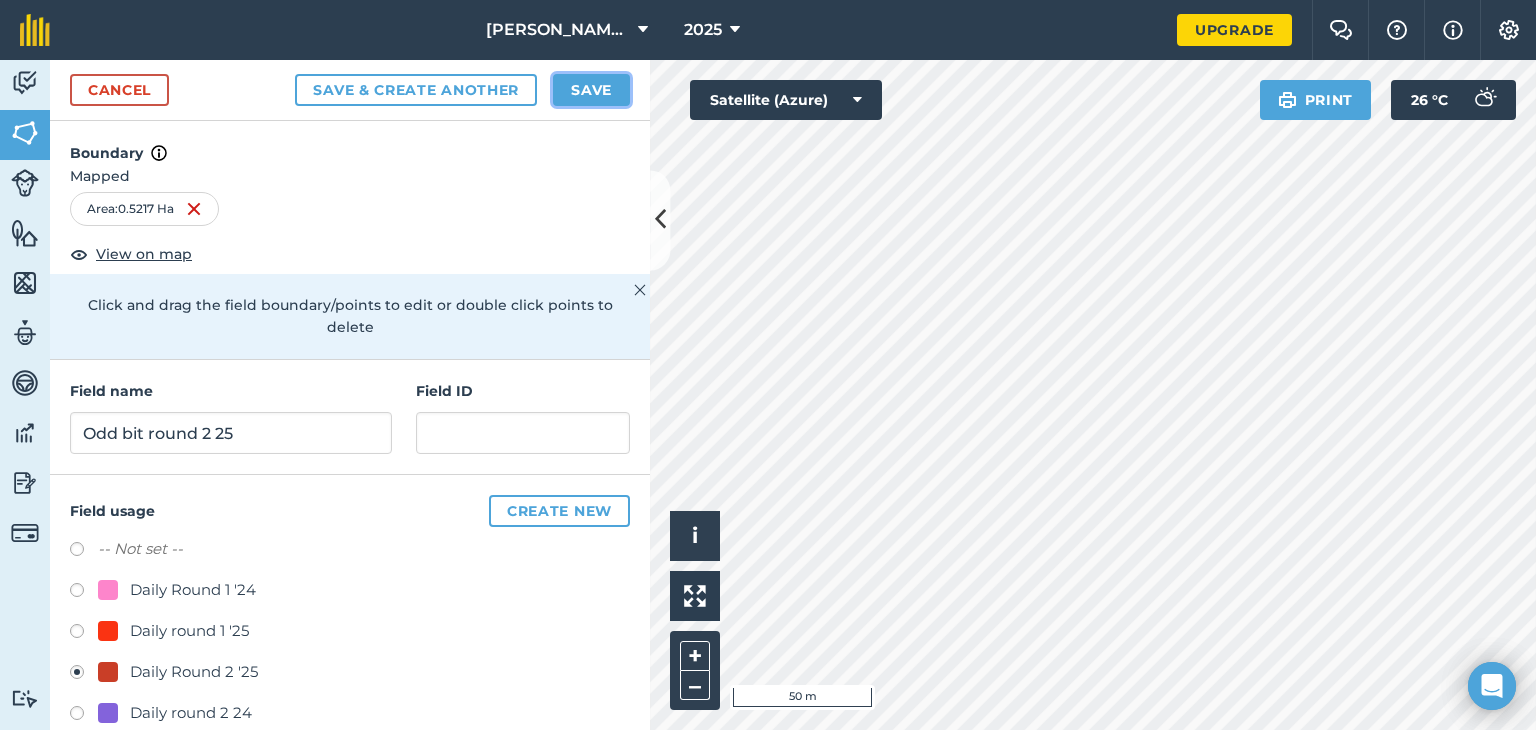 click on "Save" at bounding box center (591, 90) 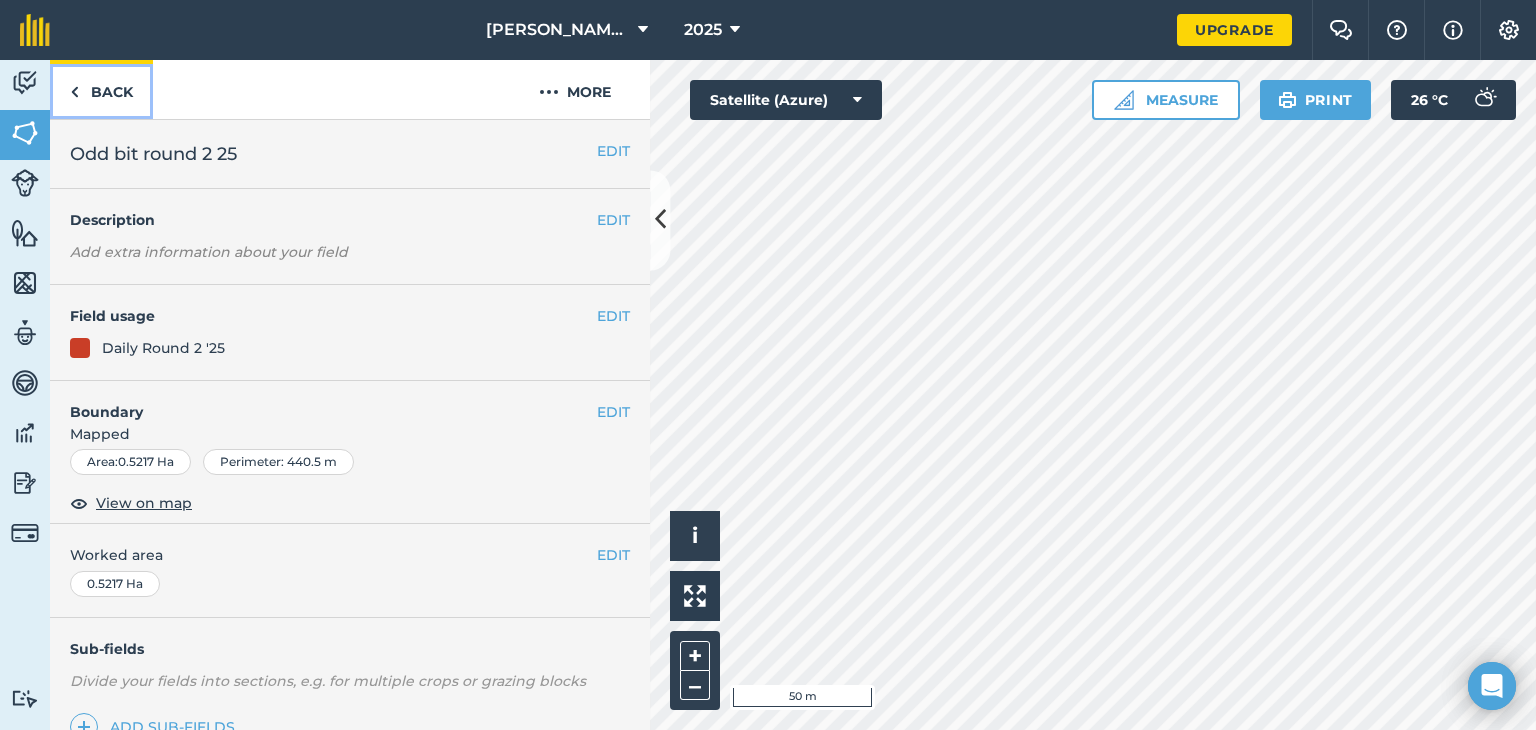 click on "Back" at bounding box center (101, 89) 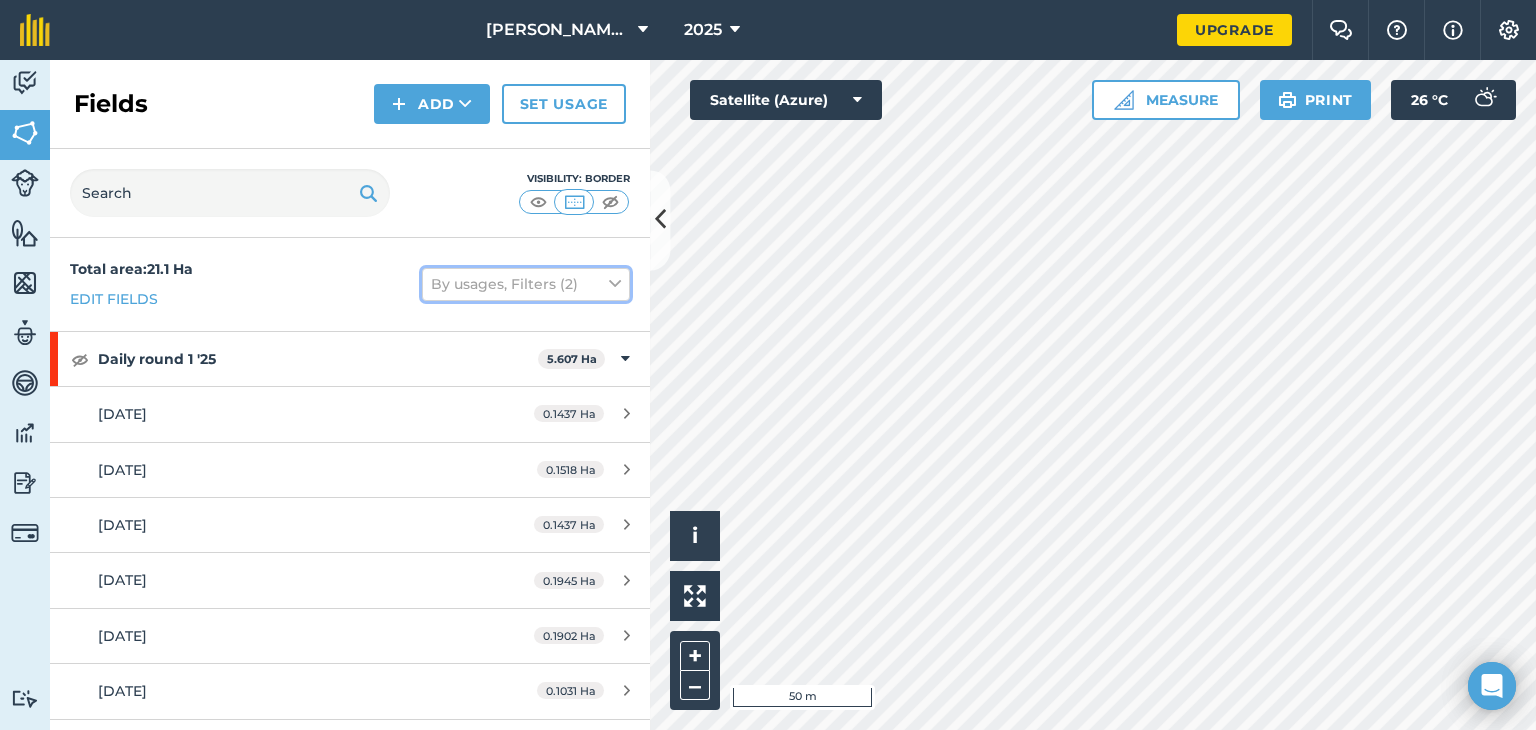 click on "By usages, Filters (2)" at bounding box center [526, 284] 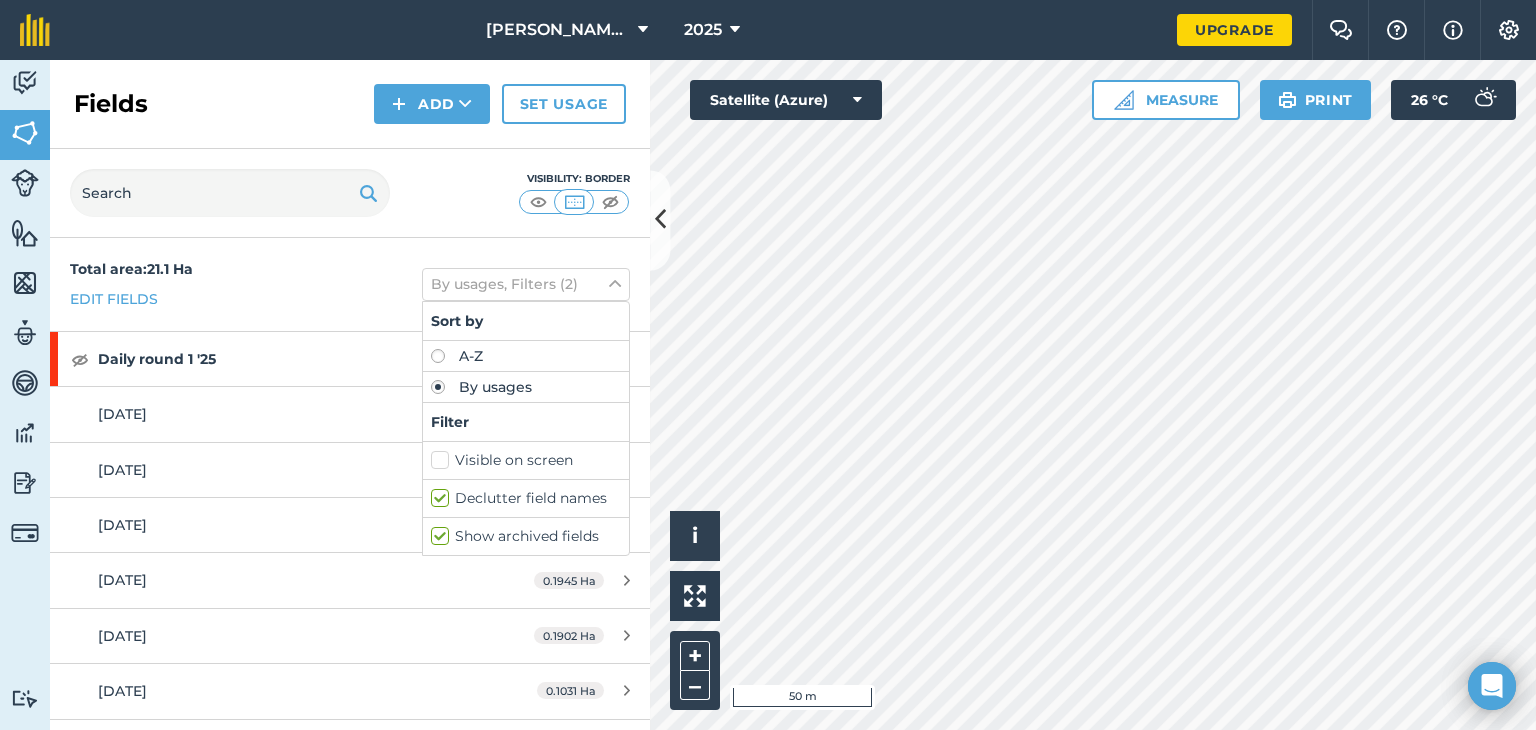 click on "Show archived fields" at bounding box center (526, 536) 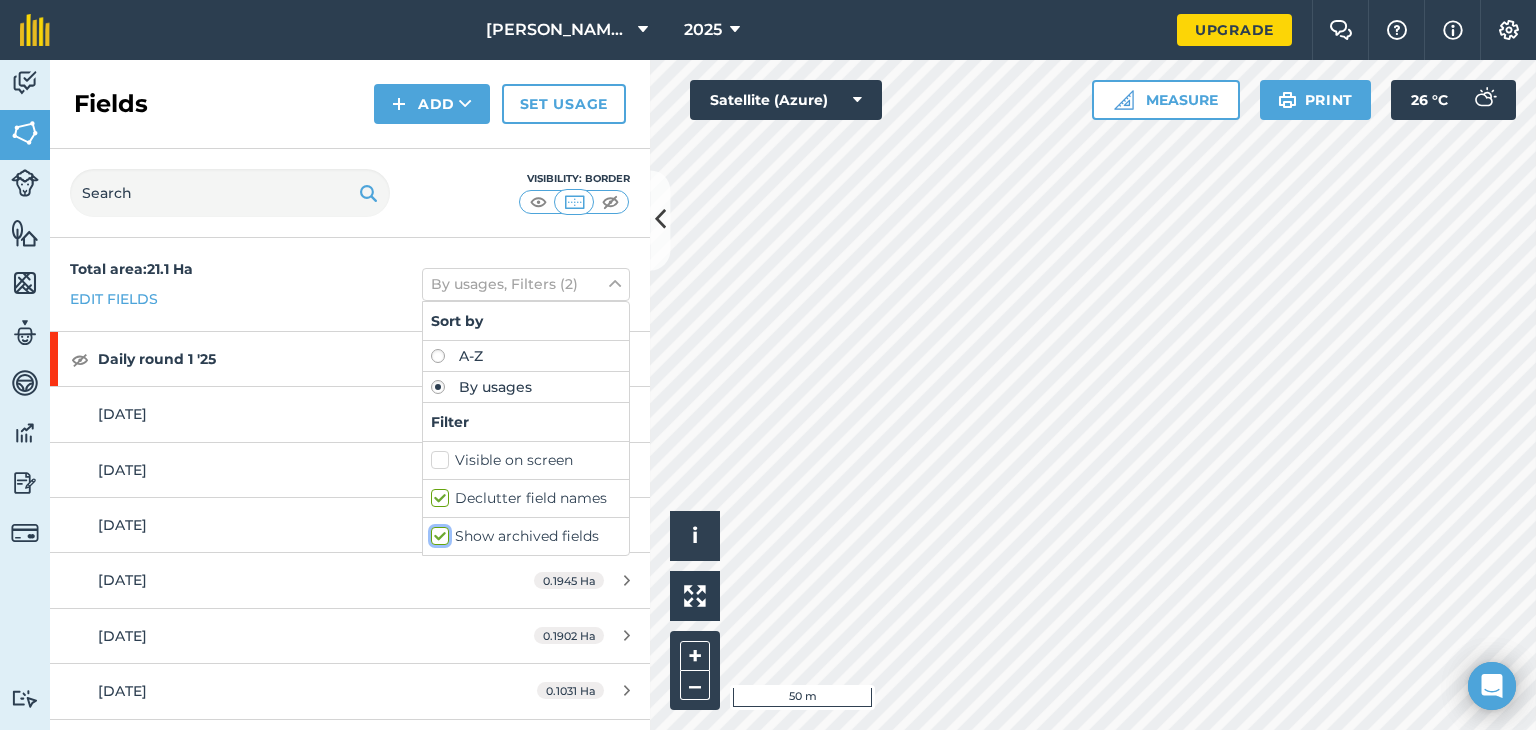 click on "Show archived fields" at bounding box center (437, 532) 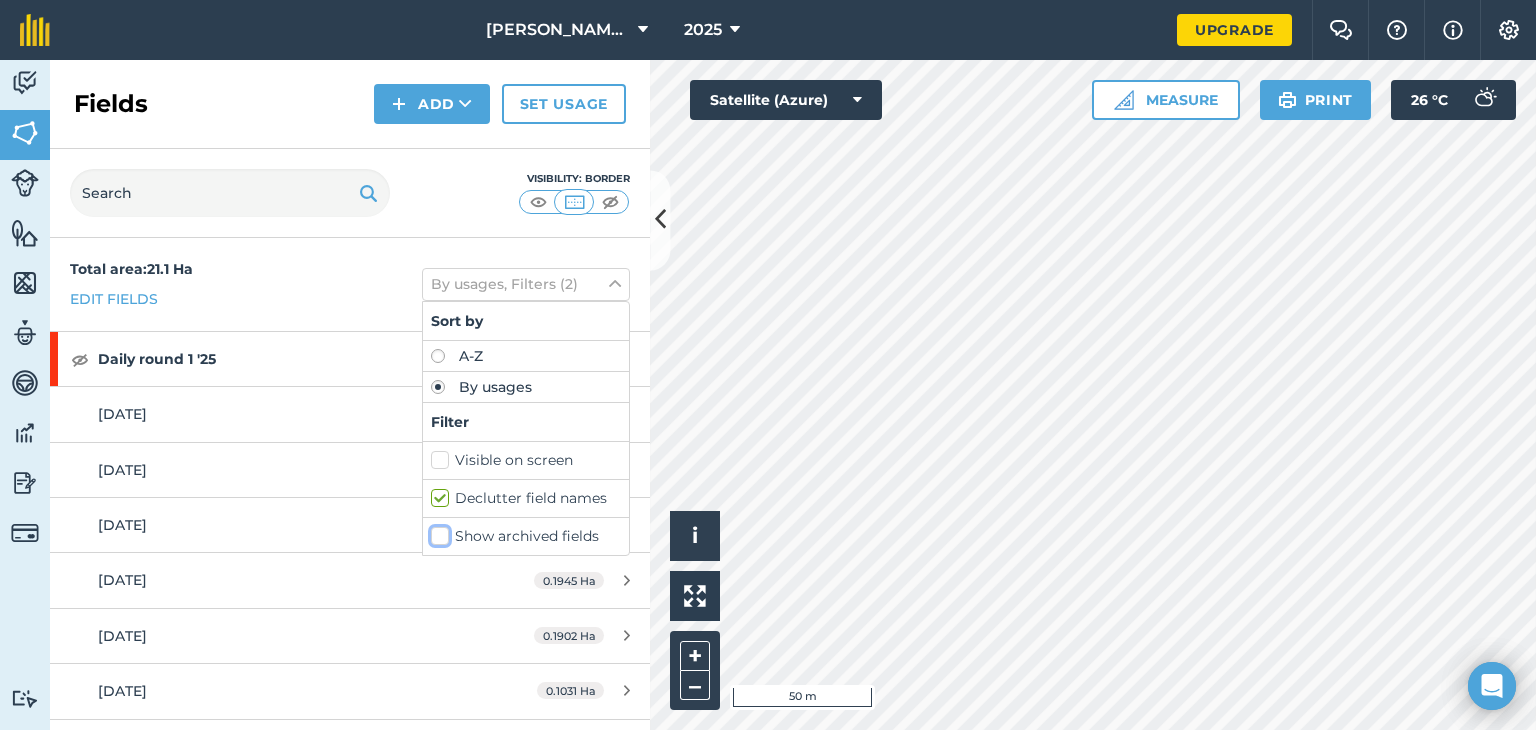checkbox on "false" 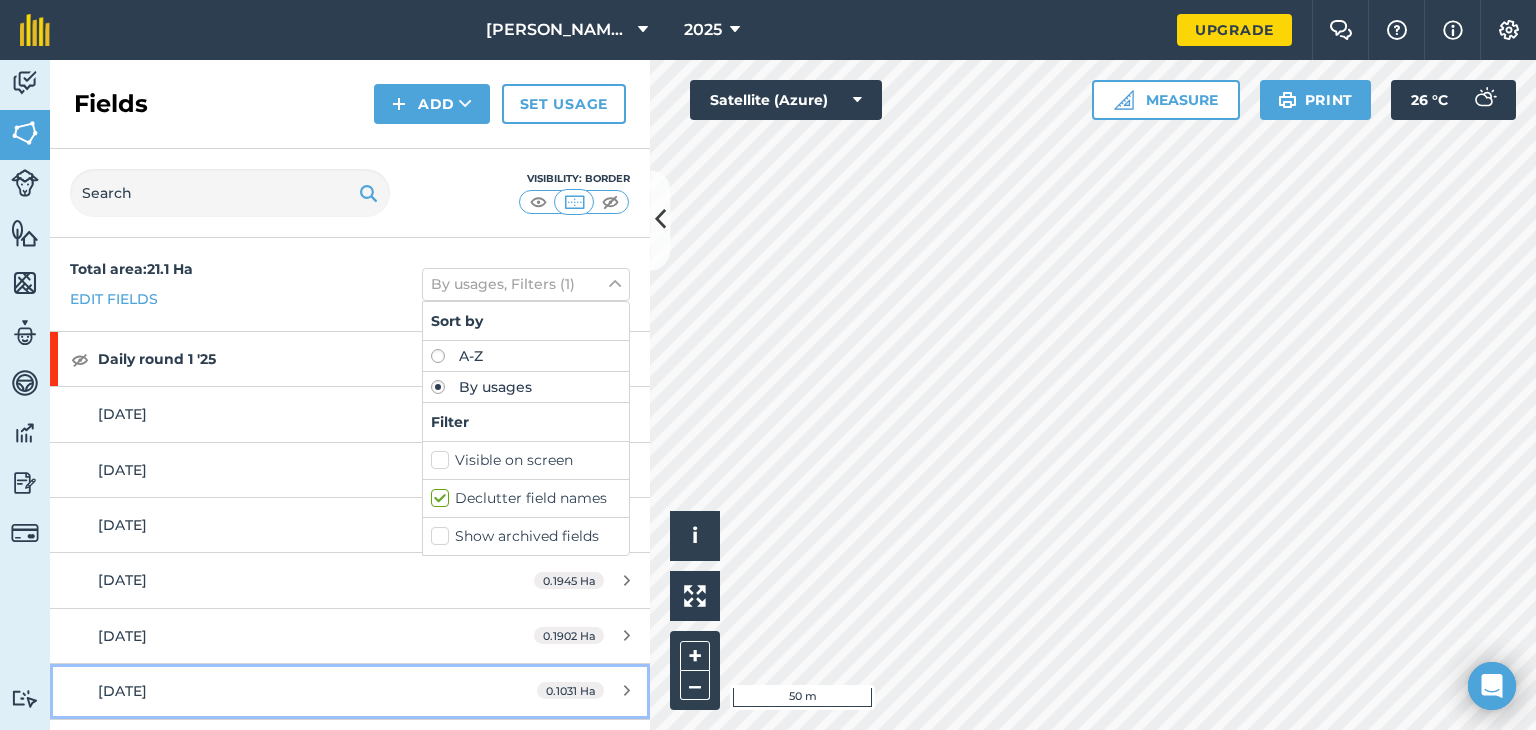 click on "15th May 25 0.1031   Ha" at bounding box center [350, 691] 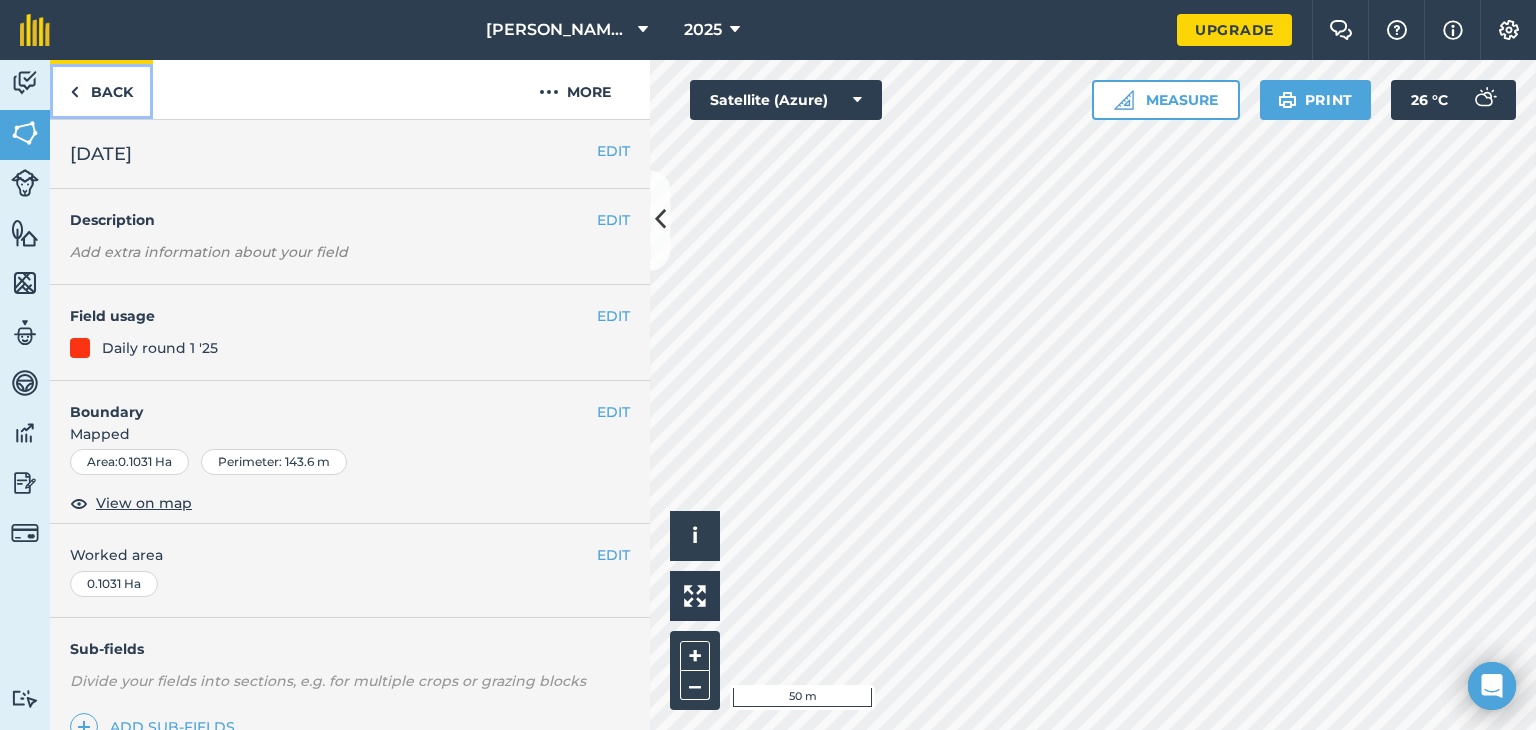 click on "Back" at bounding box center [101, 89] 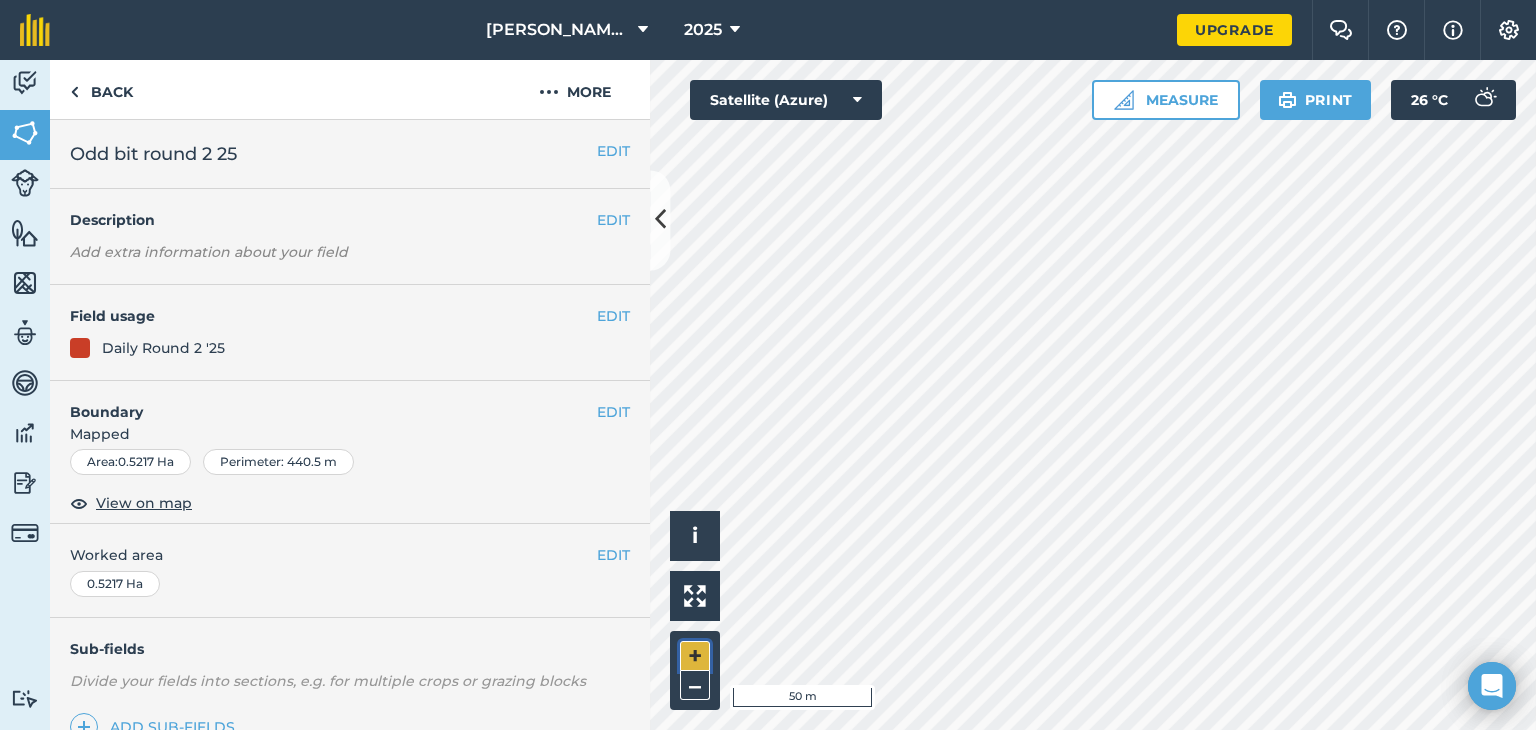 click on "+" at bounding box center (695, 656) 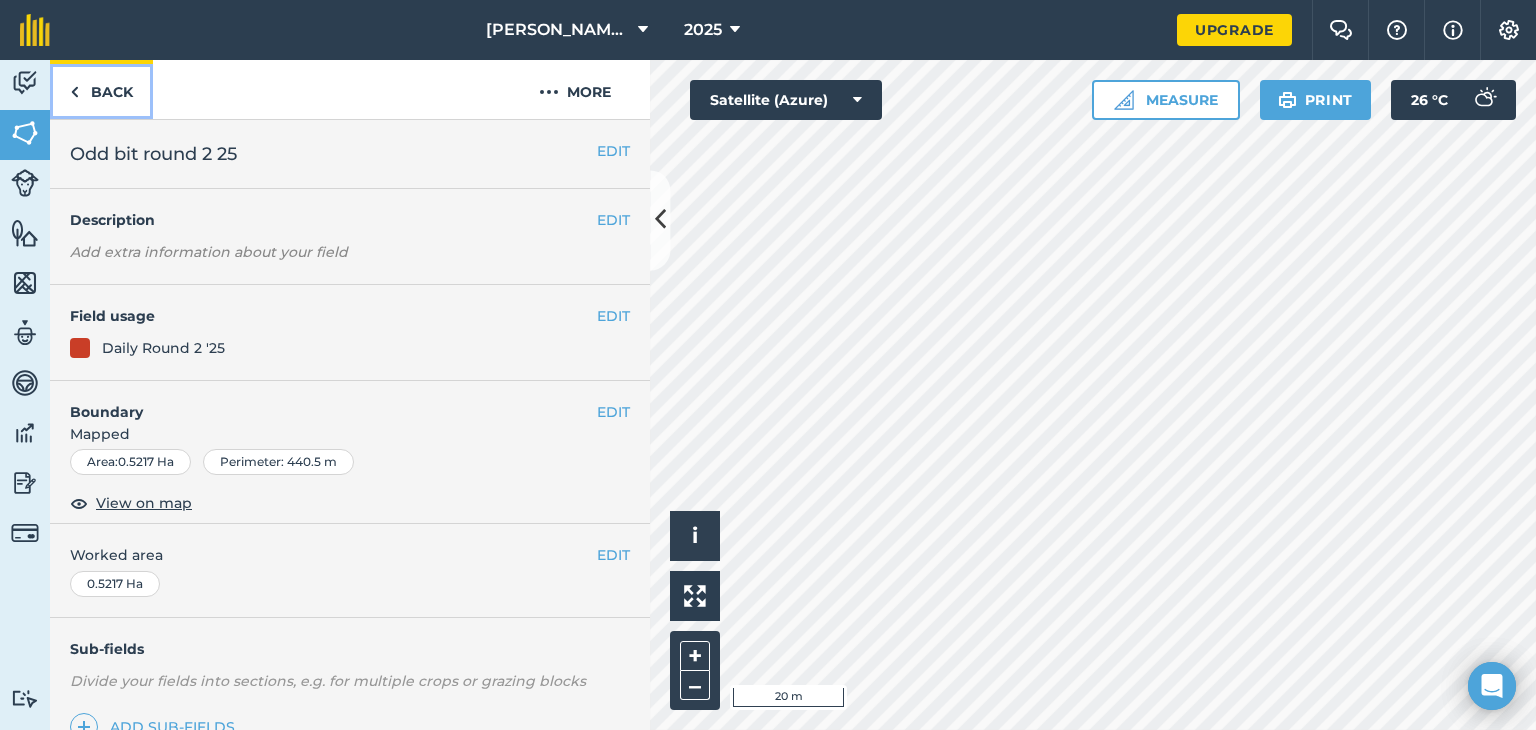 click on "Back" at bounding box center (101, 89) 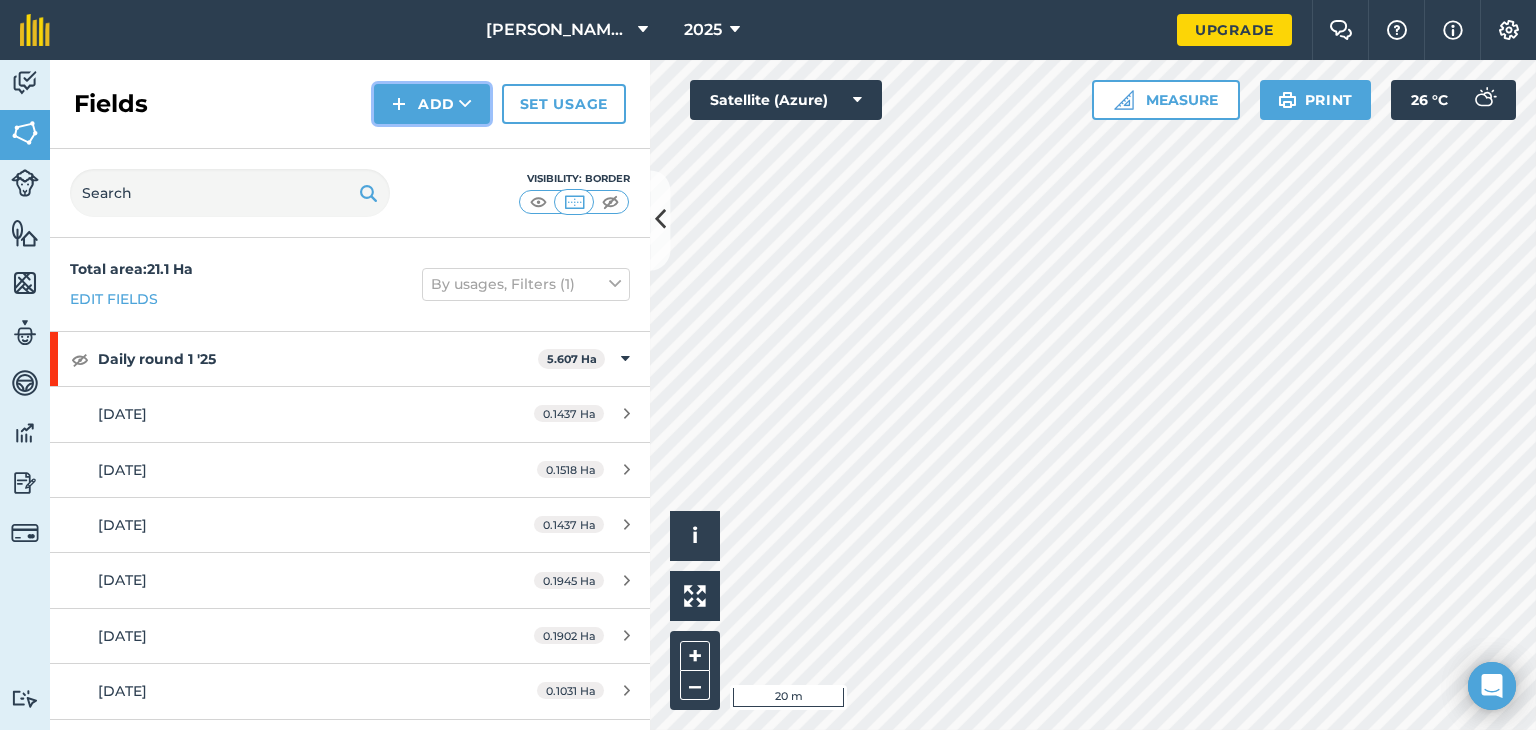 click on "Add" at bounding box center (432, 104) 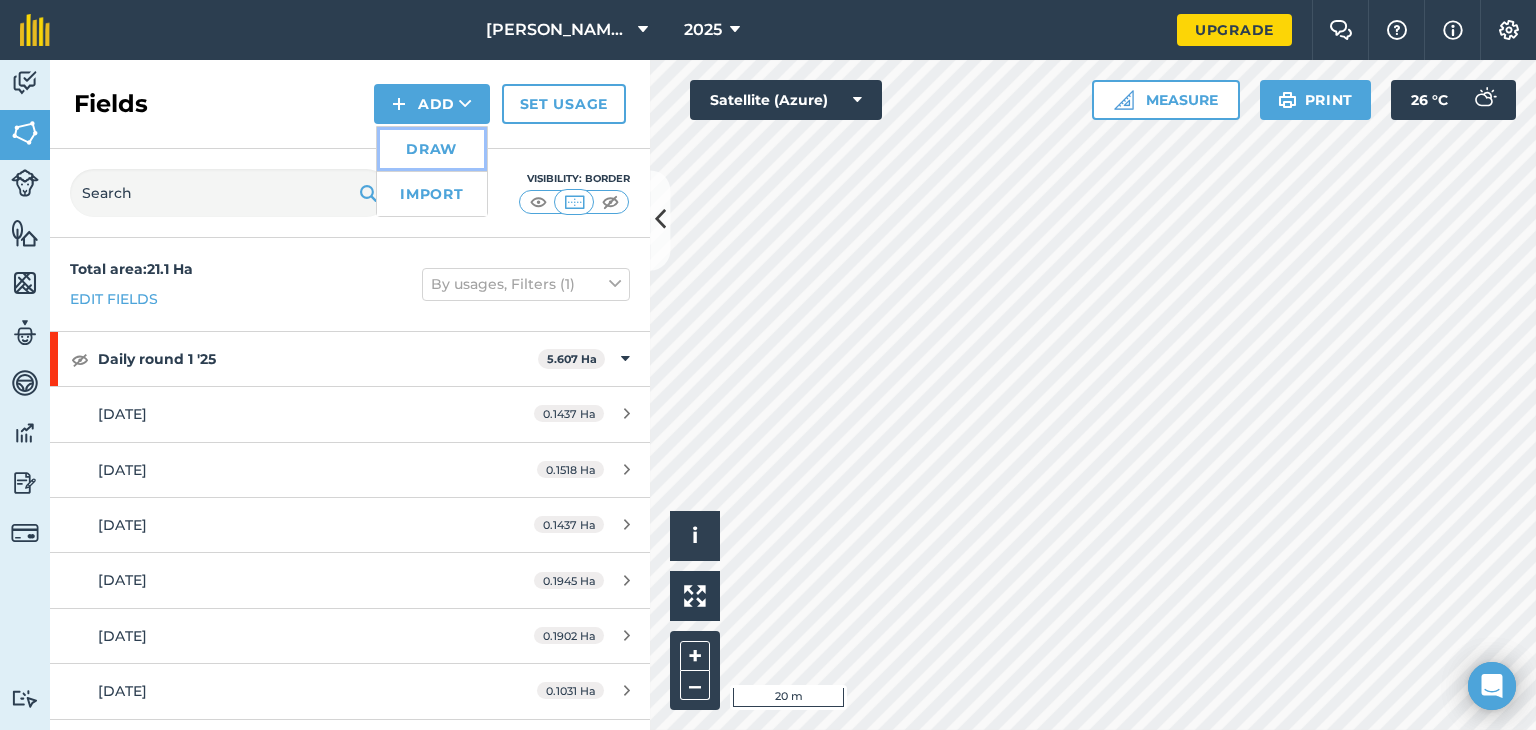 click on "Draw" at bounding box center [432, 149] 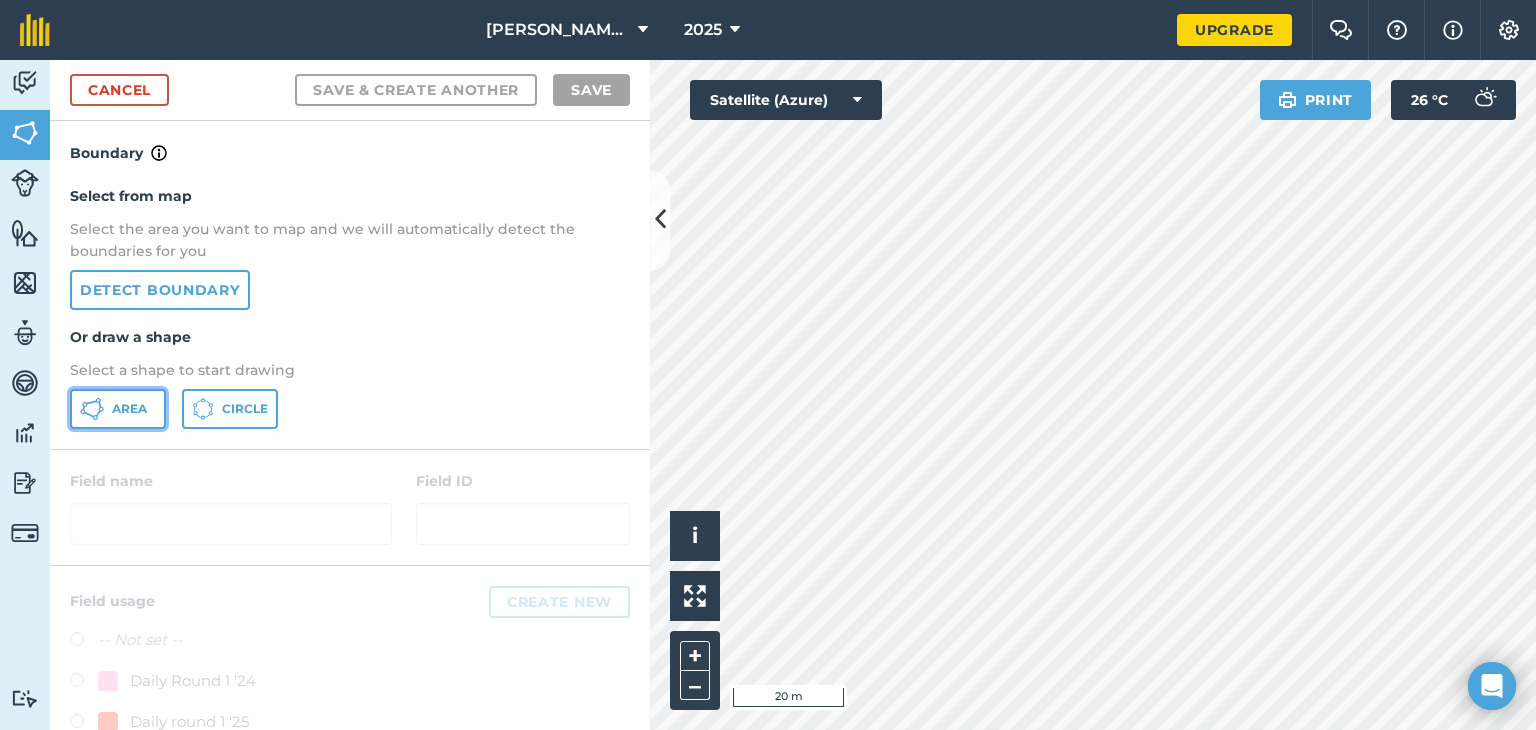 click on "Area" at bounding box center [129, 409] 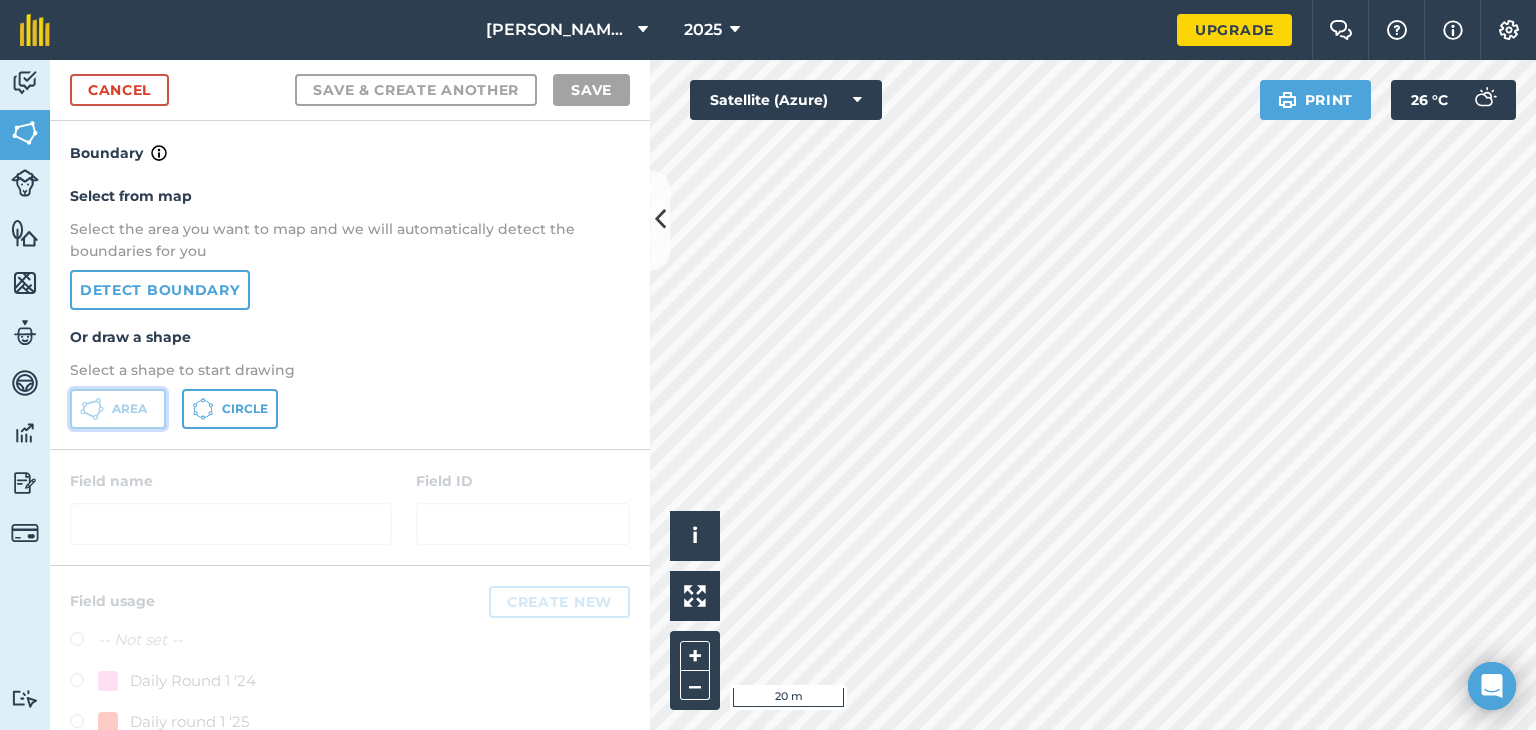 click on "Area" at bounding box center (129, 409) 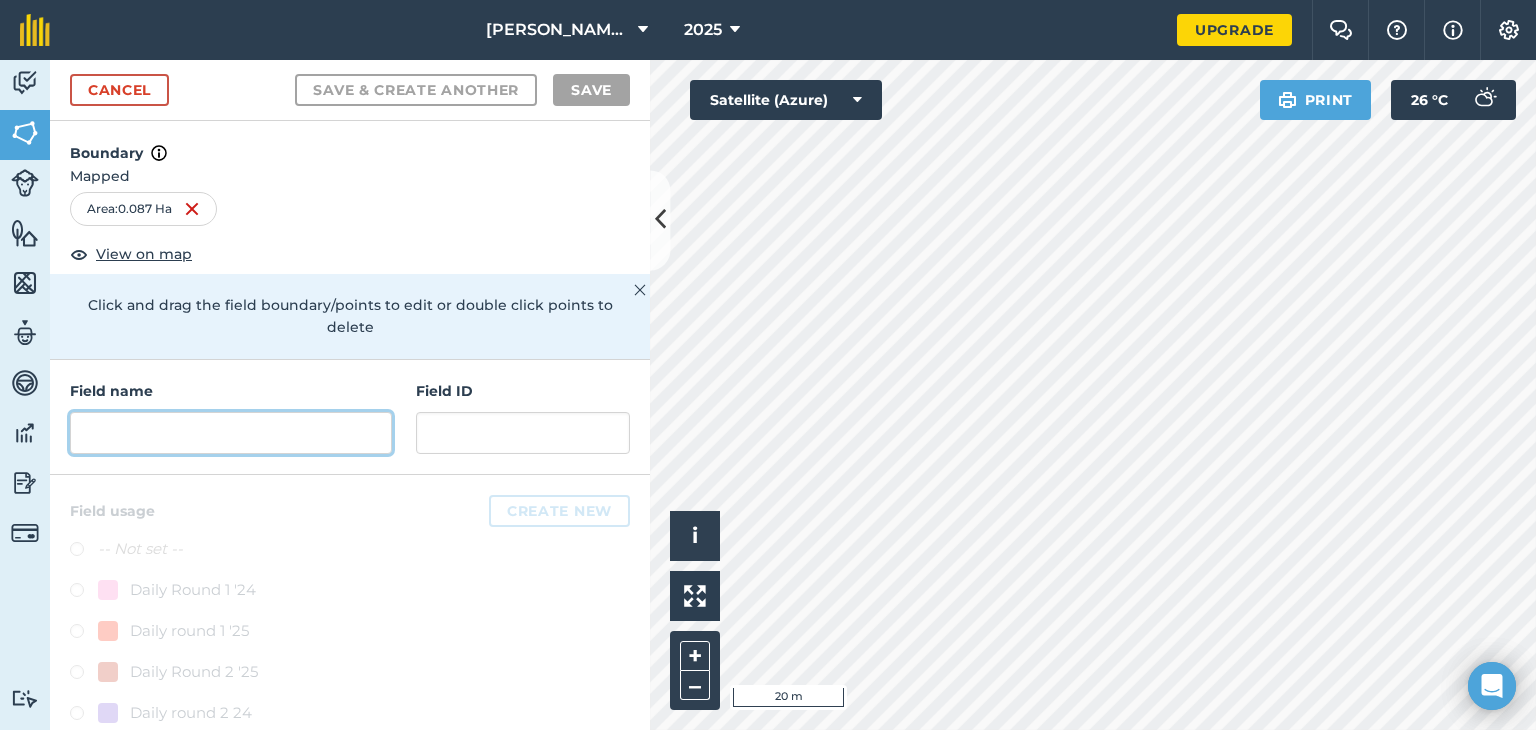click at bounding box center (231, 433) 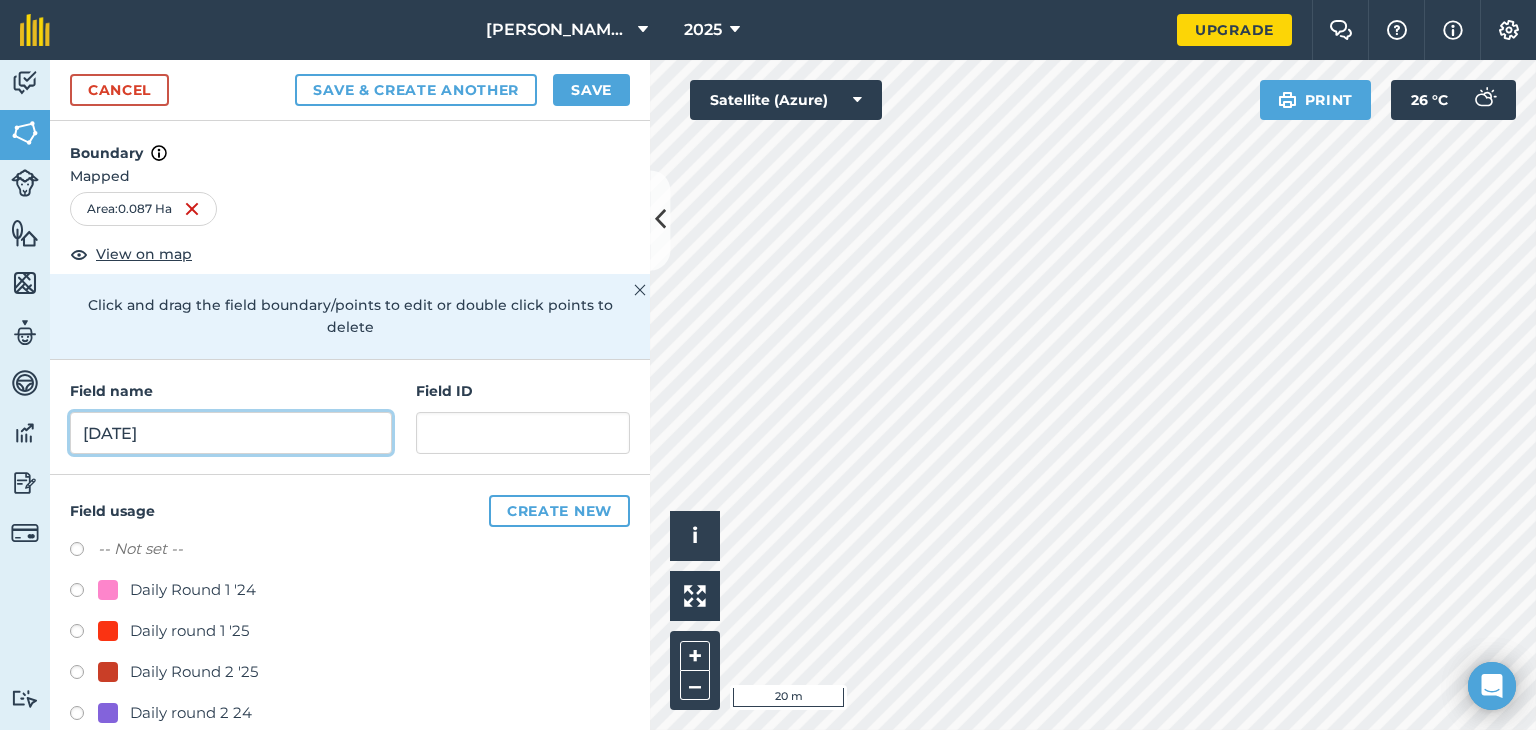 type on "28th July 25" 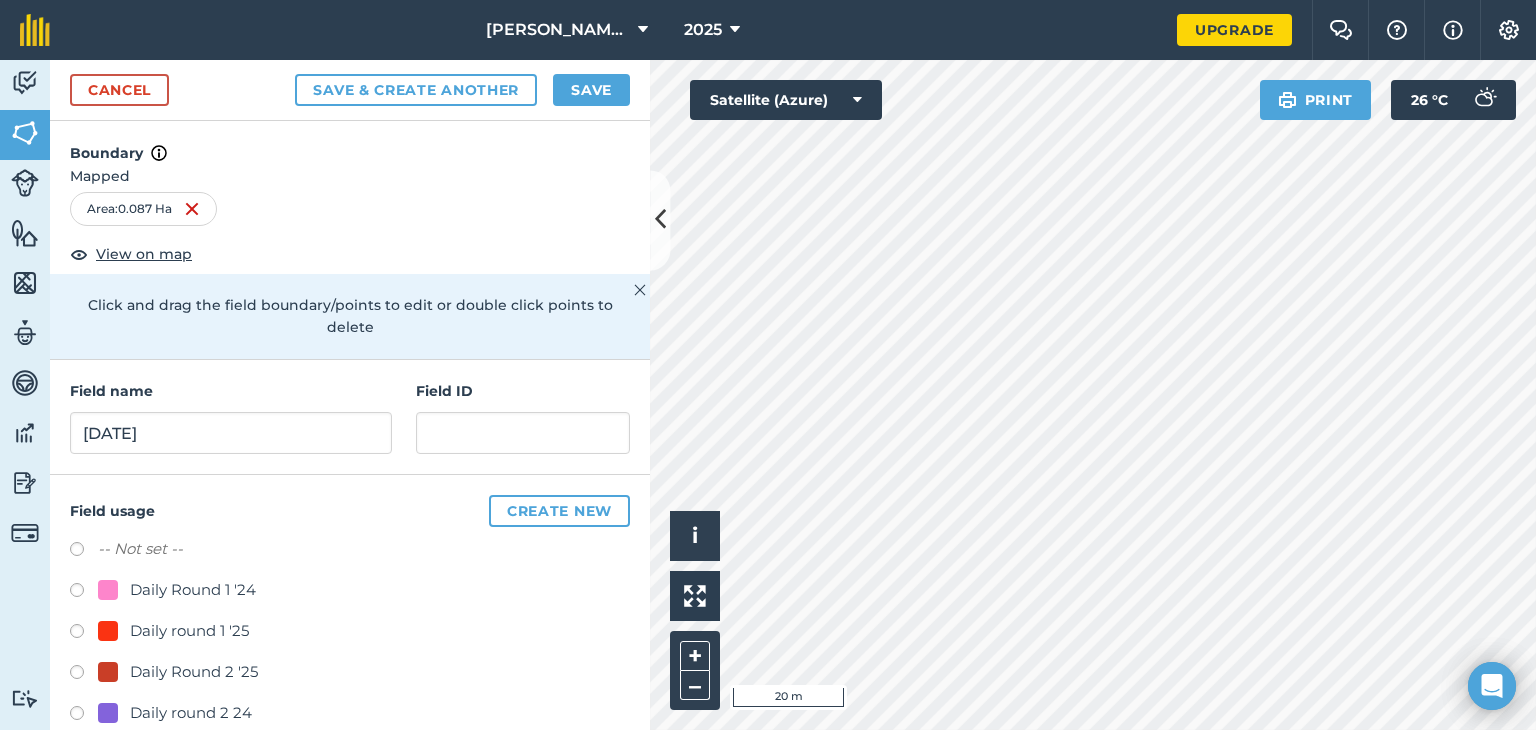 click at bounding box center (84, 675) 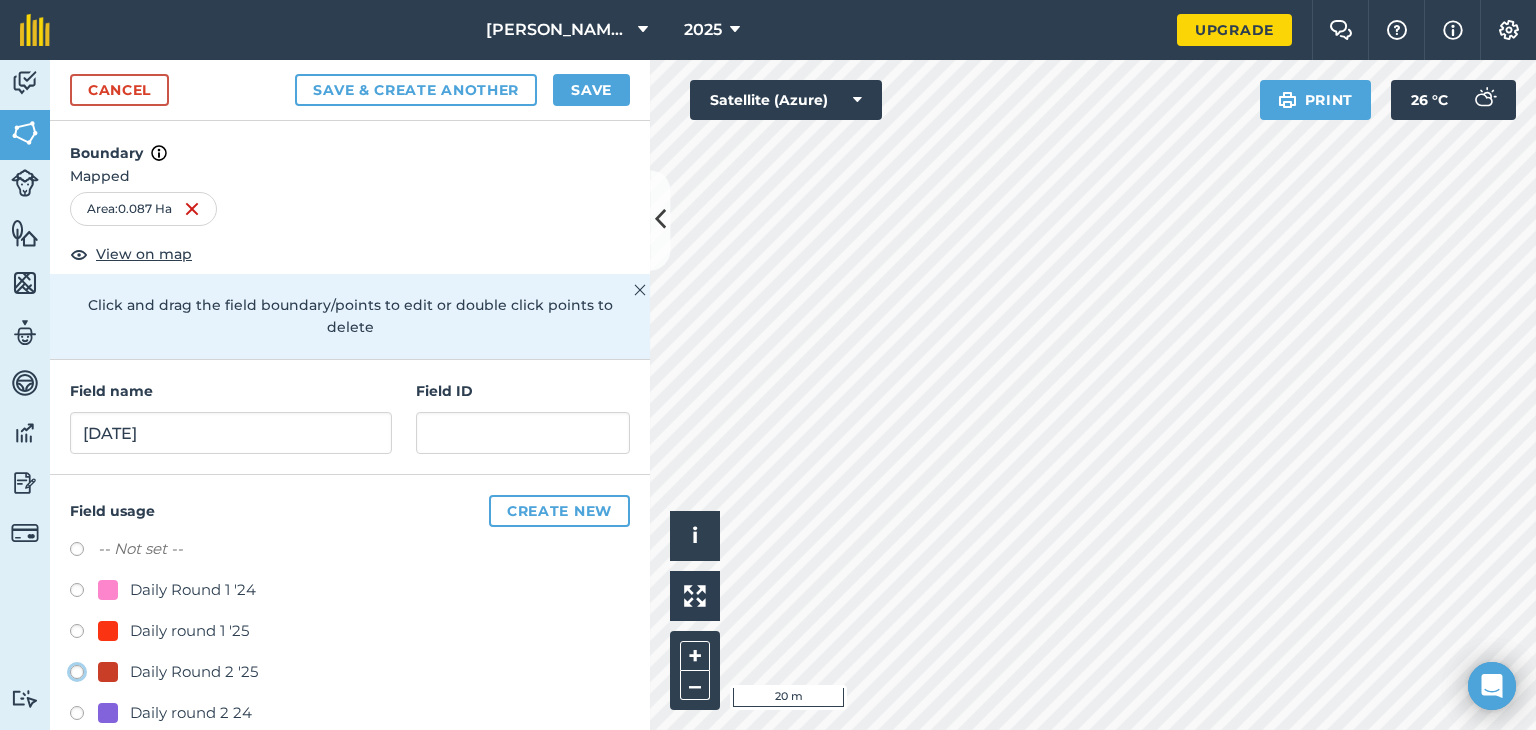 click on "Daily Round 2 '25" at bounding box center [-9923, 671] 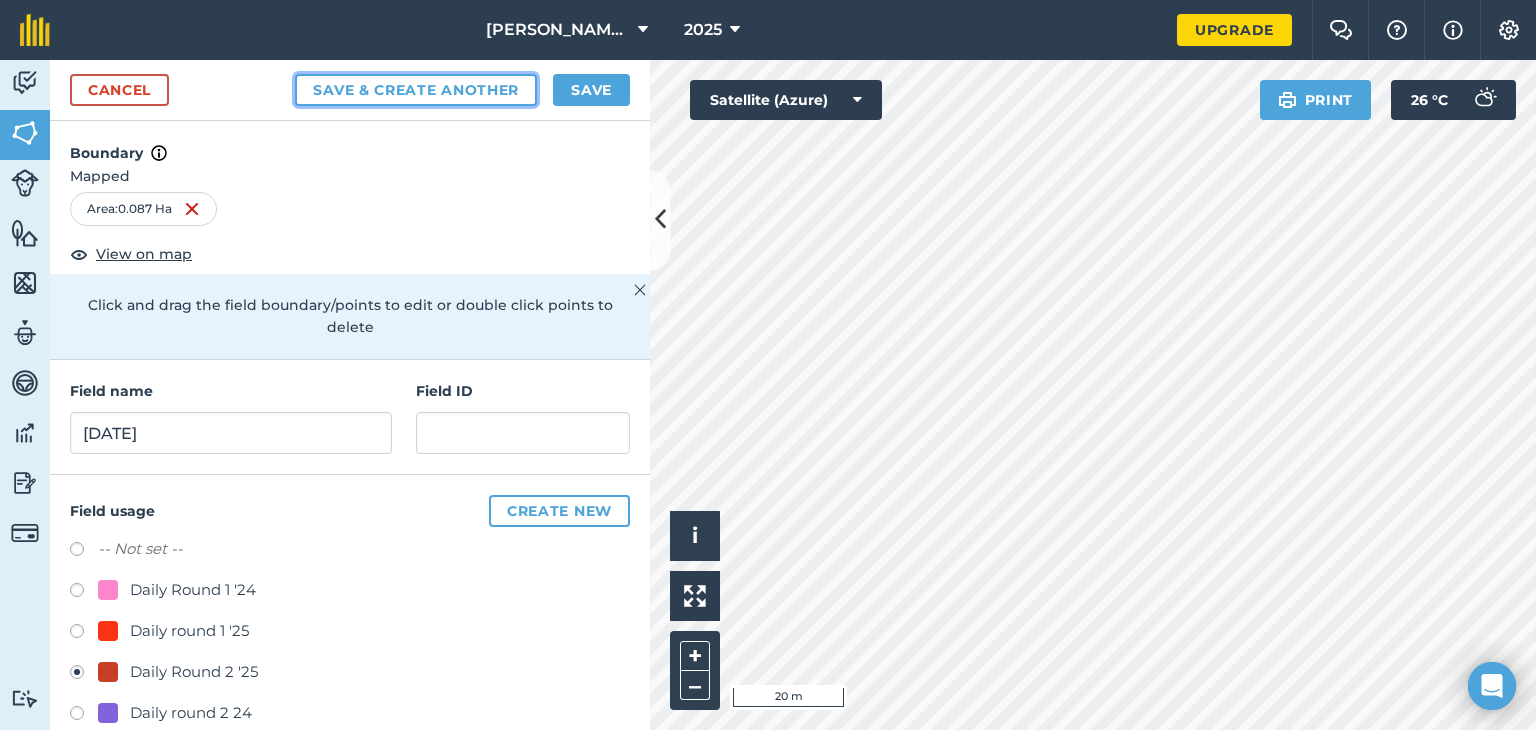 click on "Save & Create Another" at bounding box center (416, 90) 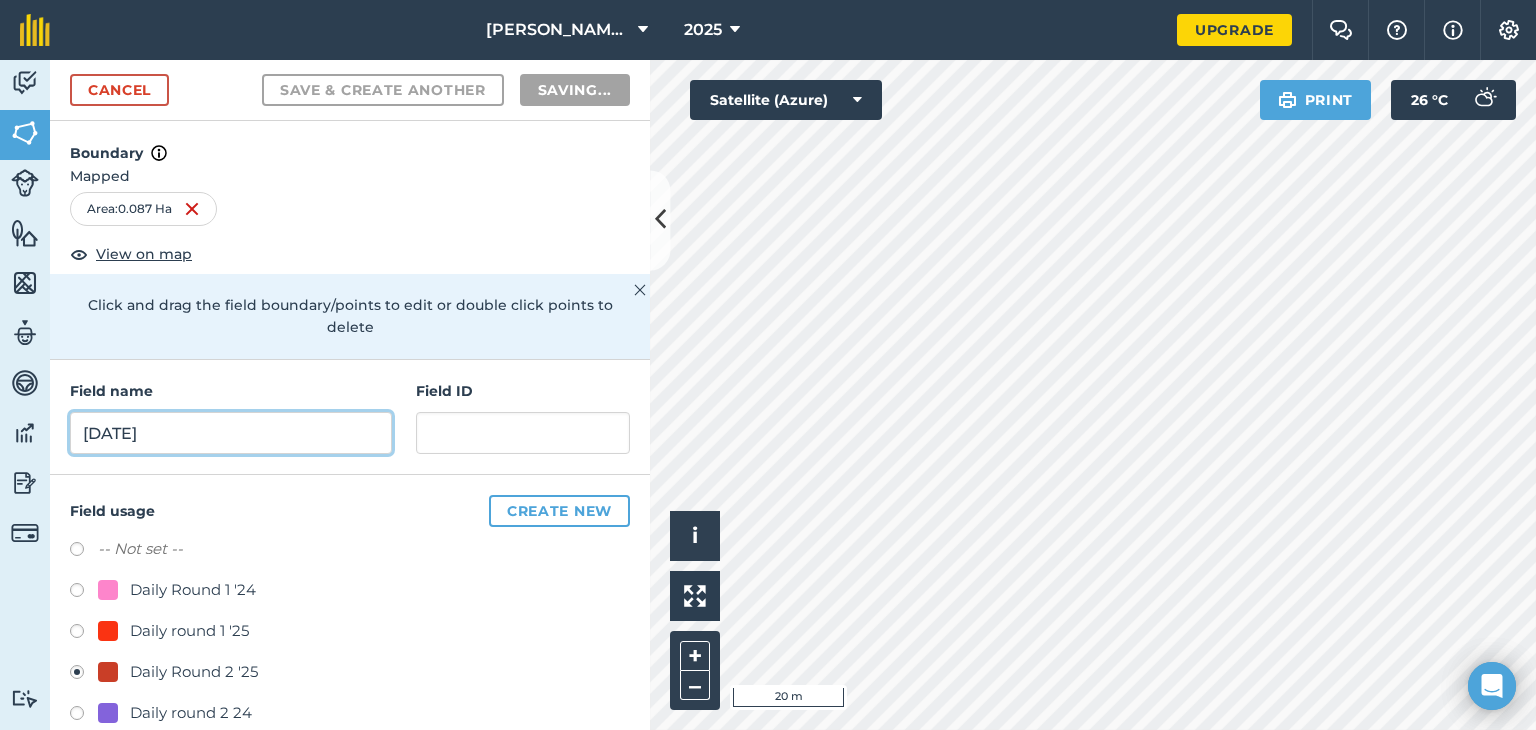 radio on "false" 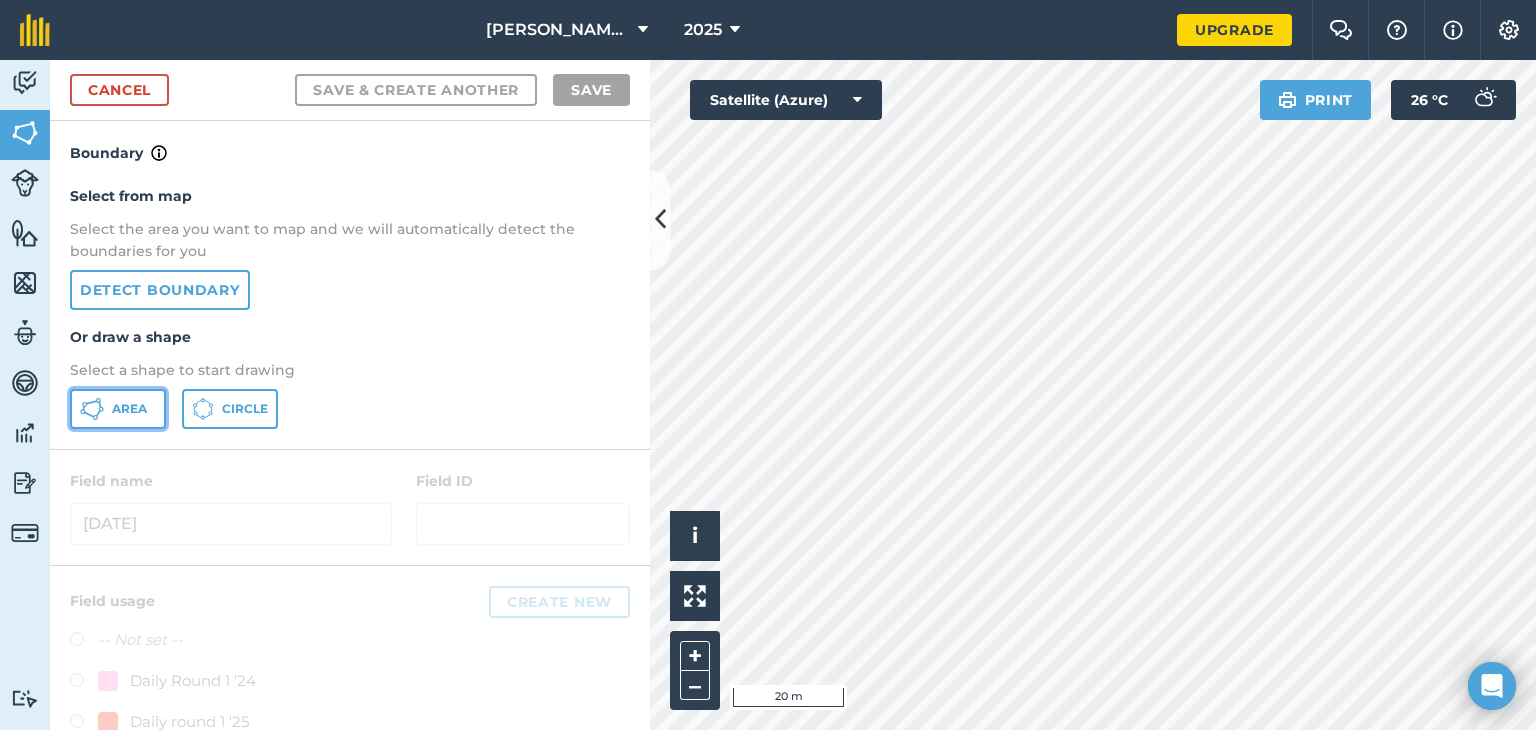 click on "Area" at bounding box center (129, 409) 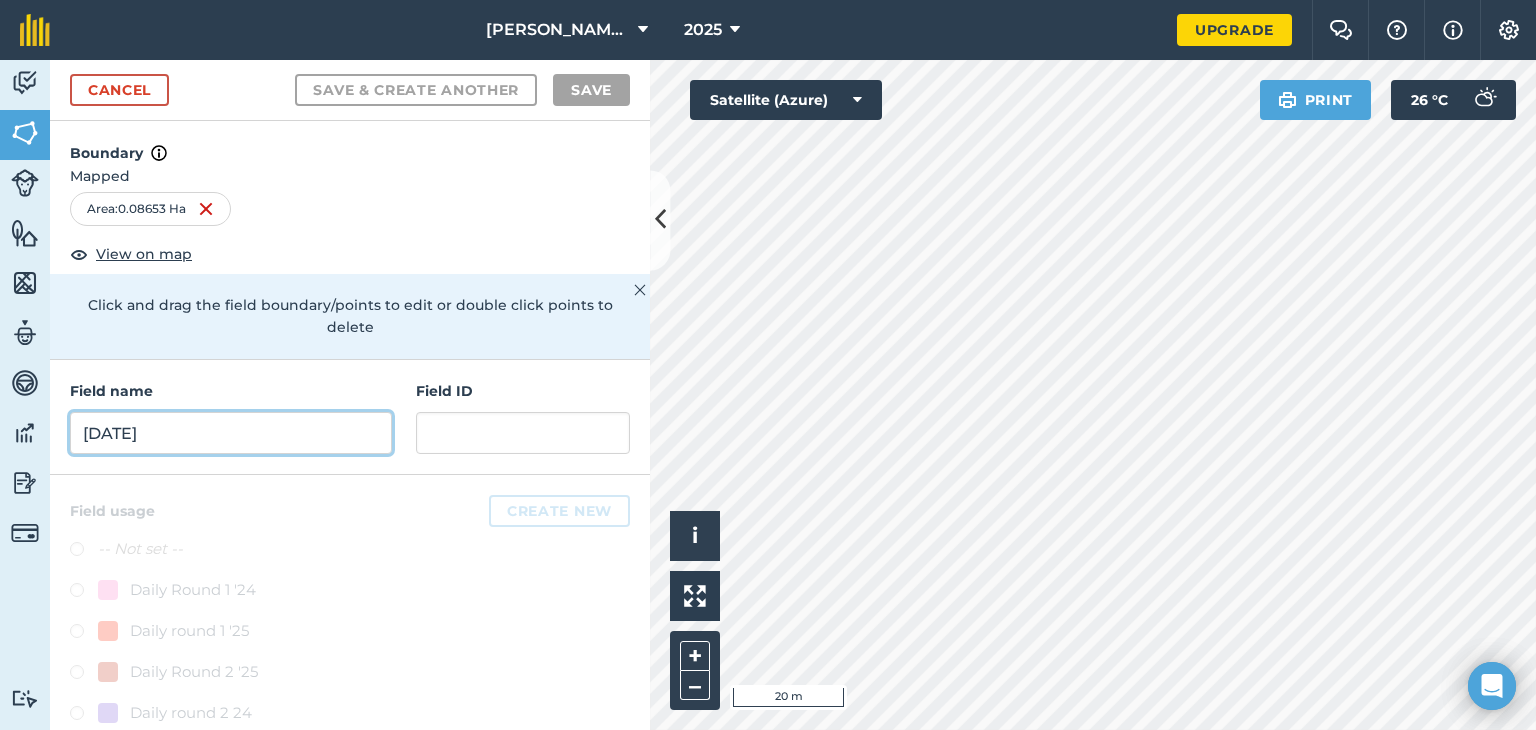 click on "28th July 25" at bounding box center (231, 433) 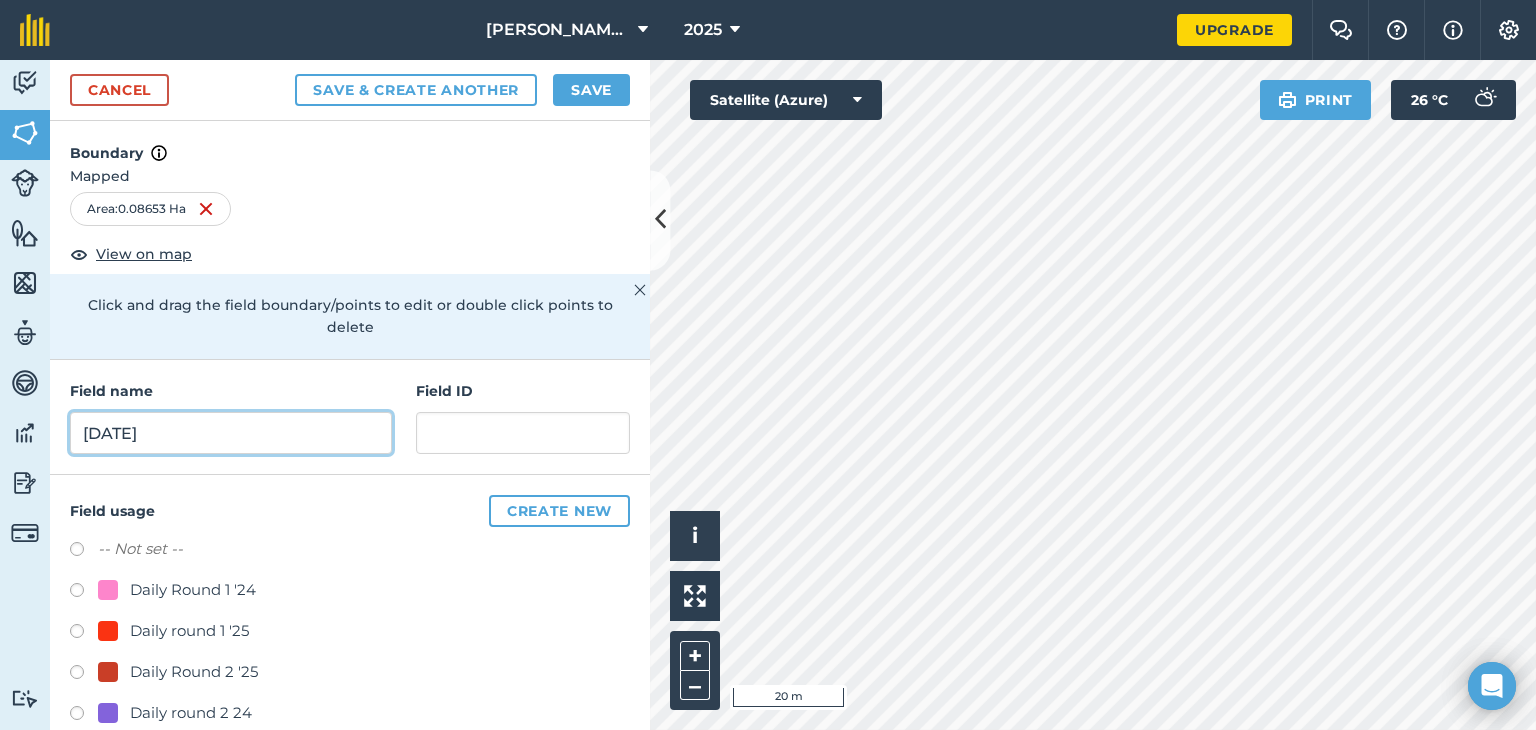 type on "29th July 25" 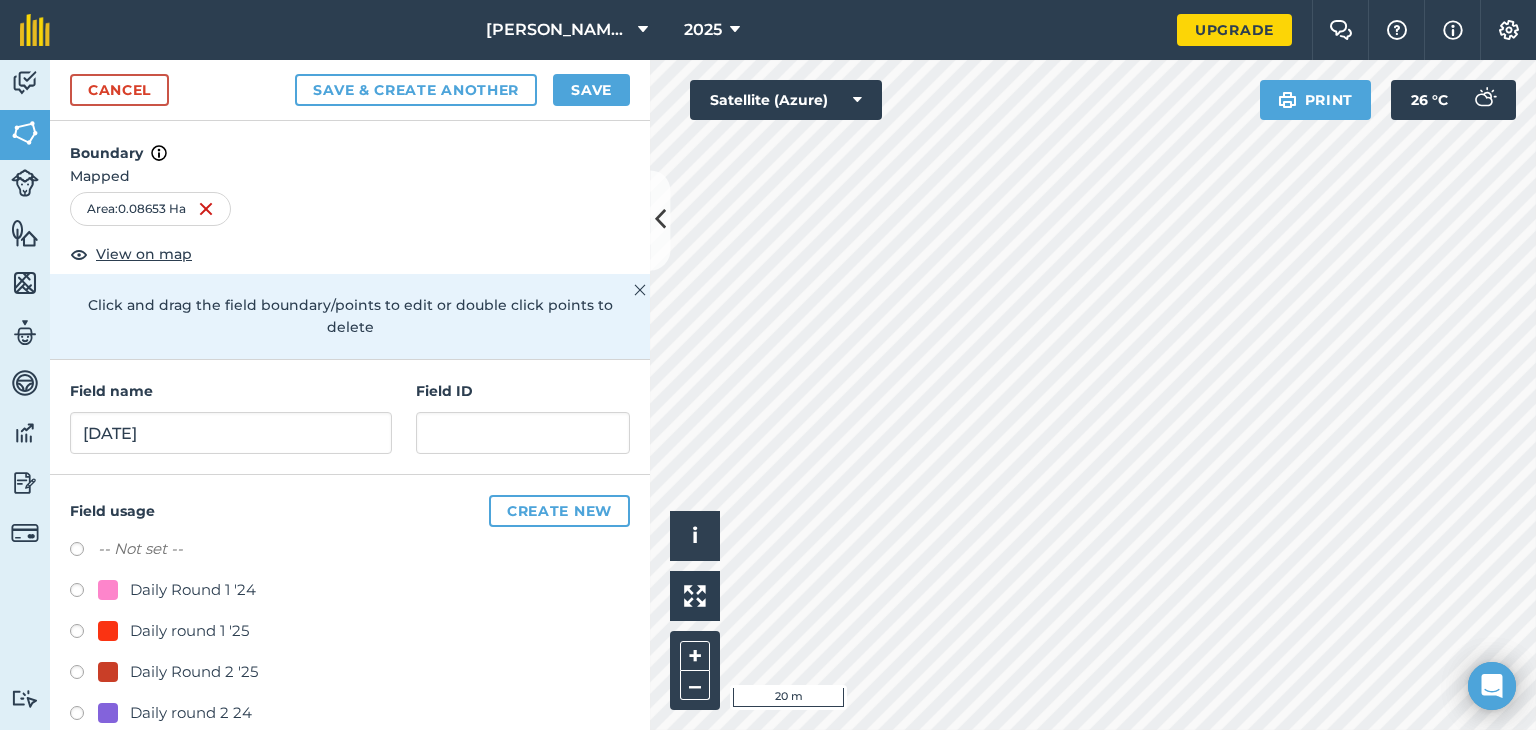 click at bounding box center (84, 675) 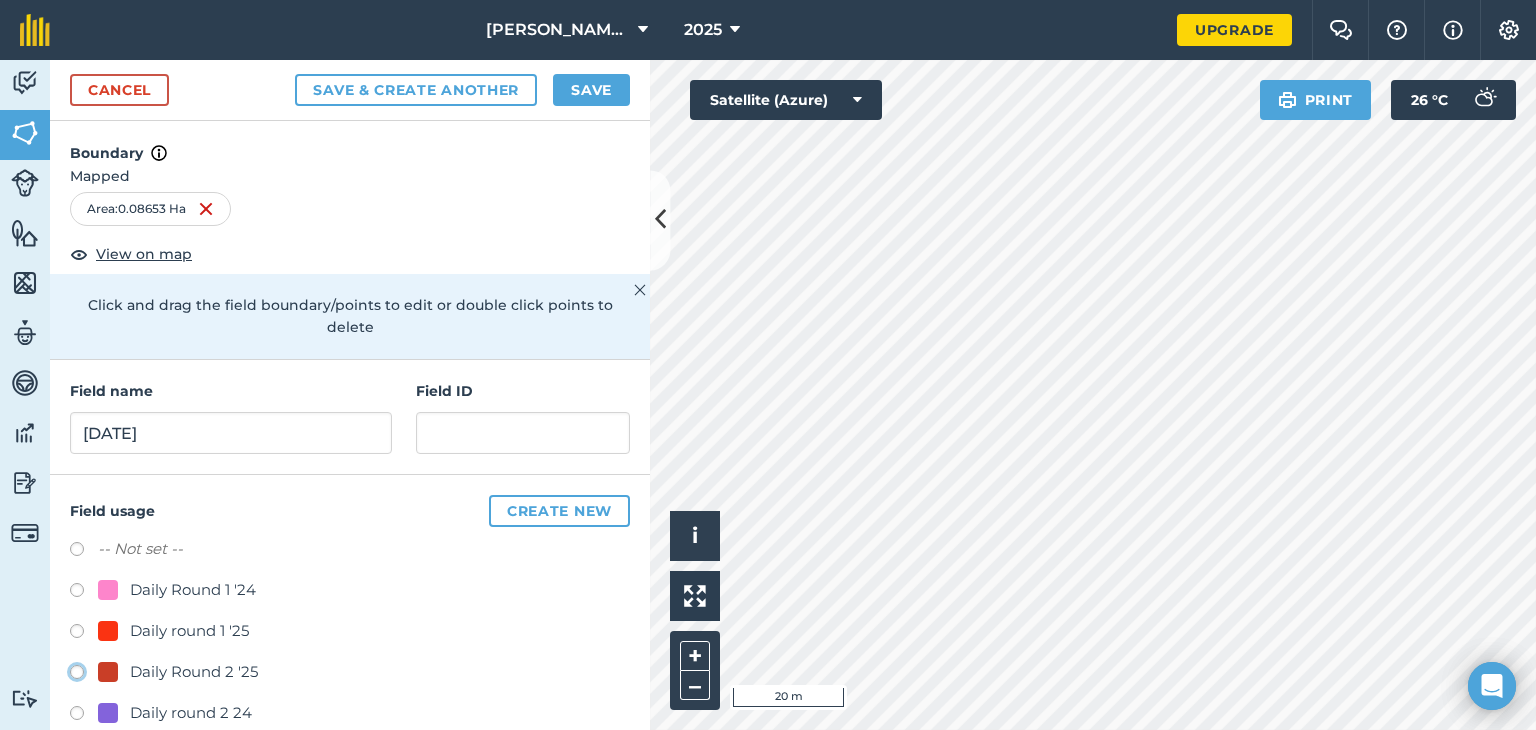 click on "Daily Round 2 '25" at bounding box center (-9923, 671) 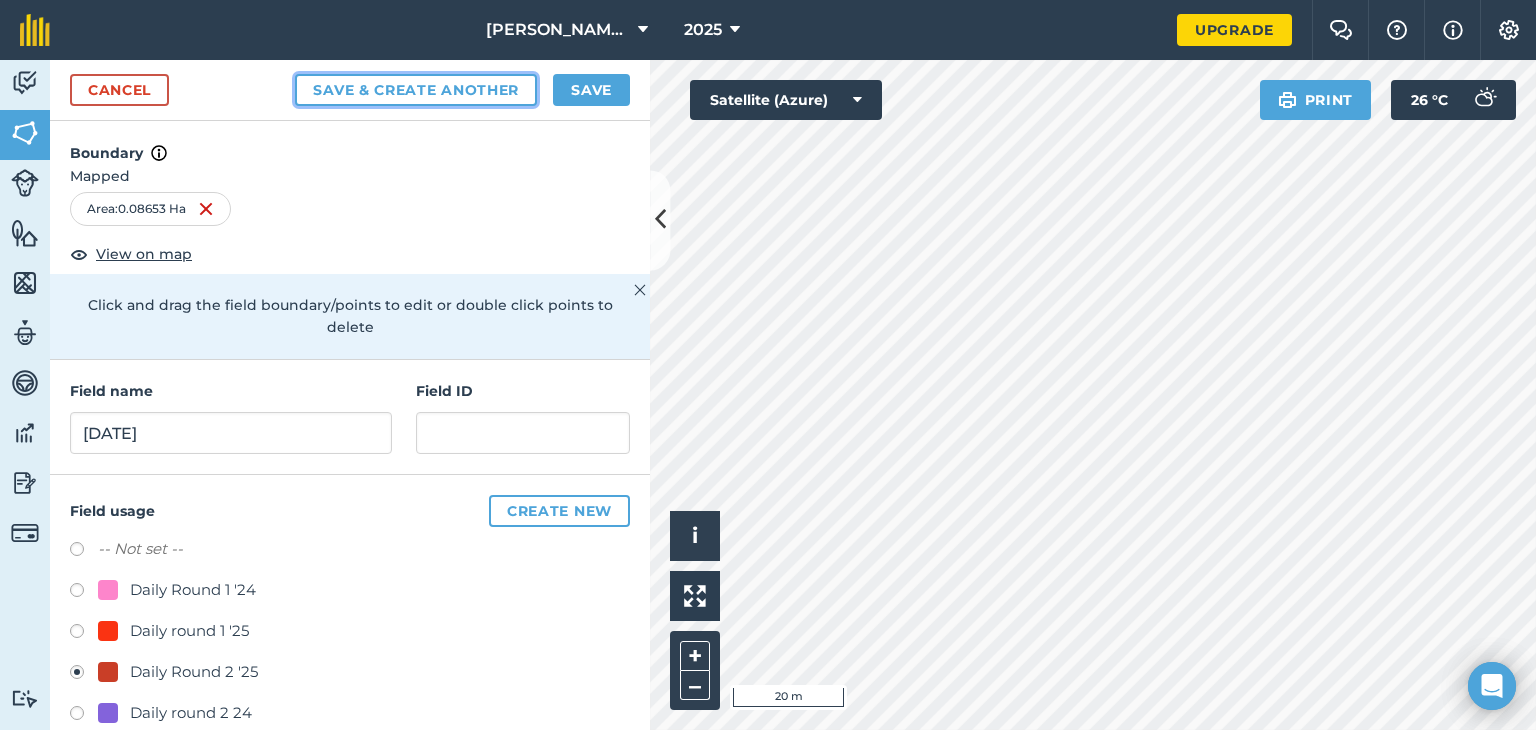 click on "Save & Create Another" at bounding box center [416, 90] 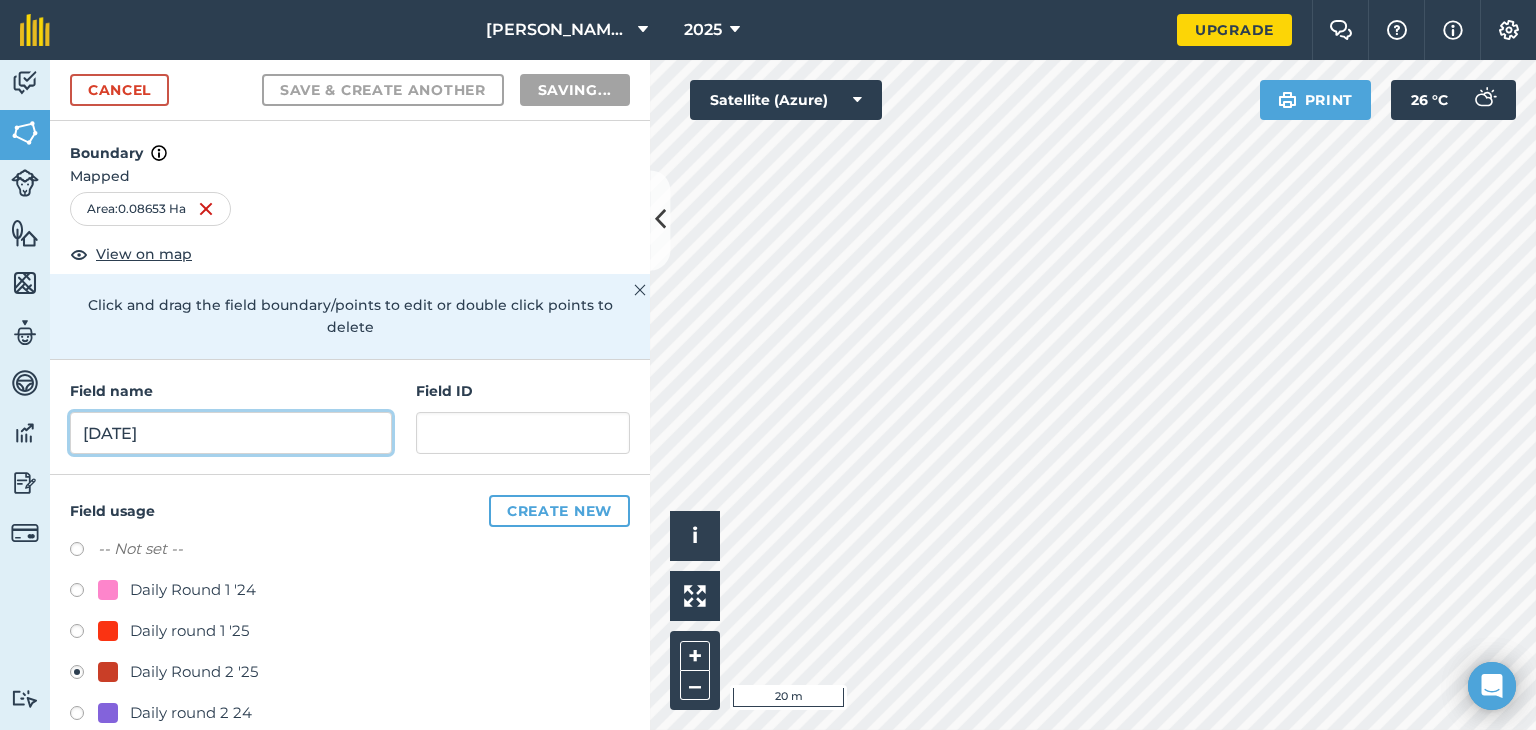 radio on "false" 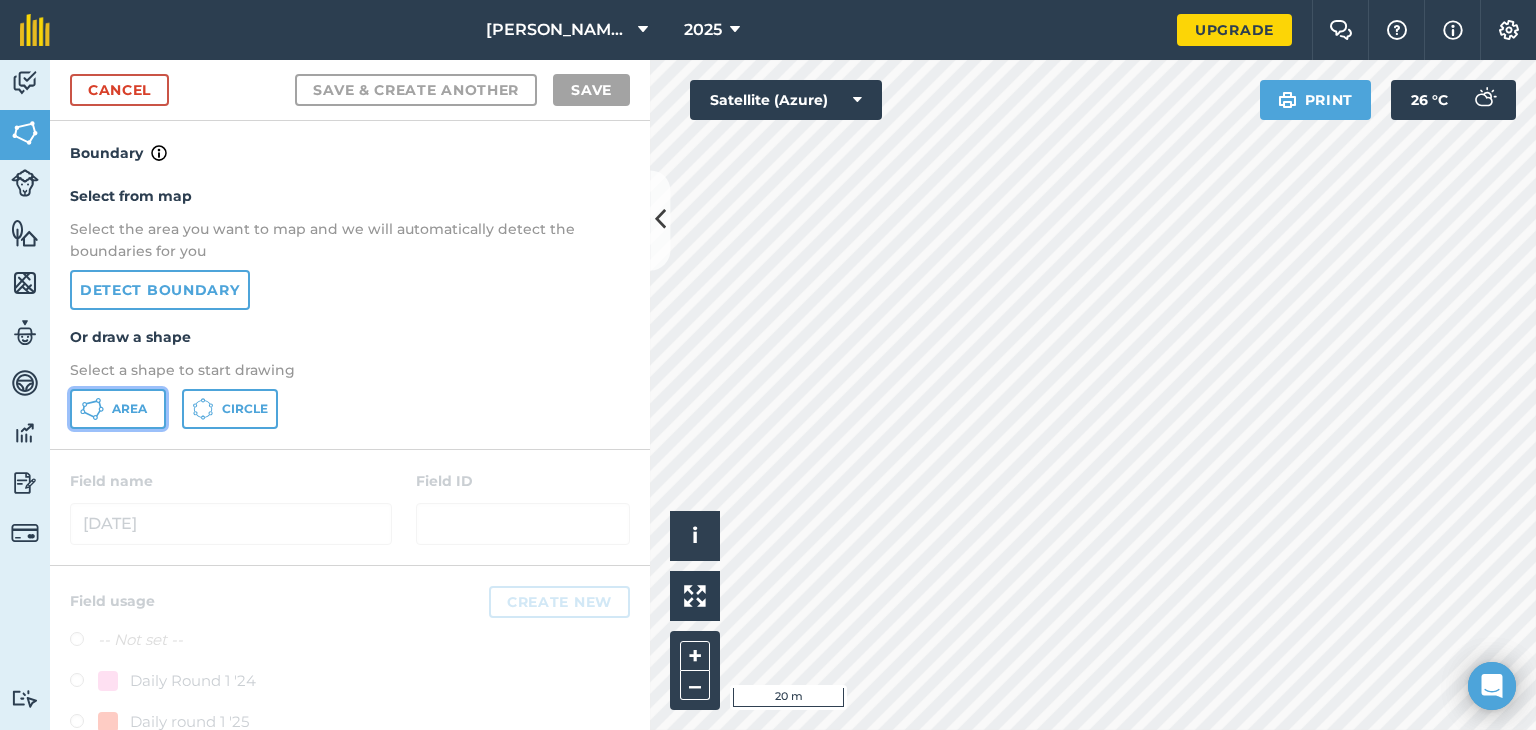 click on "Area" at bounding box center (129, 409) 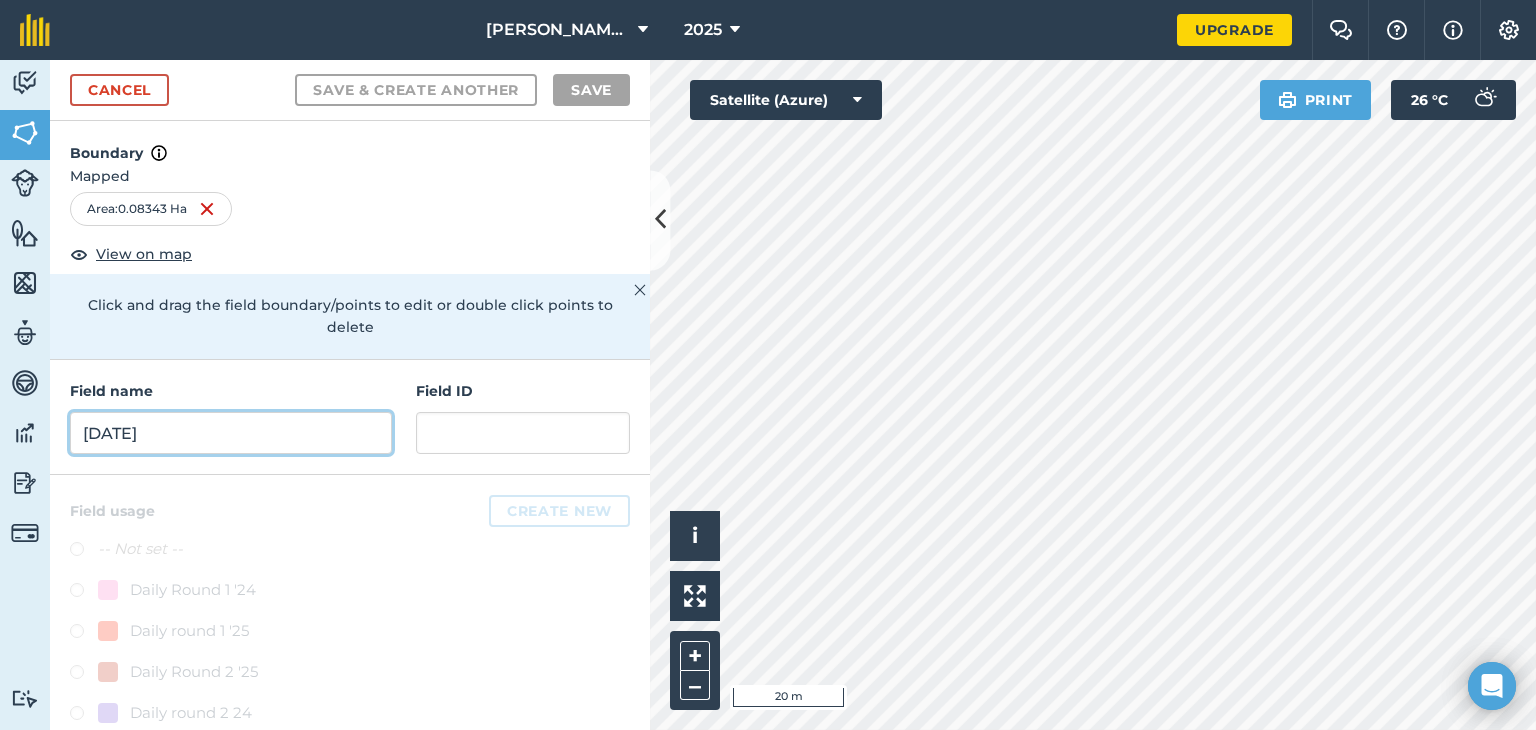 click on "29th July 25" at bounding box center [231, 433] 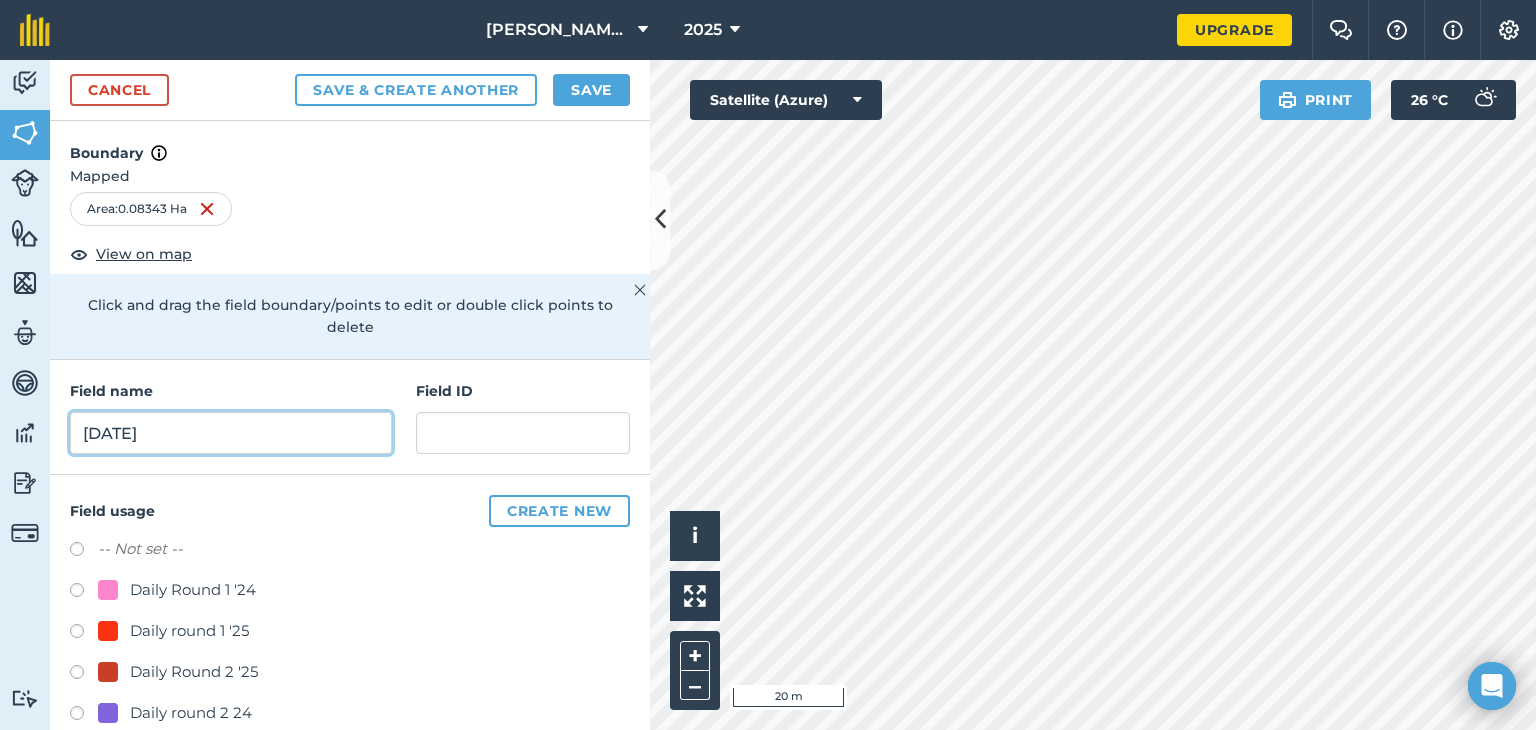 type on "30th July" 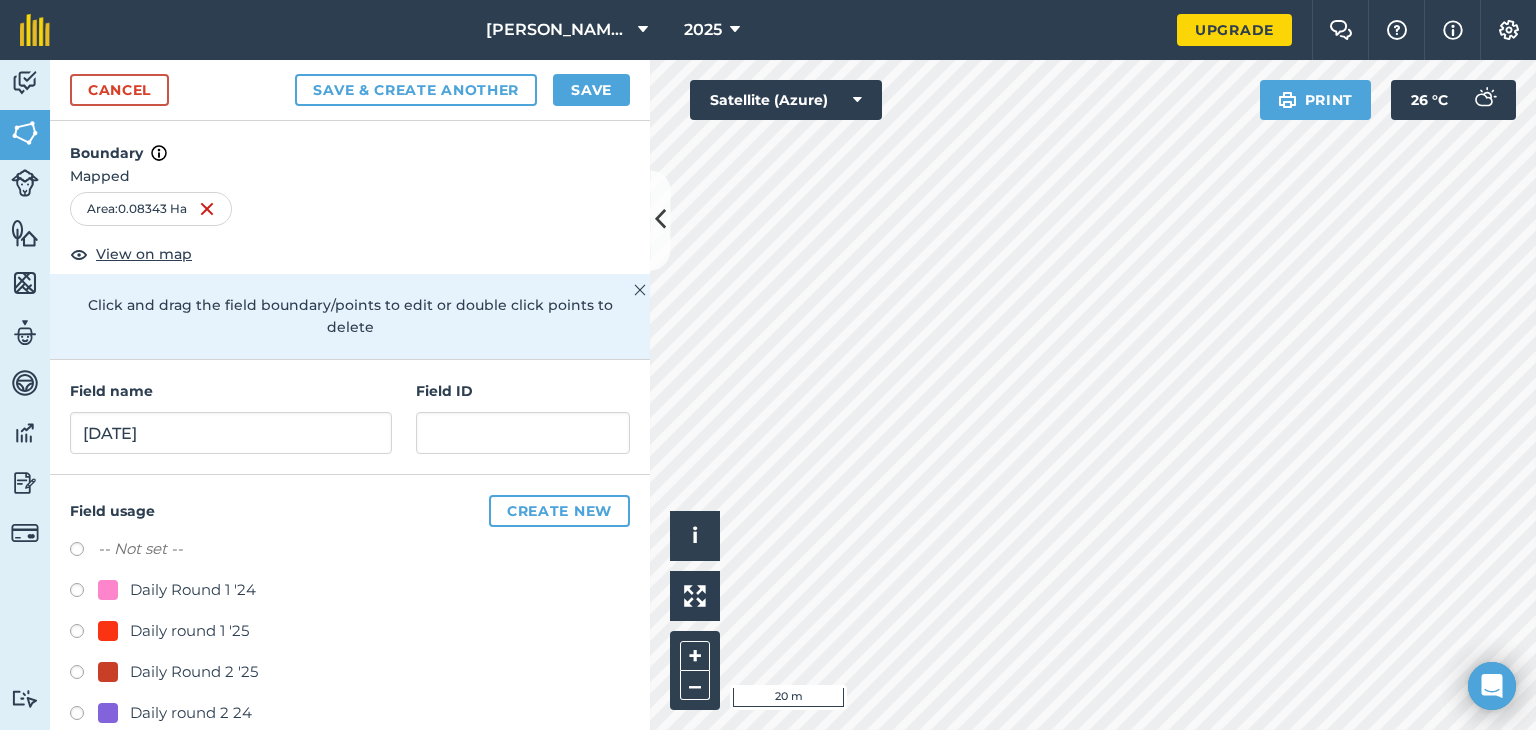click at bounding box center (84, 675) 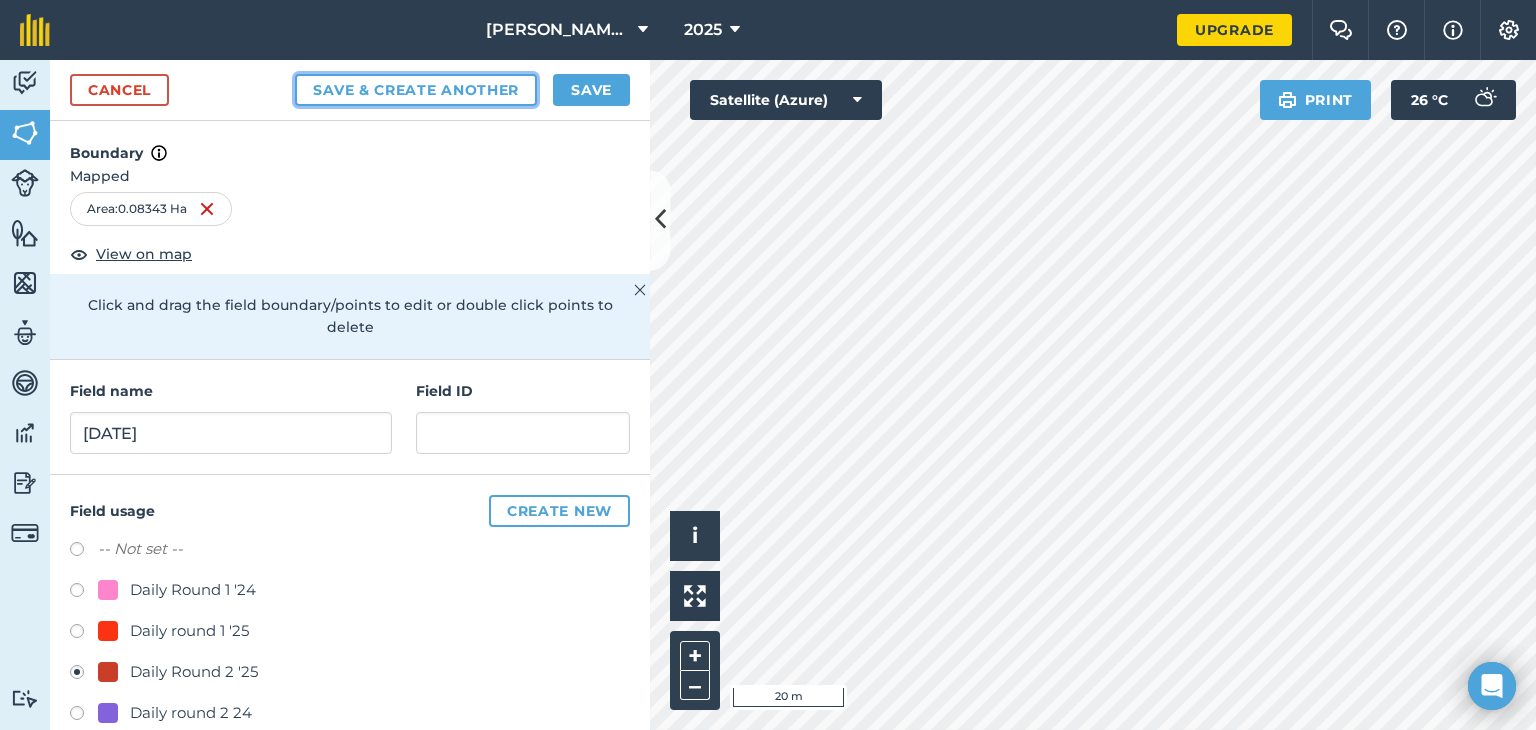 click on "Save & Create Another" at bounding box center (416, 90) 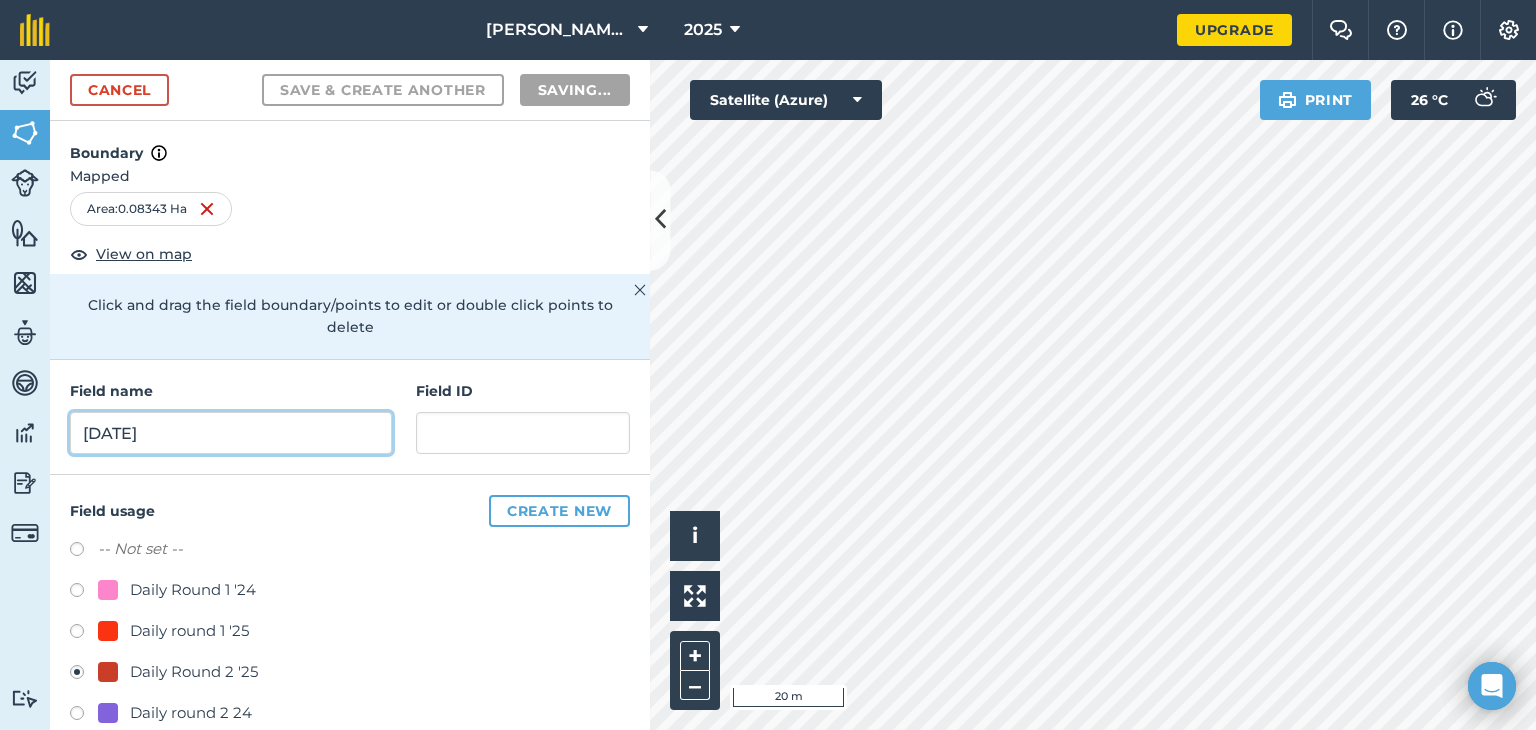 radio on "false" 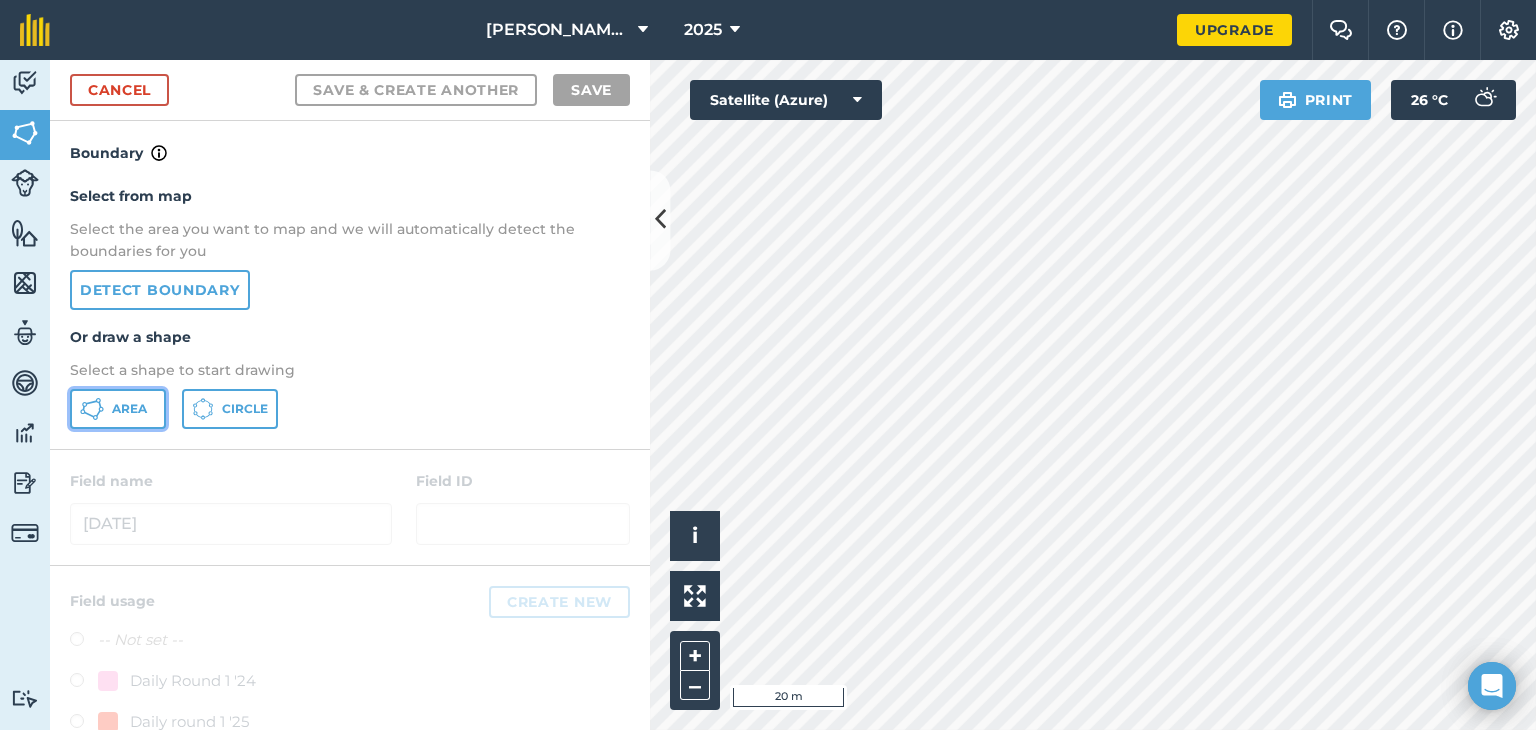click 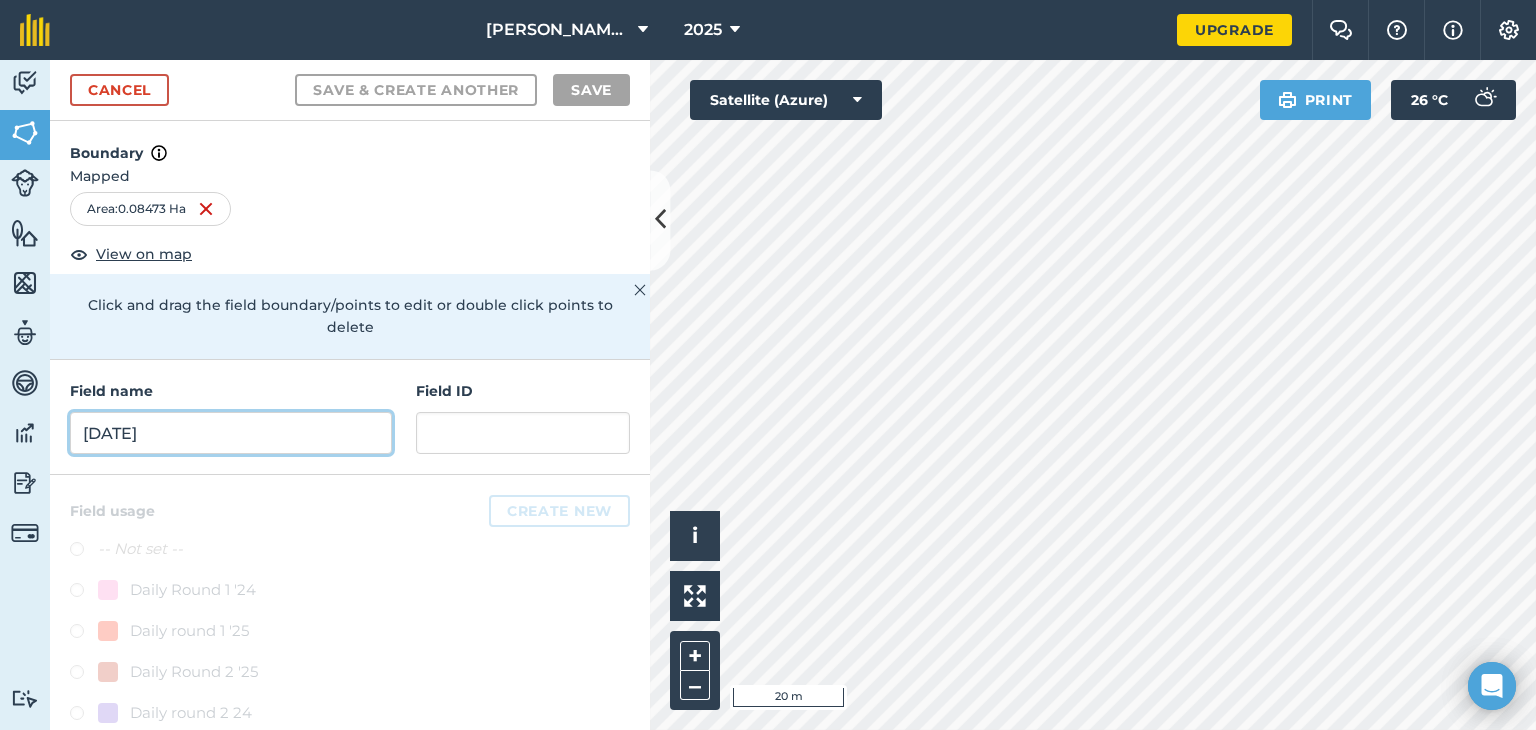 click on "30th July" at bounding box center (231, 433) 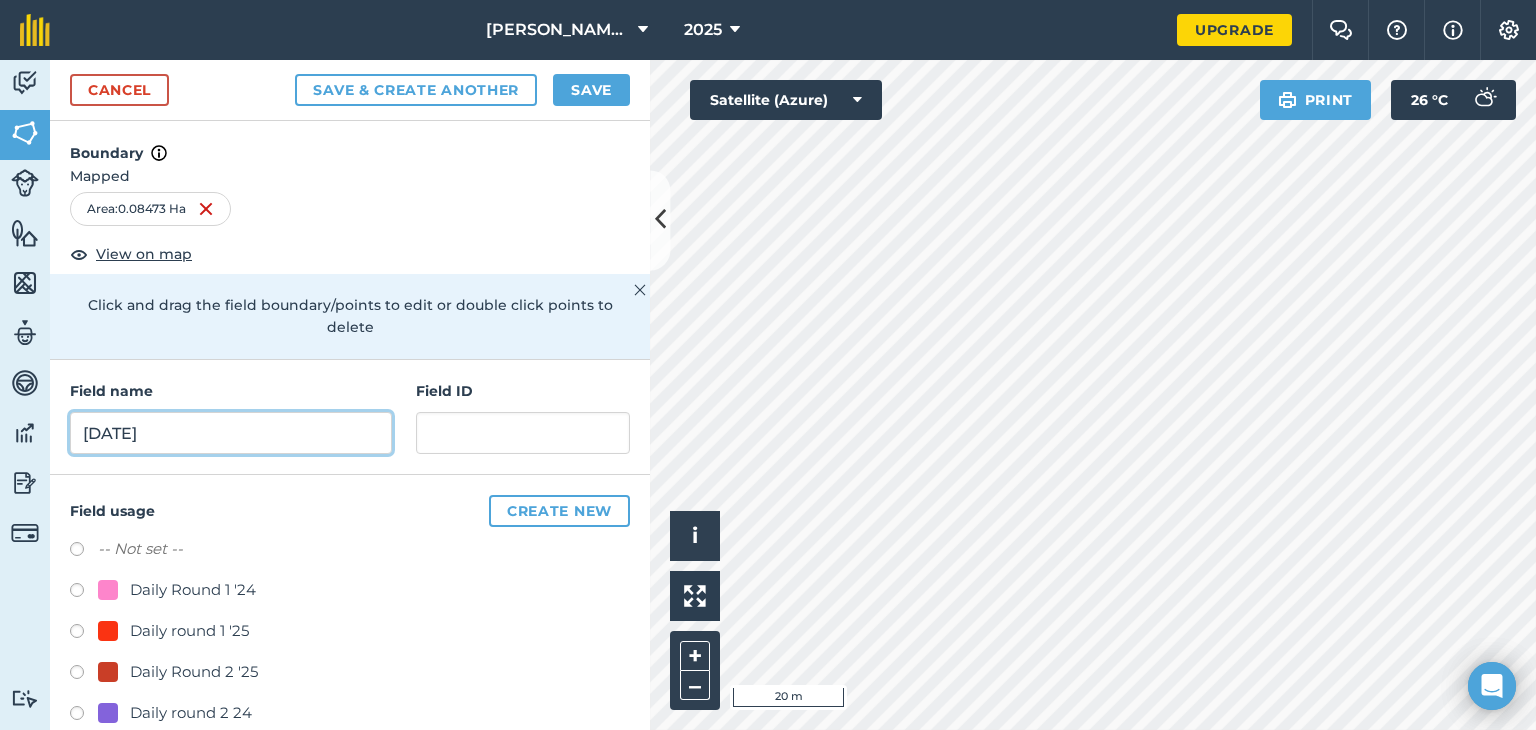 type on "31st July 25" 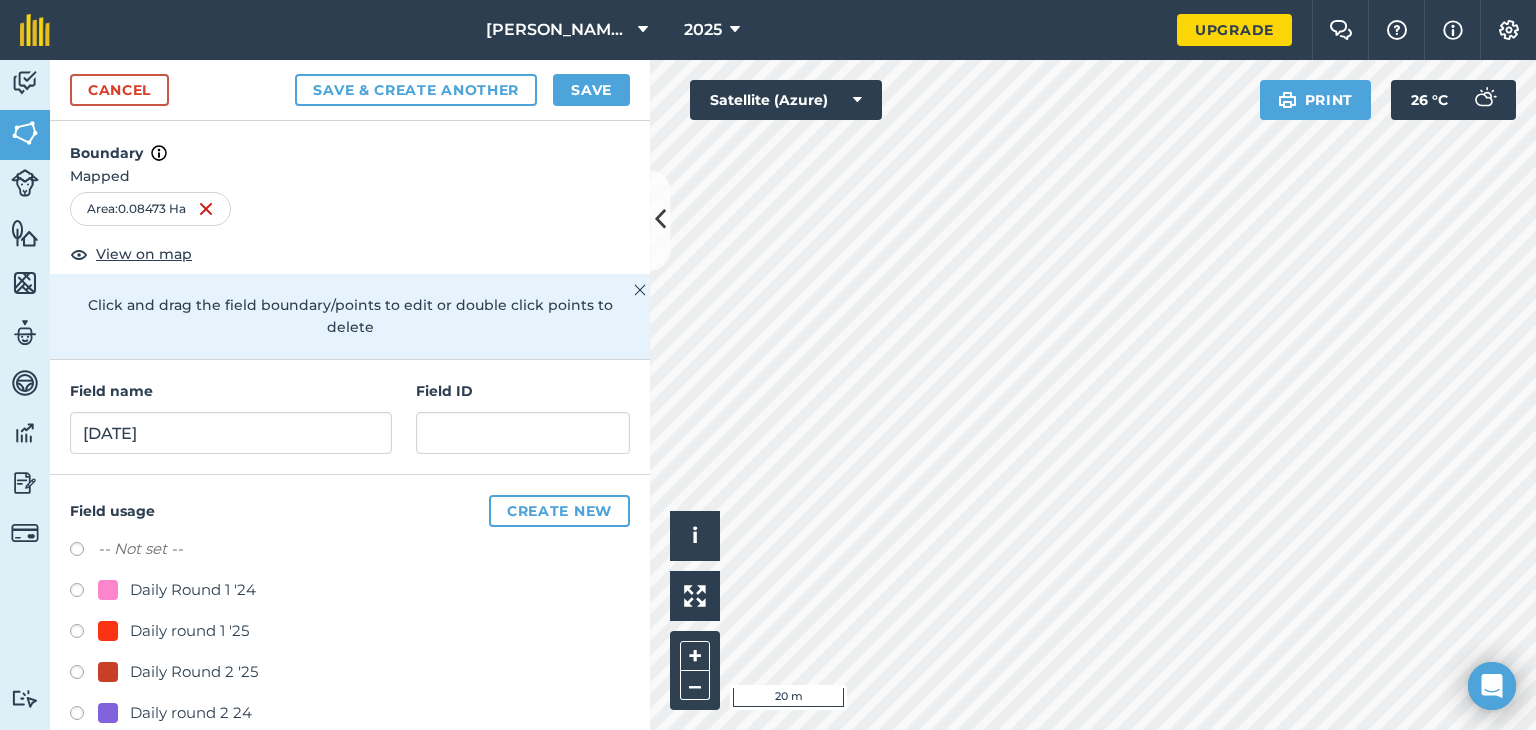 click at bounding box center [84, 675] 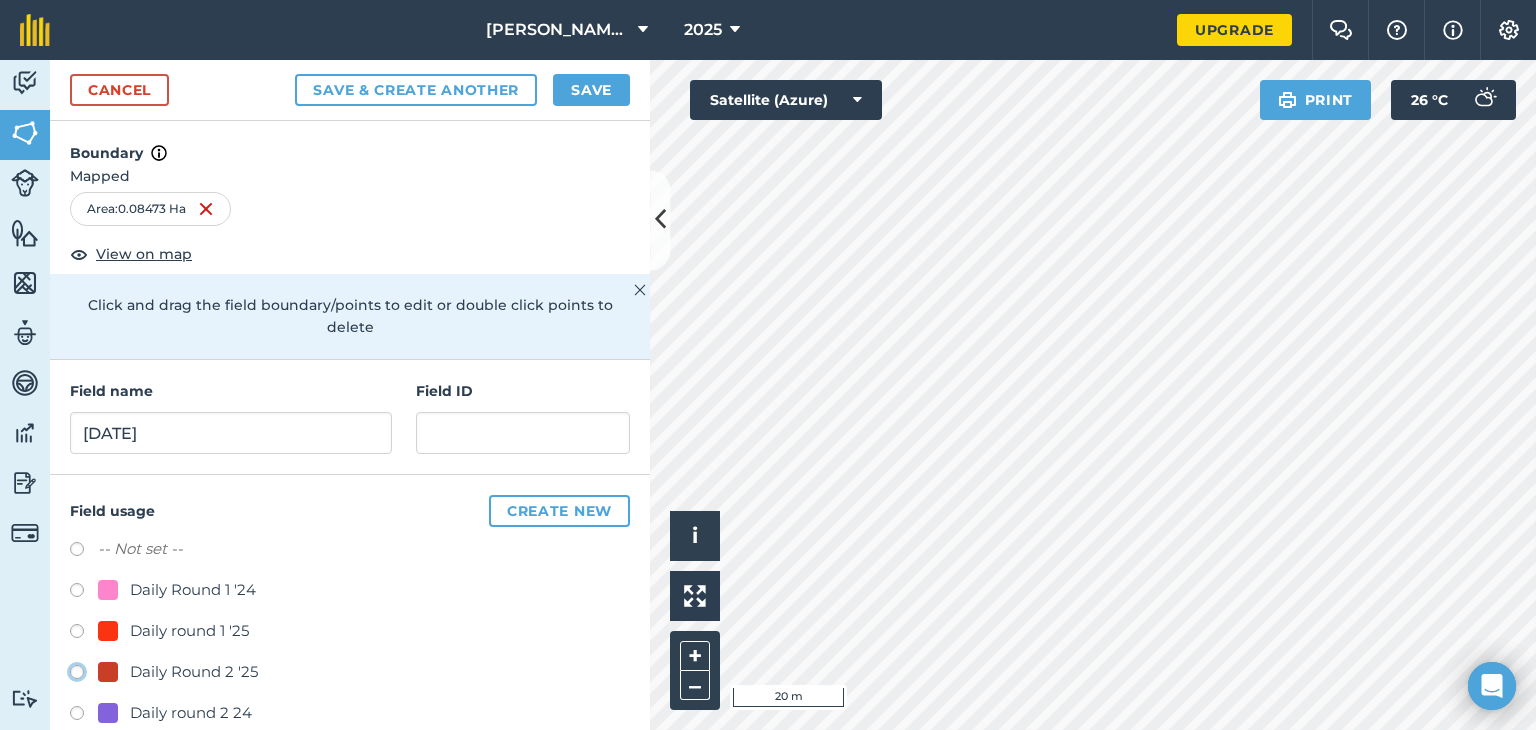 click on "Daily Round 2 '25" at bounding box center [-9923, 671] 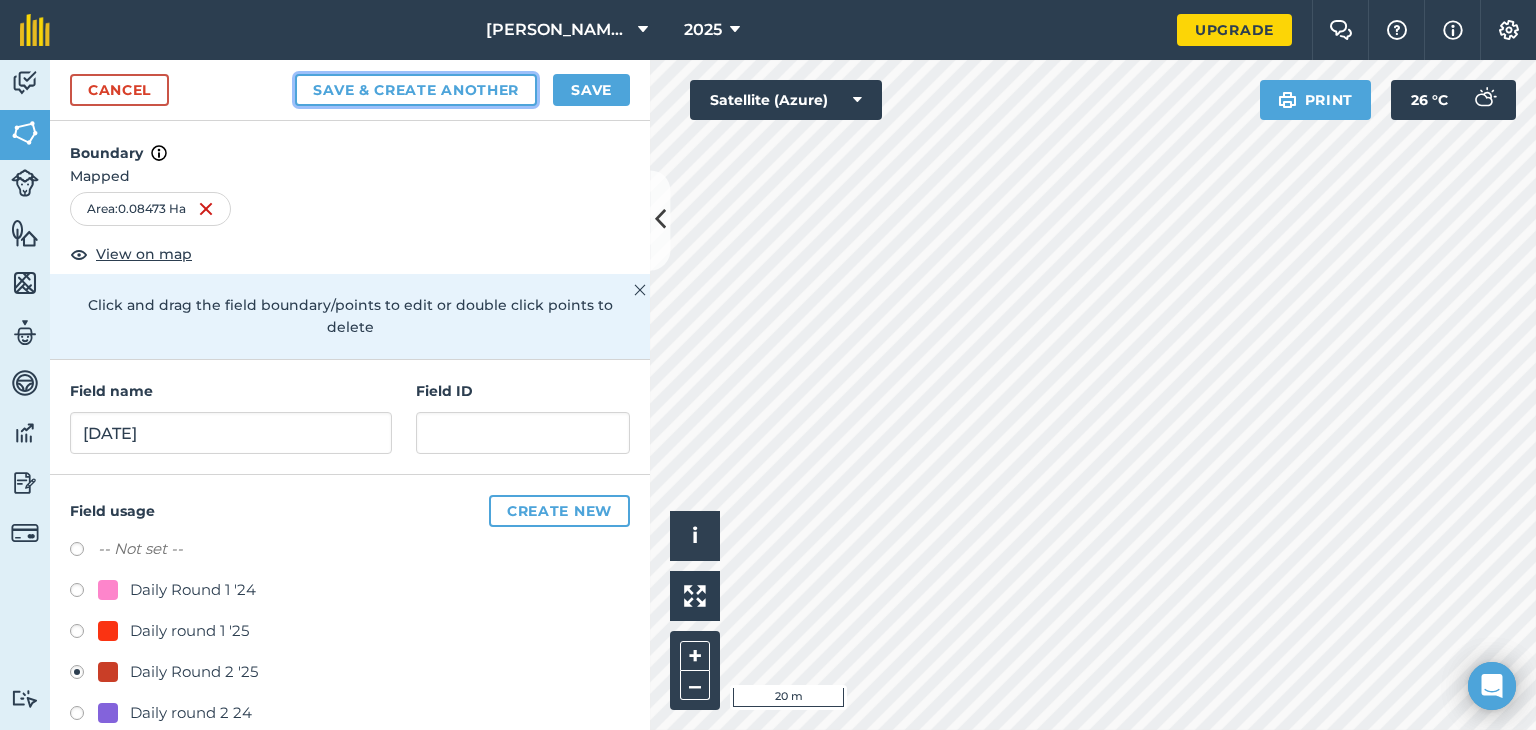click on "Save & Create Another" at bounding box center (416, 90) 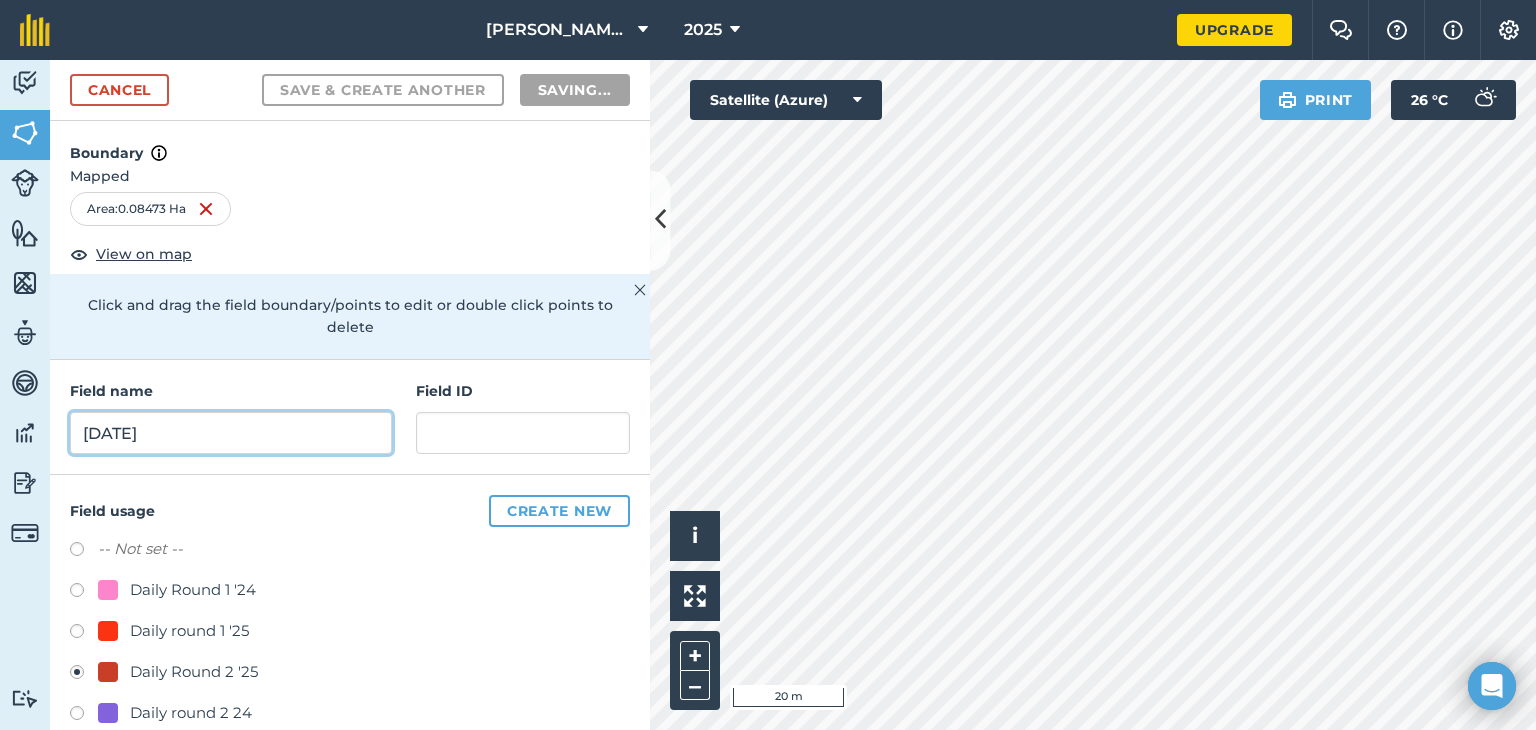 radio on "false" 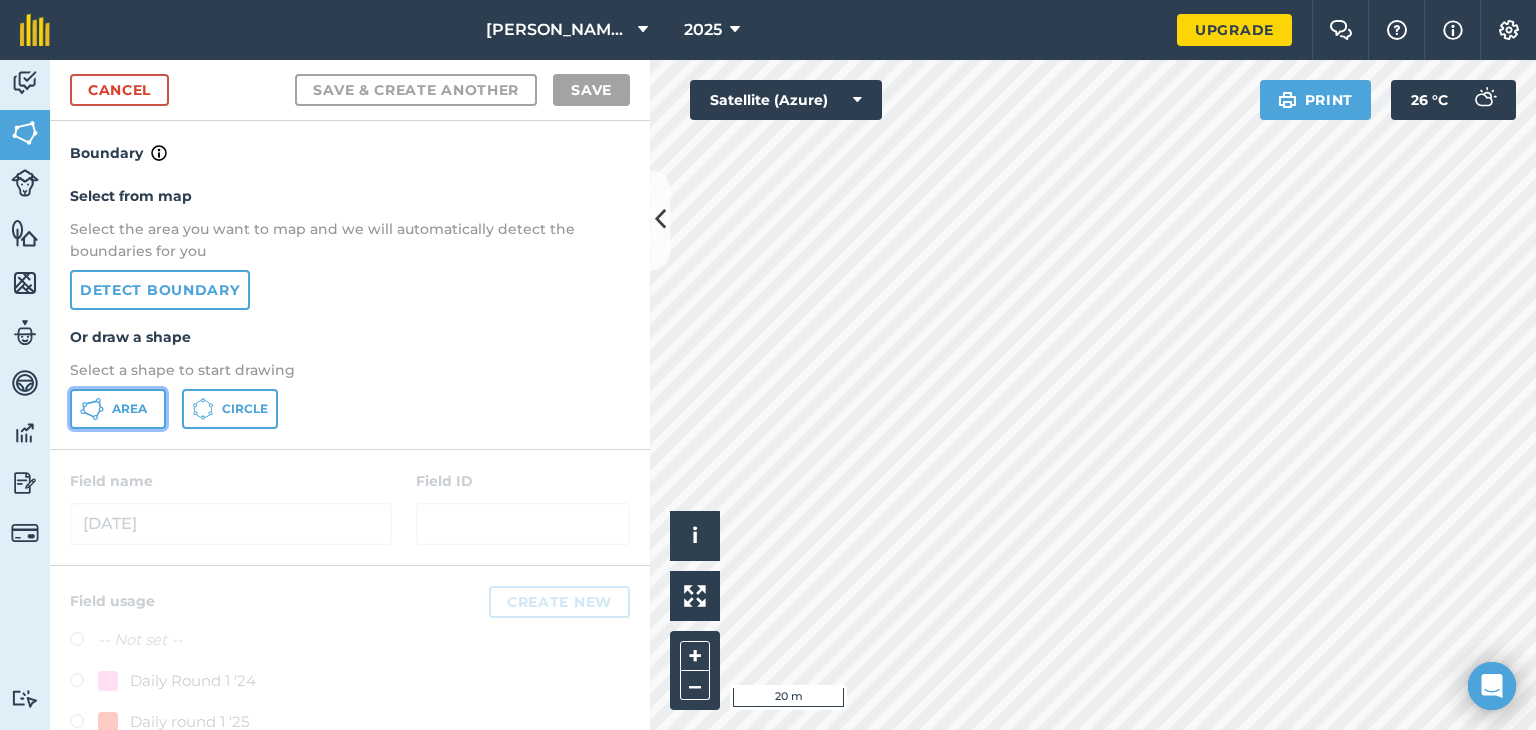 click on "Area" at bounding box center [118, 409] 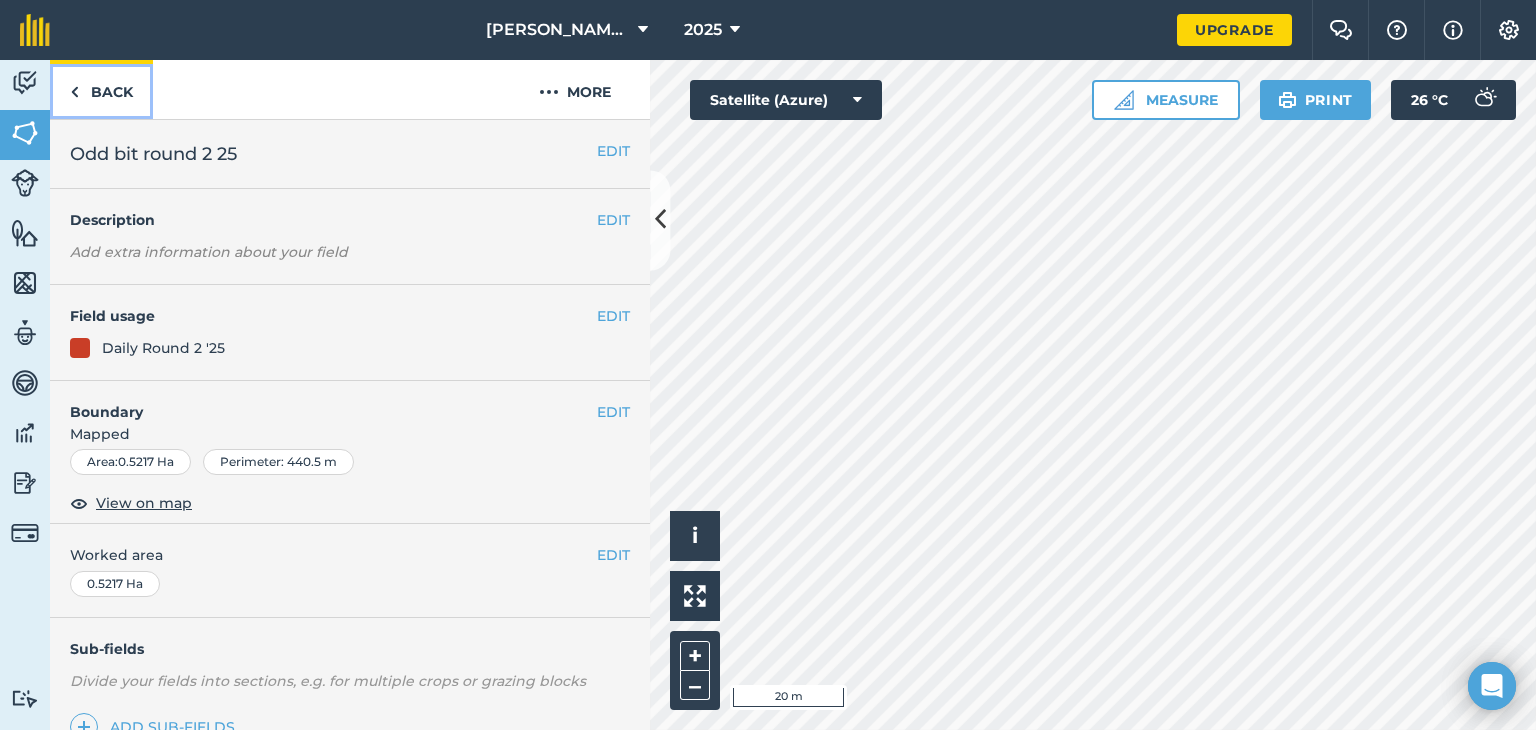 click on "Back" at bounding box center [101, 89] 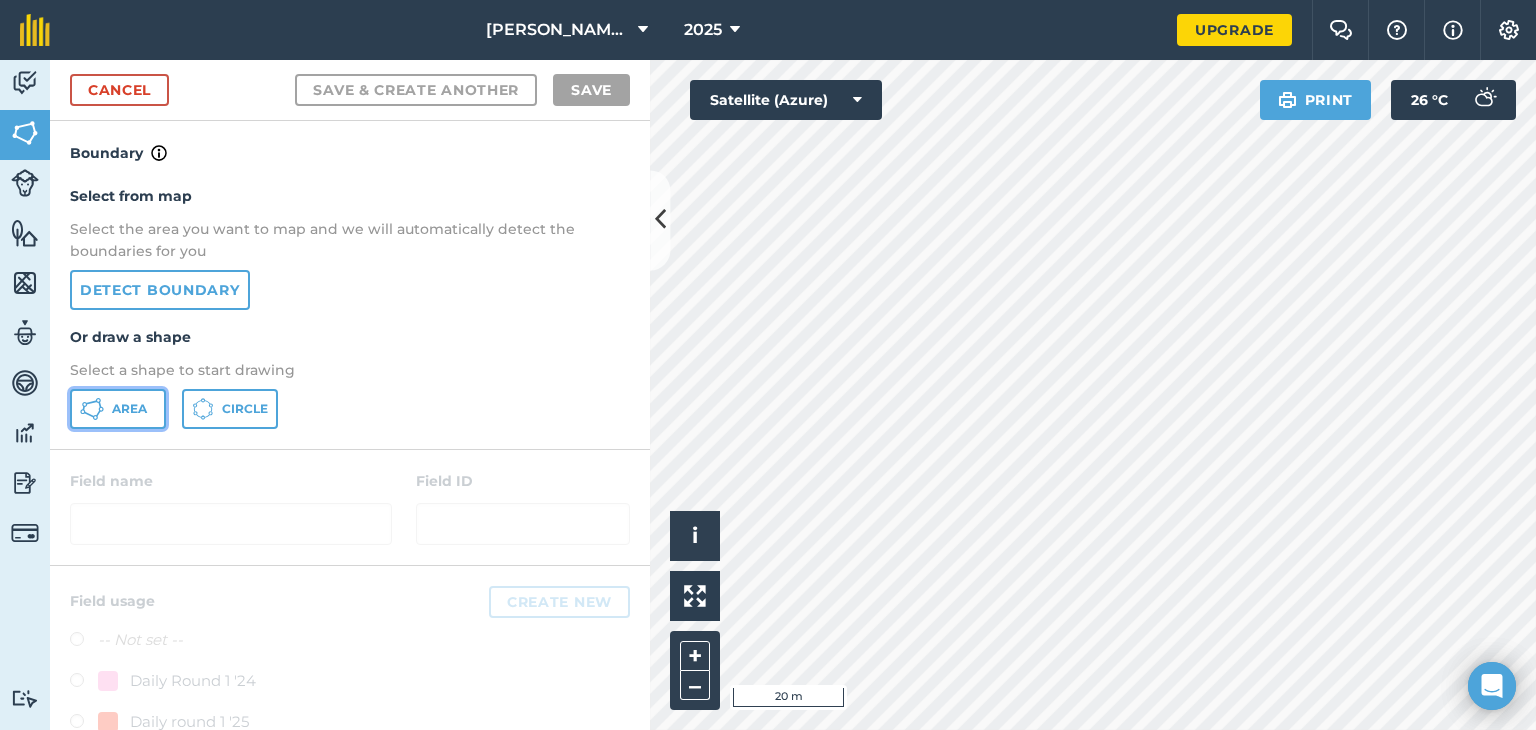 click on "Area" at bounding box center [129, 409] 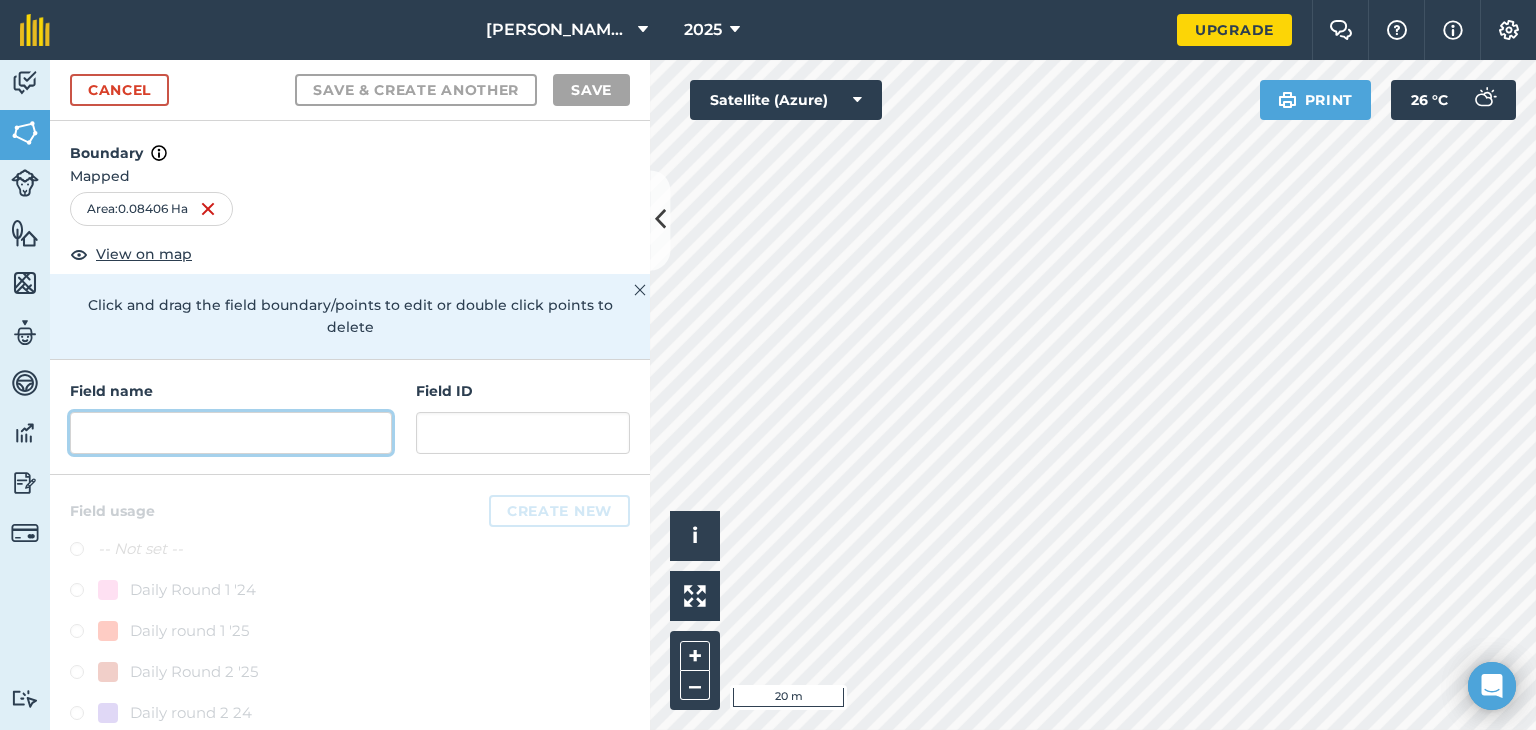 click at bounding box center (231, 433) 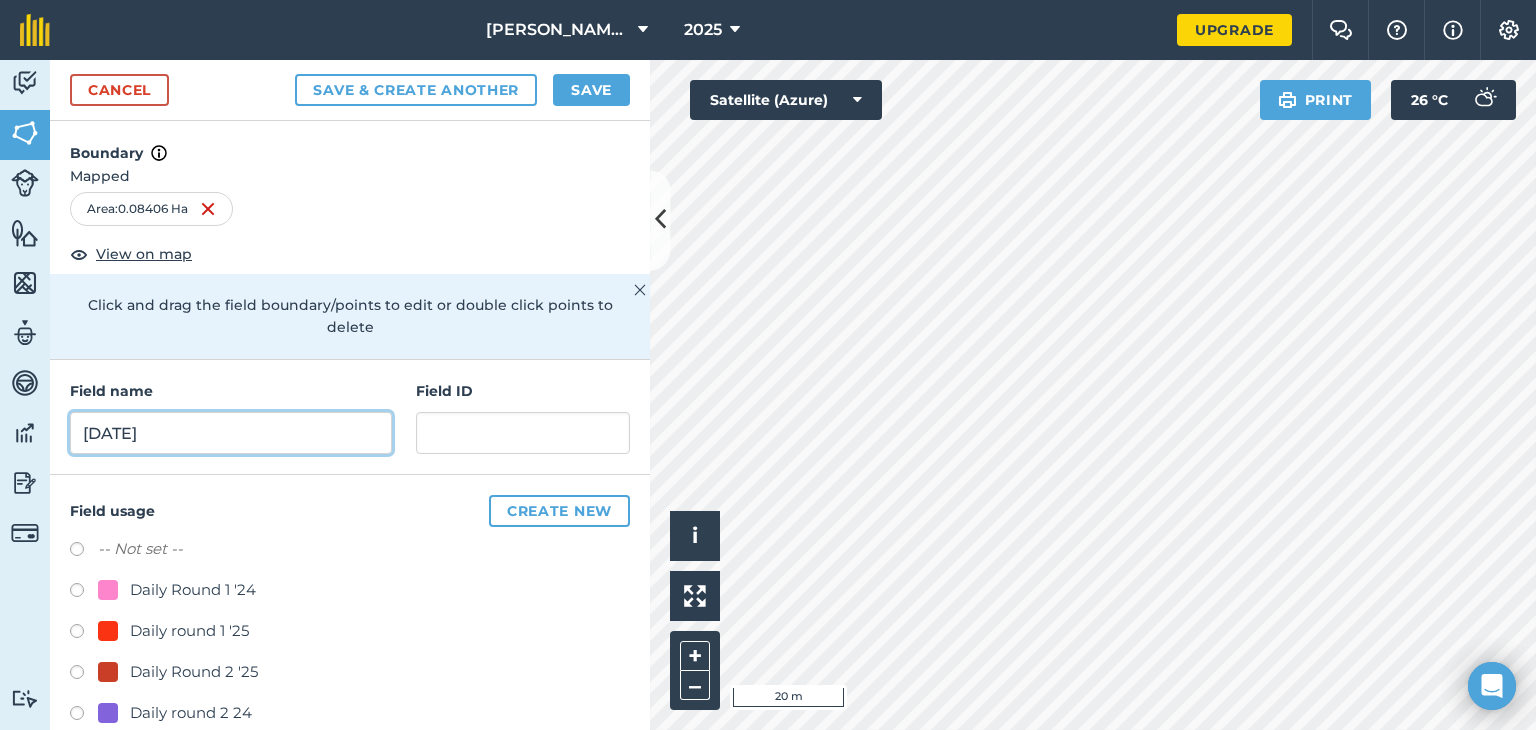 type on "1st Aug 25" 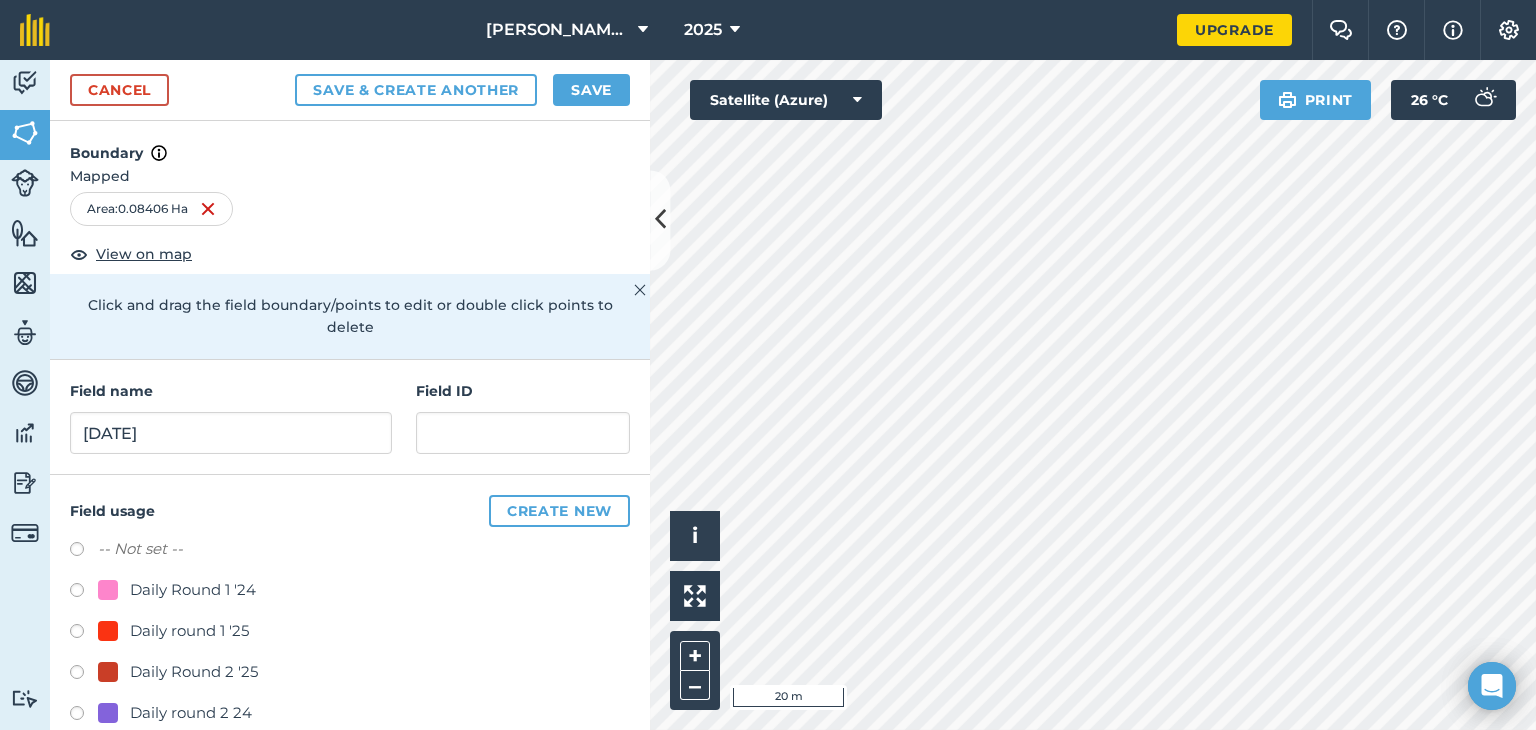click at bounding box center (84, 675) 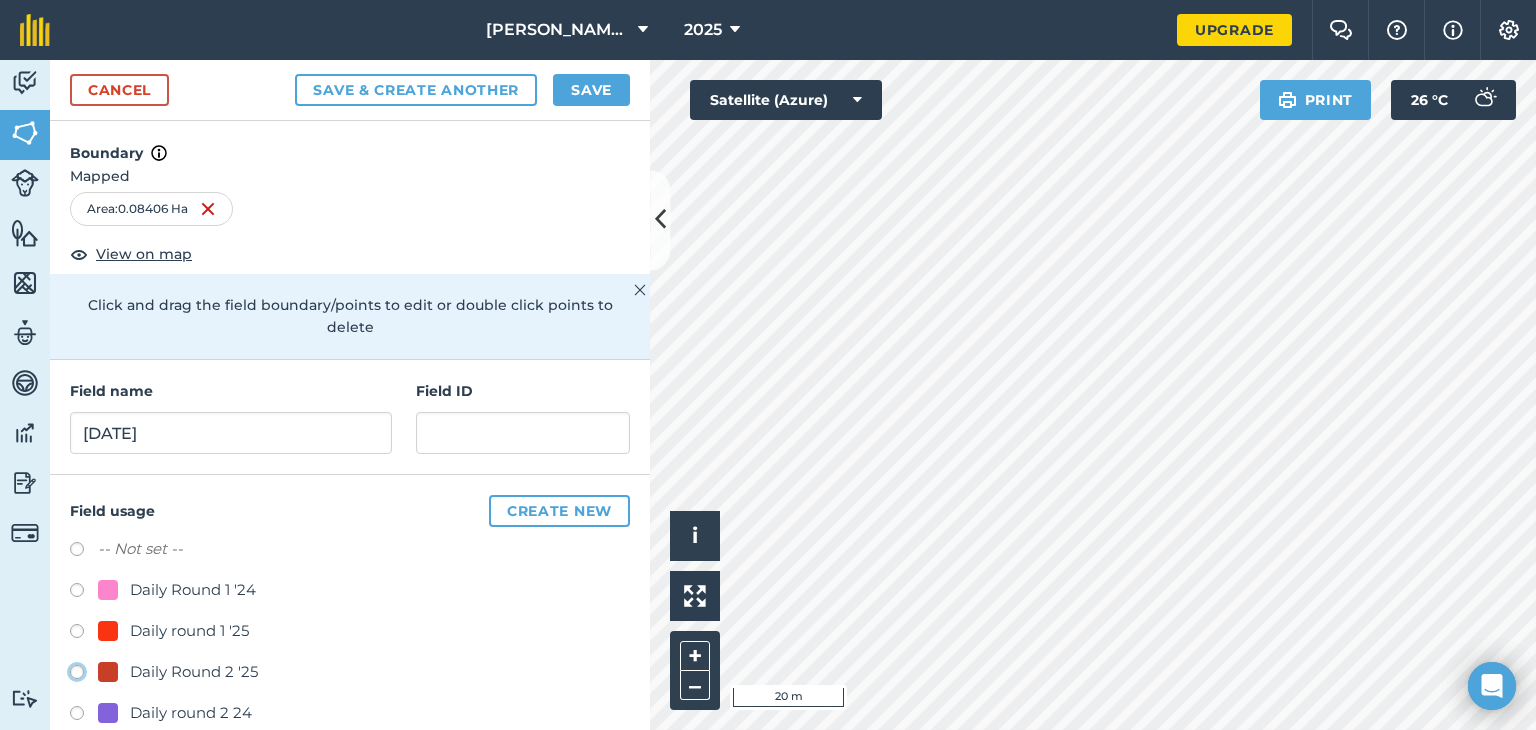 click on "Daily Round 2 '25" at bounding box center [-9923, 671] 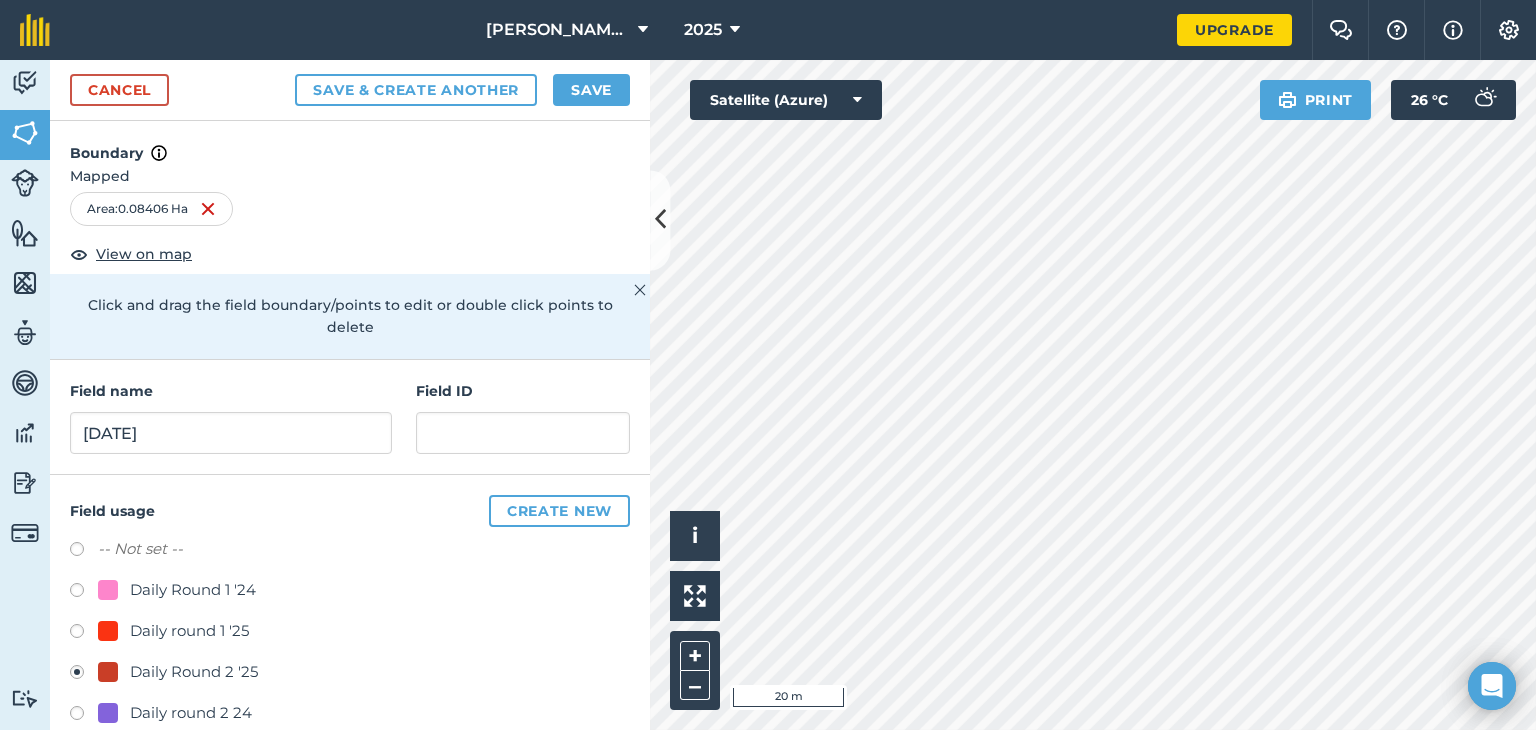 click on "Daily Round 1 '24" at bounding box center [350, 592] 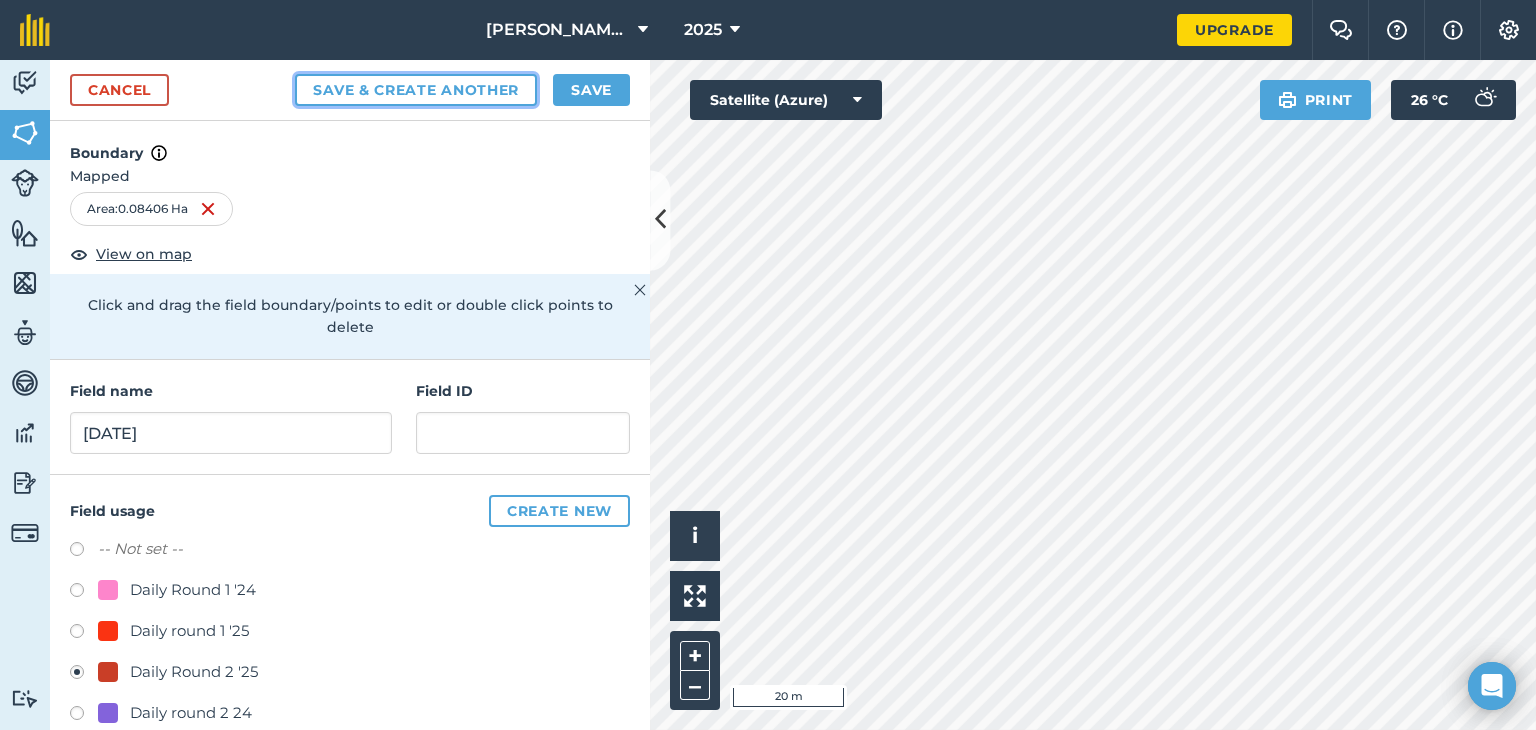 click on "Save & Create Another" at bounding box center [416, 90] 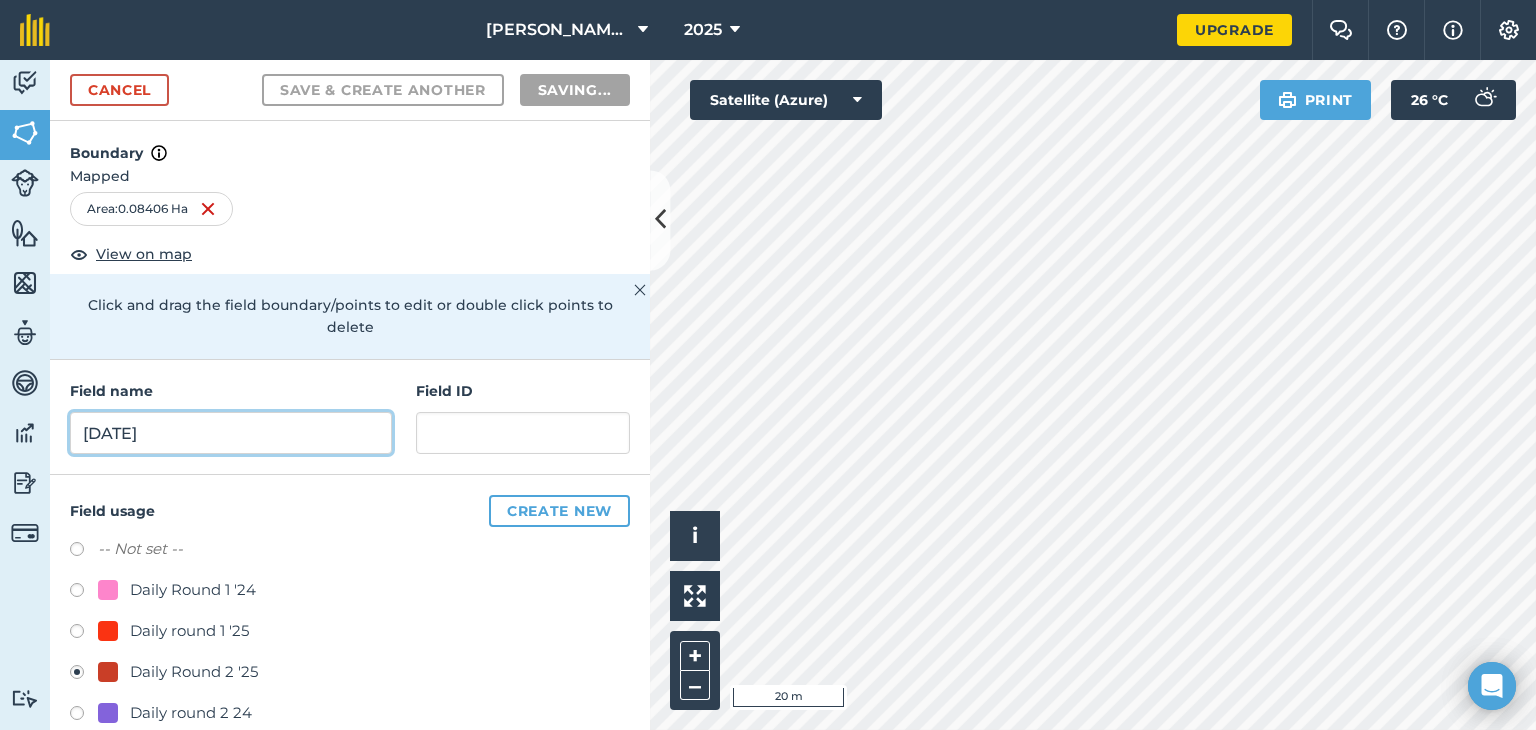 radio on "false" 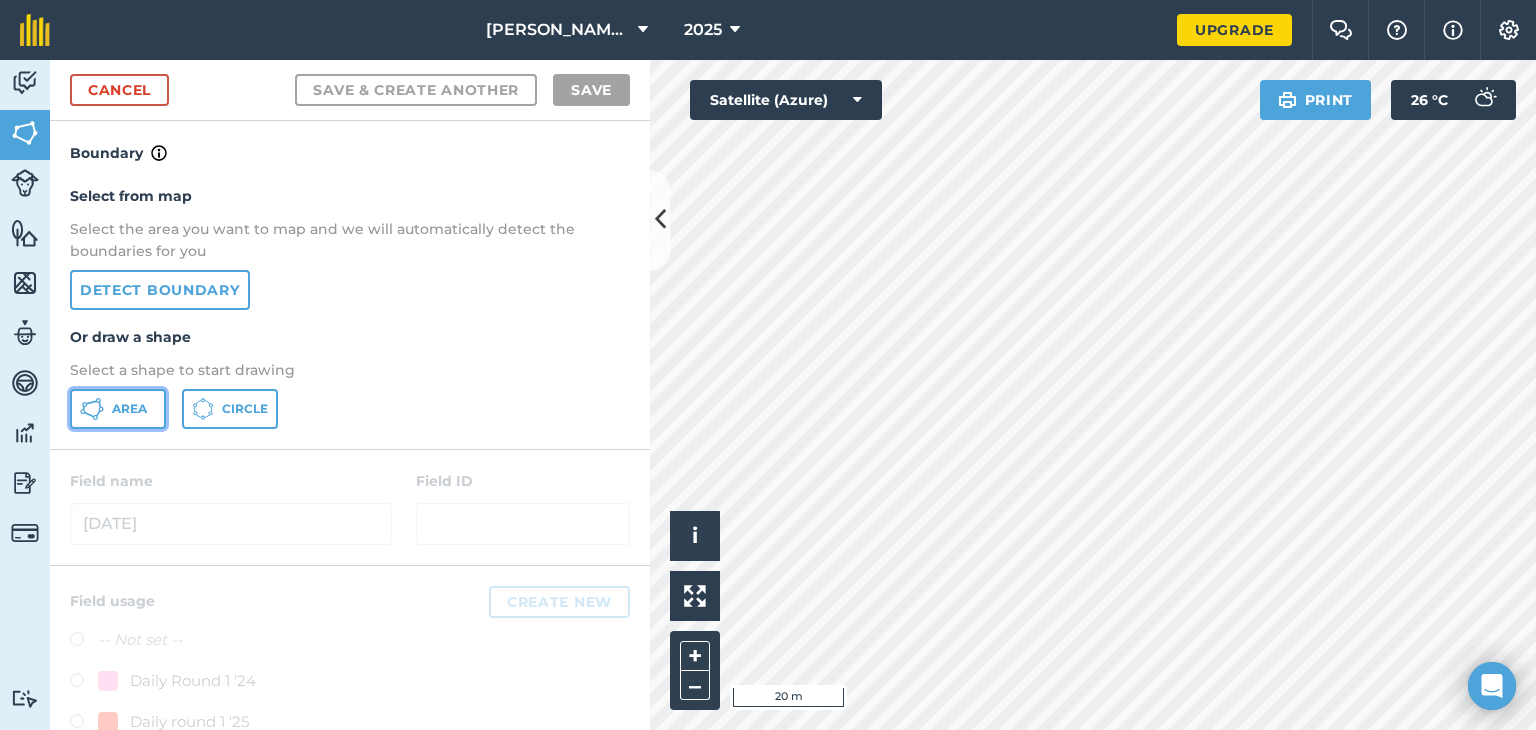 click on "Area" at bounding box center [118, 409] 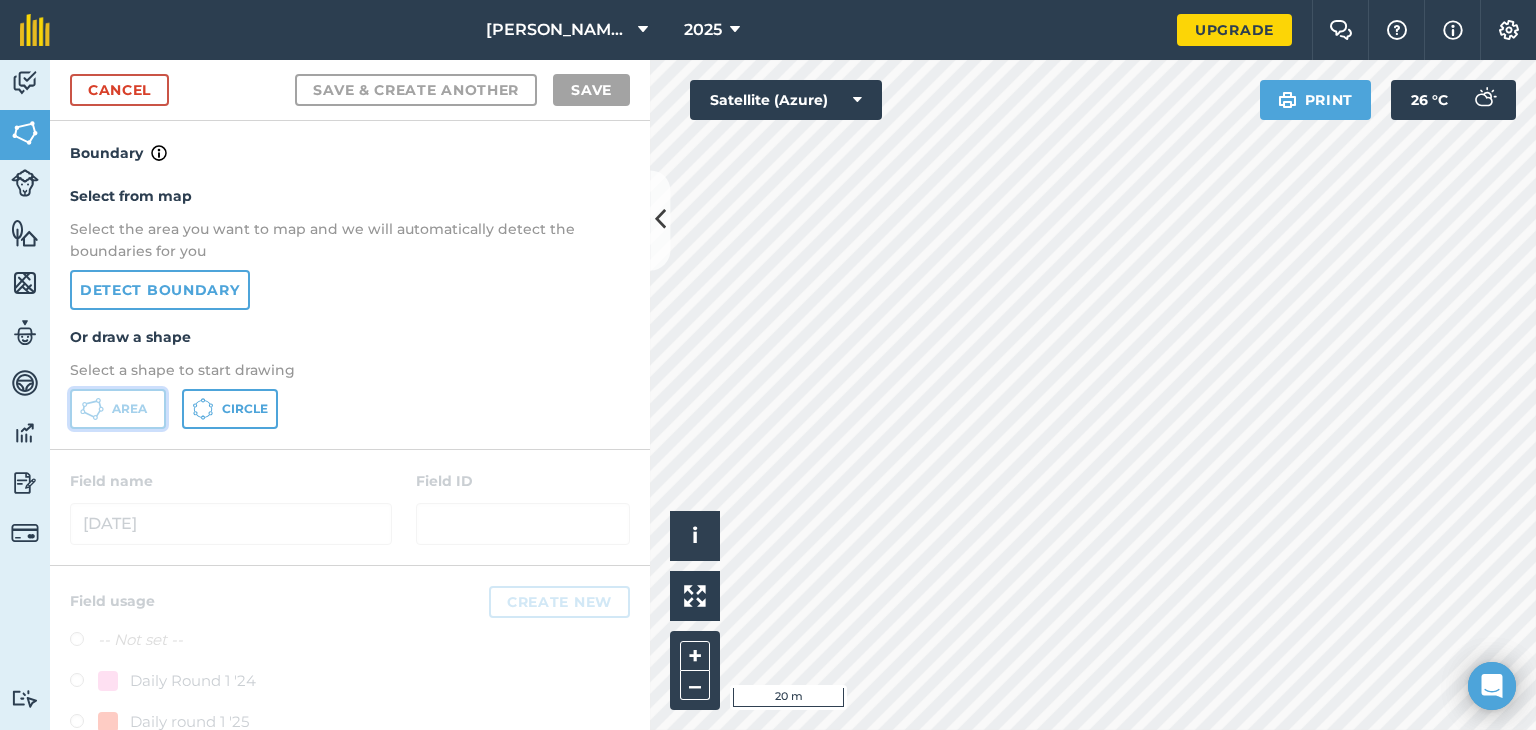 drag, startPoint x: 128, startPoint y: 417, endPoint x: 394, endPoint y: 351, distance: 274.06567 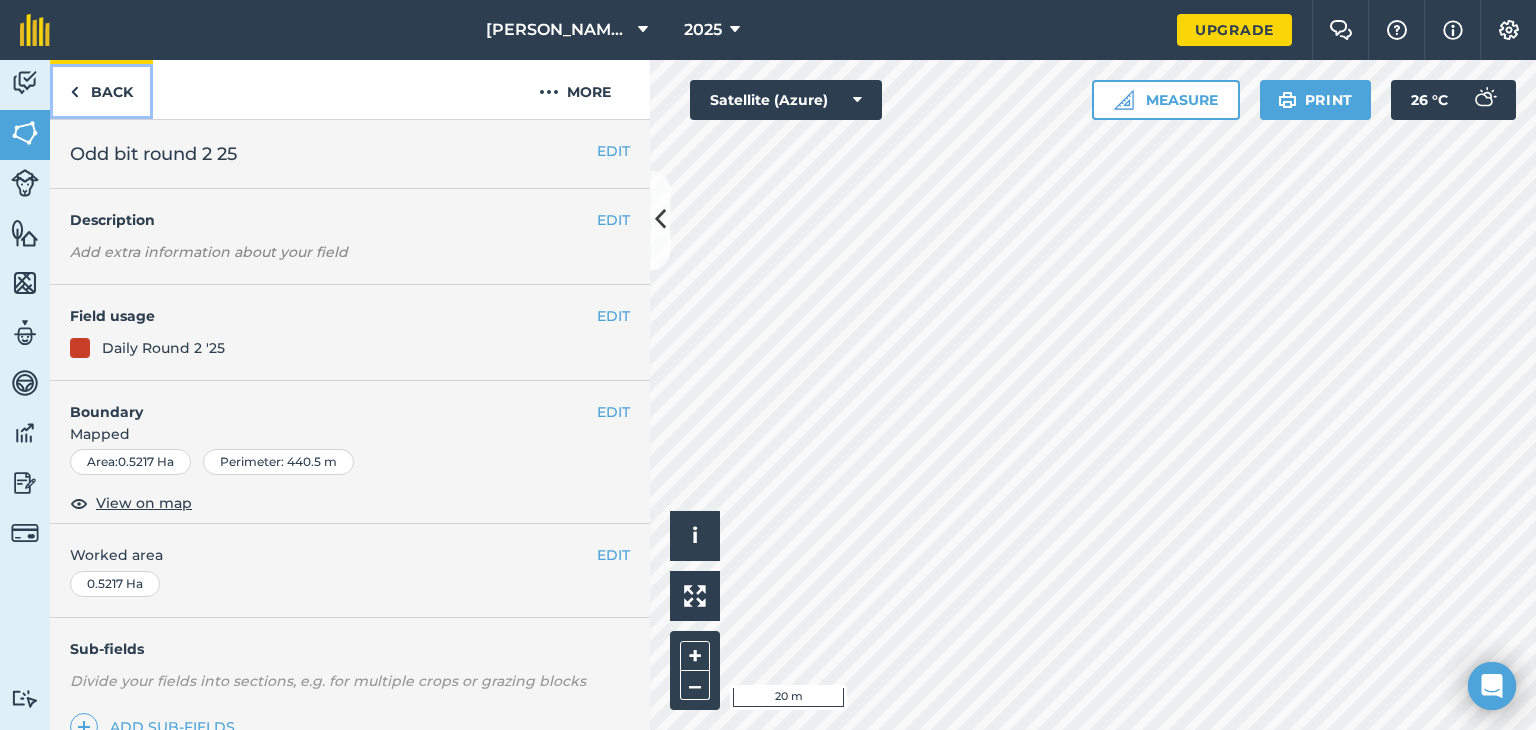 click on "Back" at bounding box center [101, 89] 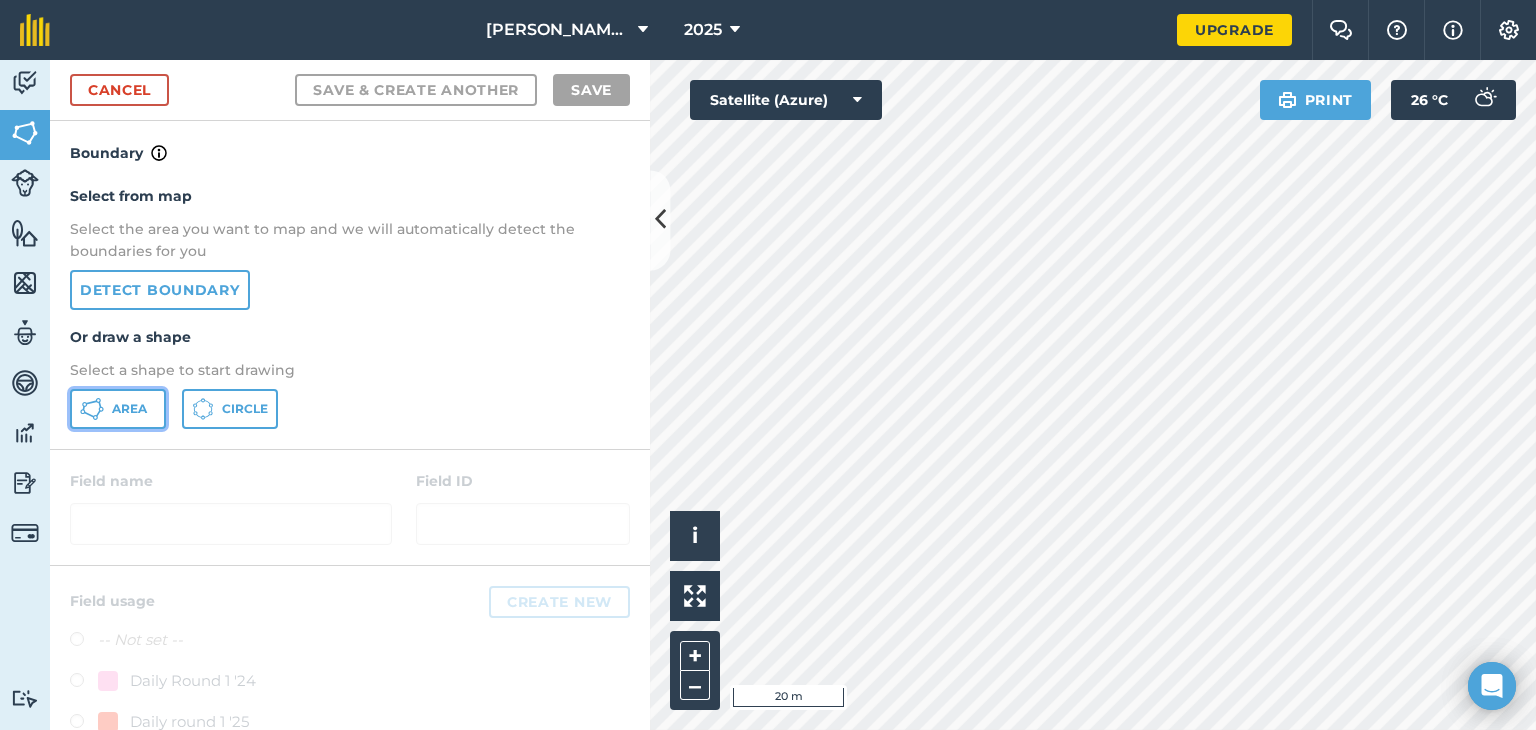 click on "Area" at bounding box center (118, 409) 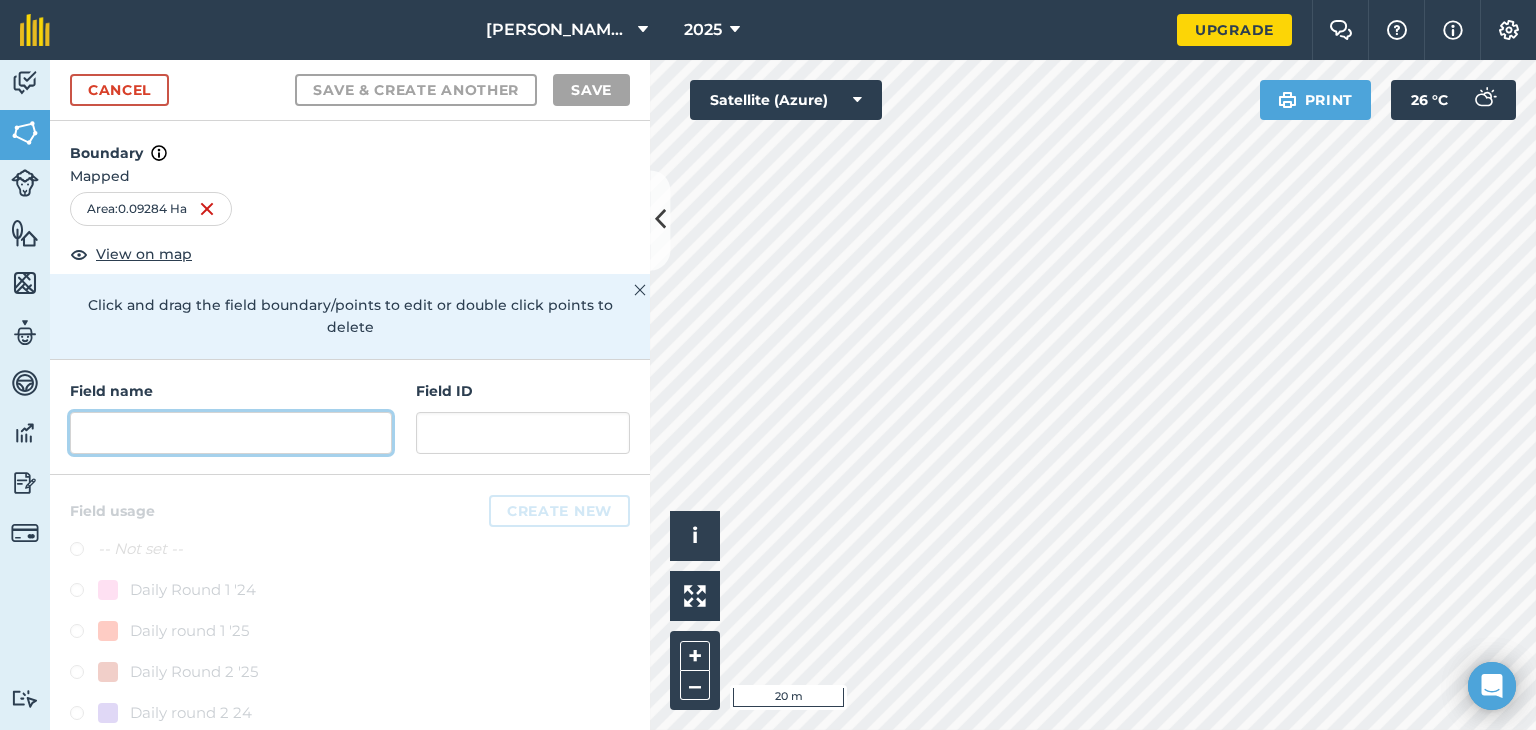 click at bounding box center (231, 433) 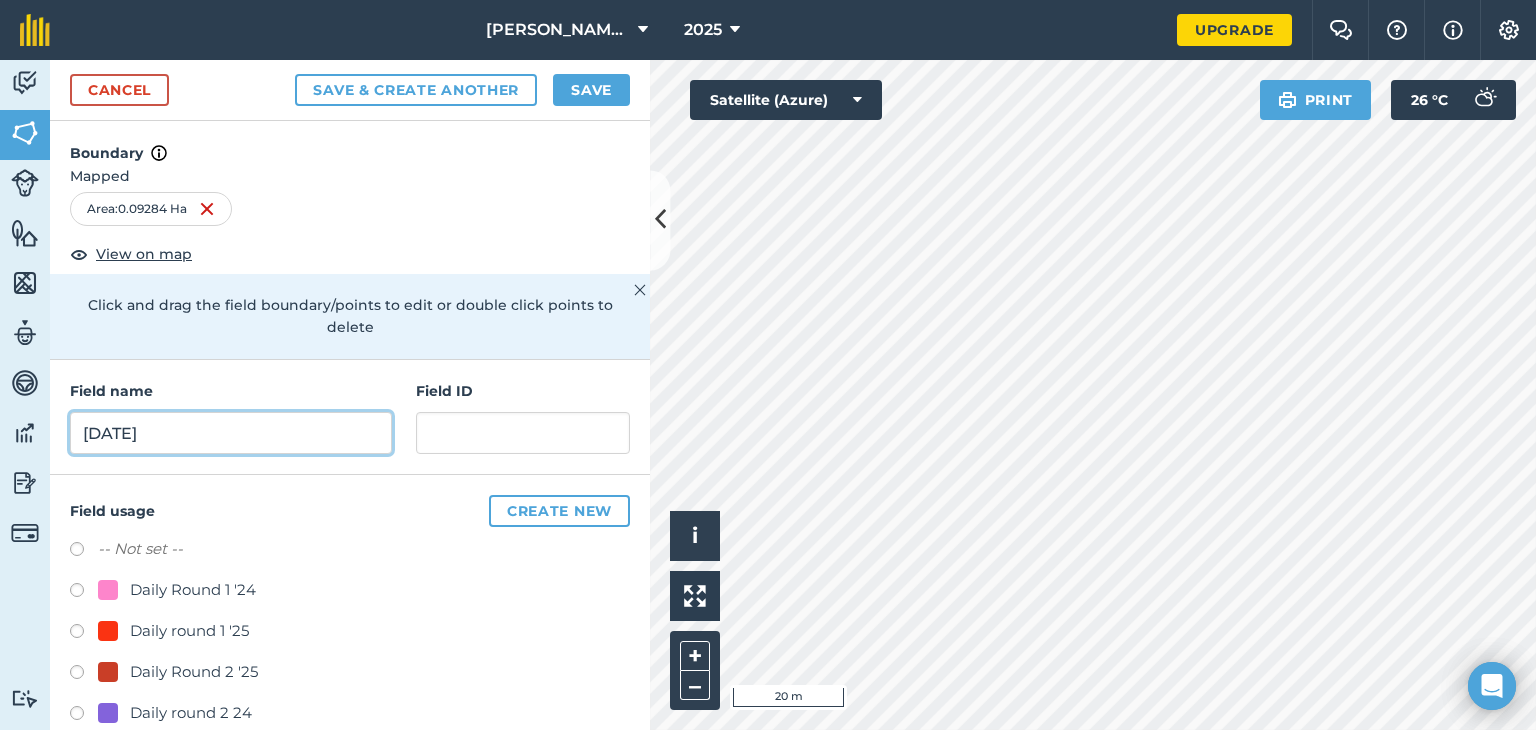 type on "2nd Aug 25" 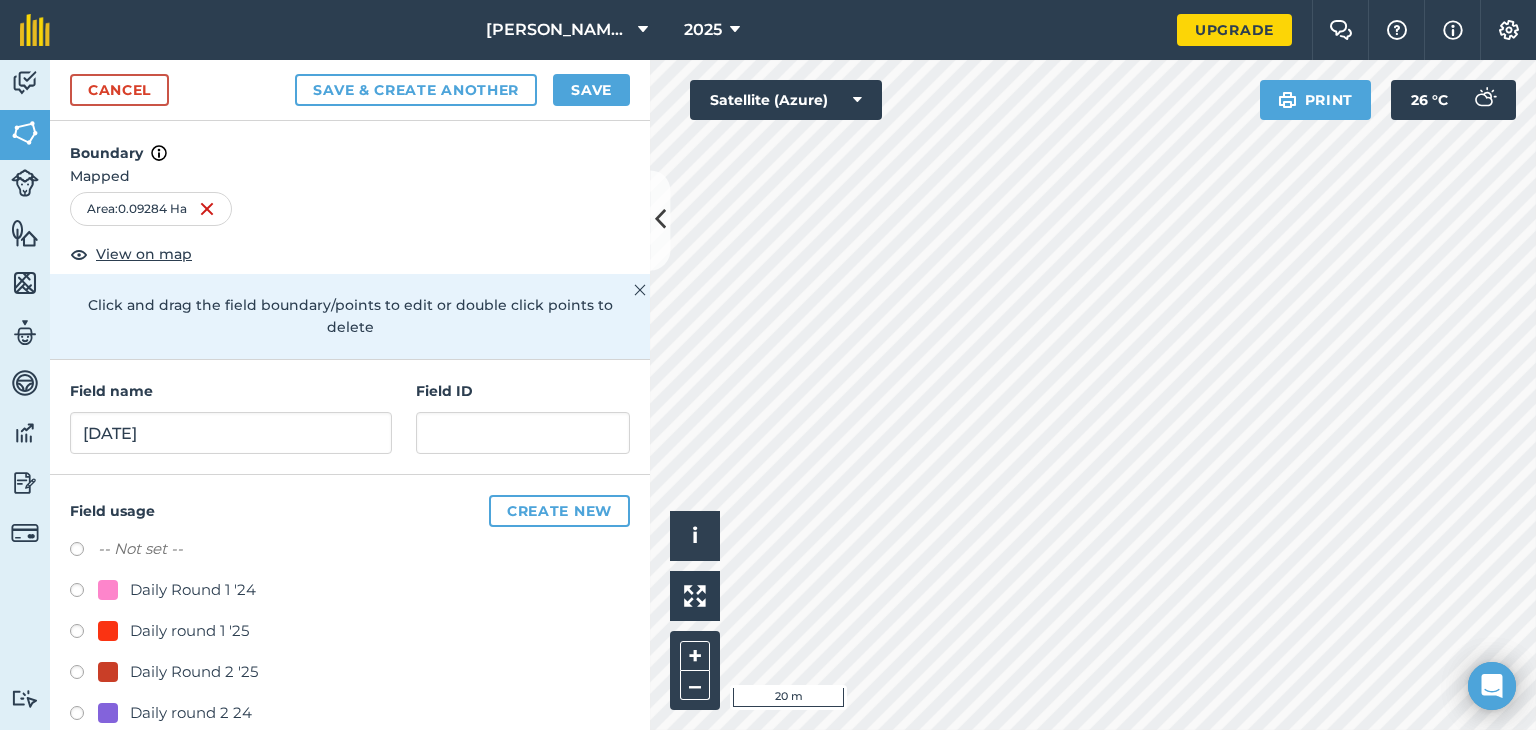 click at bounding box center (84, 675) 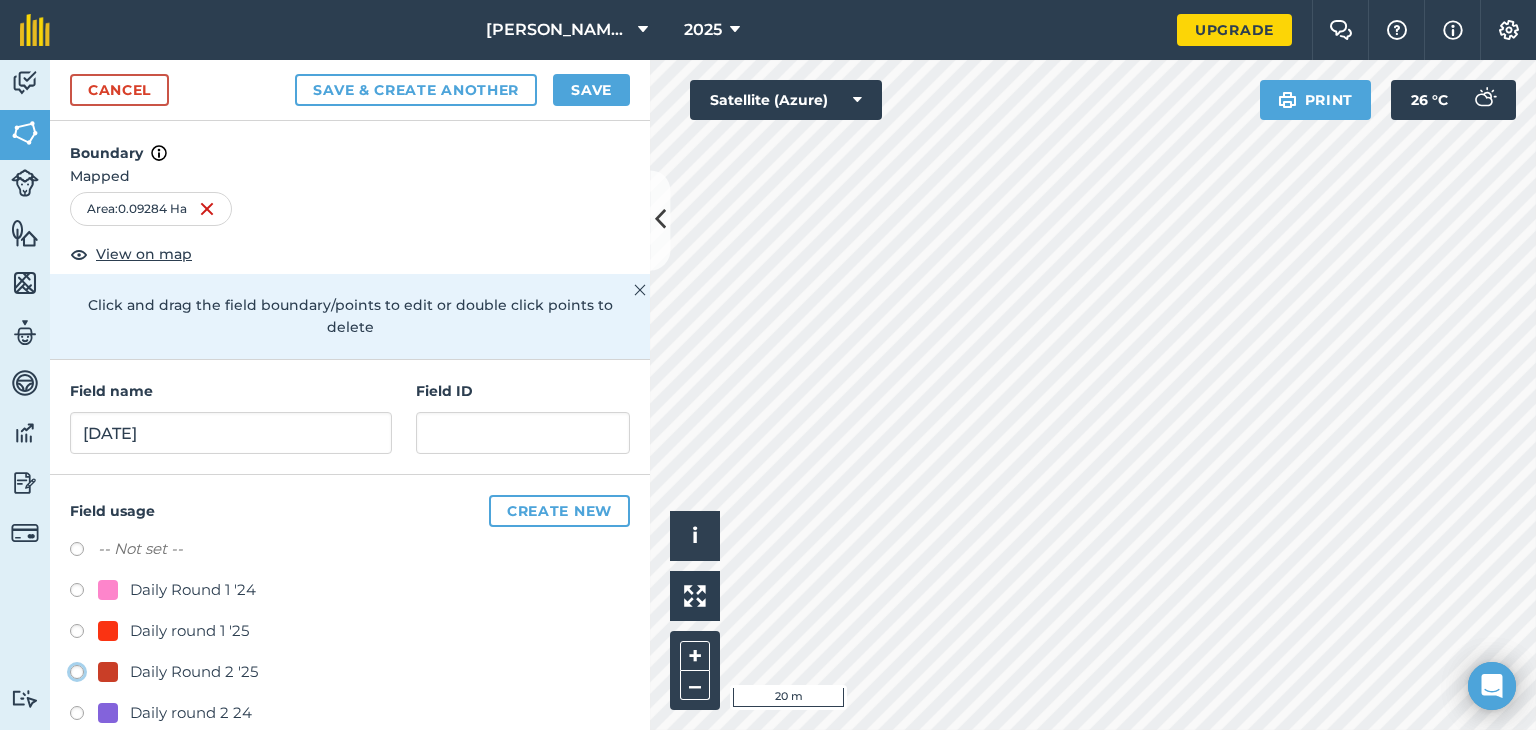 click on "Daily Round 2 '25" at bounding box center [-9923, 671] 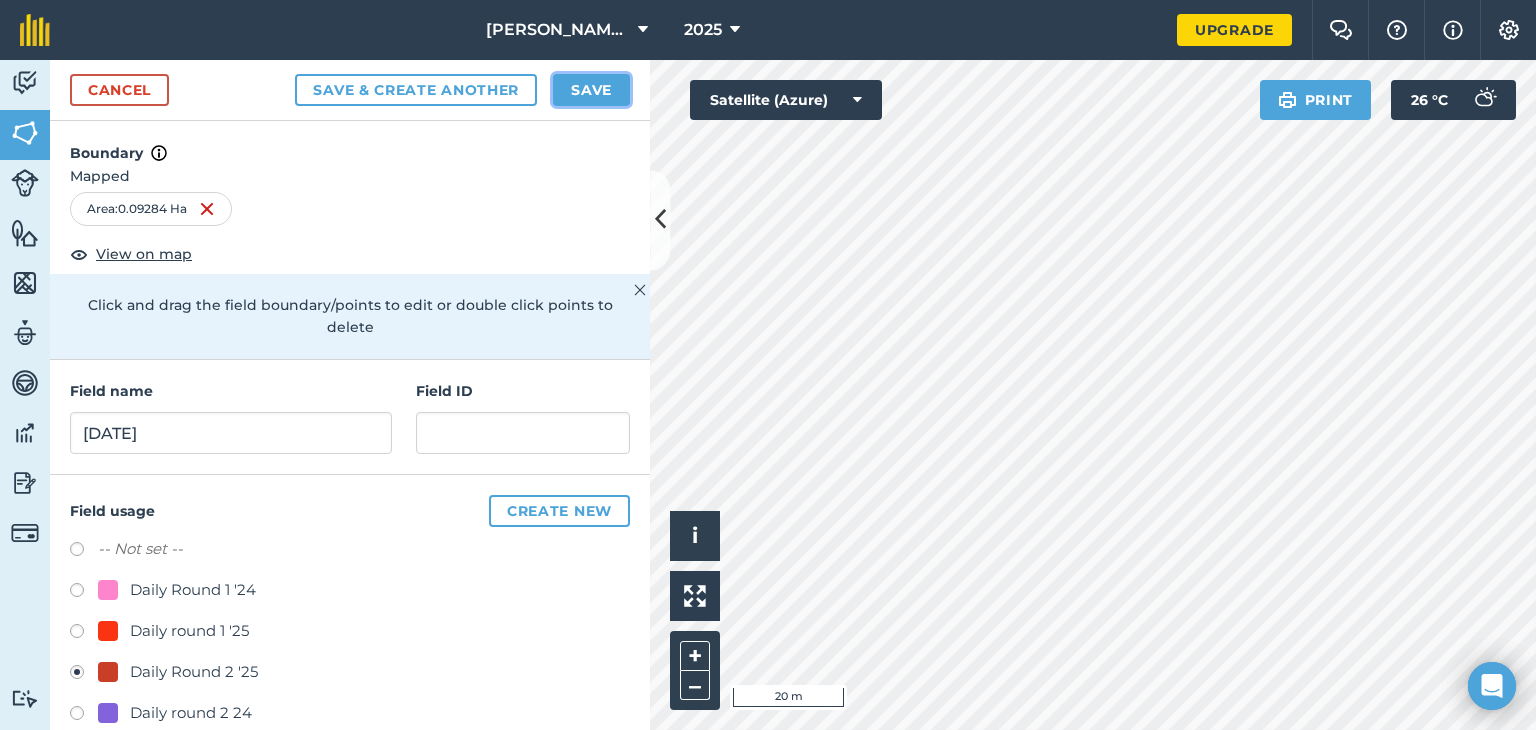 click on "Save" at bounding box center [591, 90] 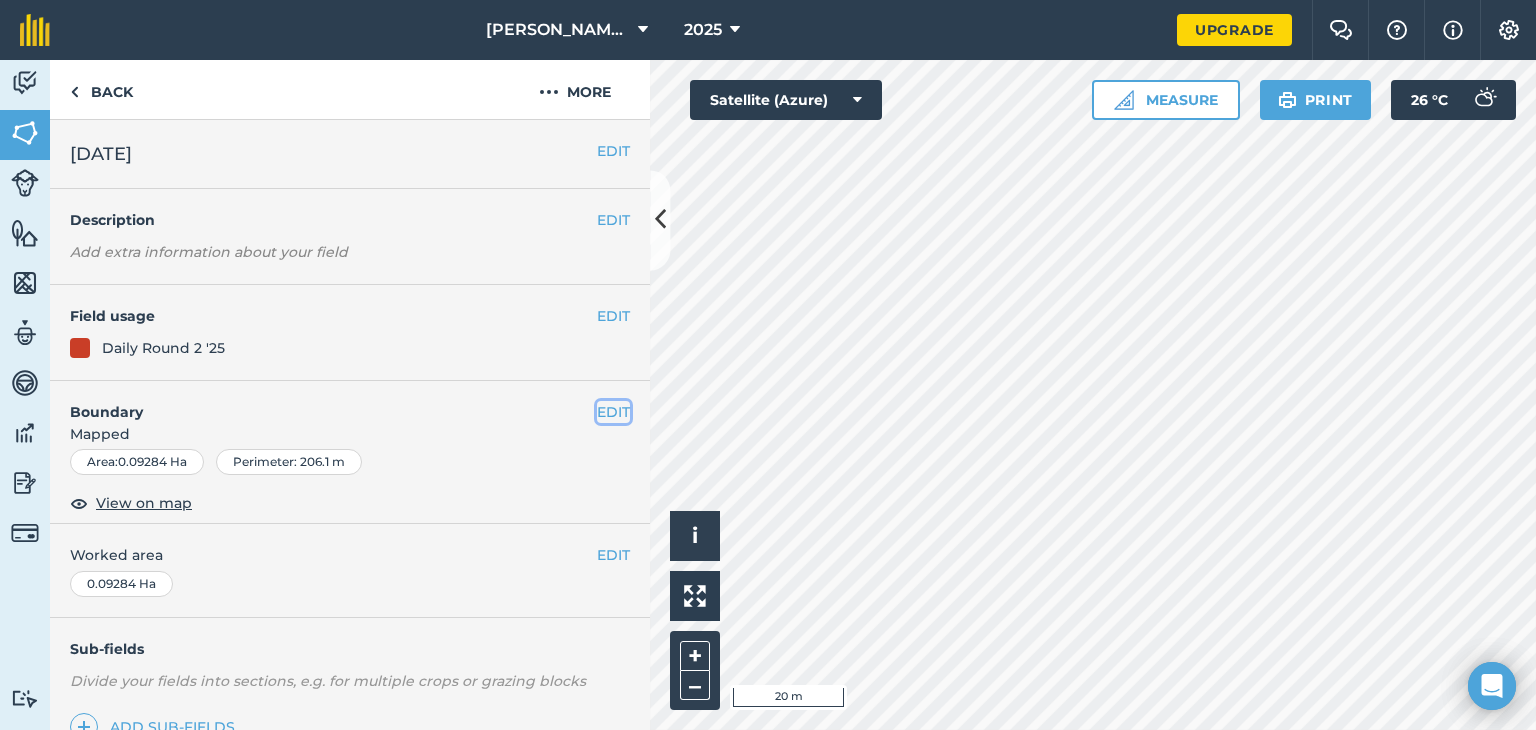 click on "EDIT" at bounding box center (613, 412) 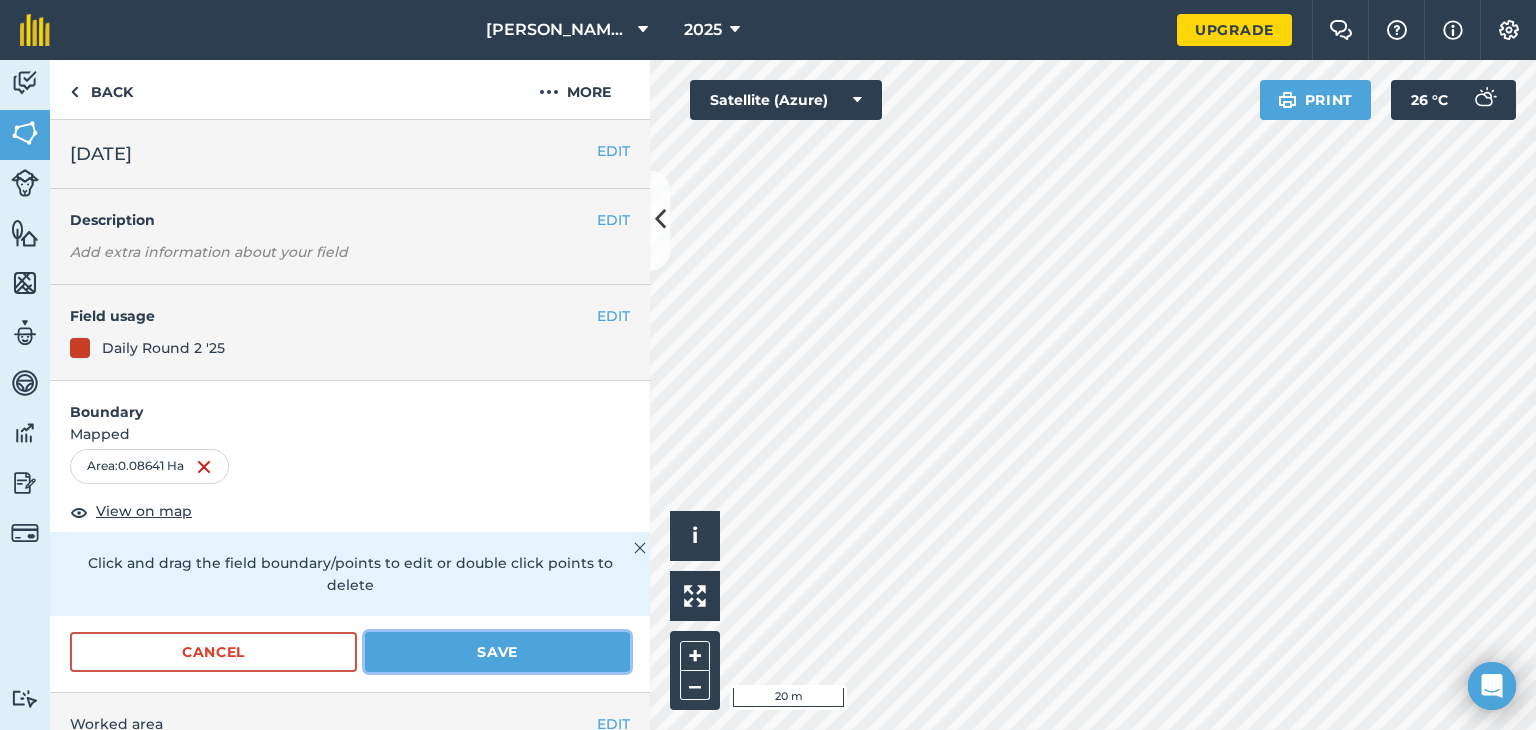 click on "Save" at bounding box center [497, 652] 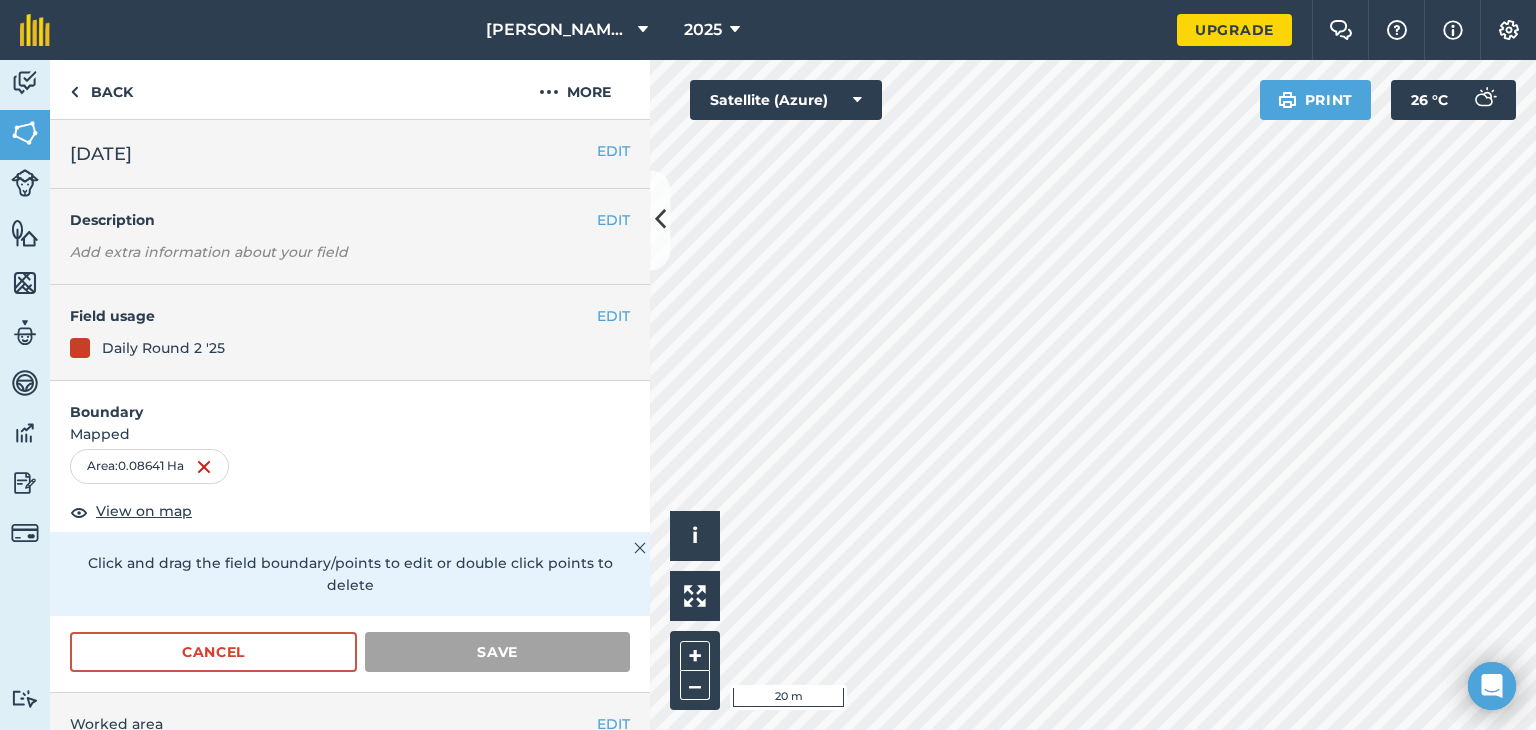 click on "Boundary   Mapped Area :  0.08641   Ha   View on map Click and drag the field boundary/points to edit or double click points to delete Cancel Save" at bounding box center [350, 537] 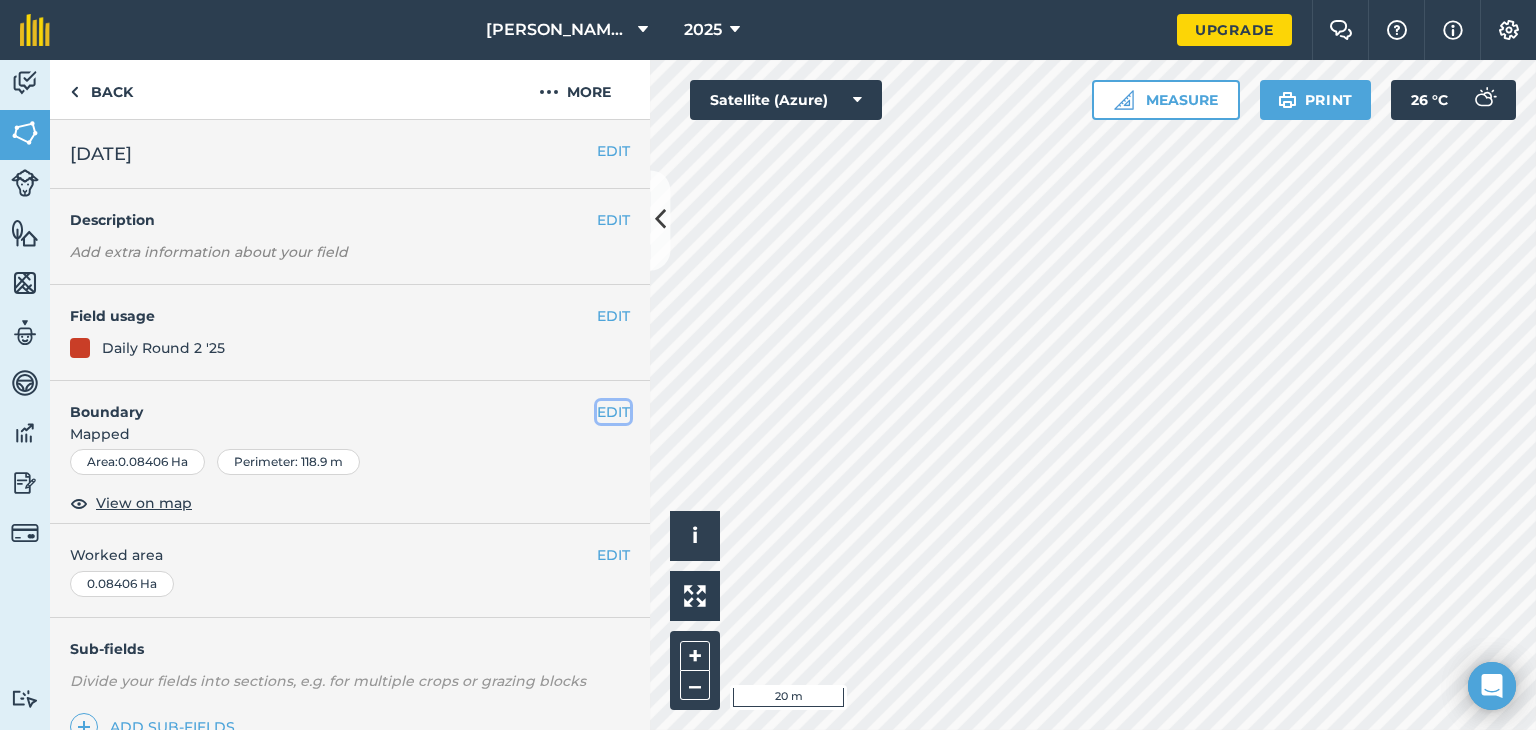 click on "EDIT" at bounding box center [613, 412] 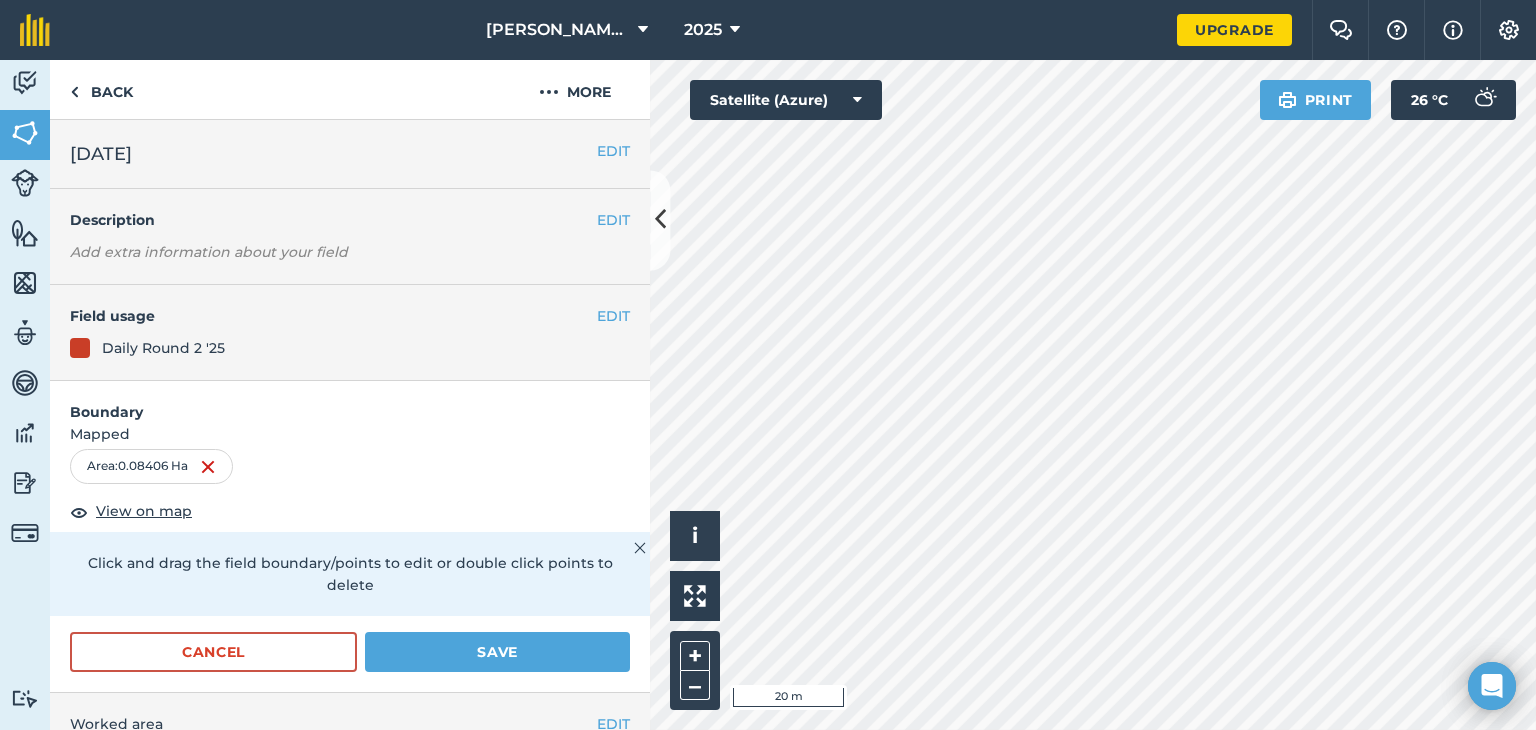 click on "Activity Fields Livestock Features Maps Team Vehicles Data Reporting Billing Tutorials Tutorials   Back   More EDIT 1st Aug 25 EDIT Description Add extra information about your field EDIT Field usage Daily Round 2 '25 Boundary   Mapped Area :  0.08406   Ha   View on map Click and drag the field boundary/points to edit or double click points to delete Cancel Save EDIT Worked area 0.08406   Ha Sub-fields   Divide your fields into sections, e.g. for multiple crops or grazing blocks   Add sub-fields Add field job Add note   Field Health To-Do Field History Reports There are no outstanding tasks for this field. Click to start drawing i © 2025 TomTom, Microsoft 20 m + – Satellite (Azure) Print 26   ° C" at bounding box center (768, 395) 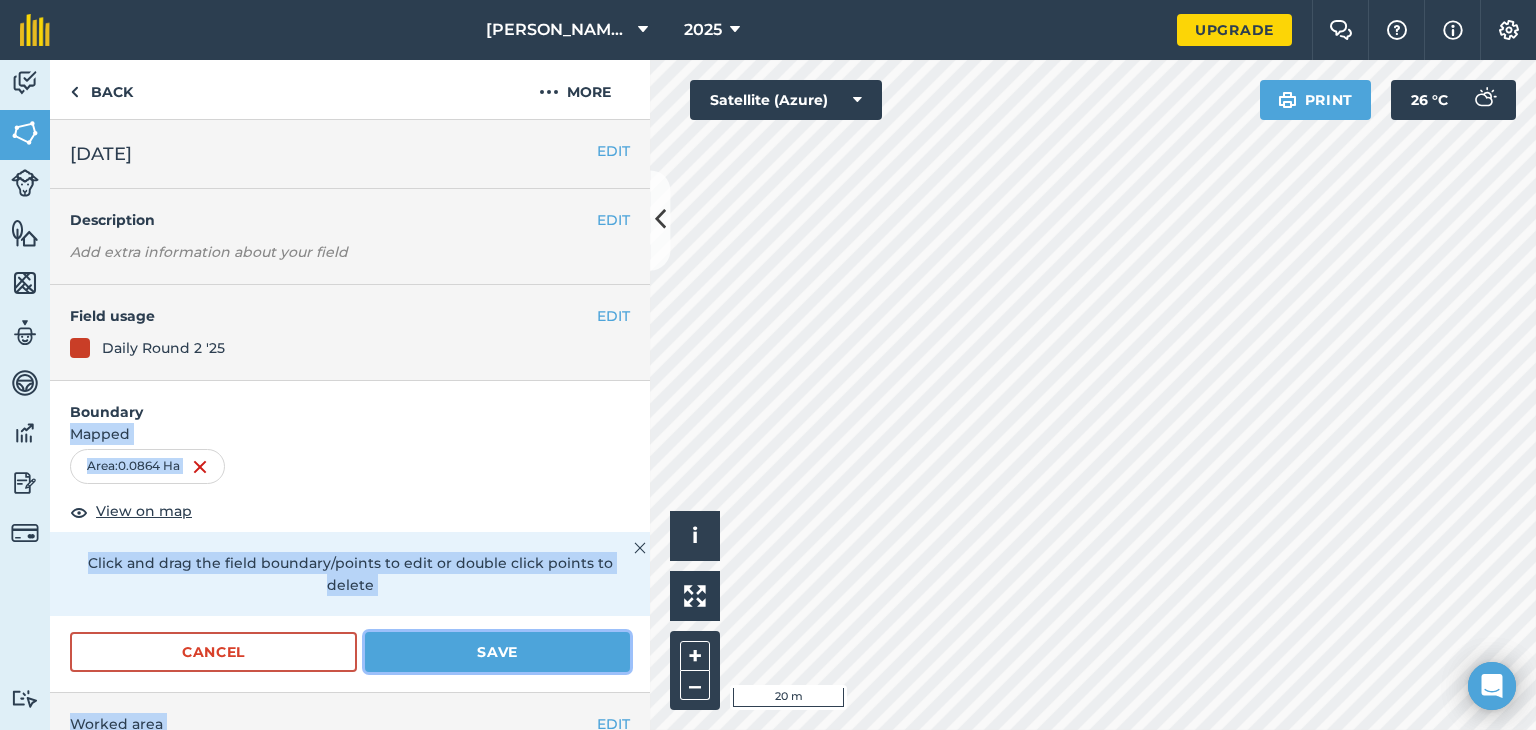 click on "Save" at bounding box center [497, 652] 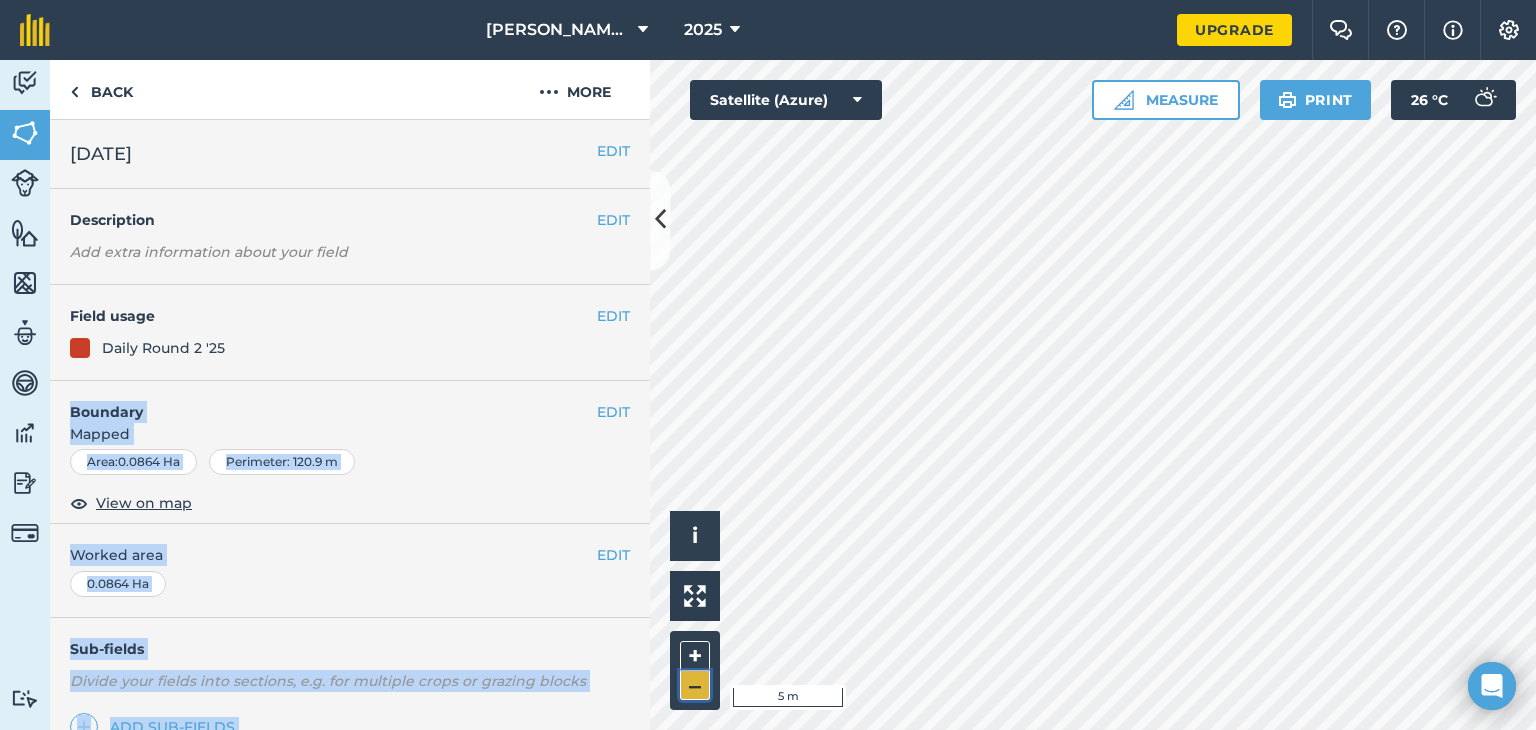 click on "–" at bounding box center [695, 685] 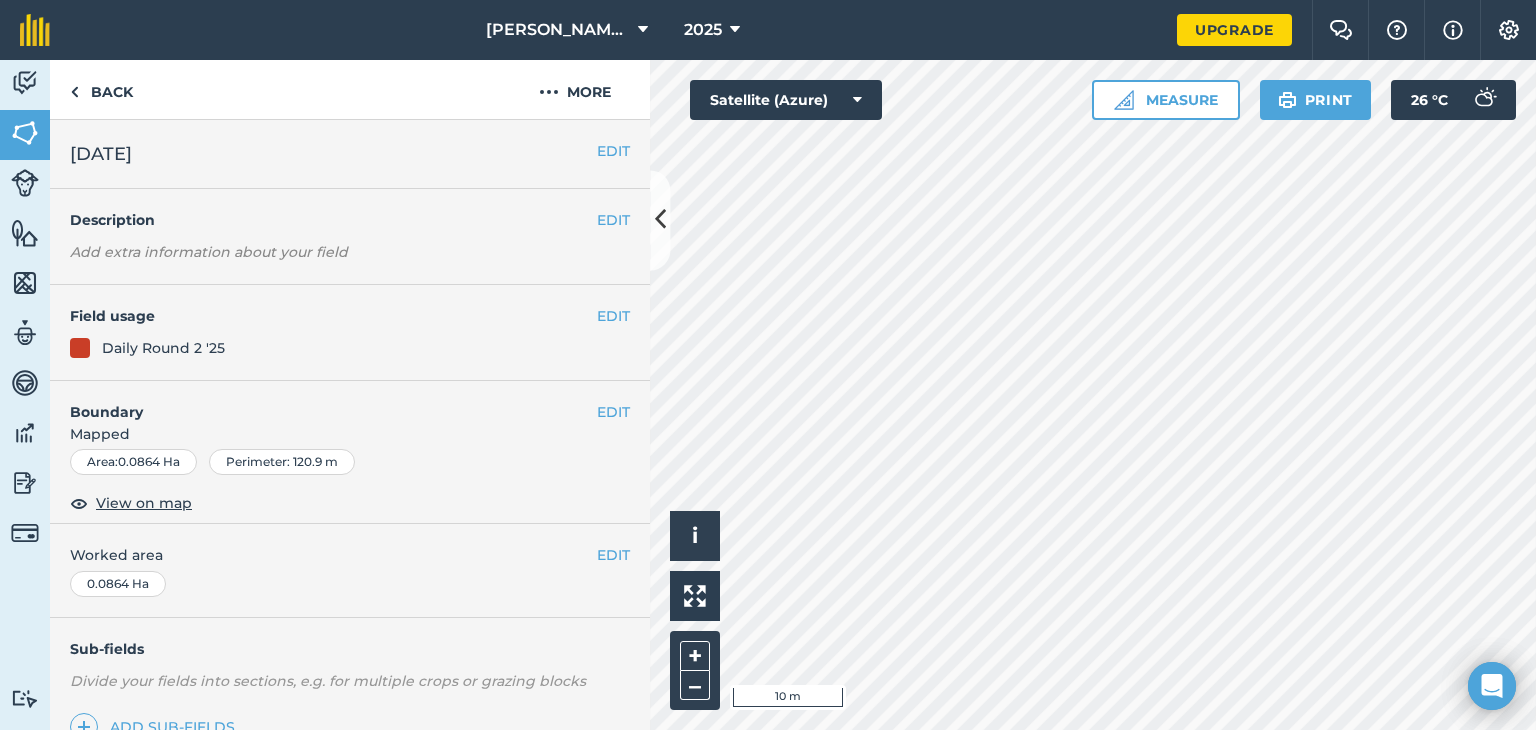 click on "EDIT Description Add extra information about your field" at bounding box center (350, 237) 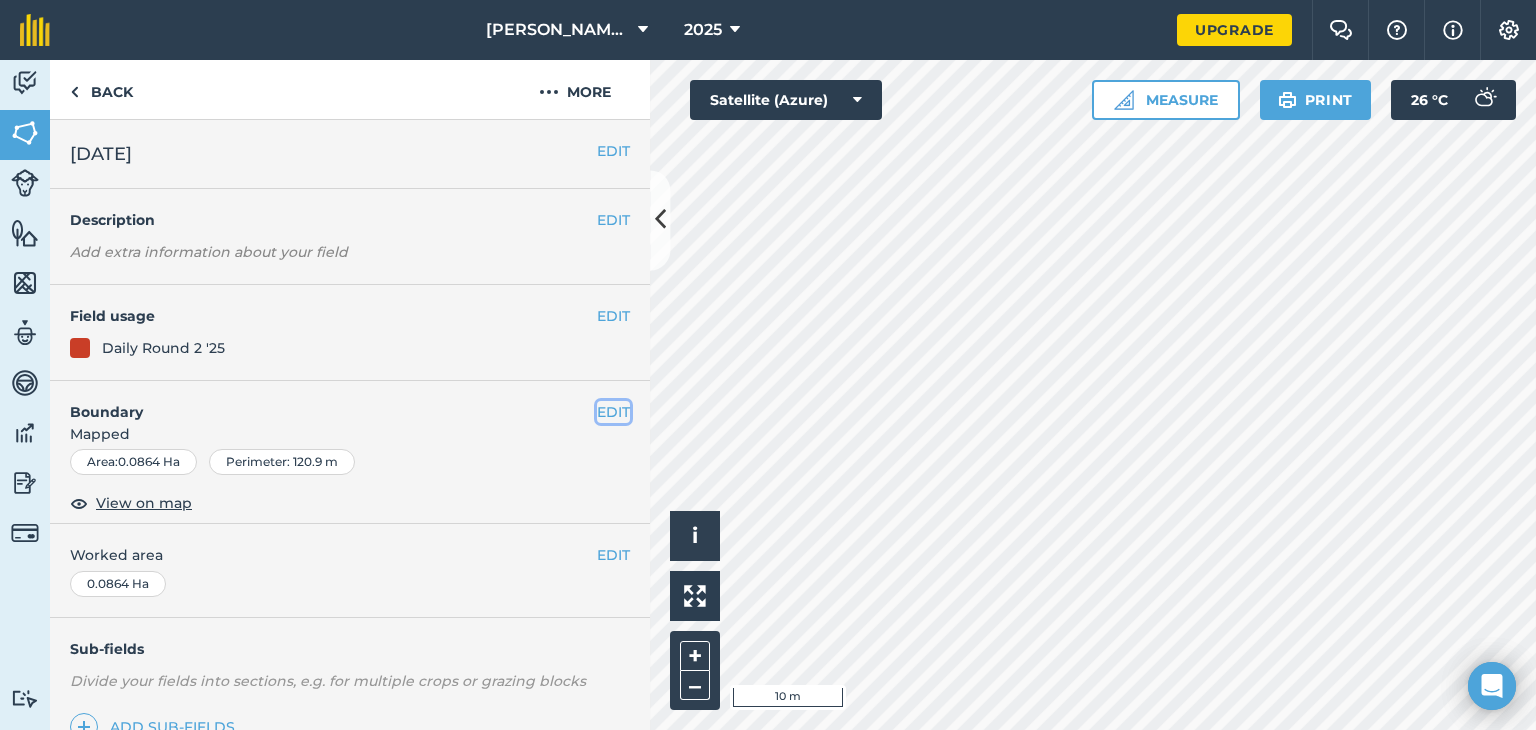 click on "EDIT" at bounding box center (613, 412) 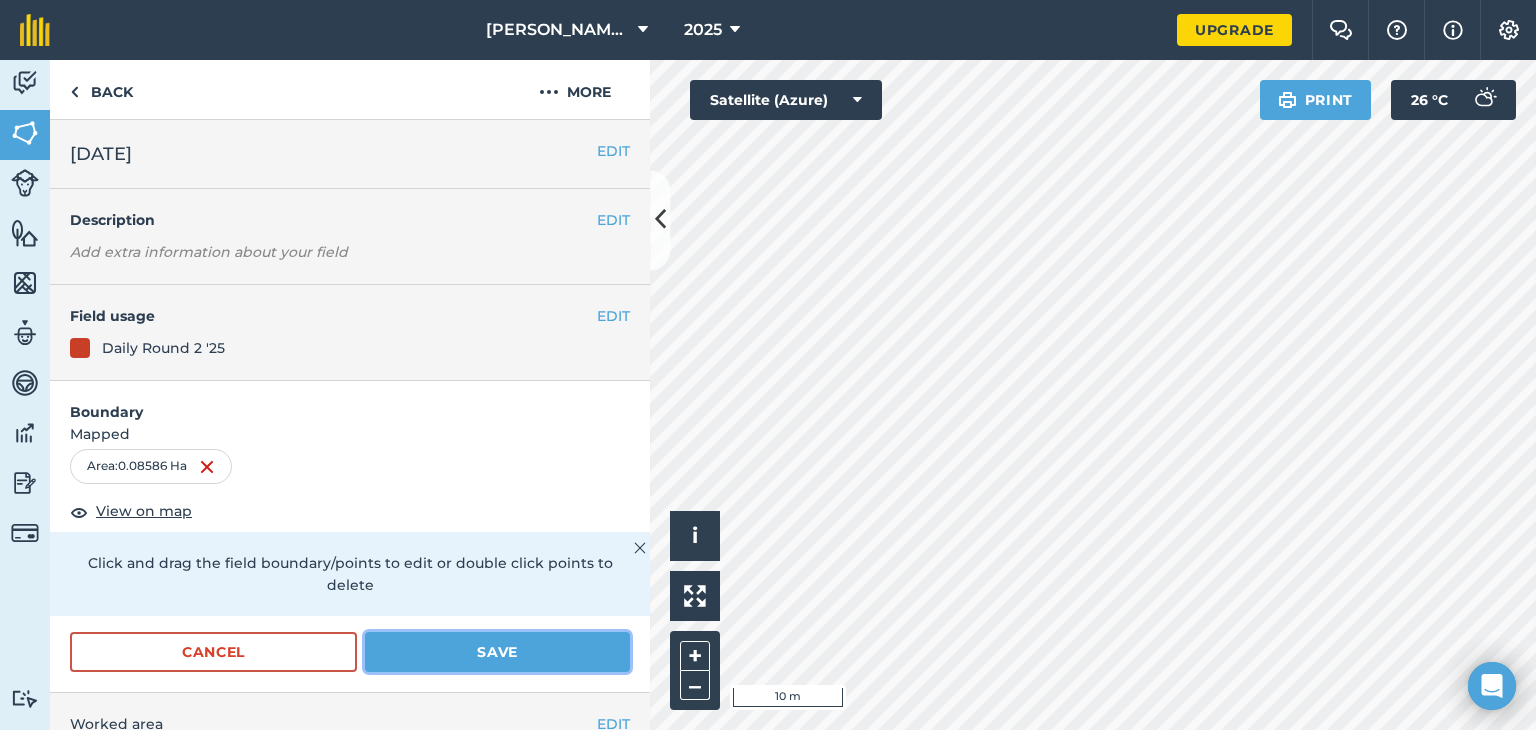 click on "Save" at bounding box center [497, 652] 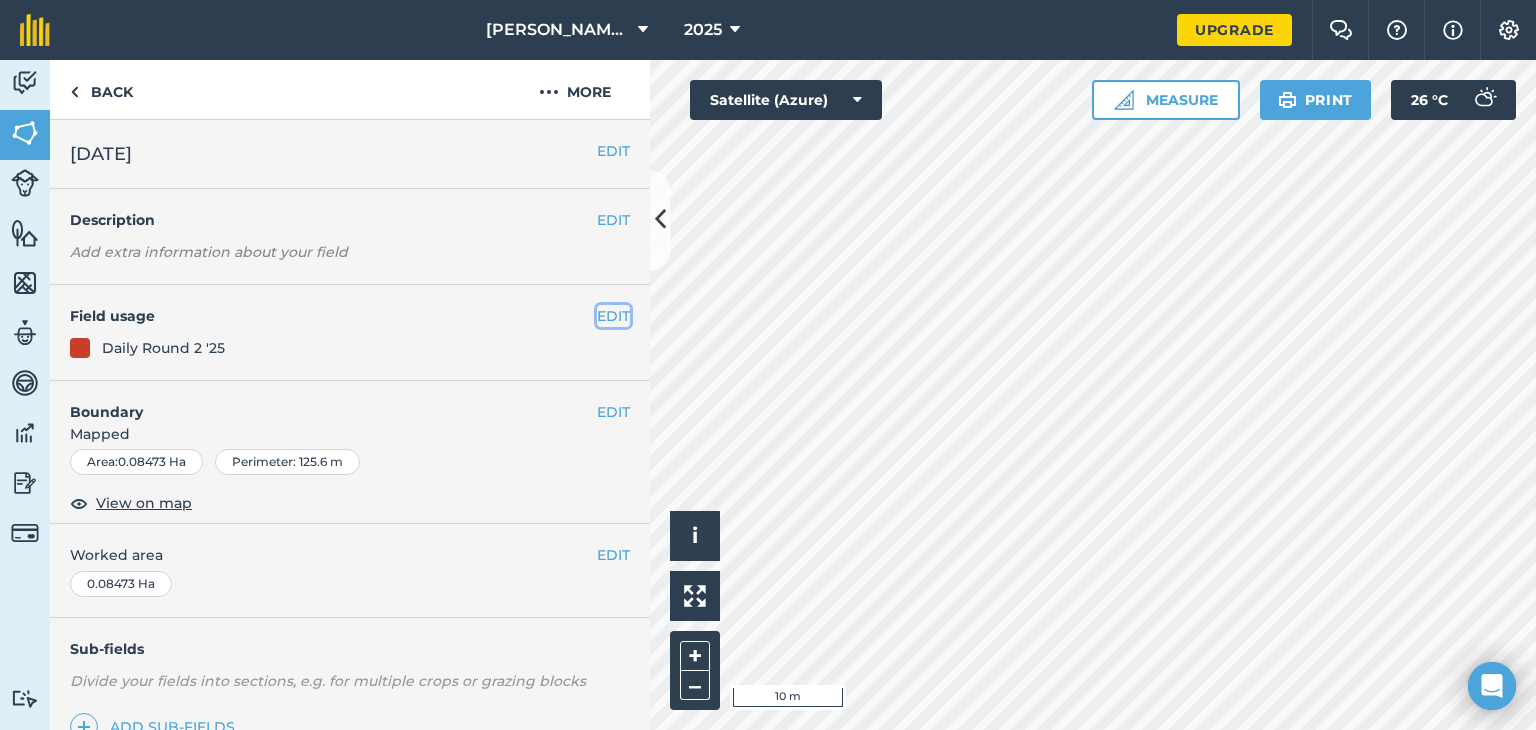 click on "EDIT" at bounding box center [613, 316] 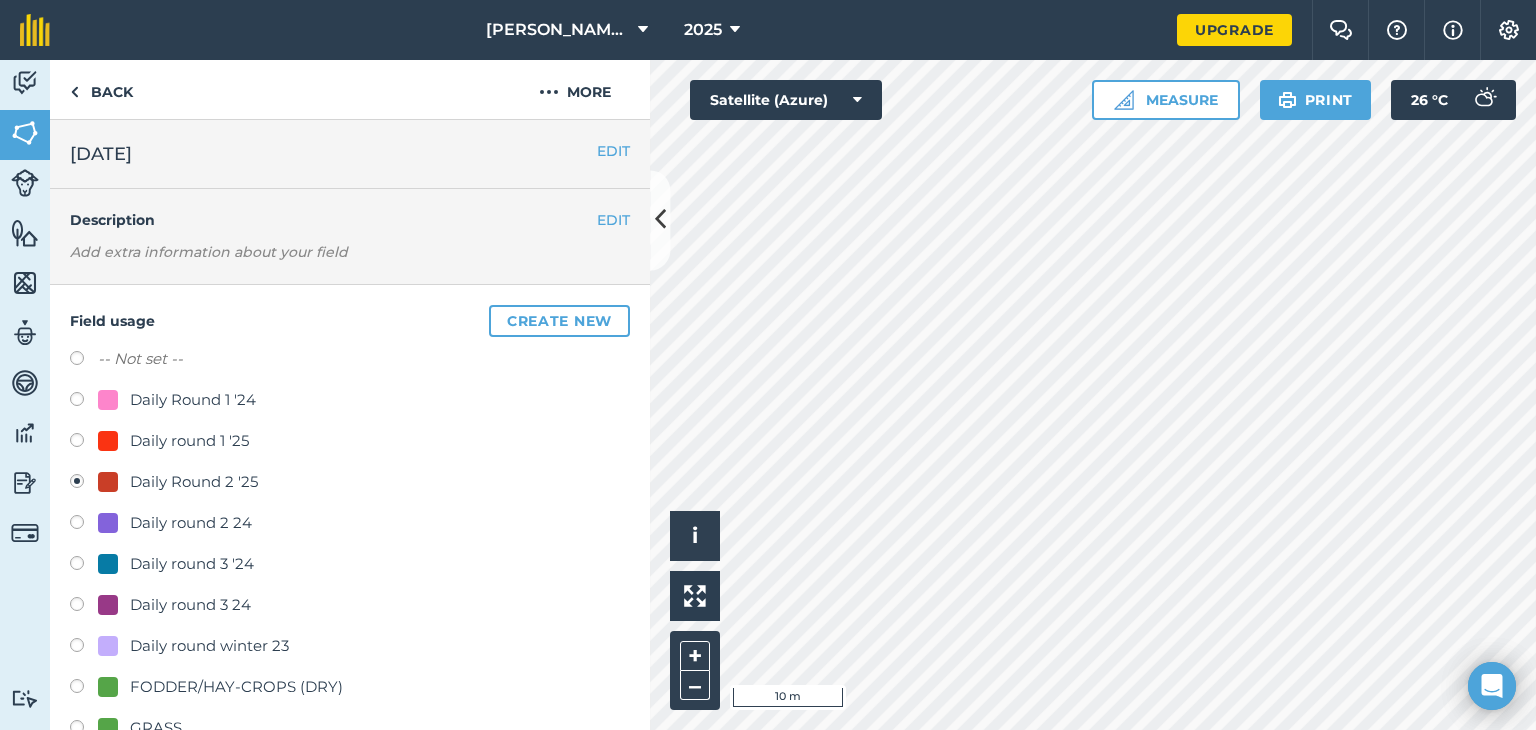 click on "Create new" at bounding box center (559, 321) 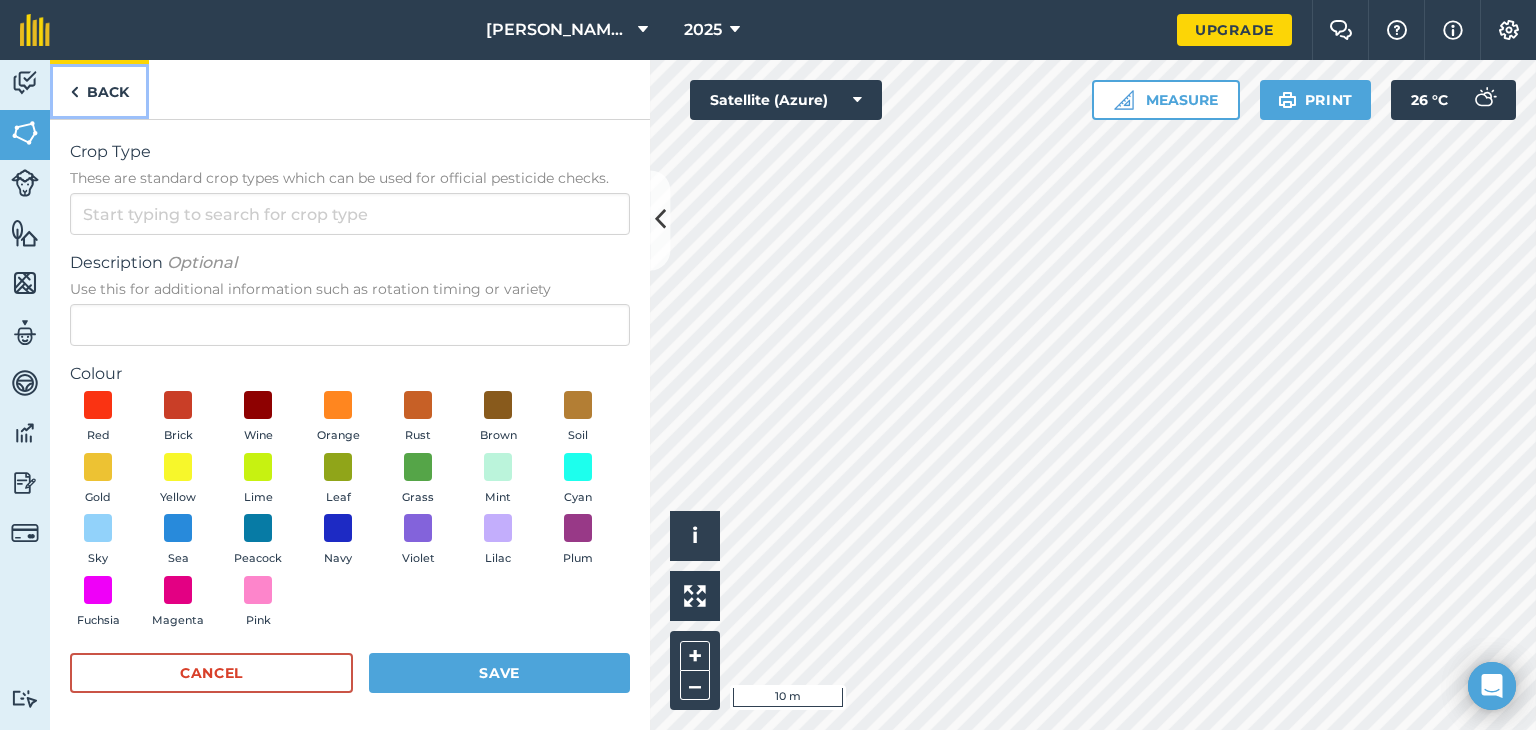 click on "Back" at bounding box center (99, 89) 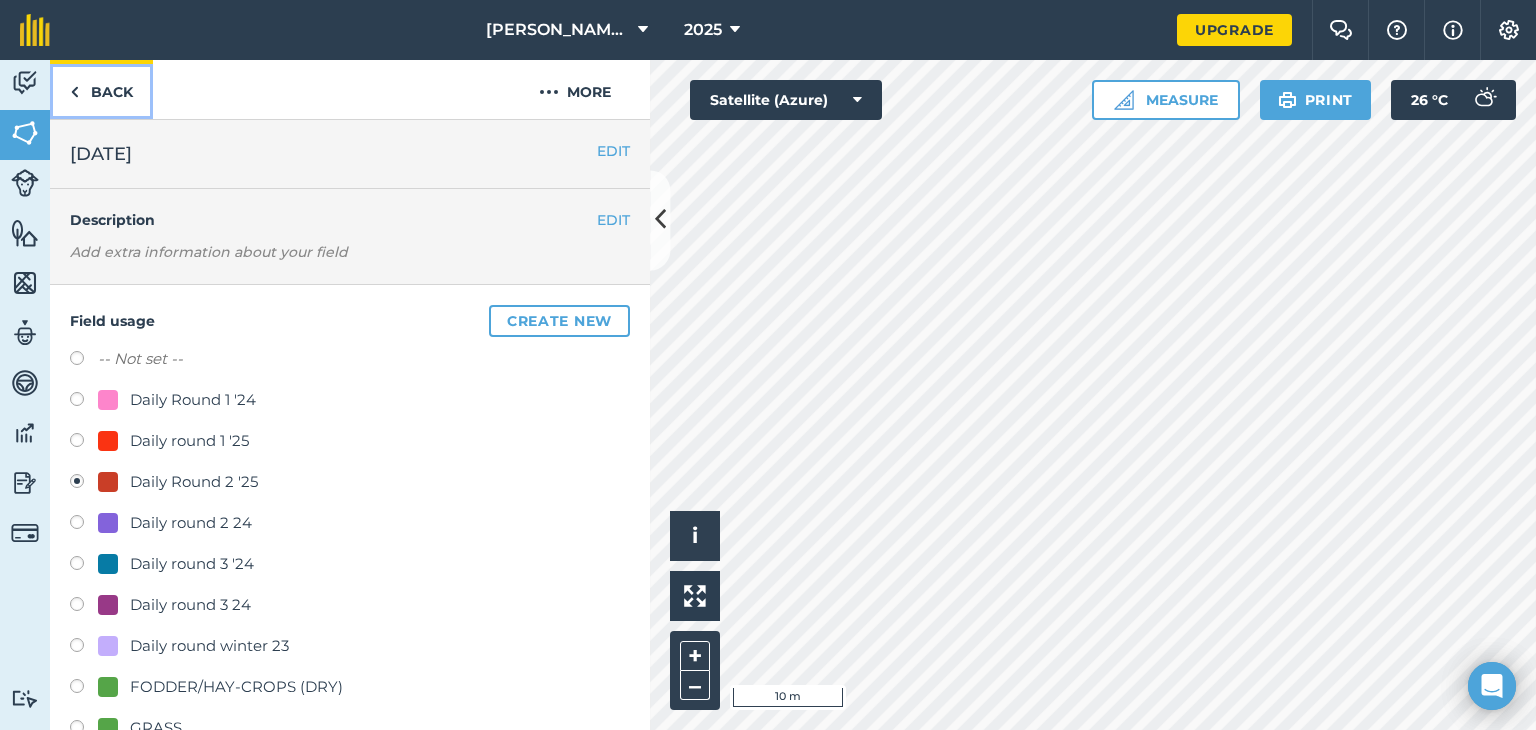 click on "Back" at bounding box center (101, 89) 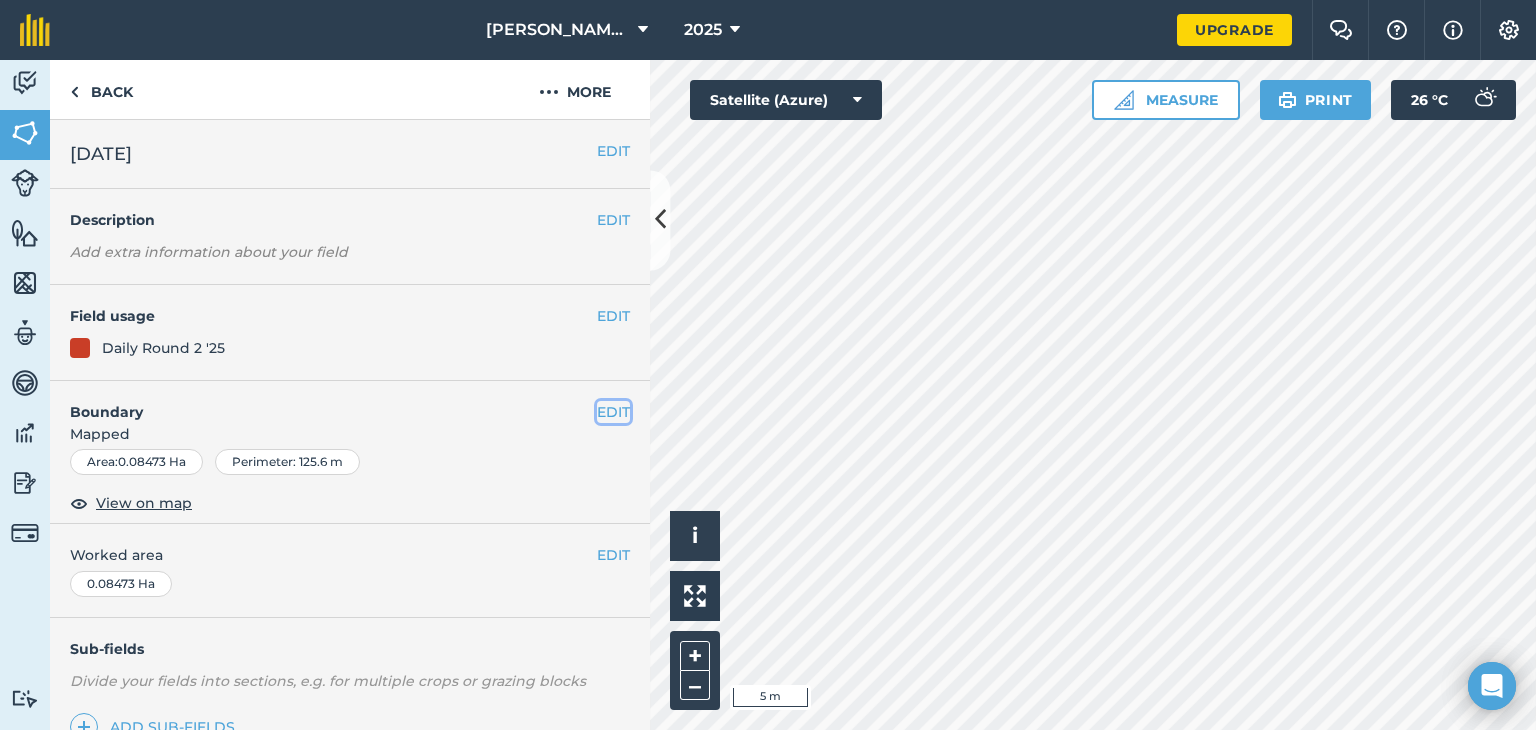 click on "EDIT" at bounding box center [613, 412] 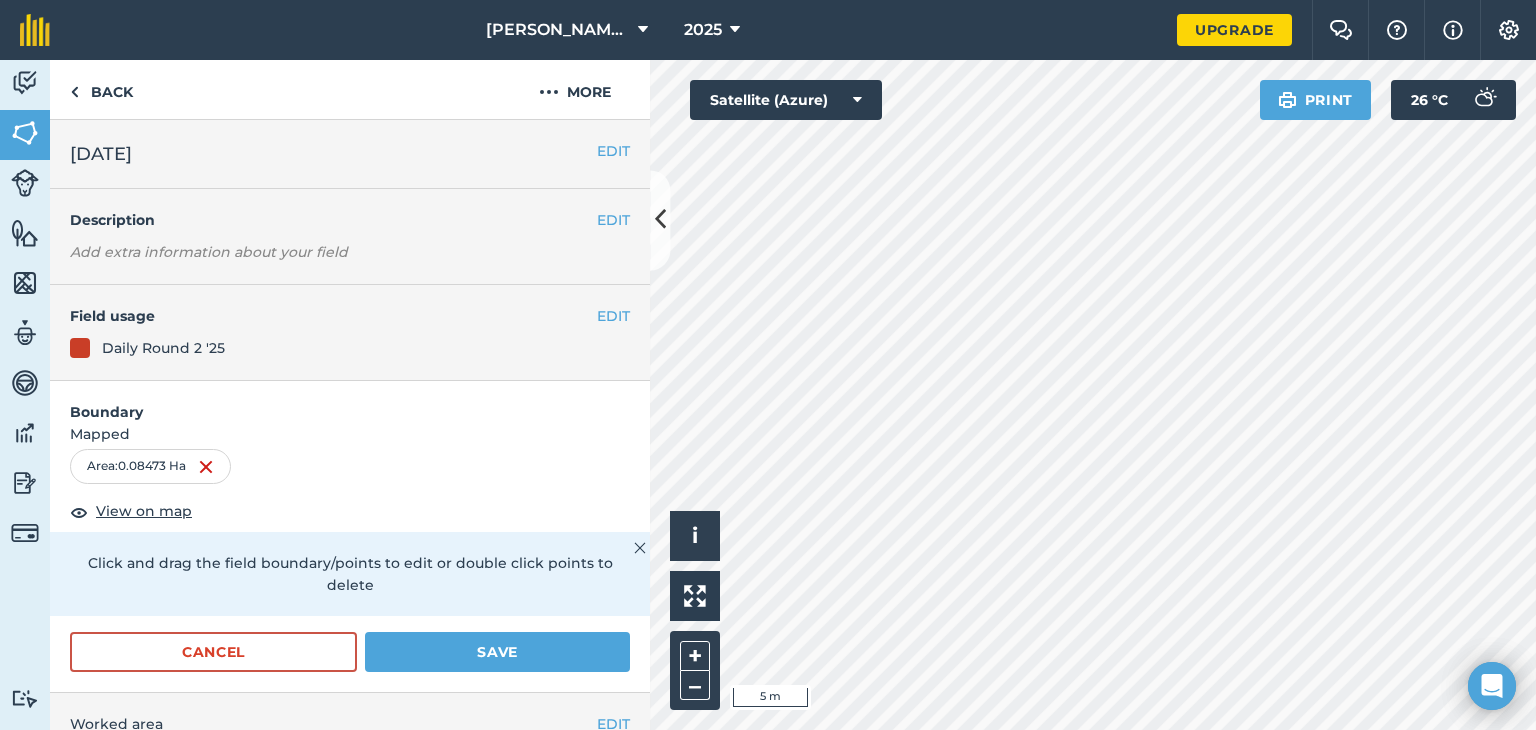 click on "Boundary" at bounding box center [350, 402] 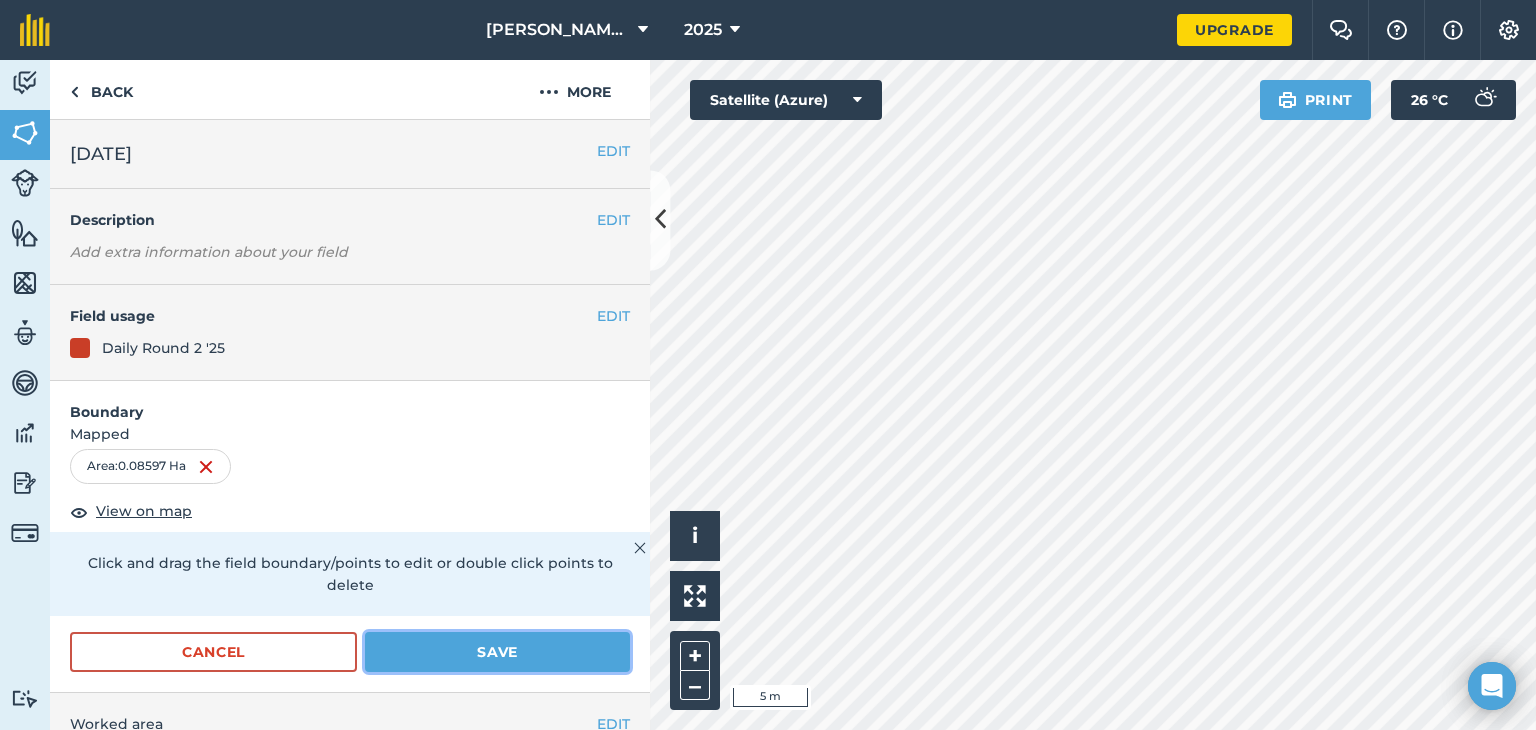 click on "Save" at bounding box center (497, 652) 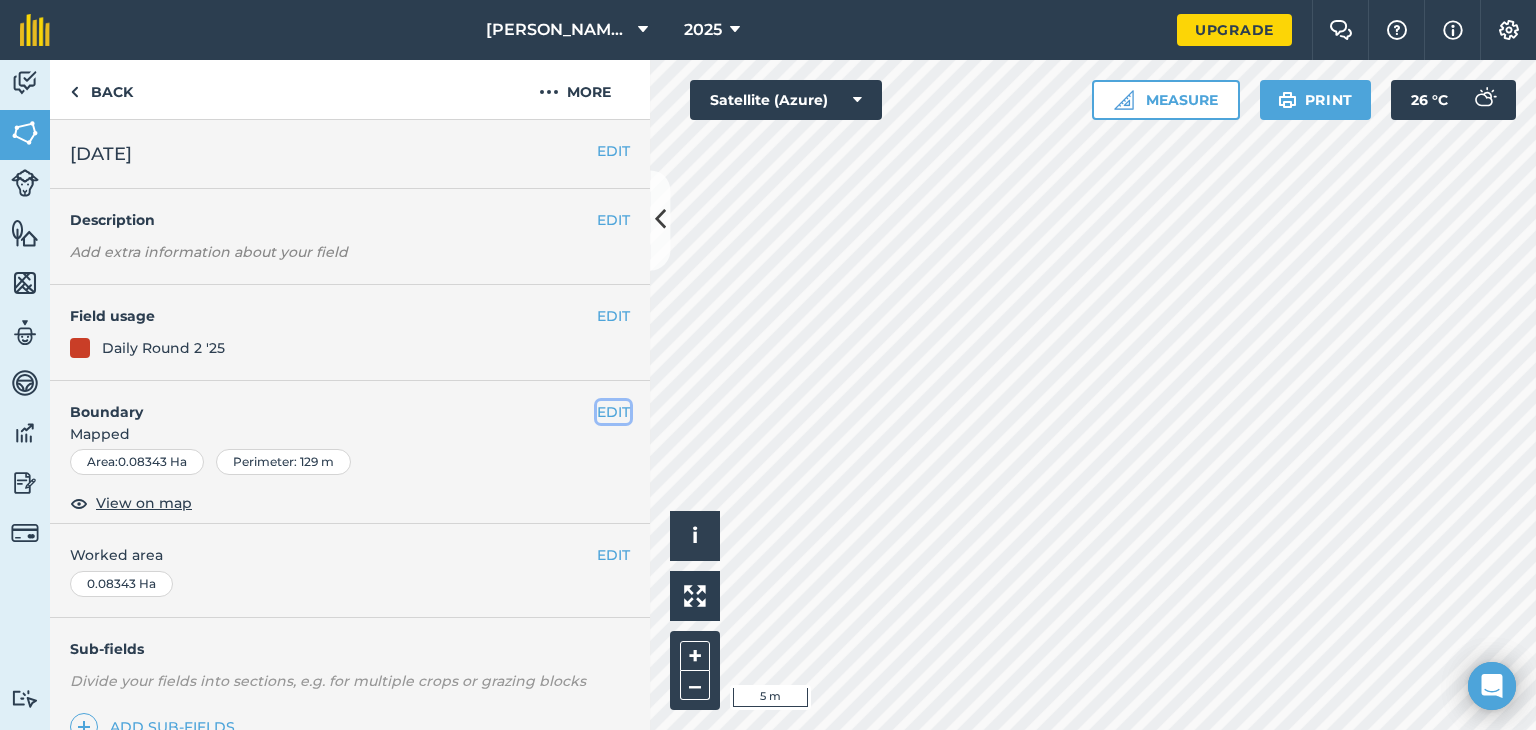 click on "EDIT" at bounding box center (613, 412) 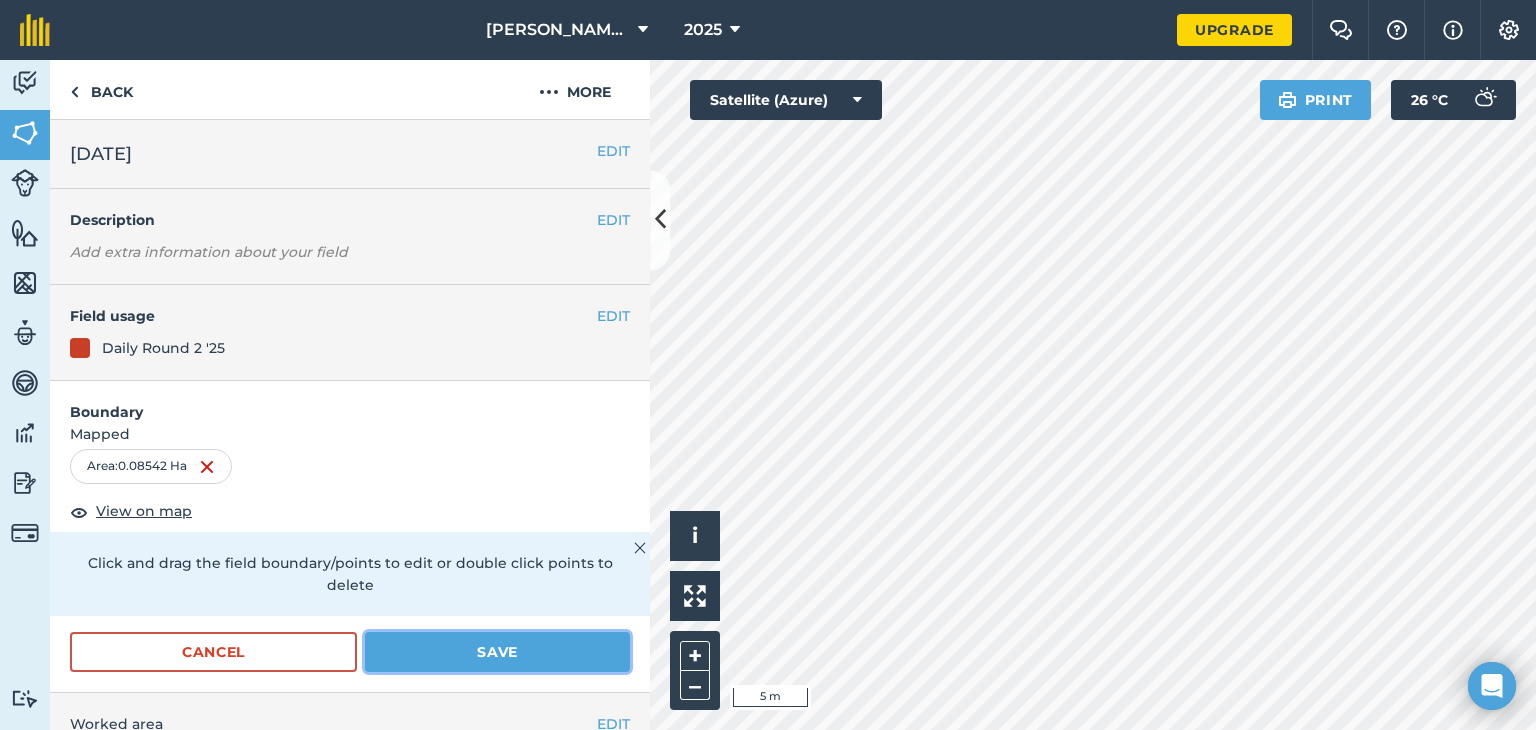 click on "Save" at bounding box center [497, 652] 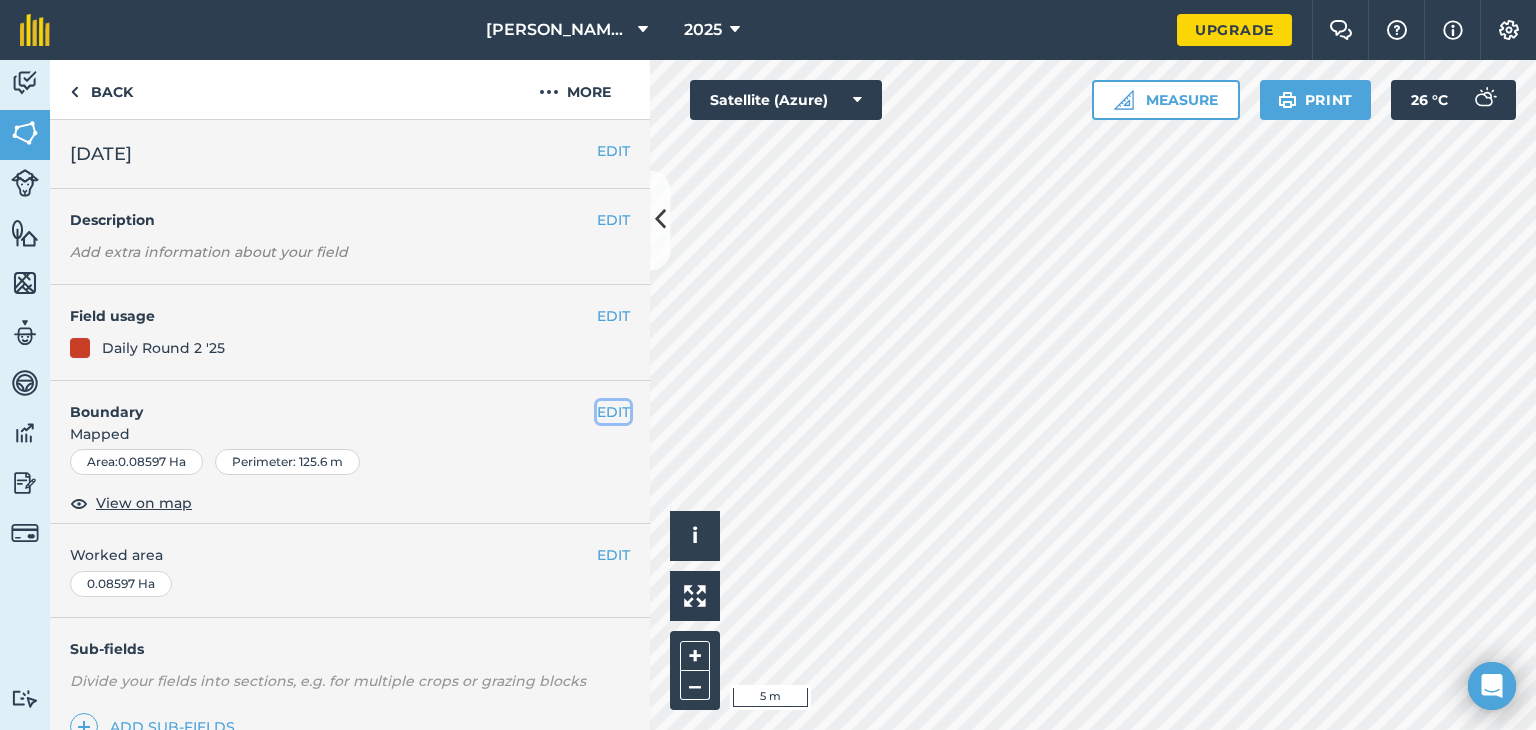 click on "EDIT" at bounding box center (613, 412) 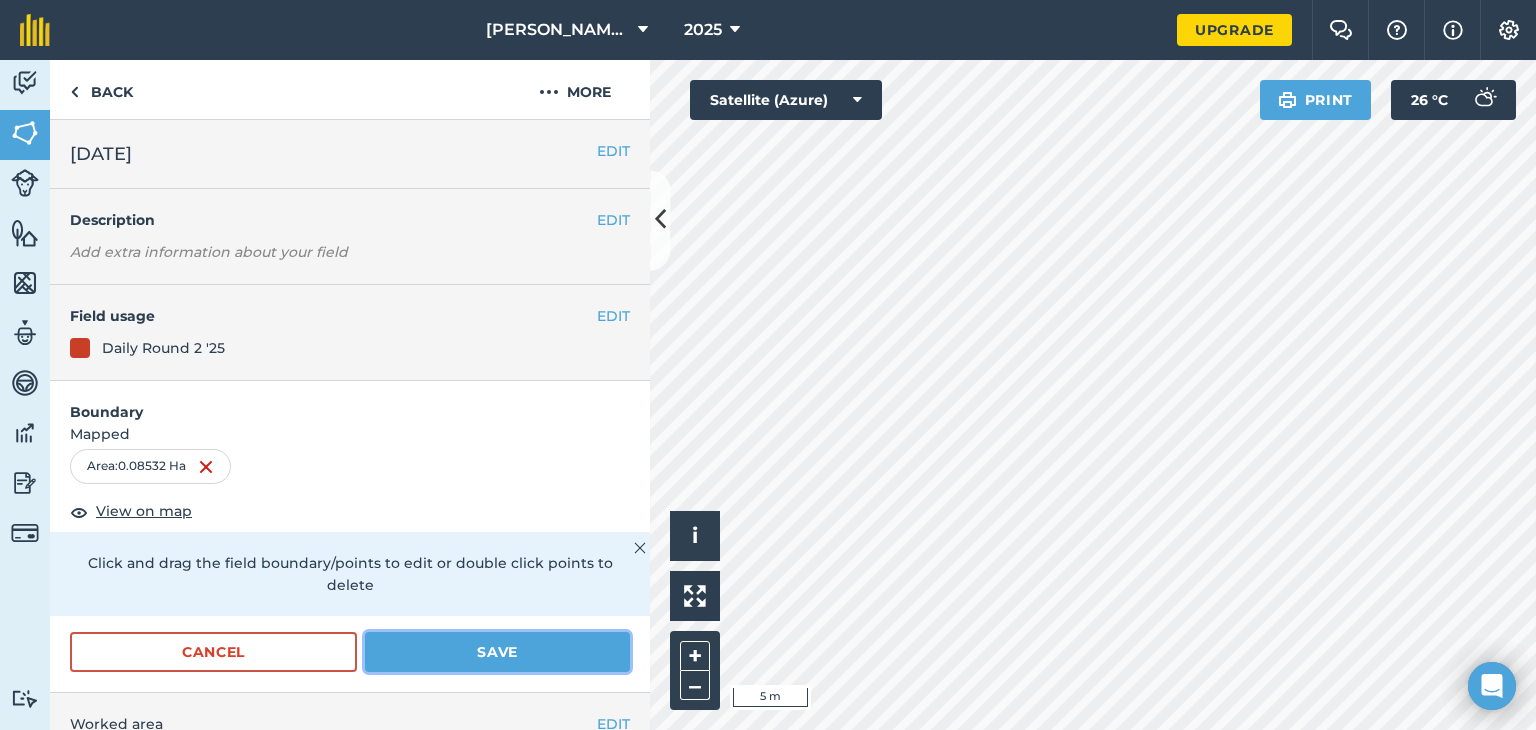 click on "Save" at bounding box center [497, 652] 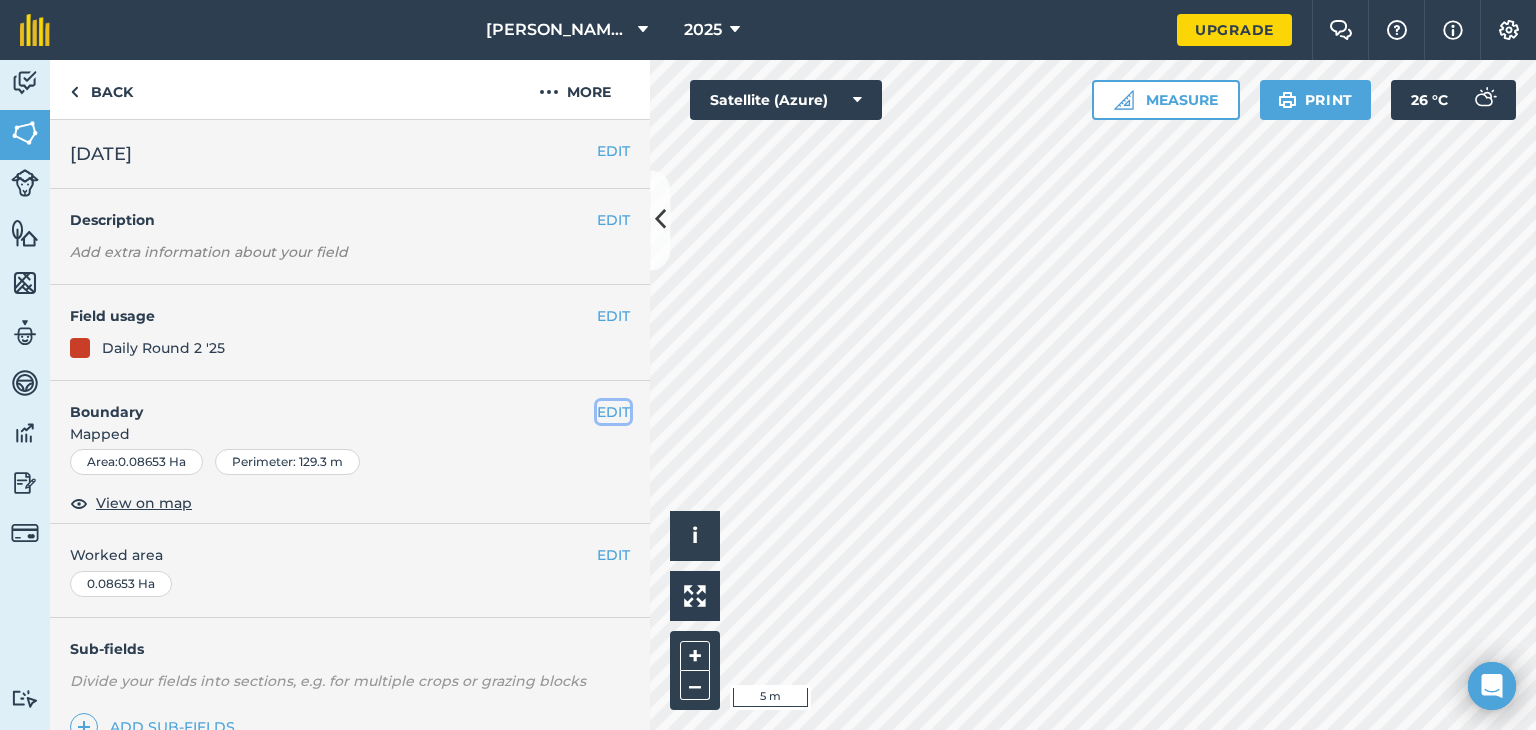 click on "EDIT" at bounding box center (613, 412) 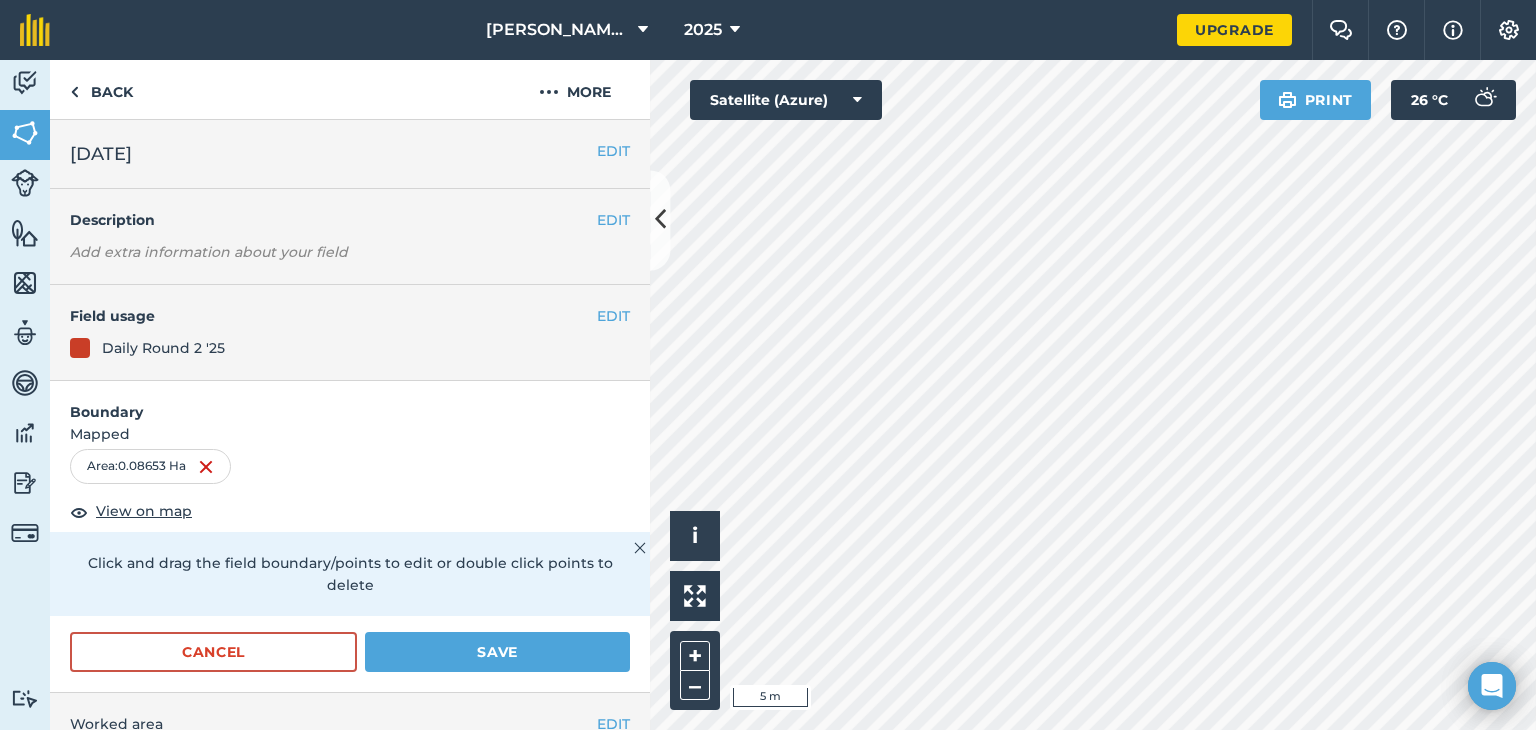 click on "EDIT 29th July 25 EDIT Description Add extra information about your field EDIT Field usage Daily Round 2 '25 Boundary   Mapped Area :  0.08653   Ha   View on map Click and drag the field boundary/points to edit or double click points to delete Cancel Save EDIT Worked area 0.08653   Ha Sub-fields   Divide your fields into sections, e.g. for multiple crops or grazing blocks   Add sub-fields Add field job Add note   Field Health To-Do Field History Reports There are no outstanding tasks for this field." at bounding box center (350, 425) 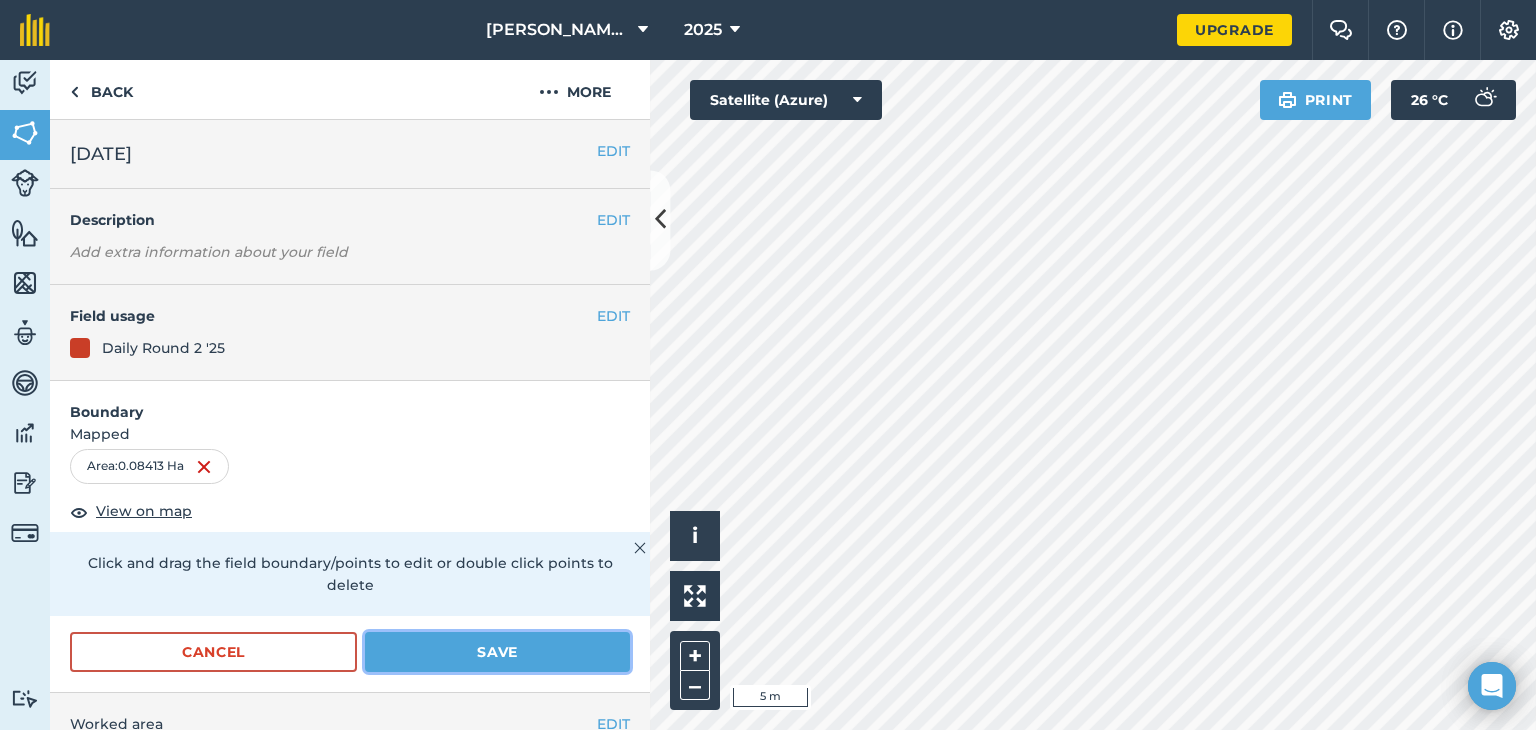 click on "Save" at bounding box center [497, 652] 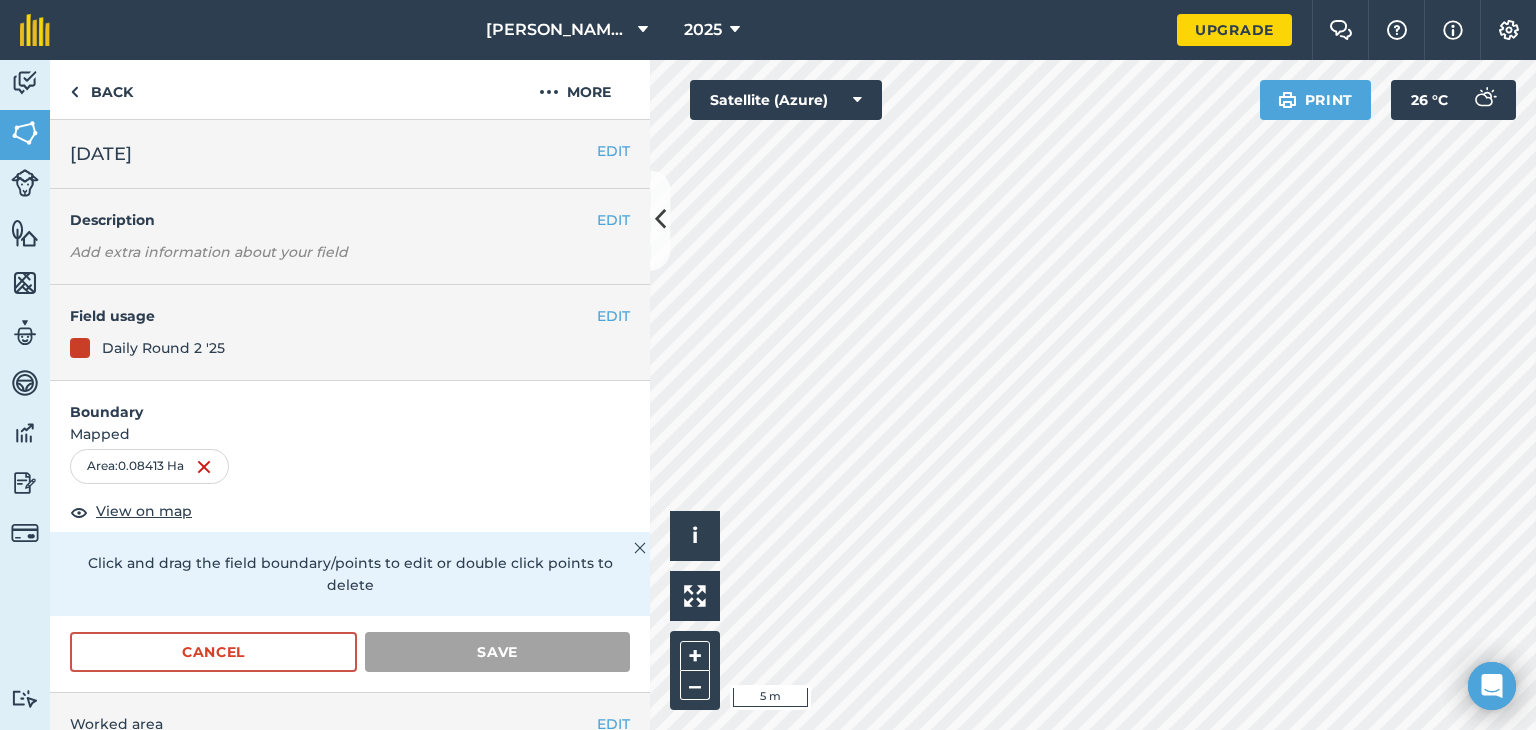click on "Boundary   Mapped Area :  0.08413   Ha   View on map Click and drag the field boundary/points to edit or double click points to delete Cancel Save" at bounding box center (350, 537) 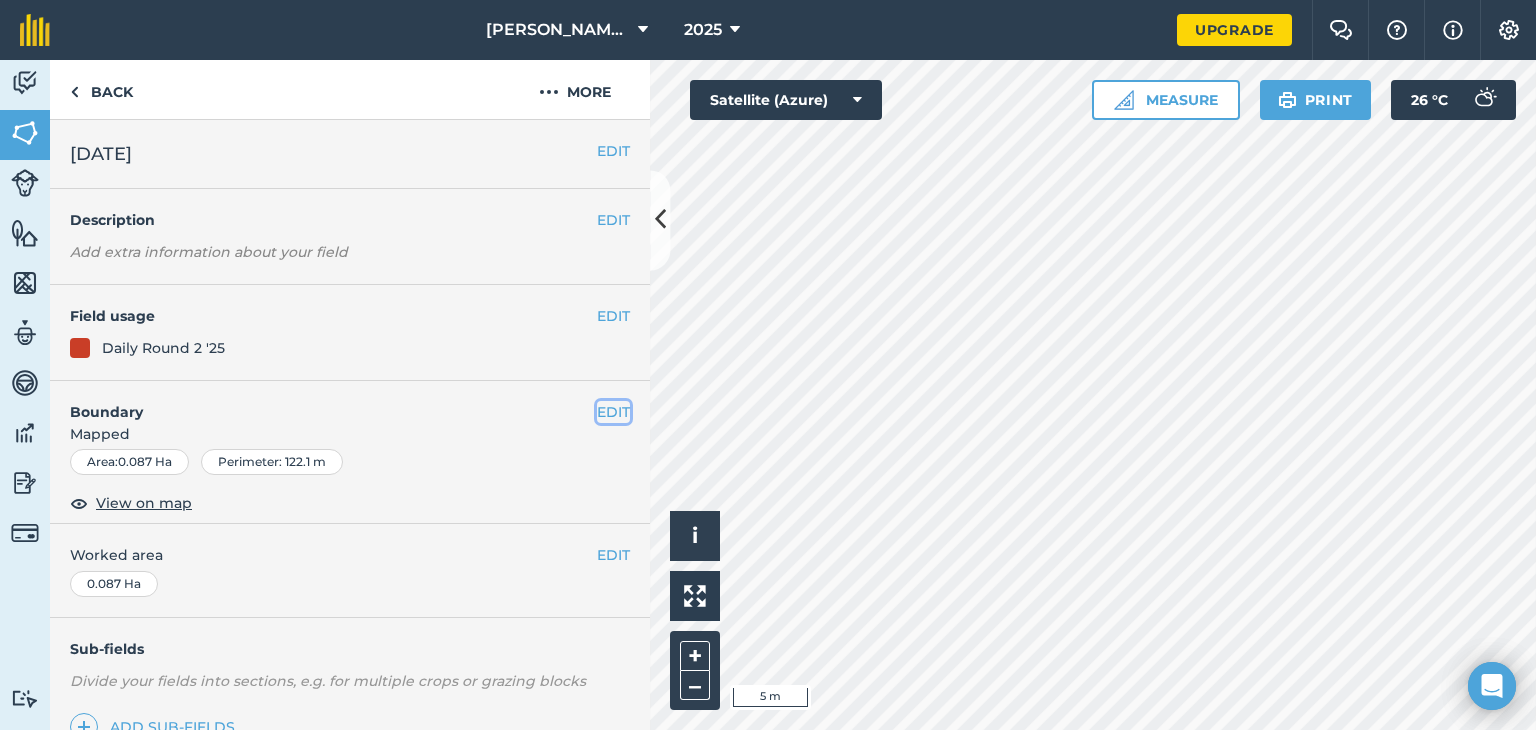 click on "EDIT" at bounding box center [613, 412] 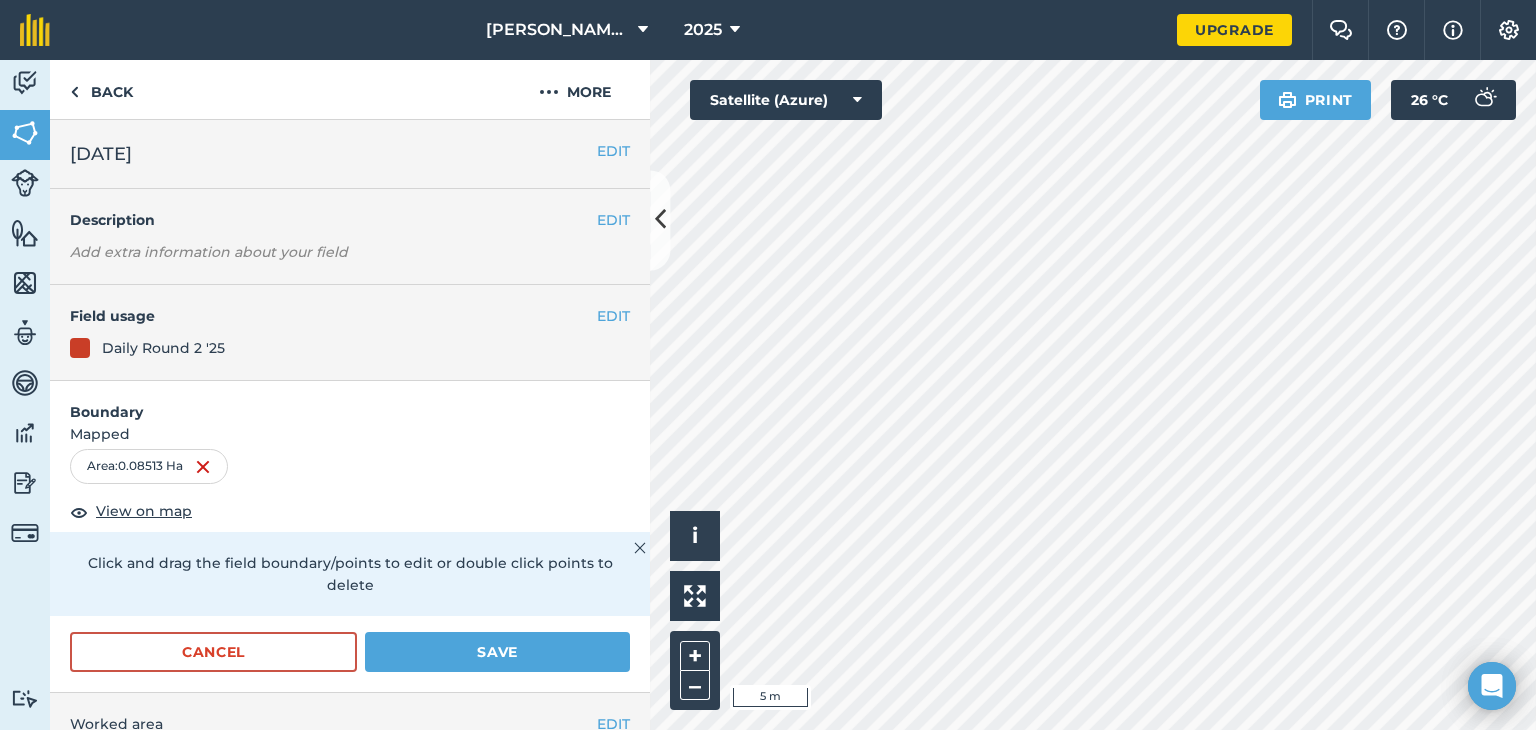 click on "Cancel Save" at bounding box center (350, 662) 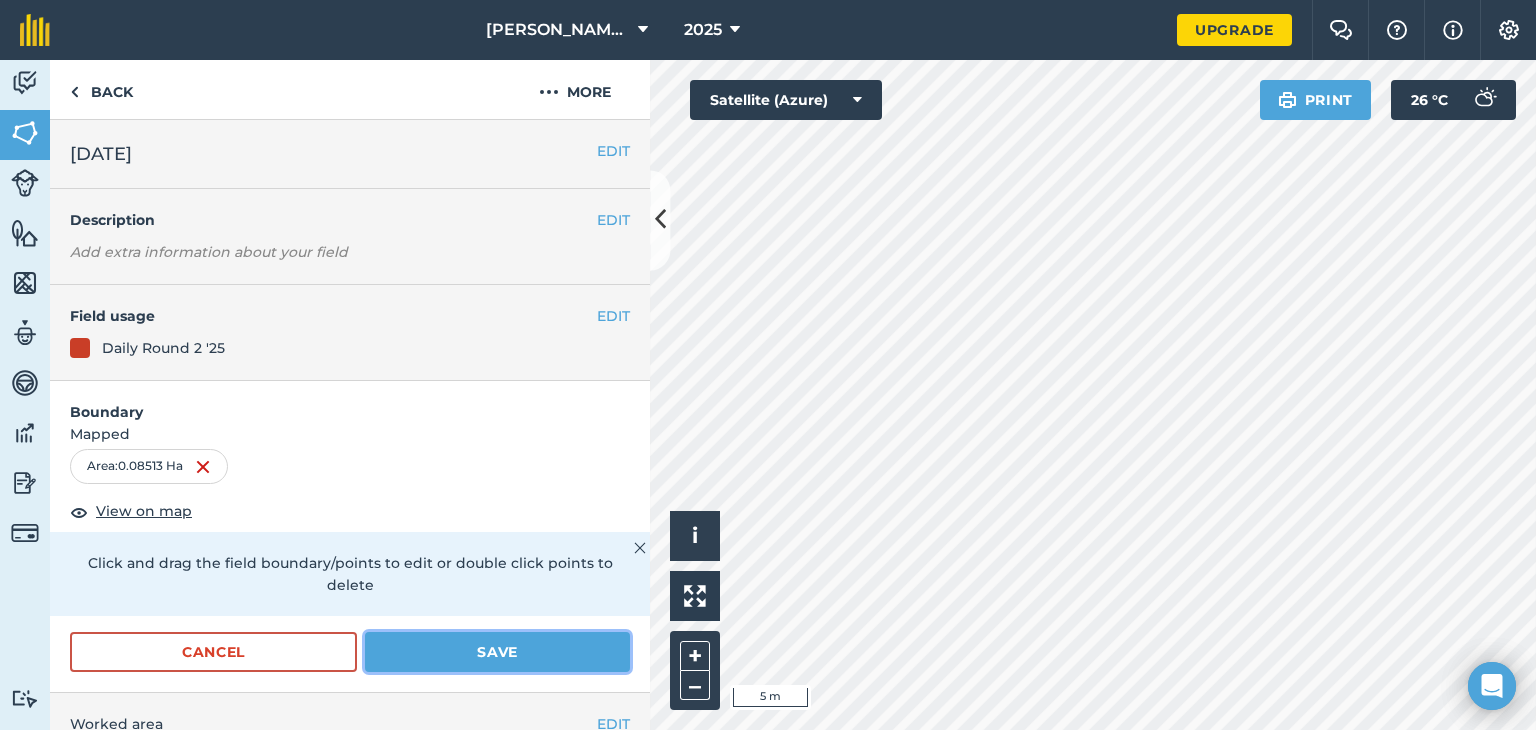 click on "Save" at bounding box center (497, 652) 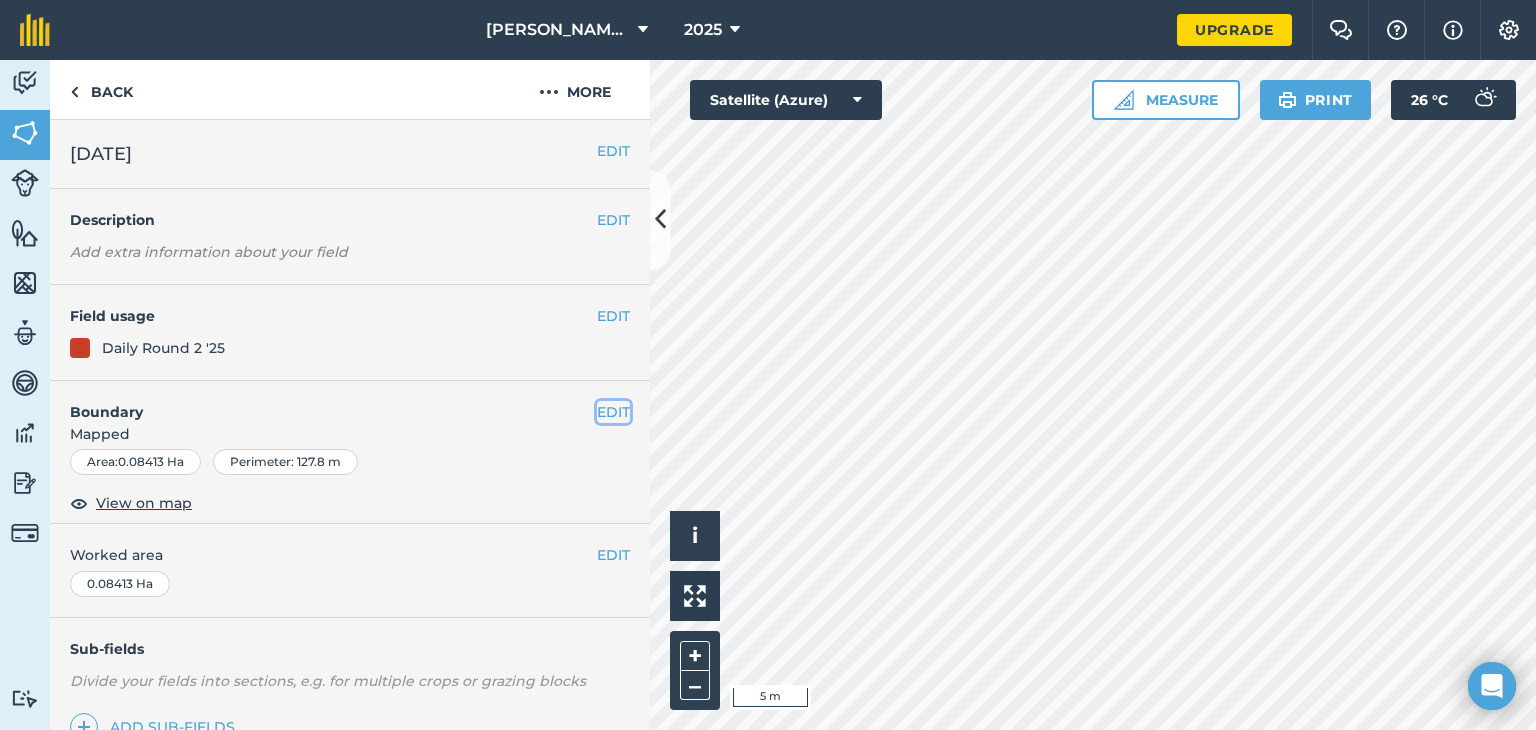 click on "EDIT" at bounding box center (613, 412) 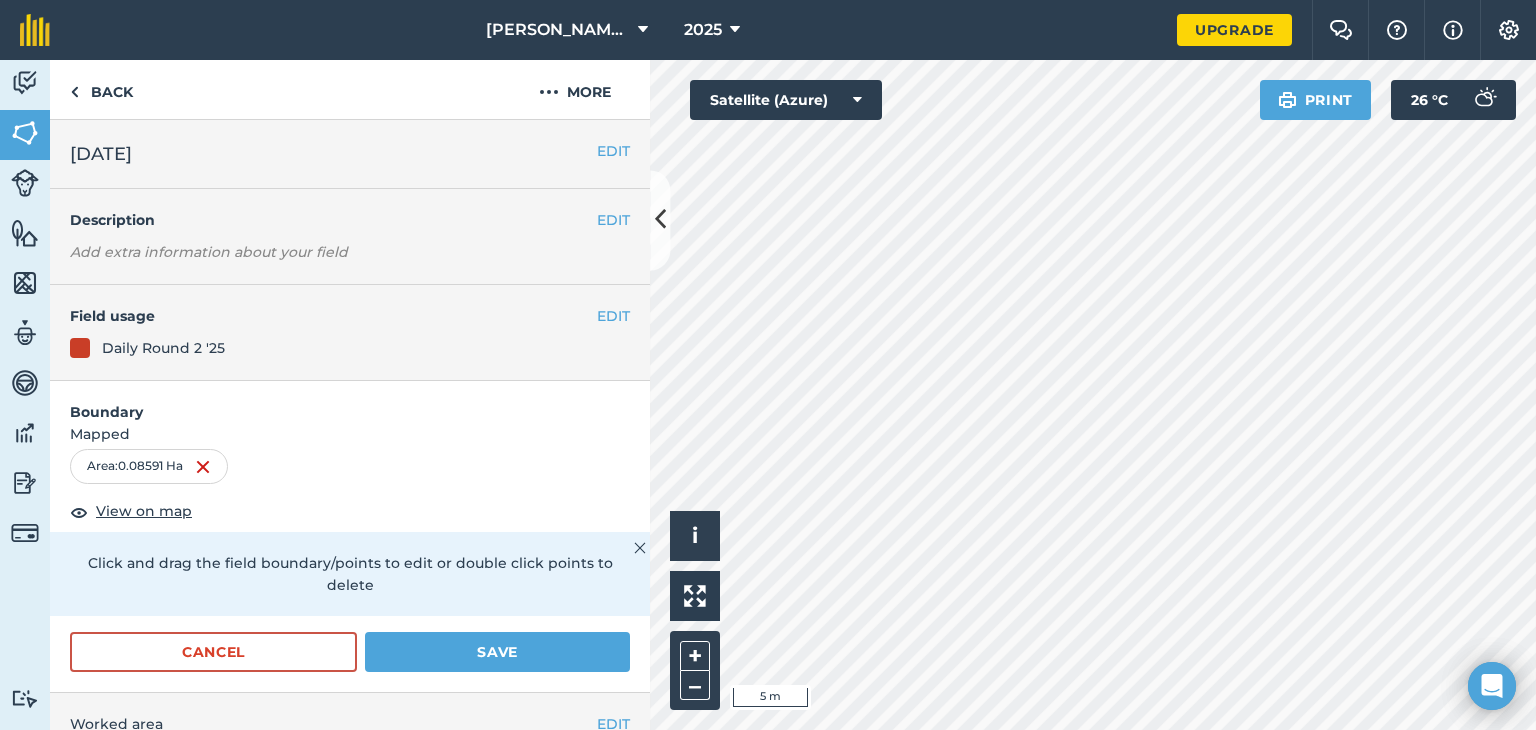 click on "Boundary   Mapped Area :  0.08591   Ha   View on map Click and drag the field boundary/points to edit or double click points to delete Cancel Save" at bounding box center (350, 537) 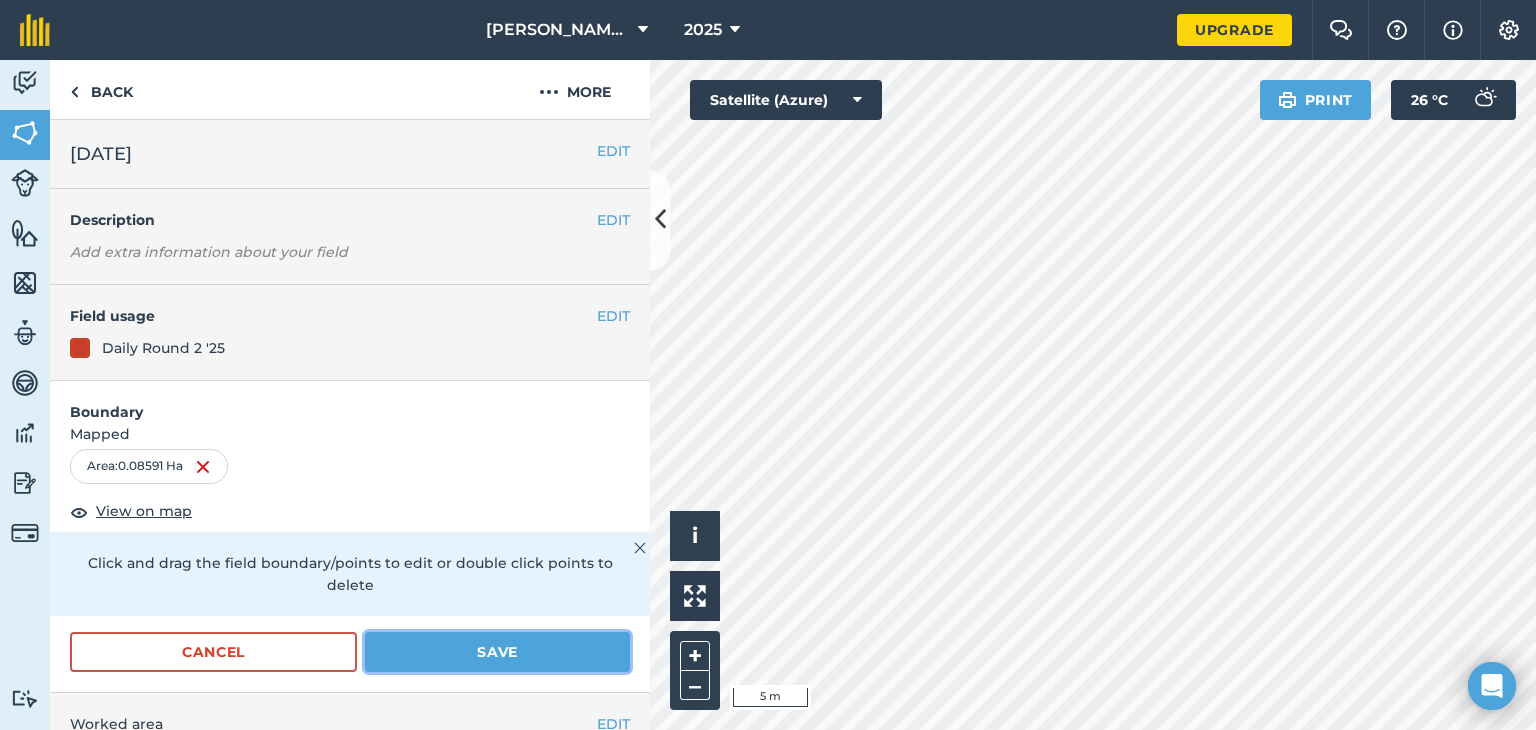 click on "Save" at bounding box center (497, 652) 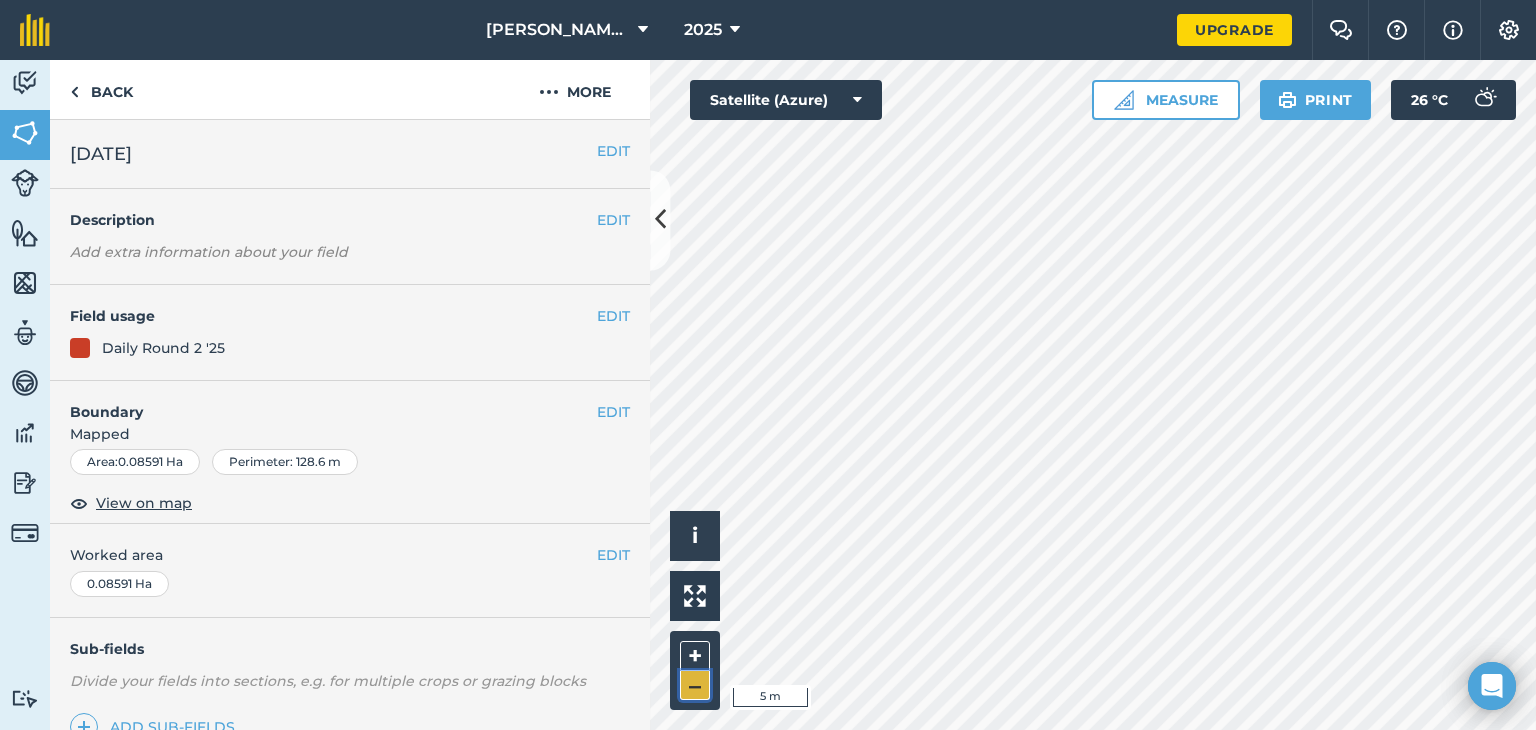 click on "–" at bounding box center (695, 685) 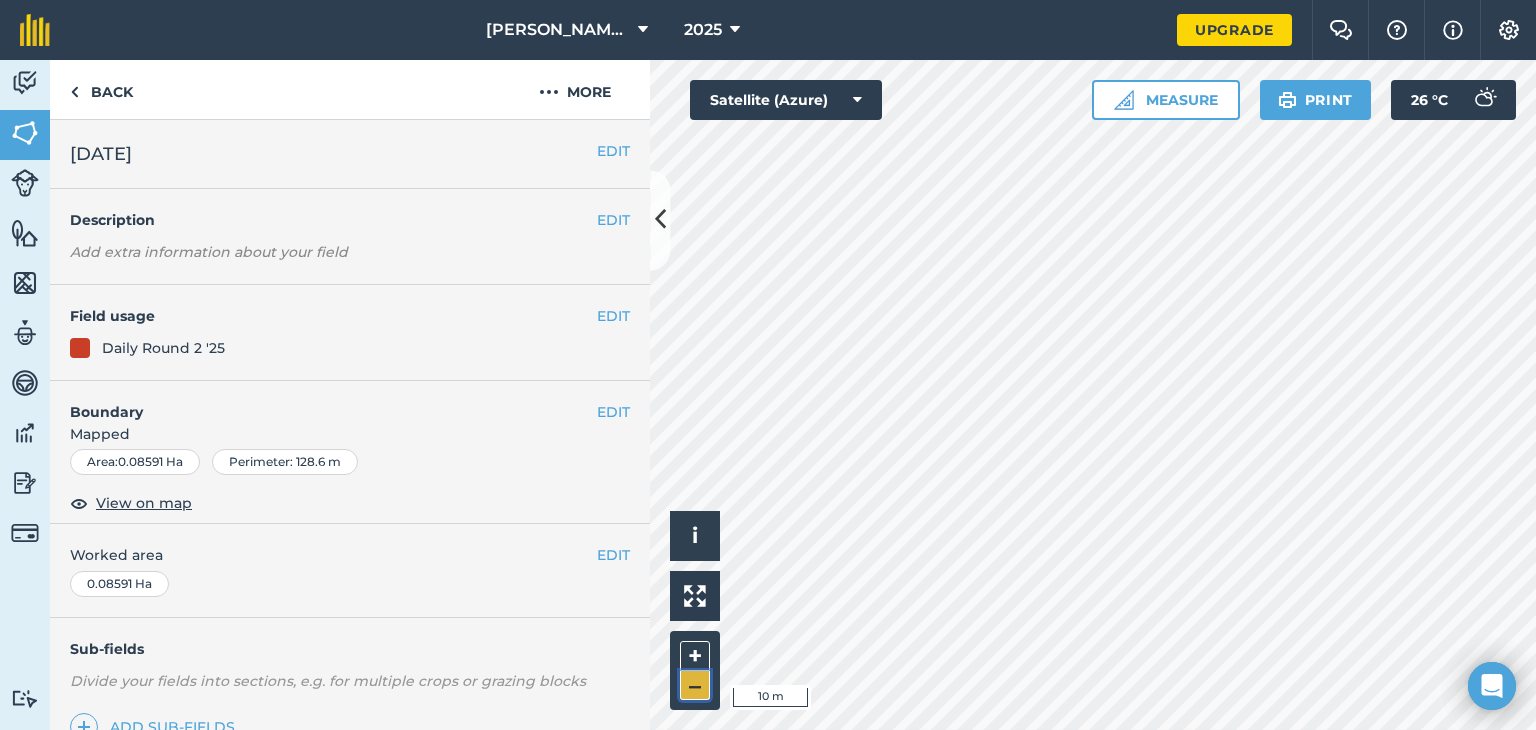 click on "–" at bounding box center [695, 685] 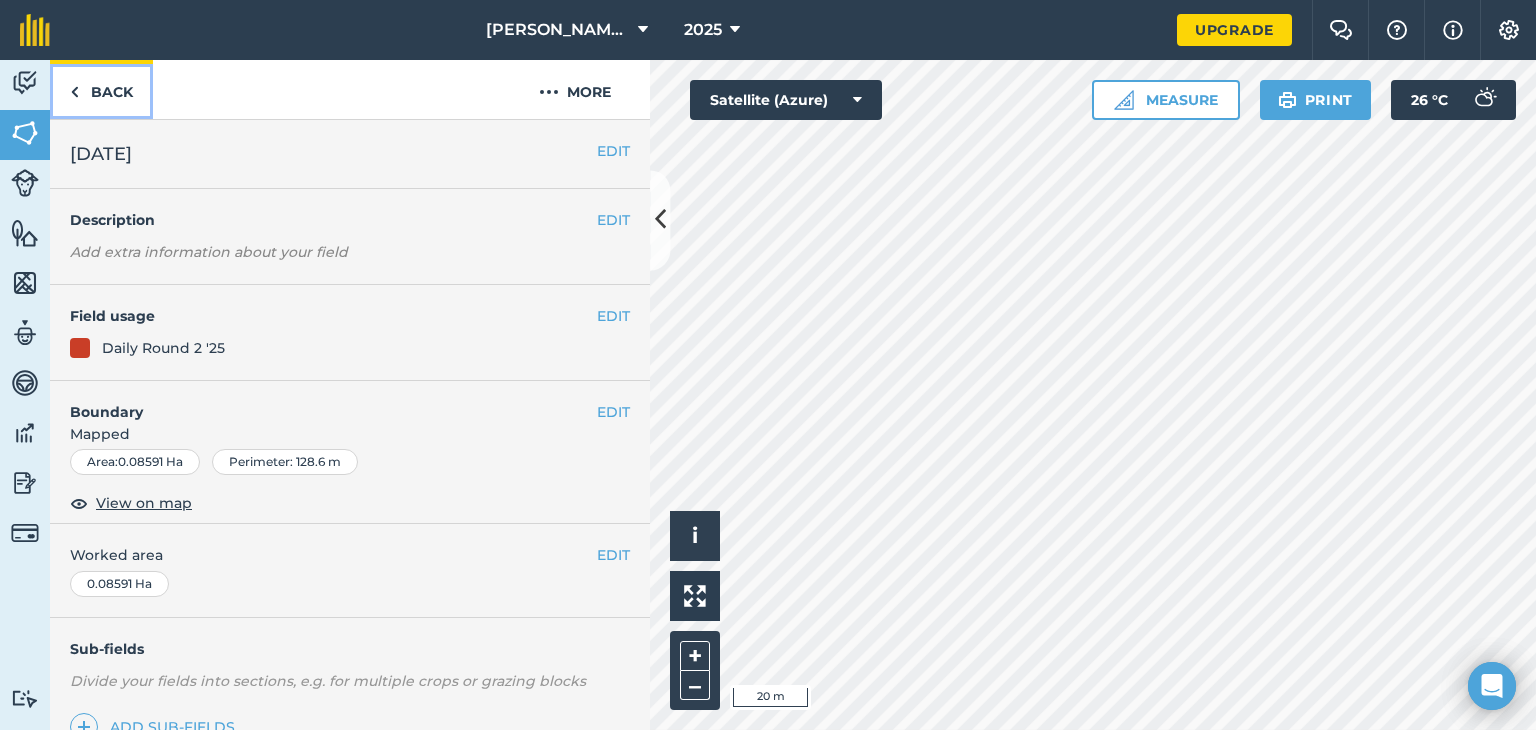 click on "Back" at bounding box center (101, 89) 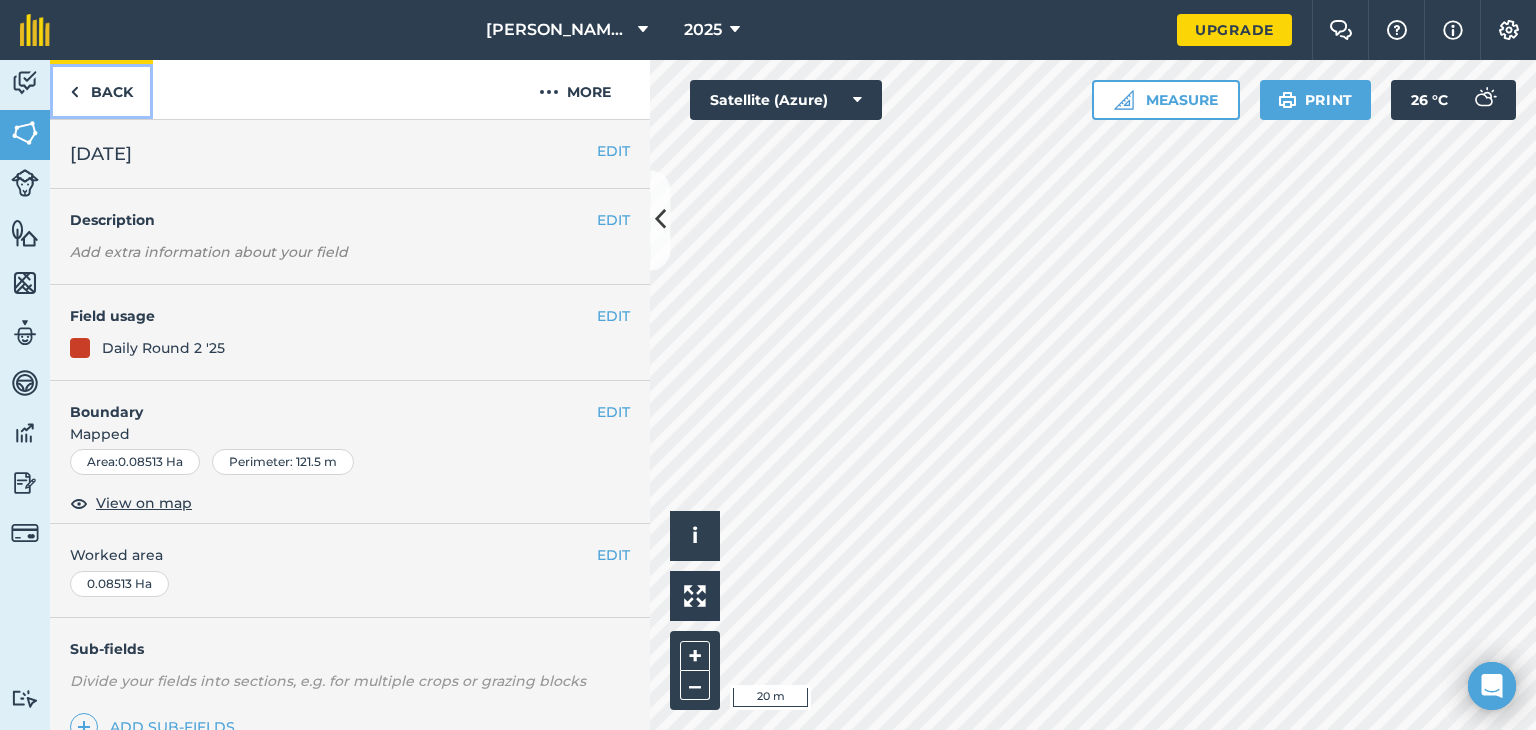 click on "Back" at bounding box center [101, 89] 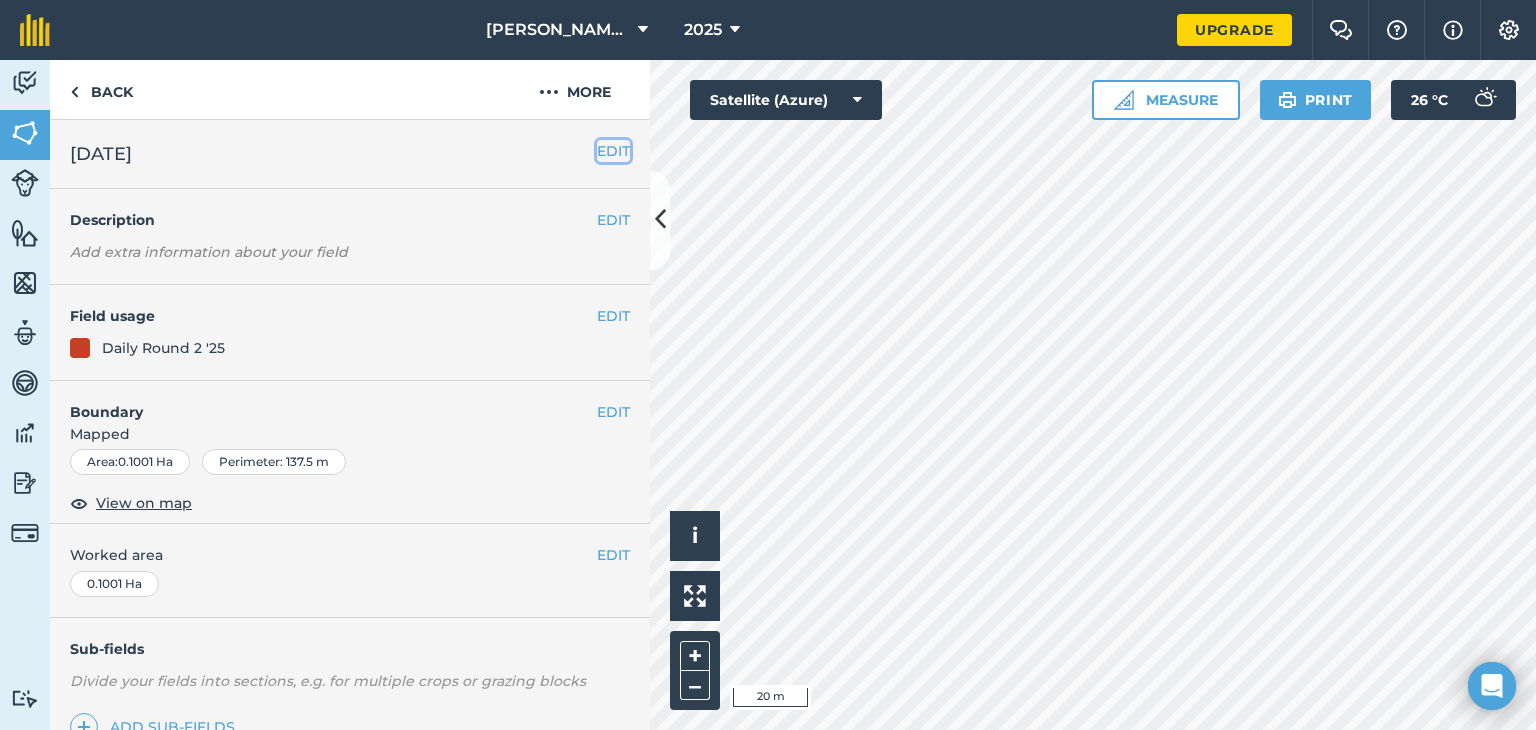 click on "EDIT" at bounding box center [613, 151] 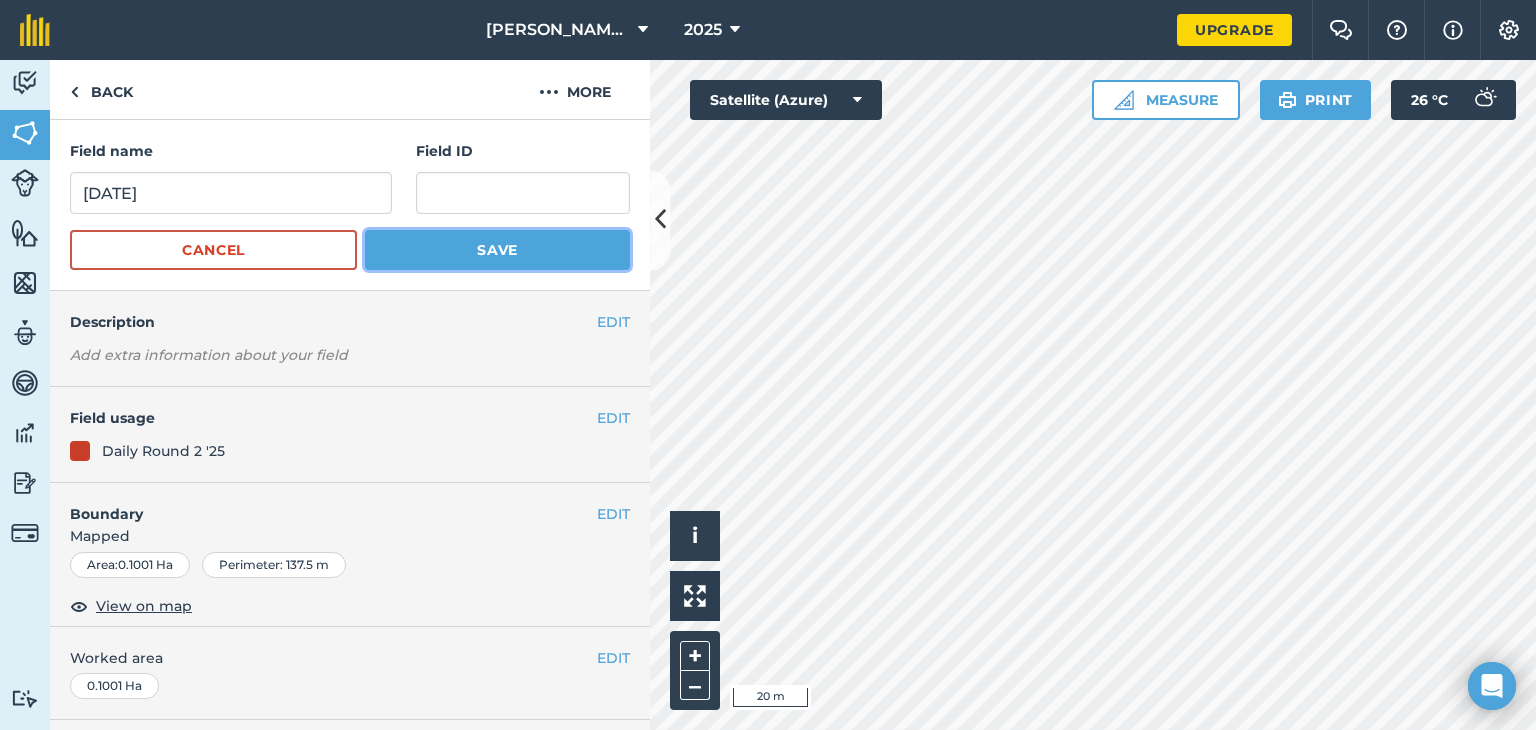 click on "Save" at bounding box center [497, 250] 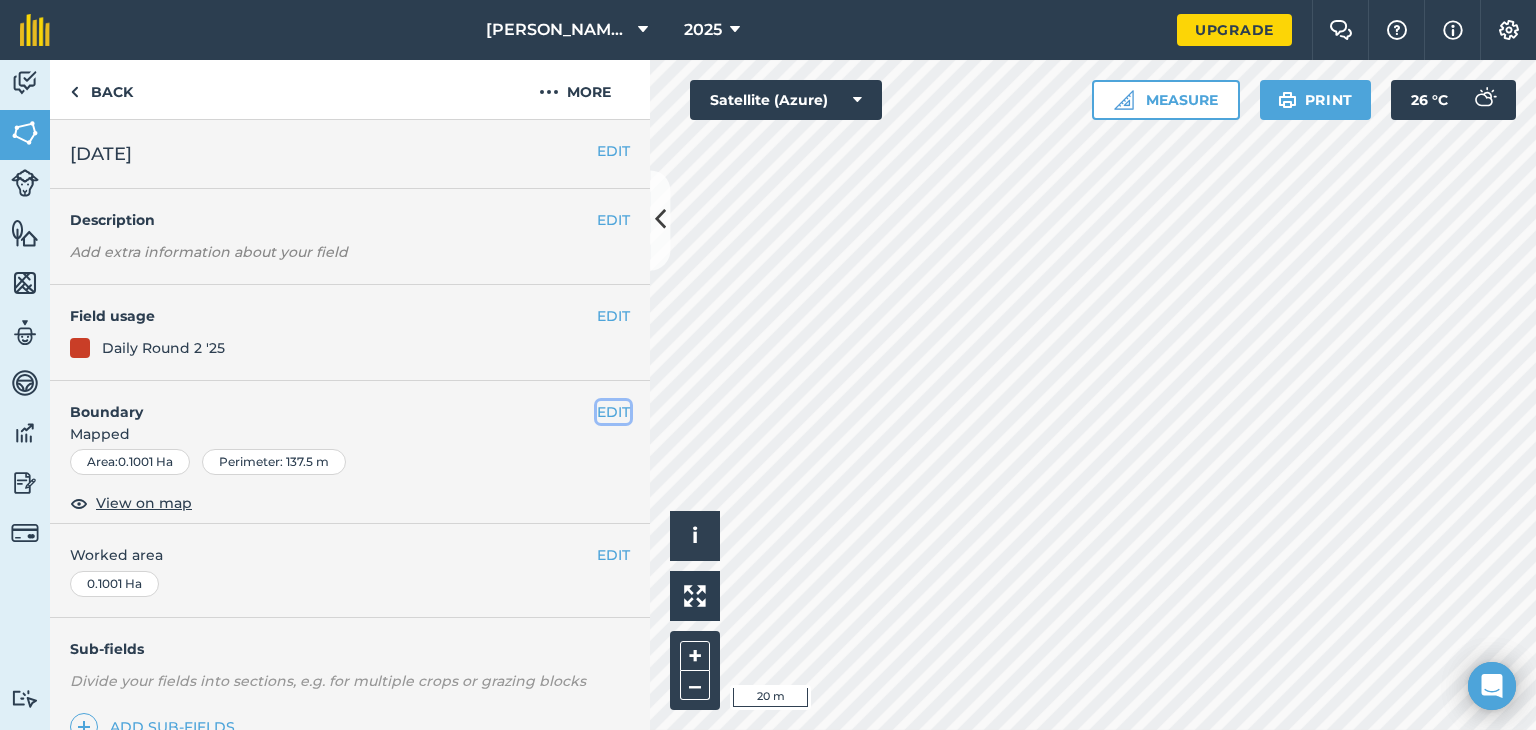 click on "EDIT" at bounding box center (613, 412) 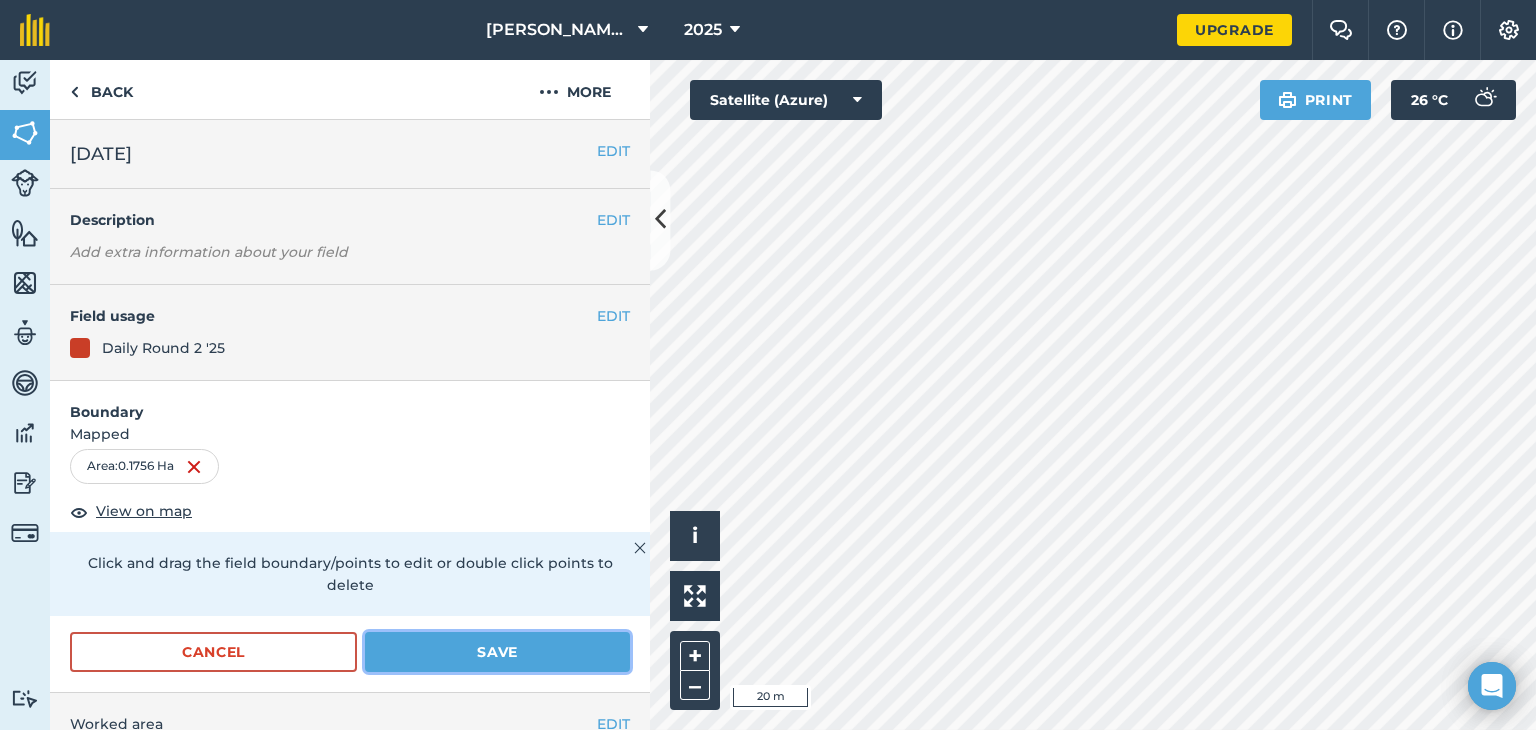 click on "Save" at bounding box center [497, 652] 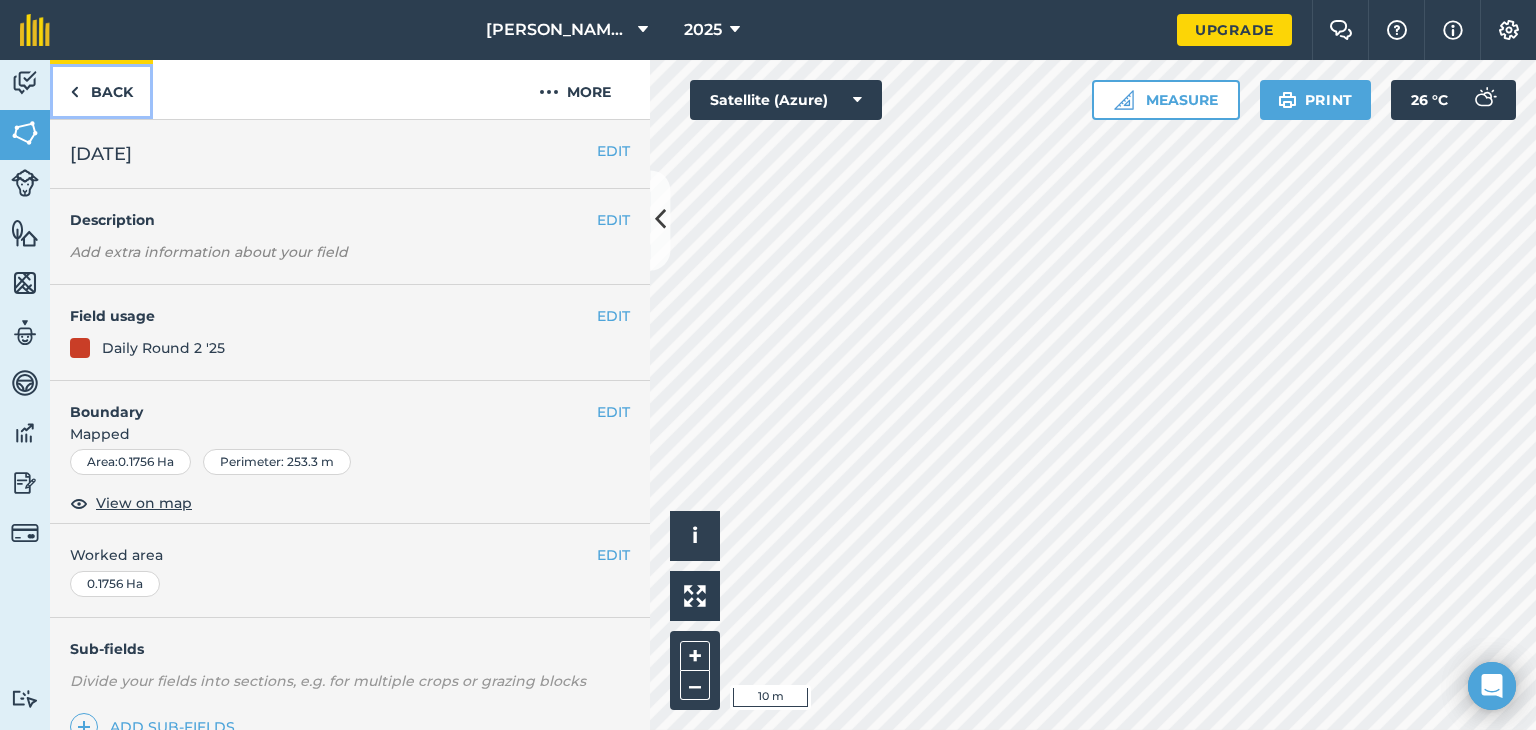 click on "Back" at bounding box center [101, 89] 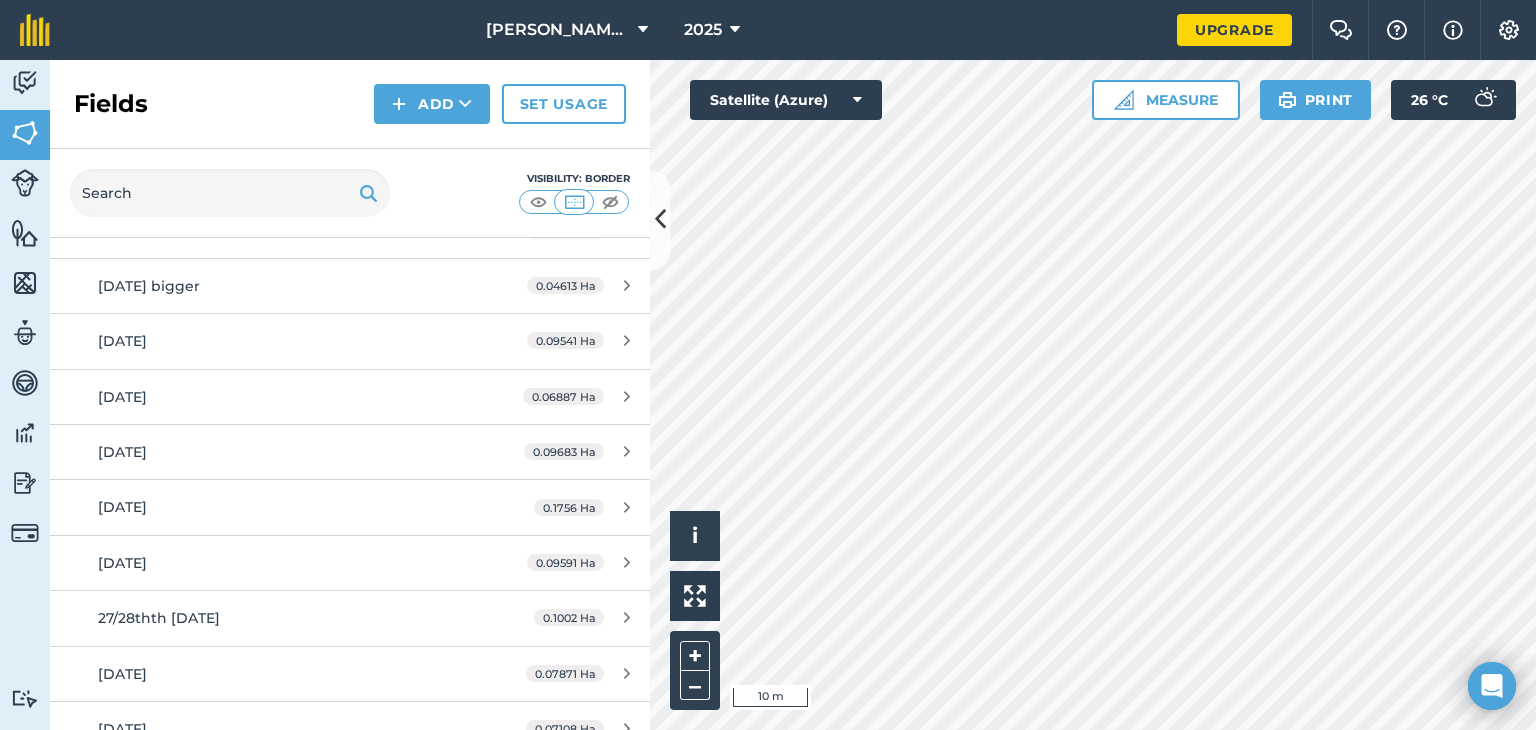 scroll, scrollTop: 3715, scrollLeft: 0, axis: vertical 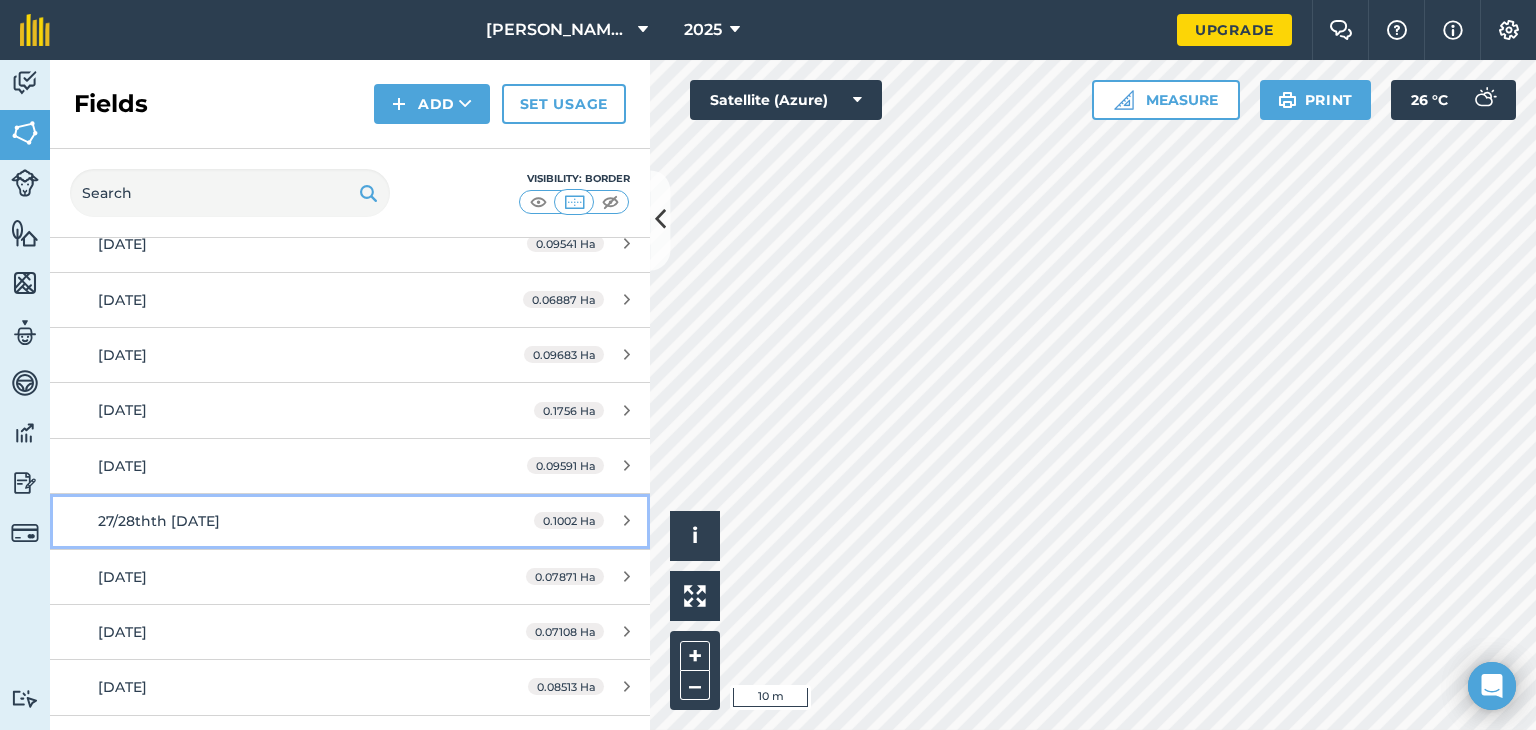 click on "27/28thth June 25" at bounding box center (159, 521) 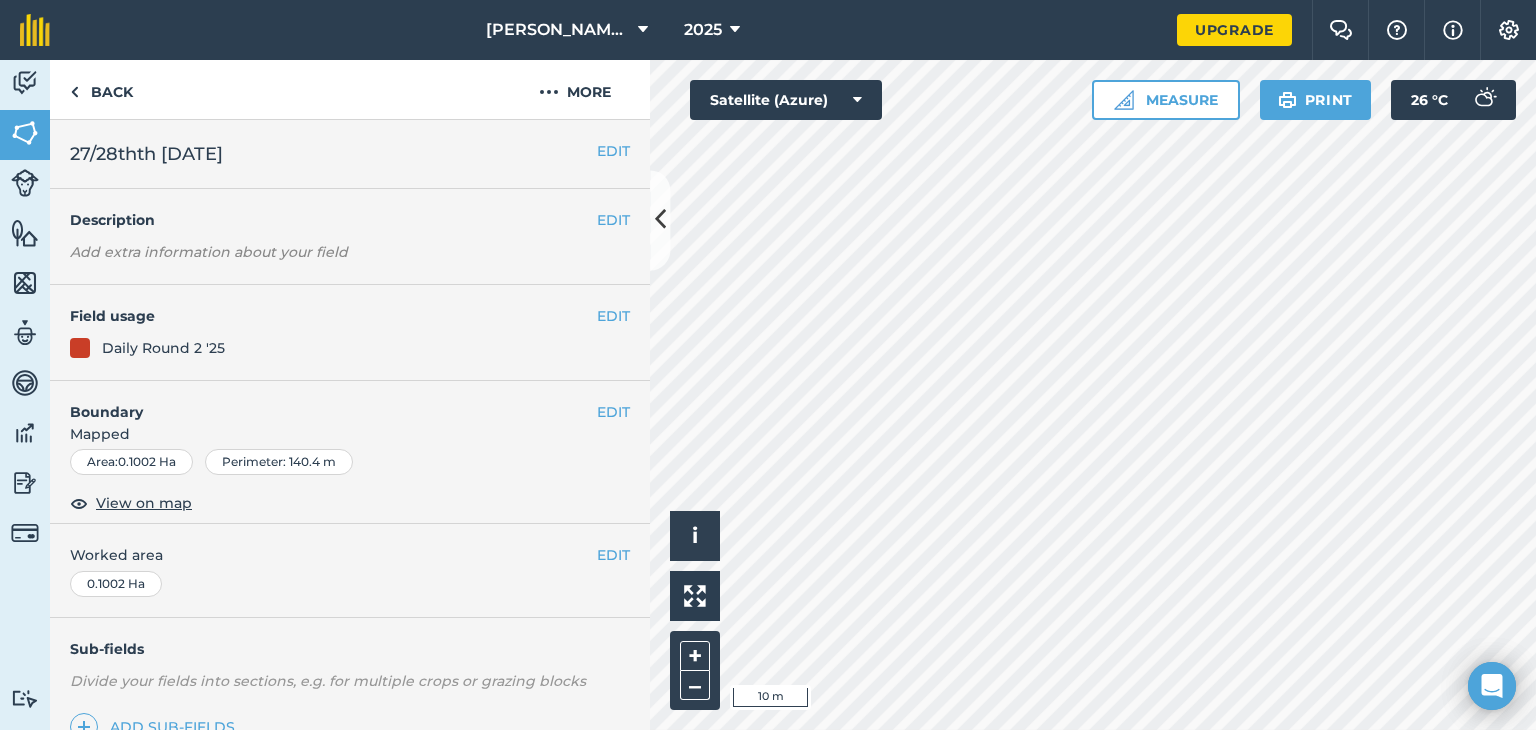 click on "27/28thth June 25" at bounding box center (333, 154) 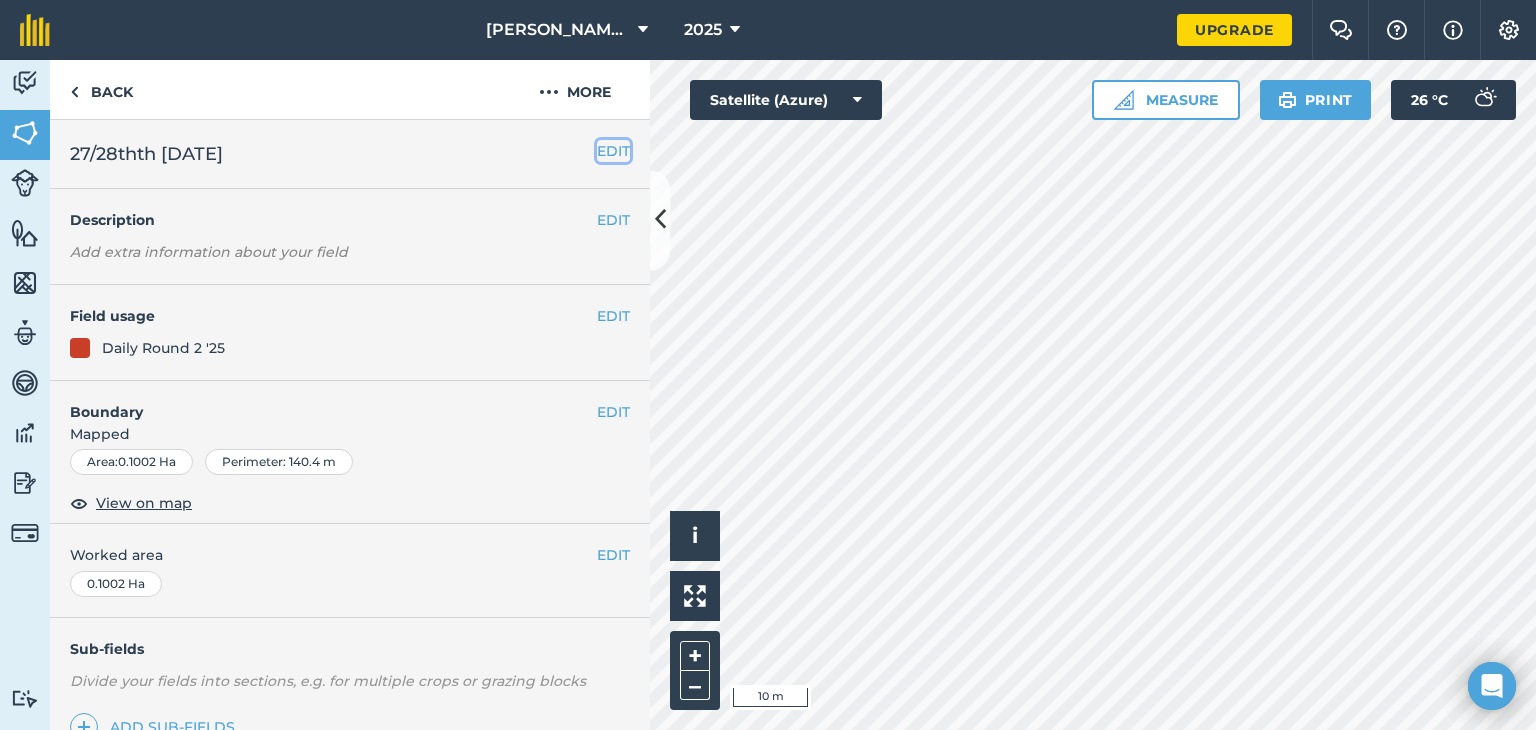 click on "EDIT" at bounding box center (613, 151) 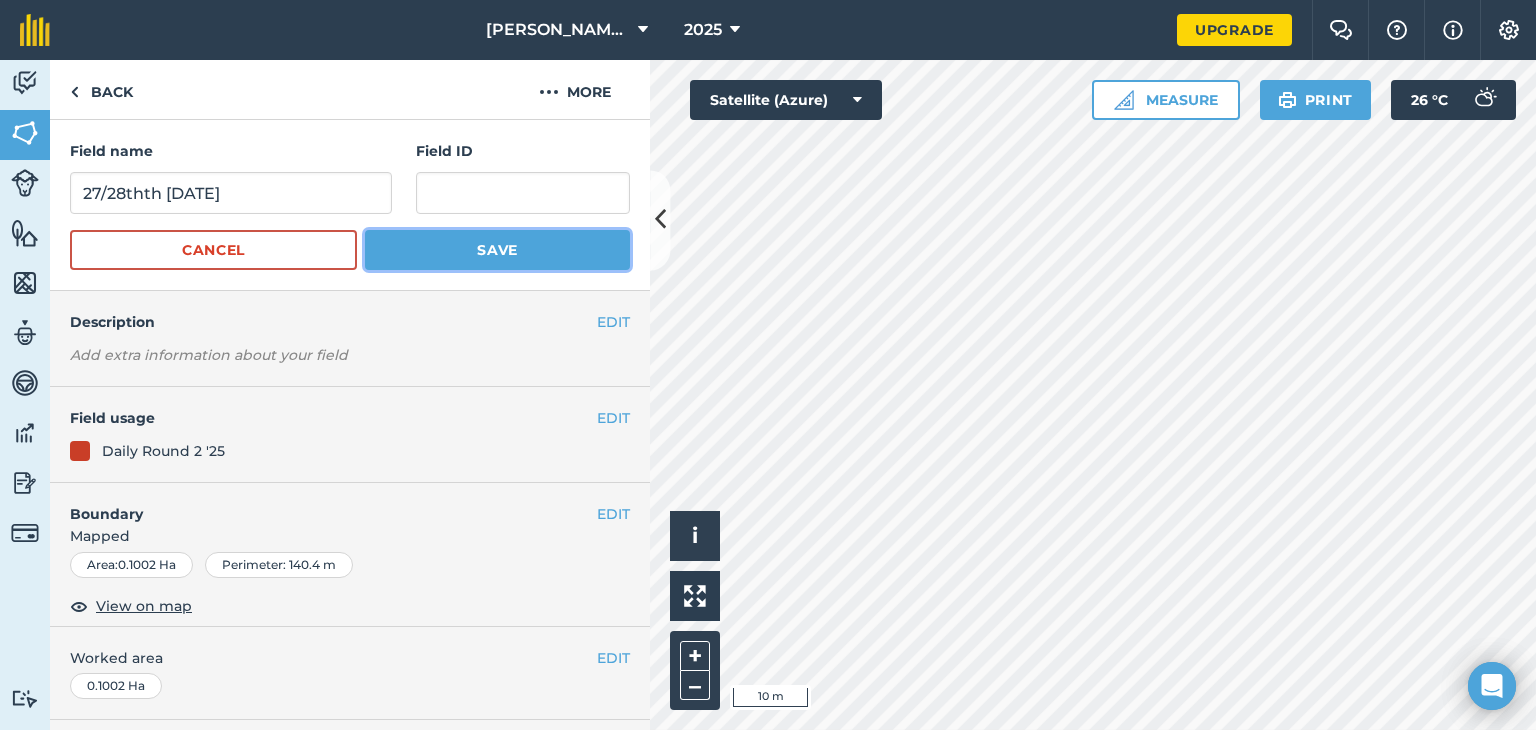 click on "Save" at bounding box center (497, 250) 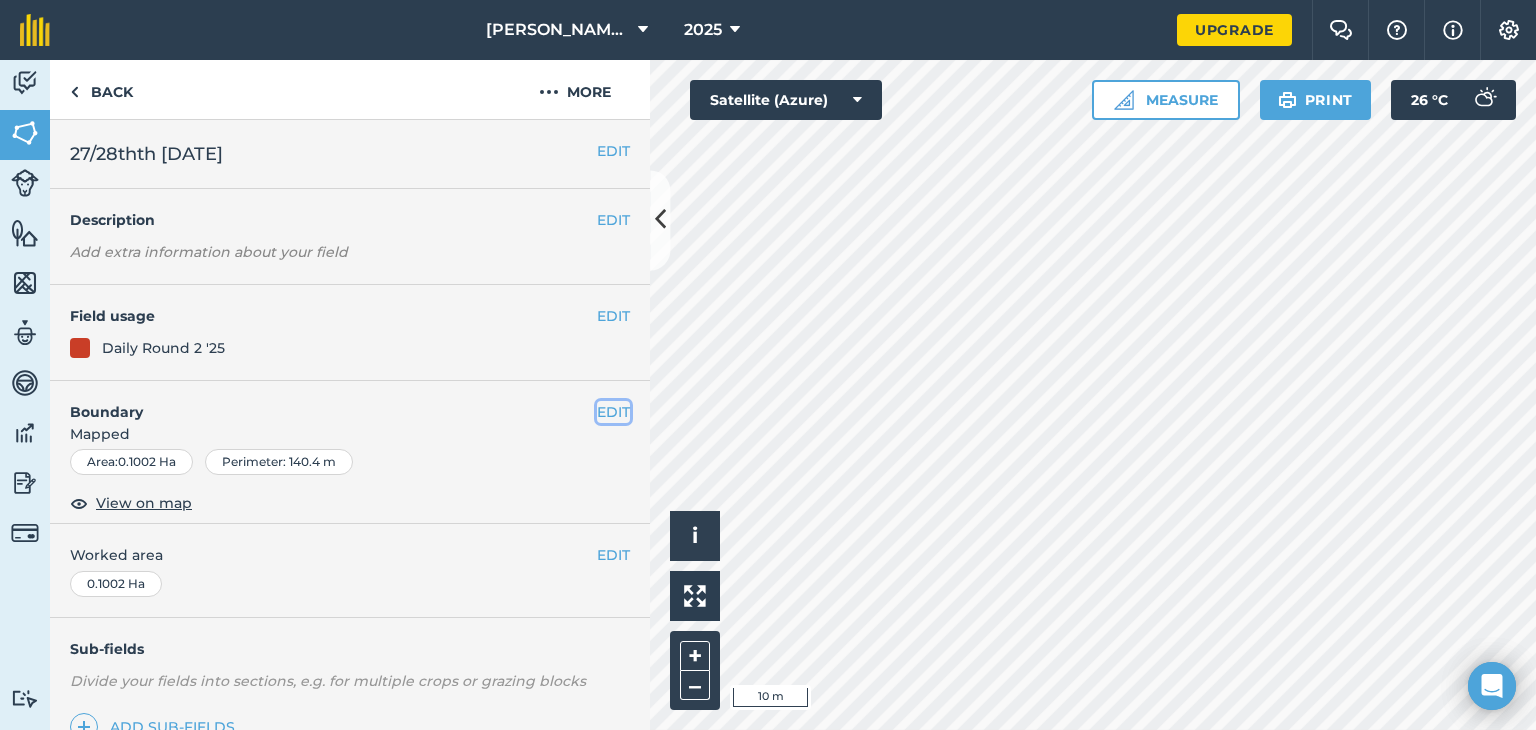 click on "EDIT" at bounding box center [613, 412] 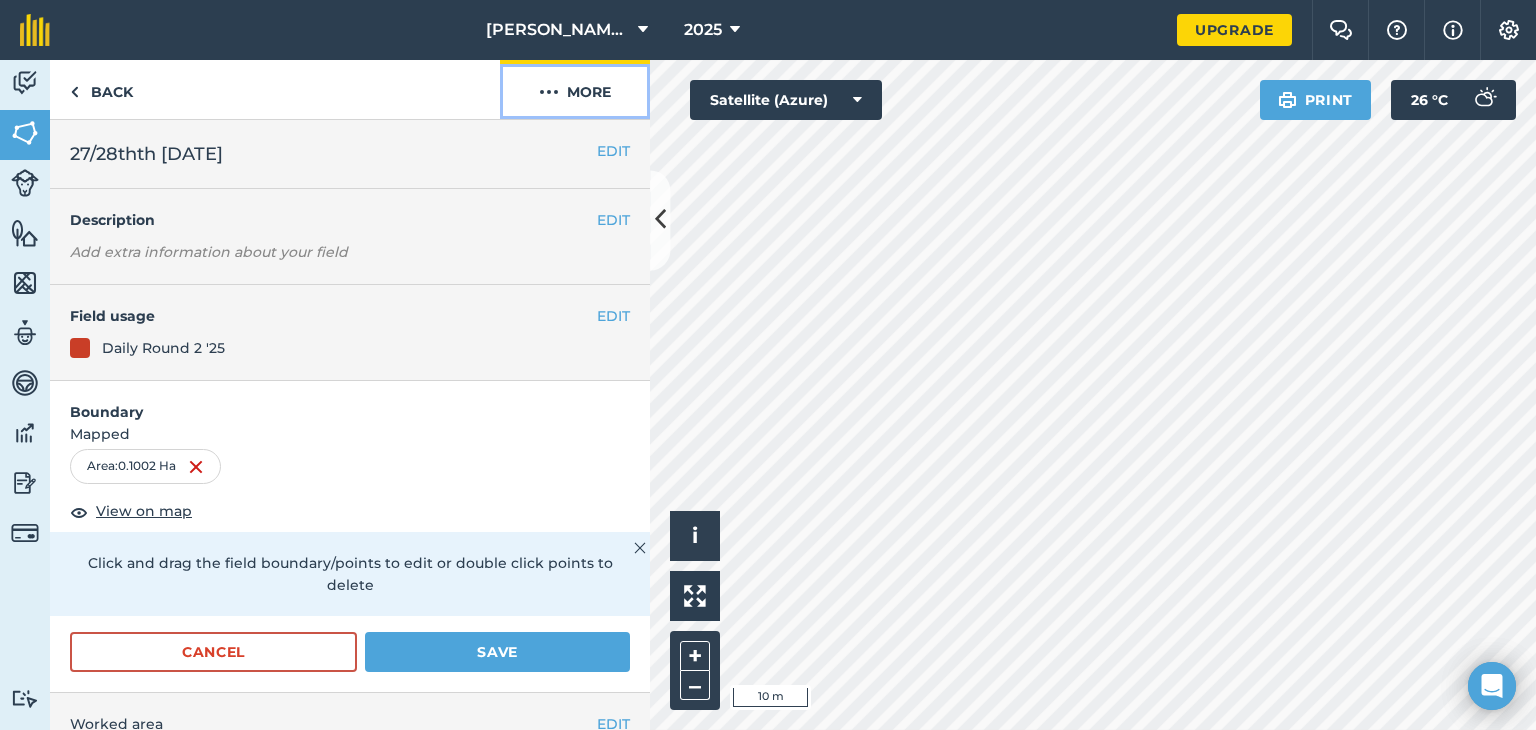 click on "More" at bounding box center (575, 89) 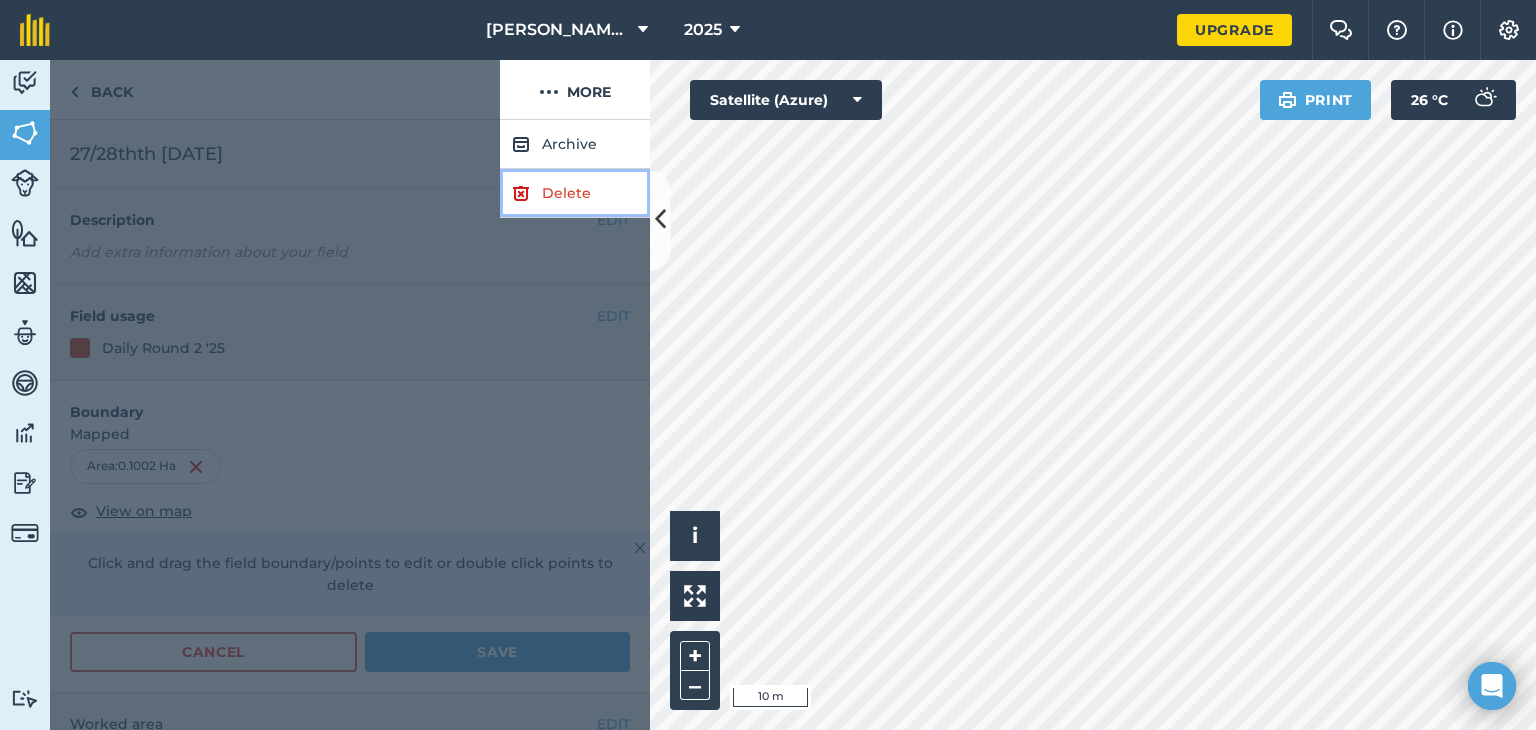 click on "Delete" at bounding box center [575, 193] 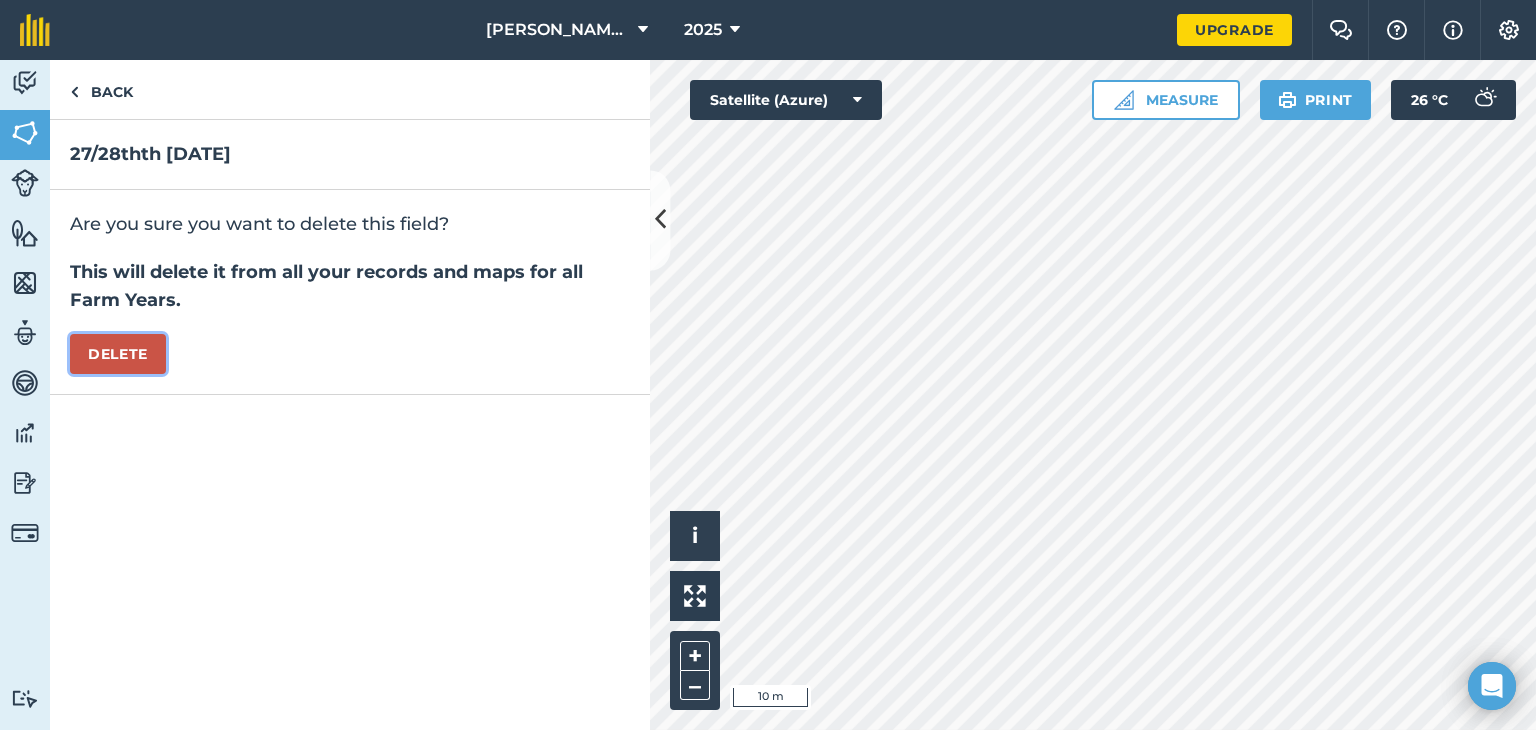 click on "Delete" at bounding box center [118, 354] 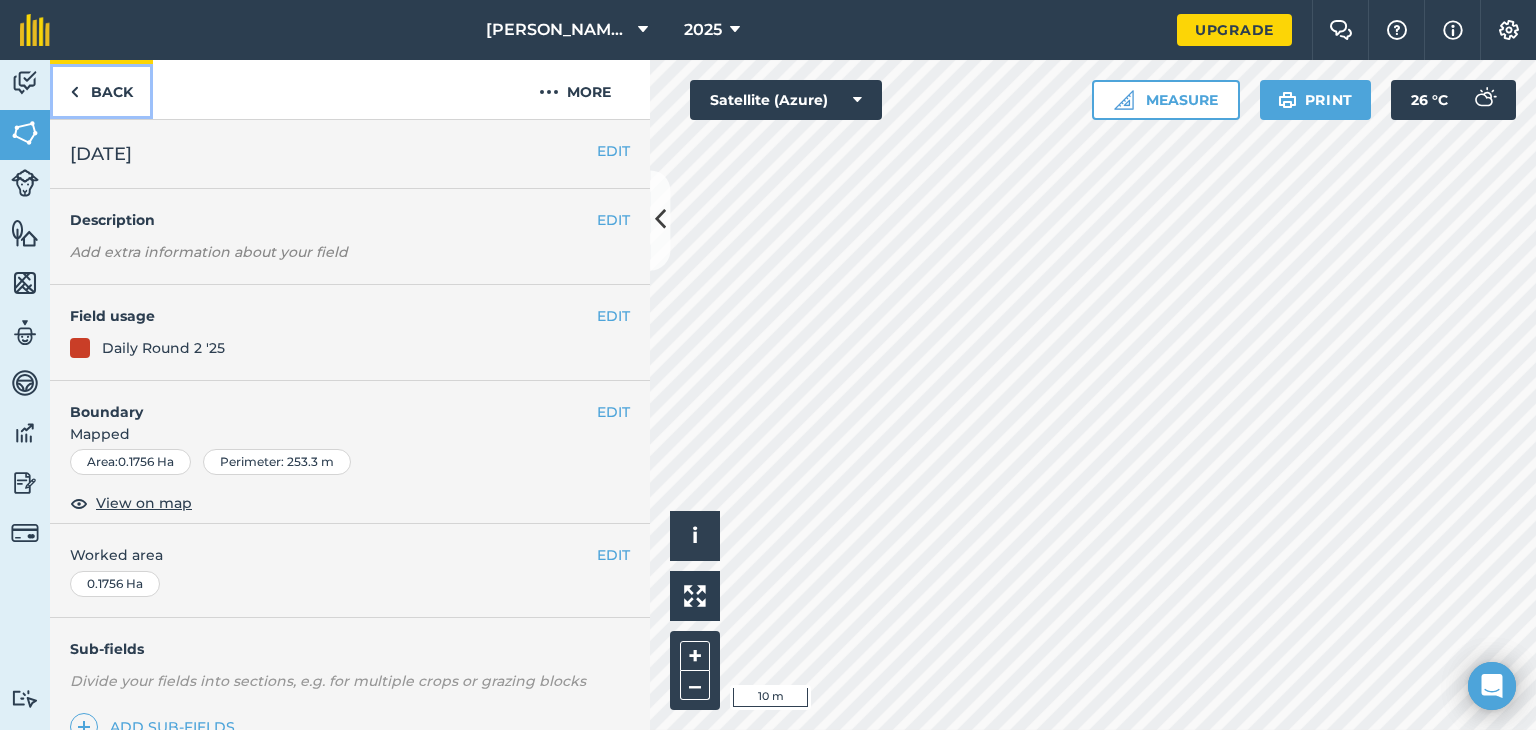 click on "Back" at bounding box center (101, 89) 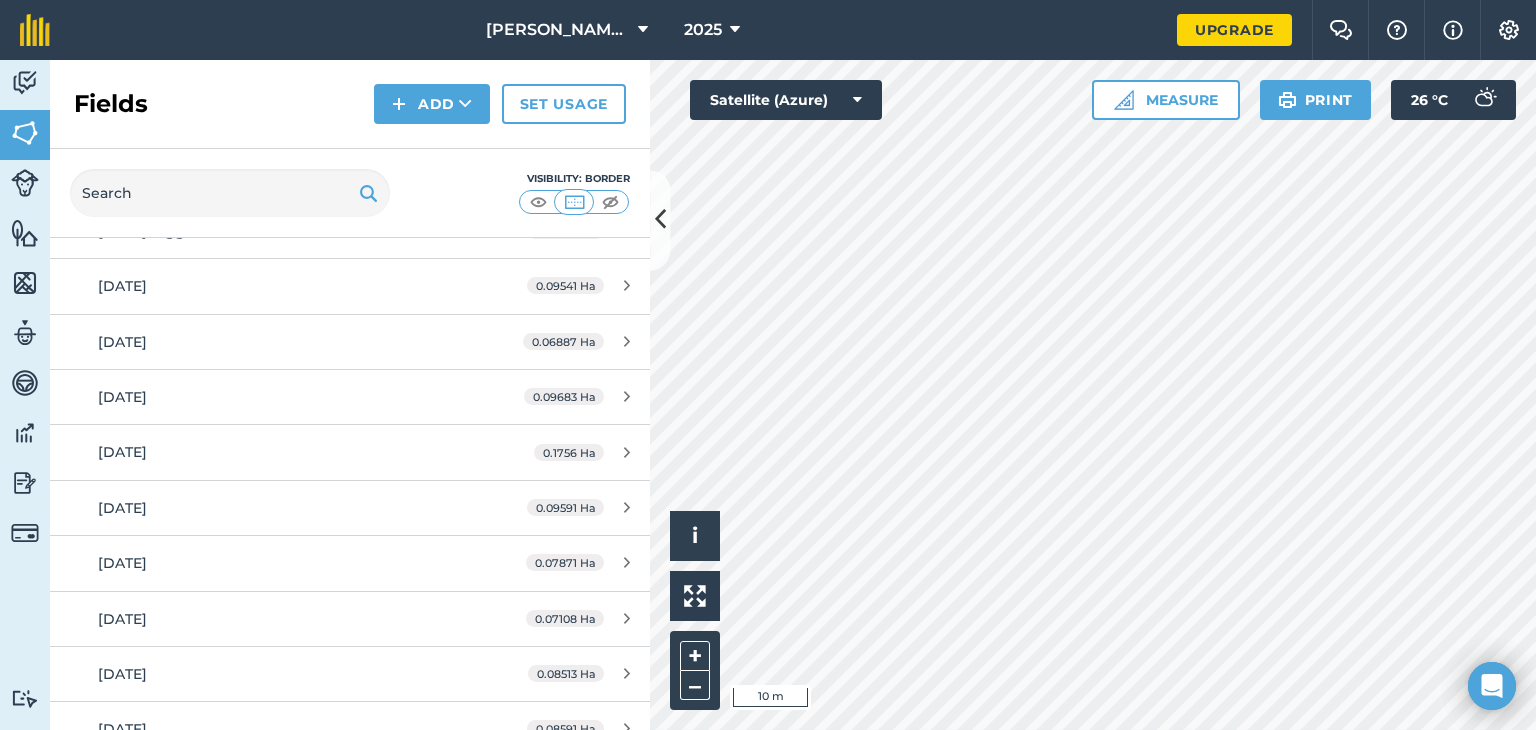 scroll, scrollTop: 3700, scrollLeft: 0, axis: vertical 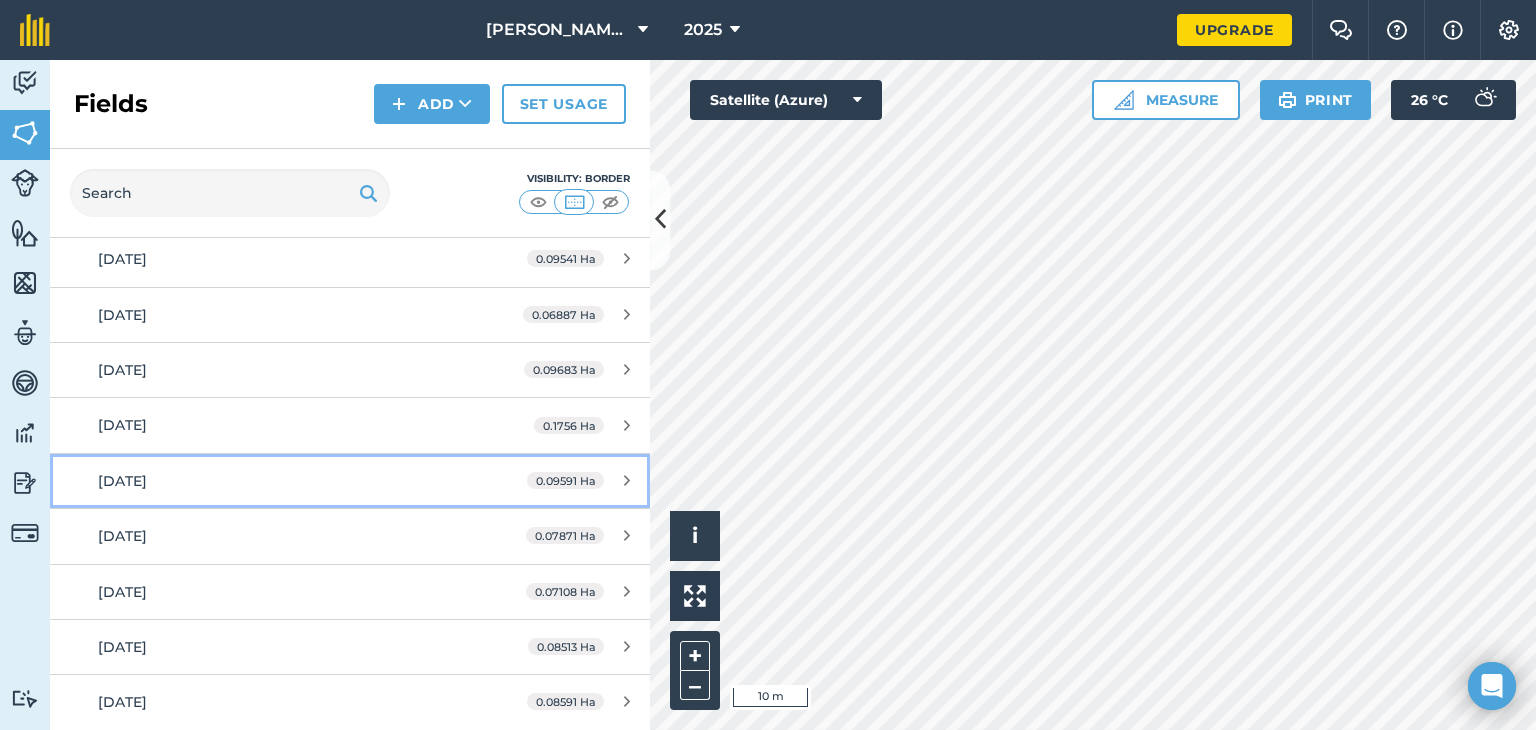 click on "26th June 25" at bounding box center [122, 481] 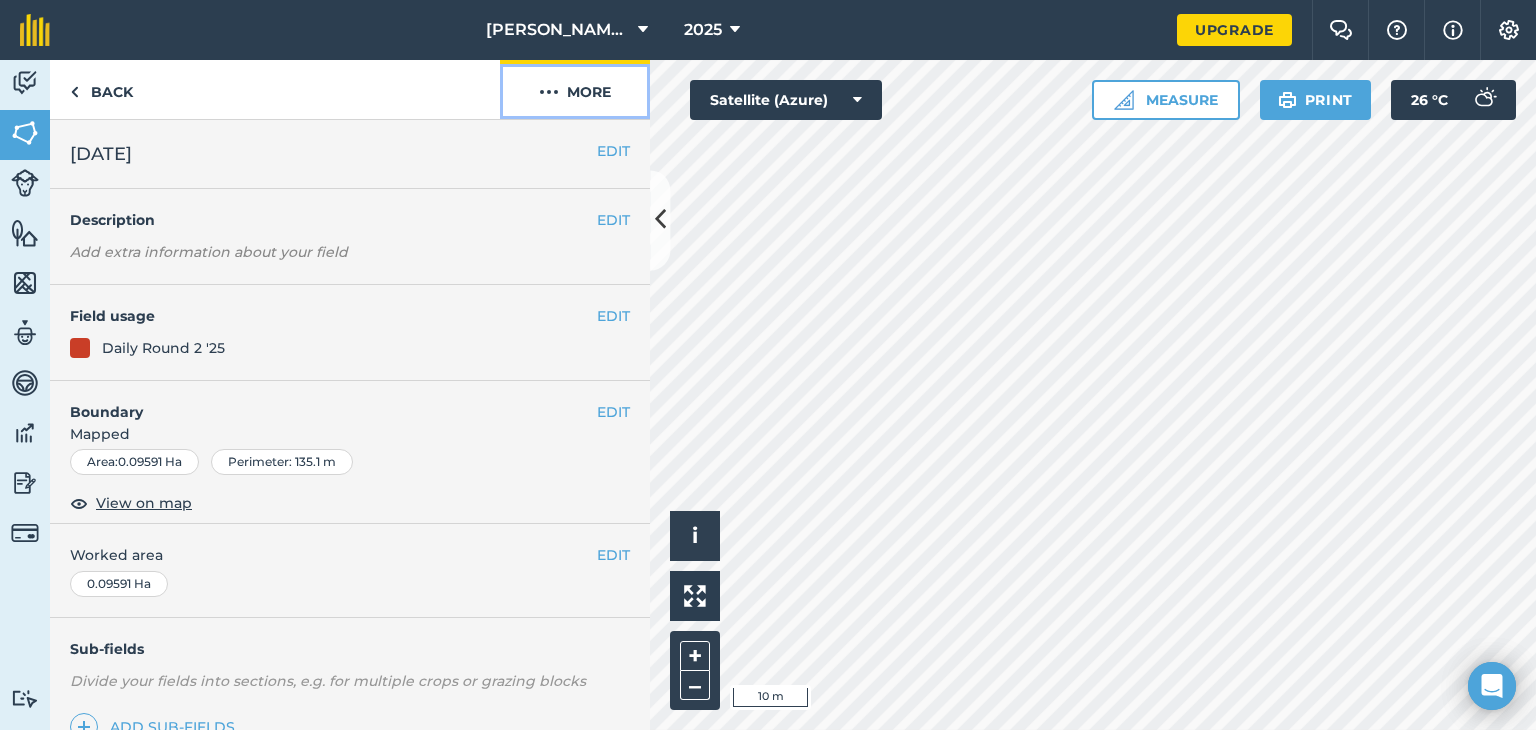 click on "More" at bounding box center [575, 89] 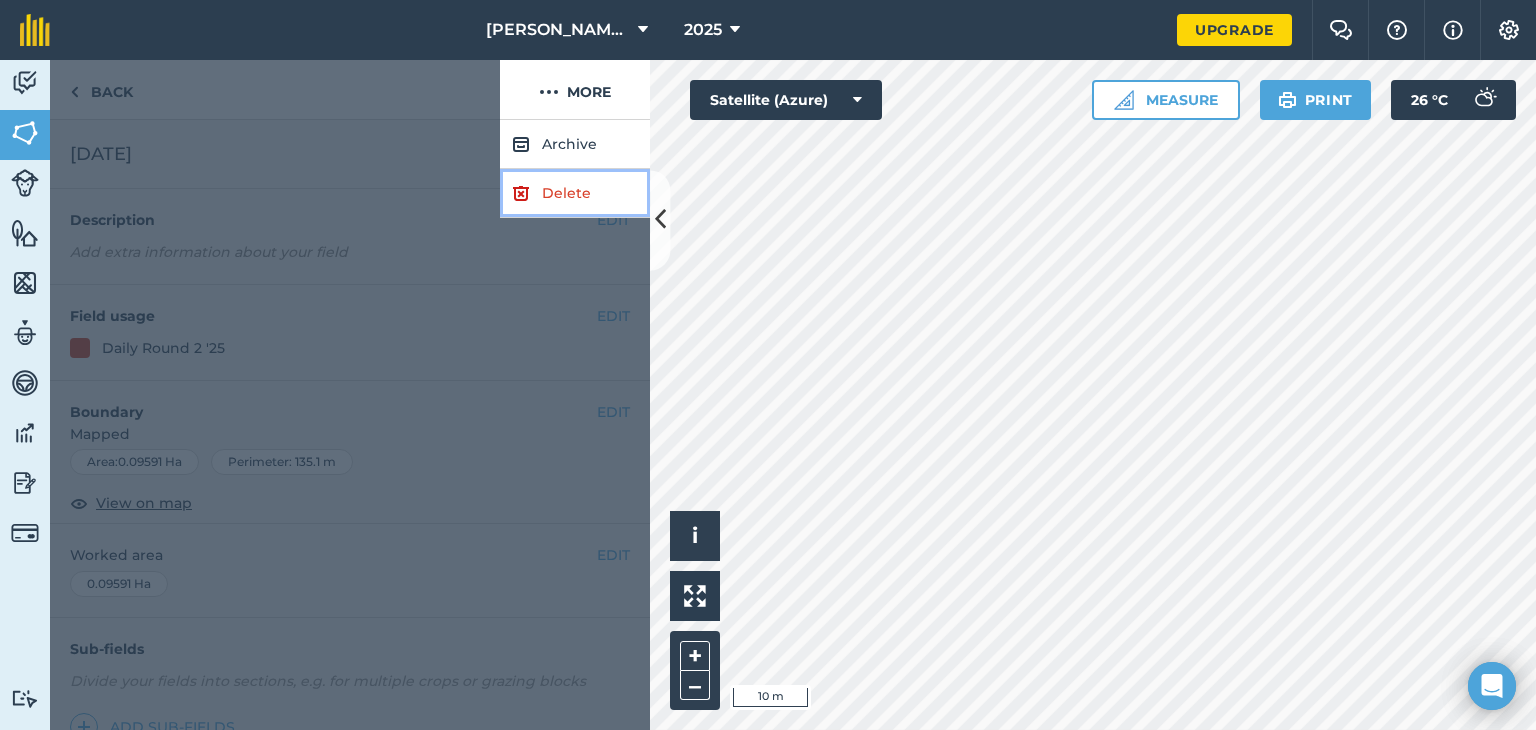 click on "Delete" at bounding box center (575, 193) 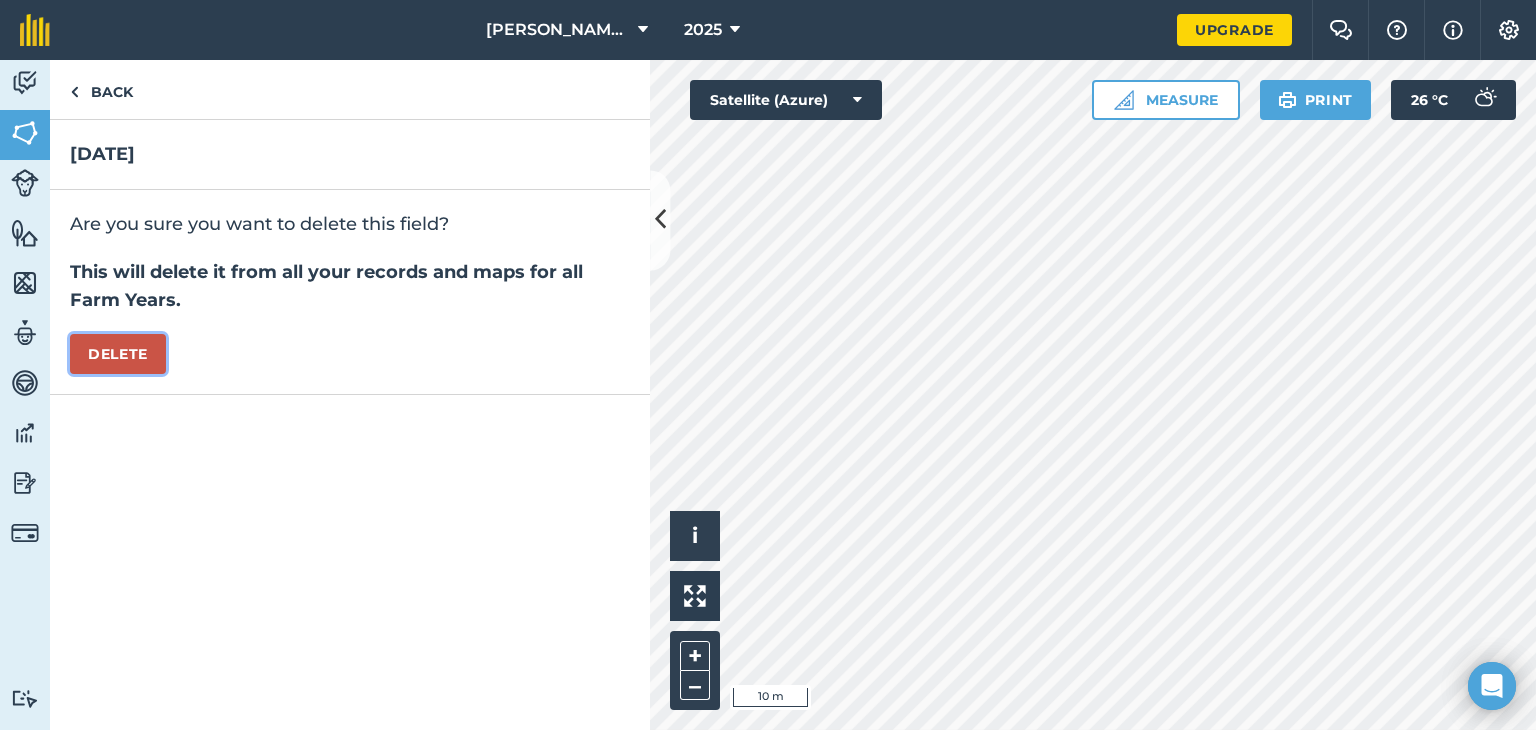 click on "Delete" at bounding box center (118, 354) 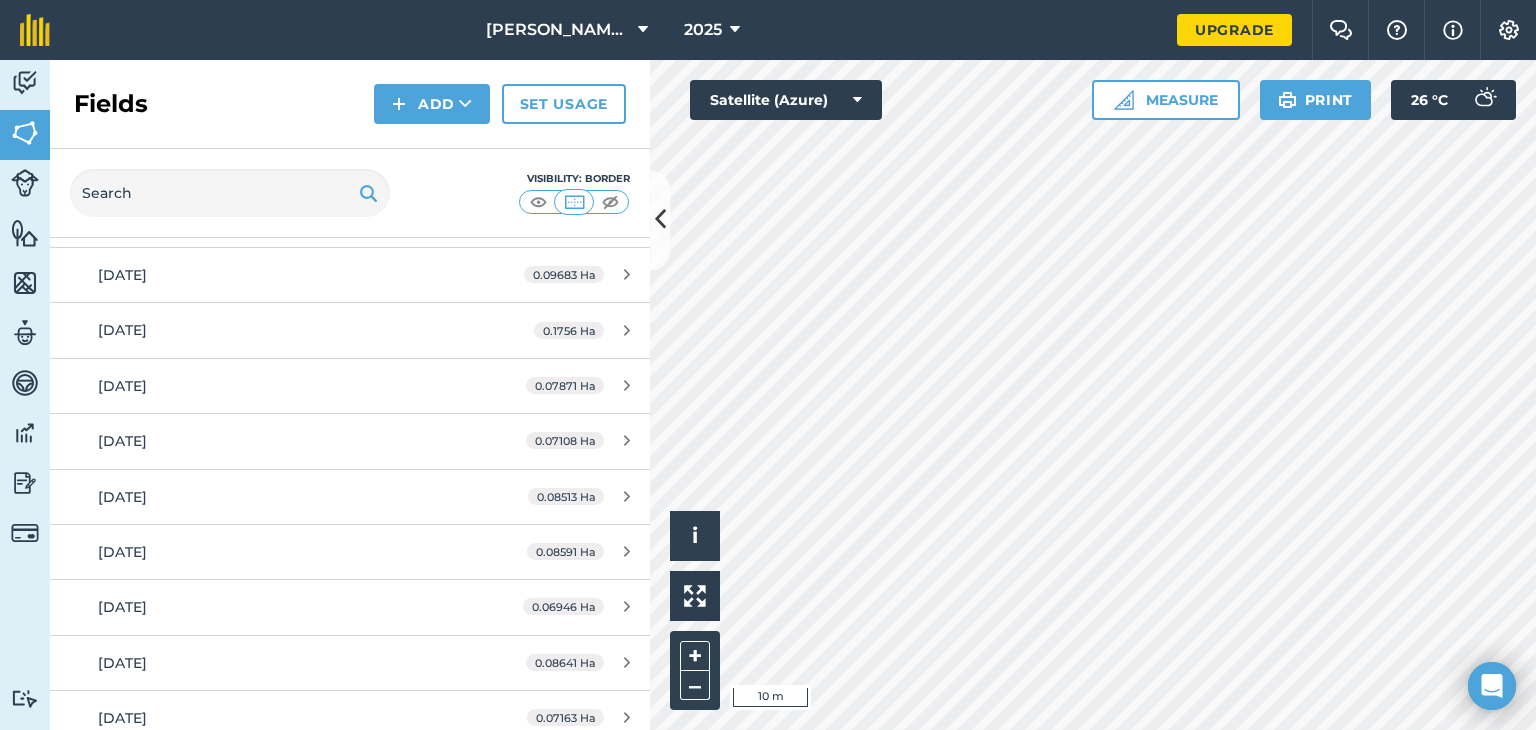 scroll, scrollTop: 3754, scrollLeft: 0, axis: vertical 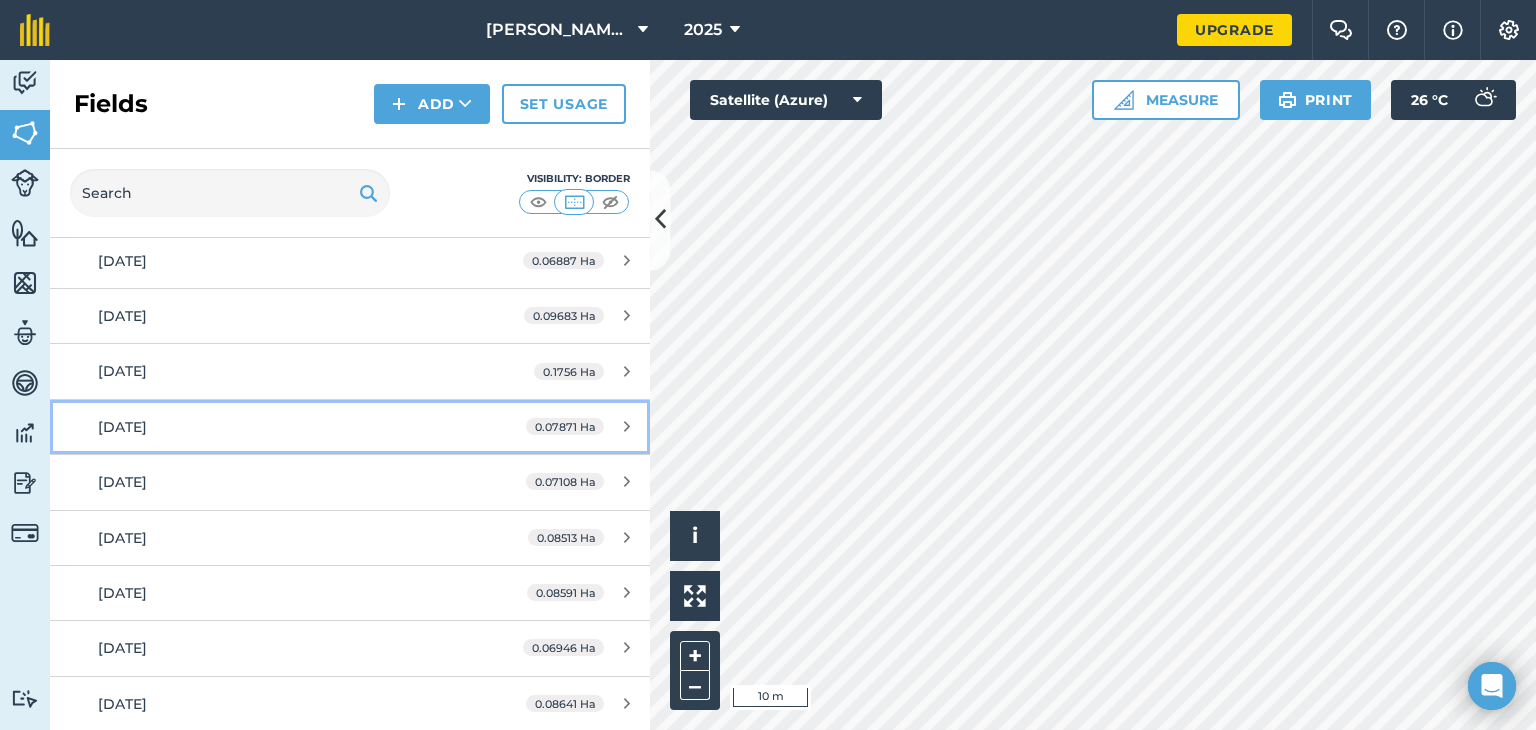 click on "27th July 25" at bounding box center (122, 427) 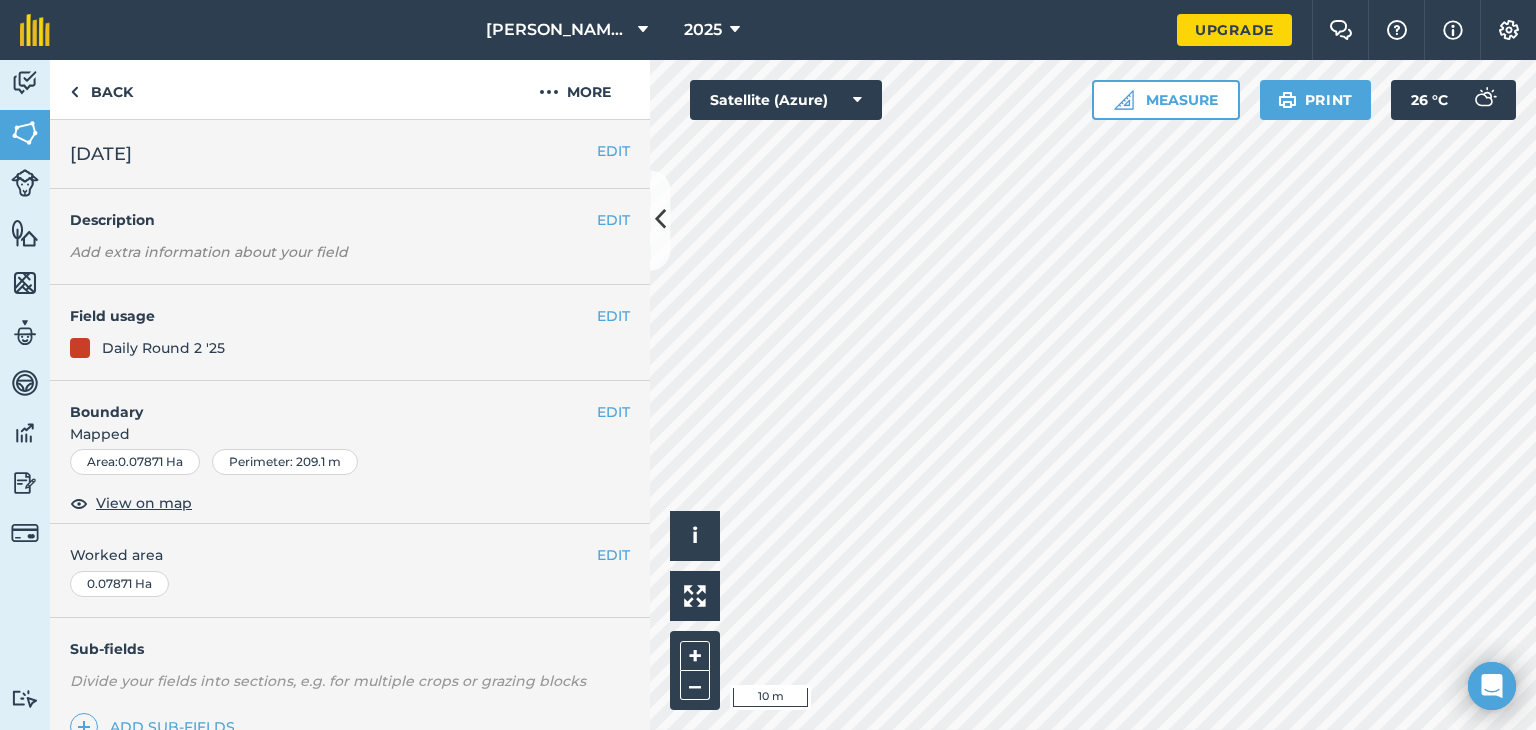 click on "Boundary" at bounding box center (323, 402) 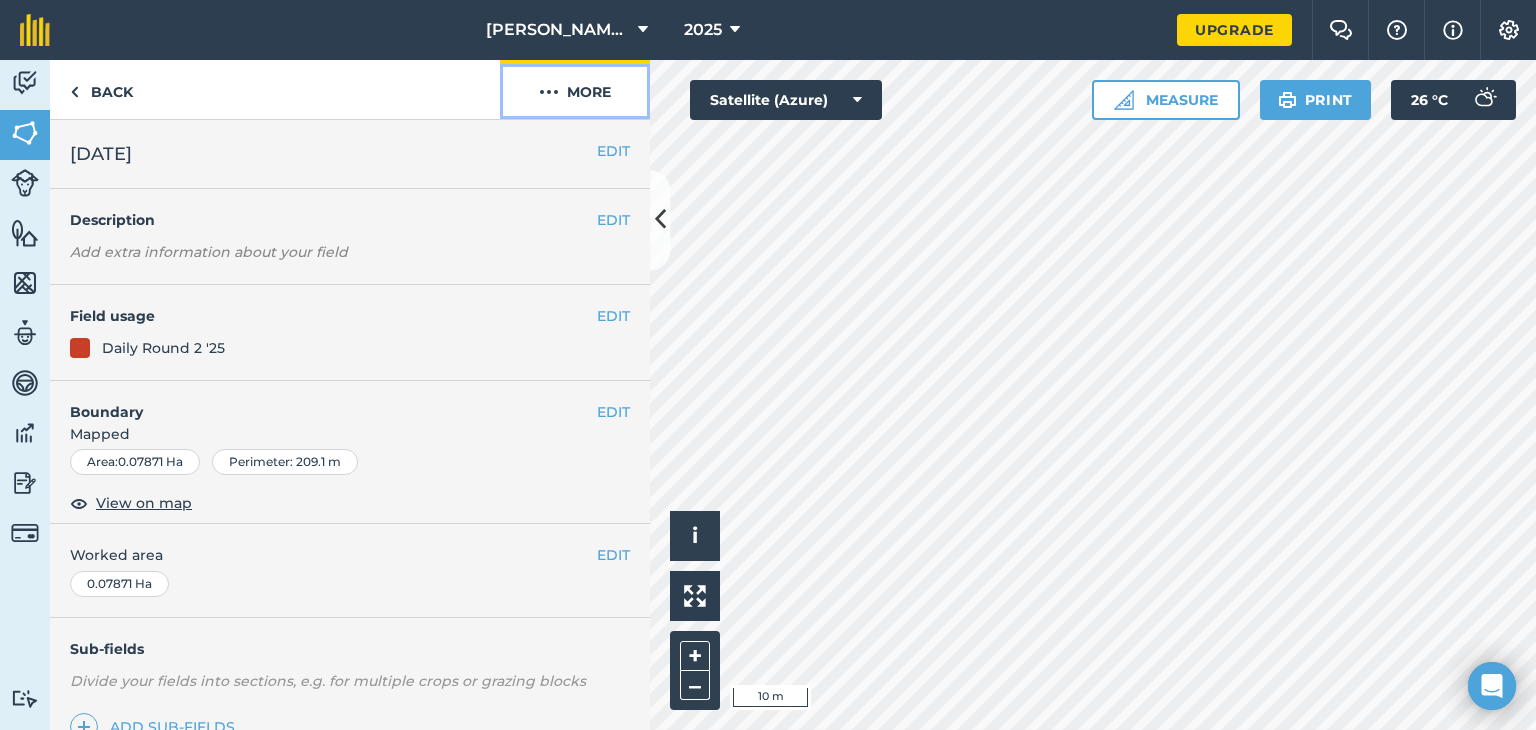 click on "More" at bounding box center (575, 89) 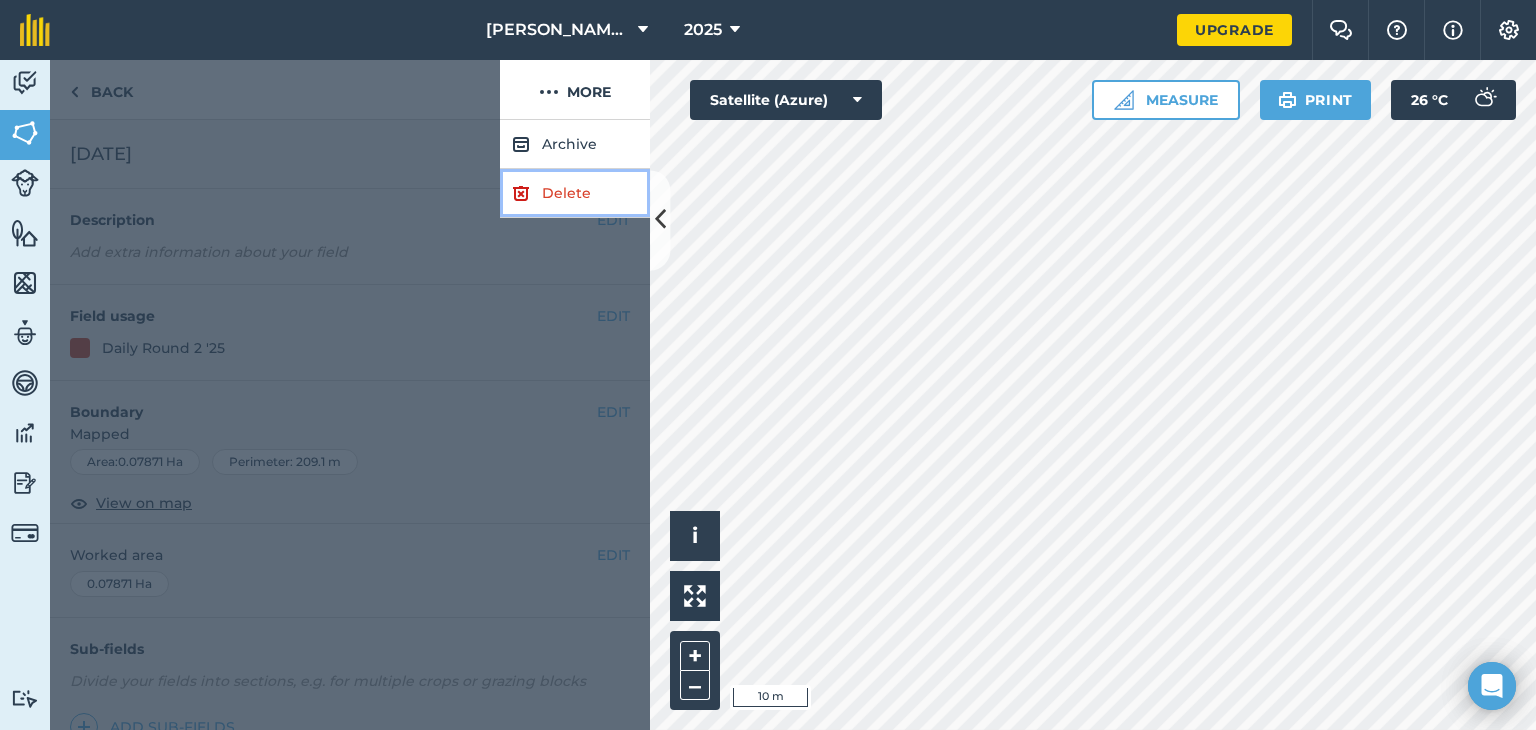 click on "Delete" at bounding box center [575, 193] 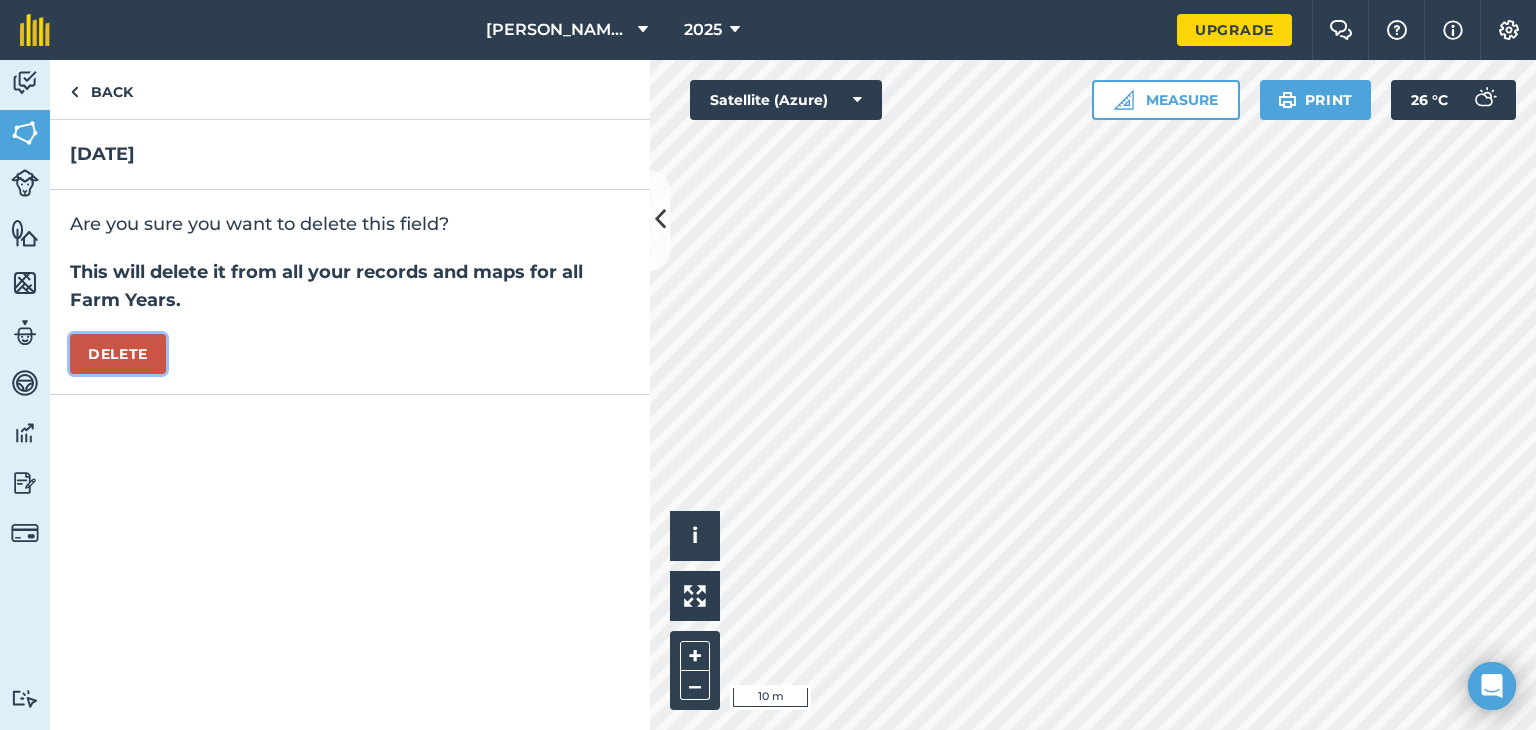 click on "Delete" at bounding box center [118, 354] 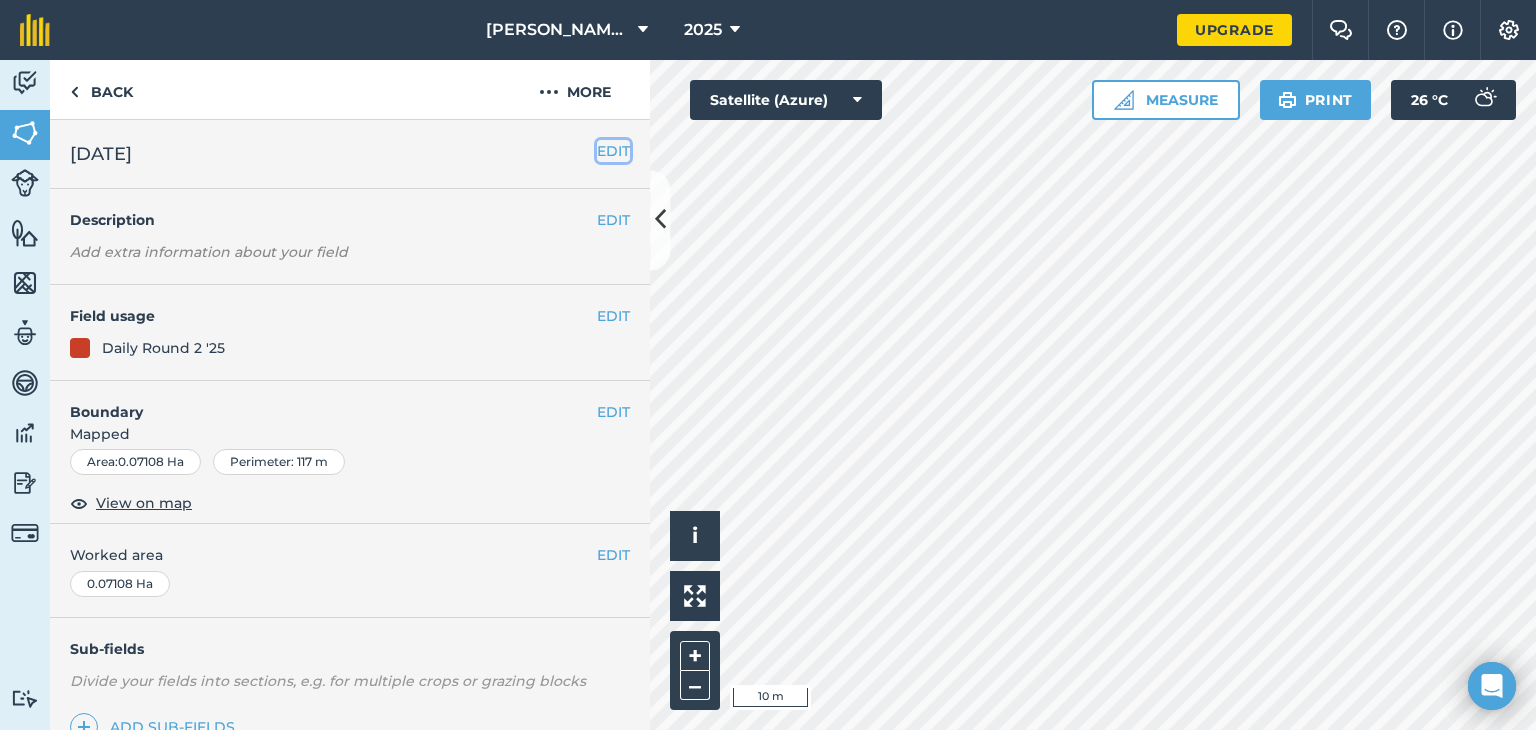 click on "EDIT" at bounding box center [613, 151] 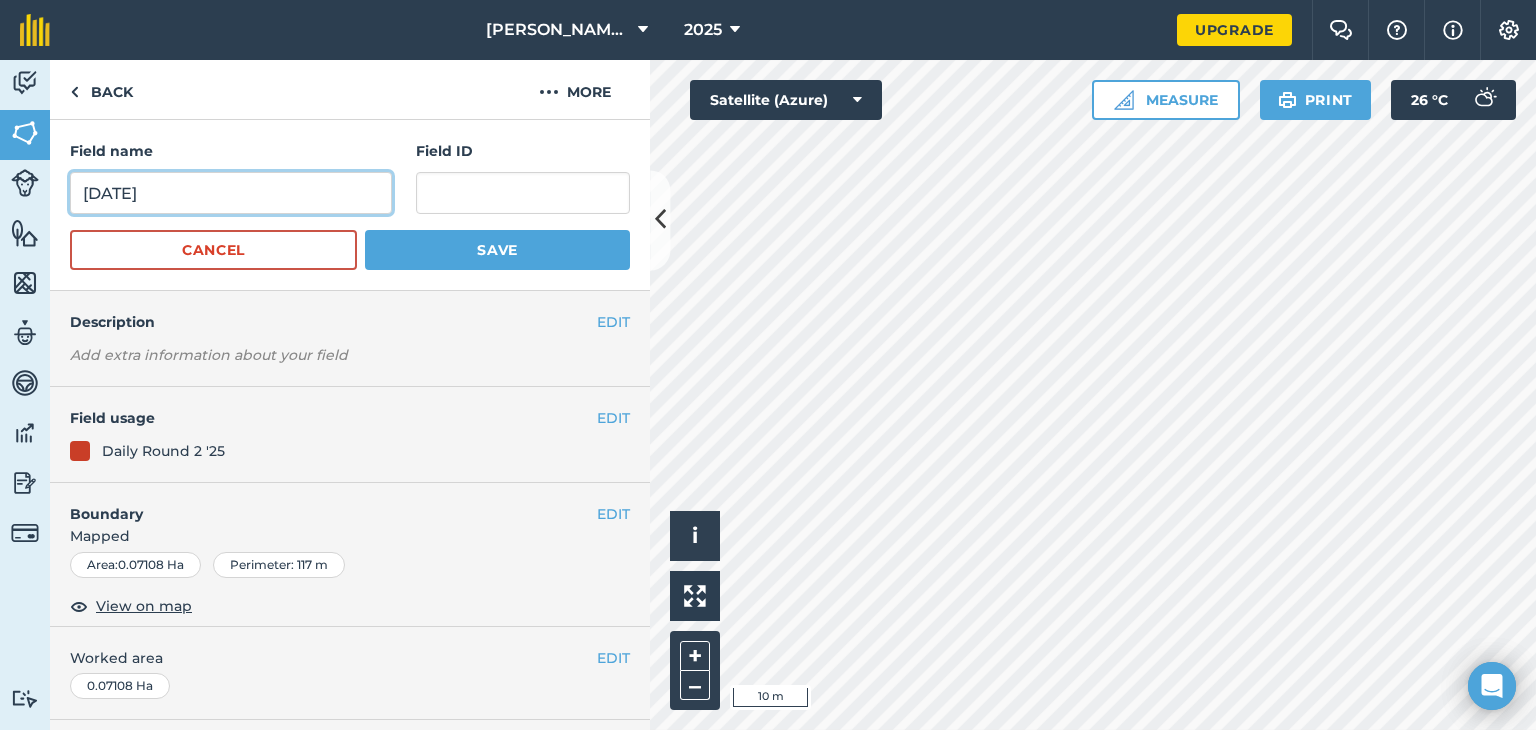 click on "28th July 25" at bounding box center (231, 193) 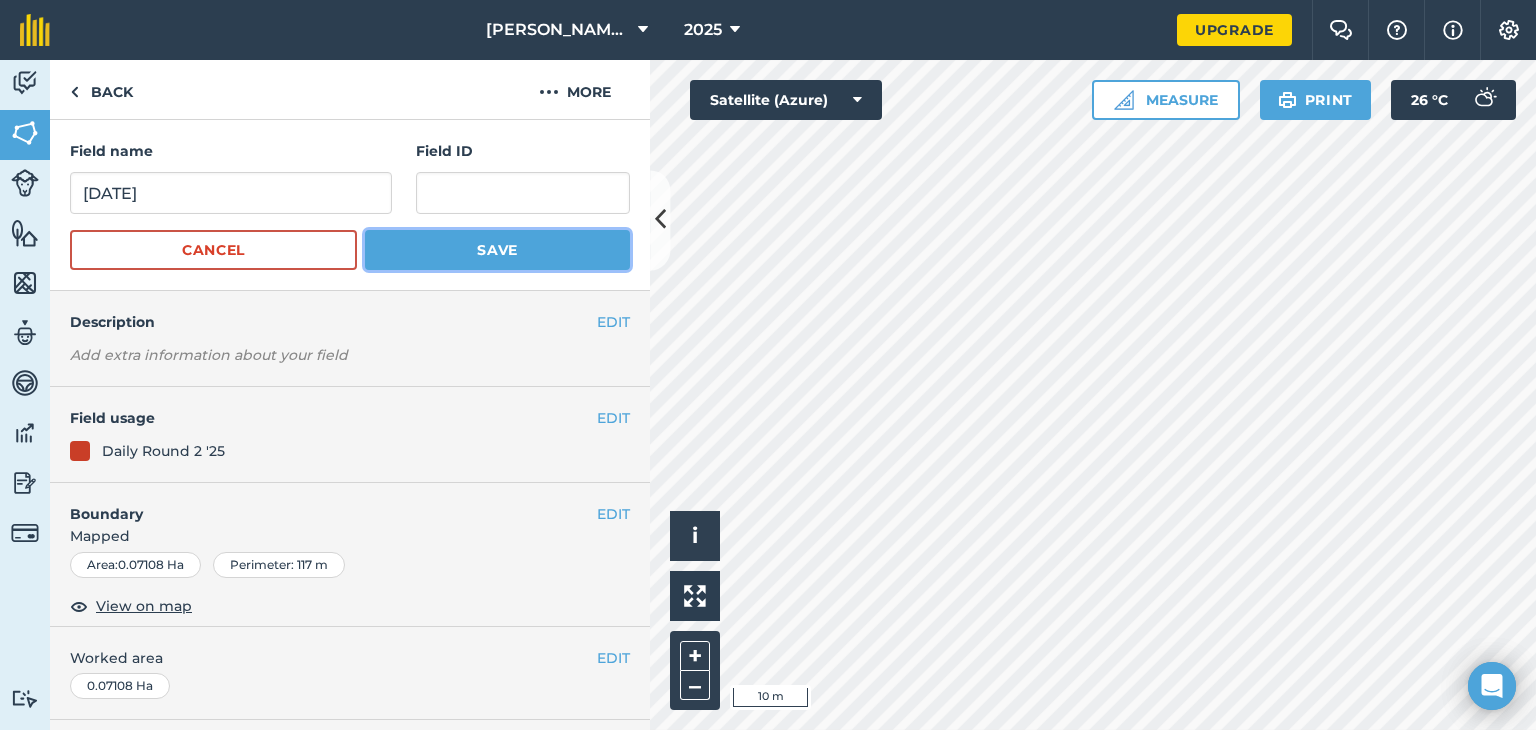 click on "Save" at bounding box center [497, 250] 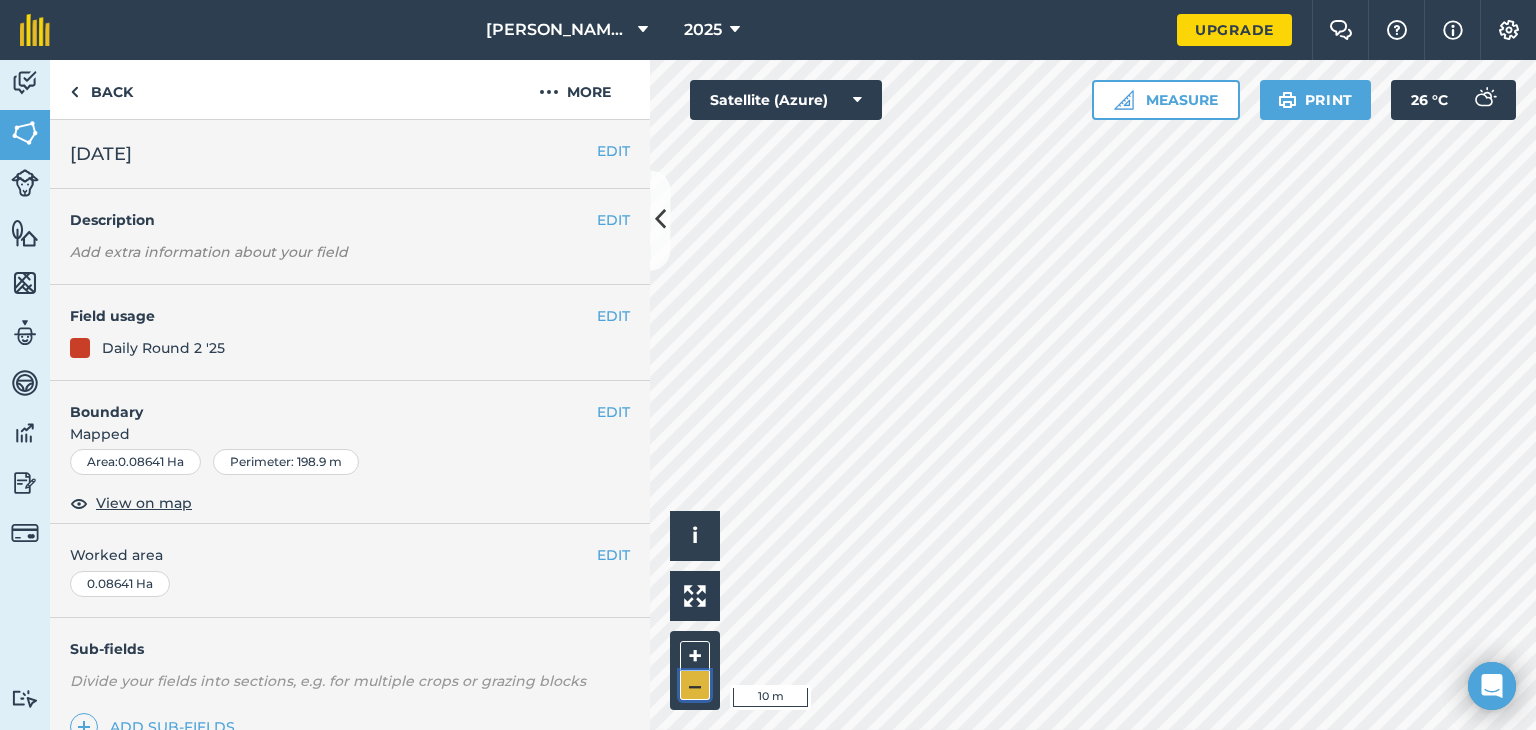 click on "–" at bounding box center [695, 685] 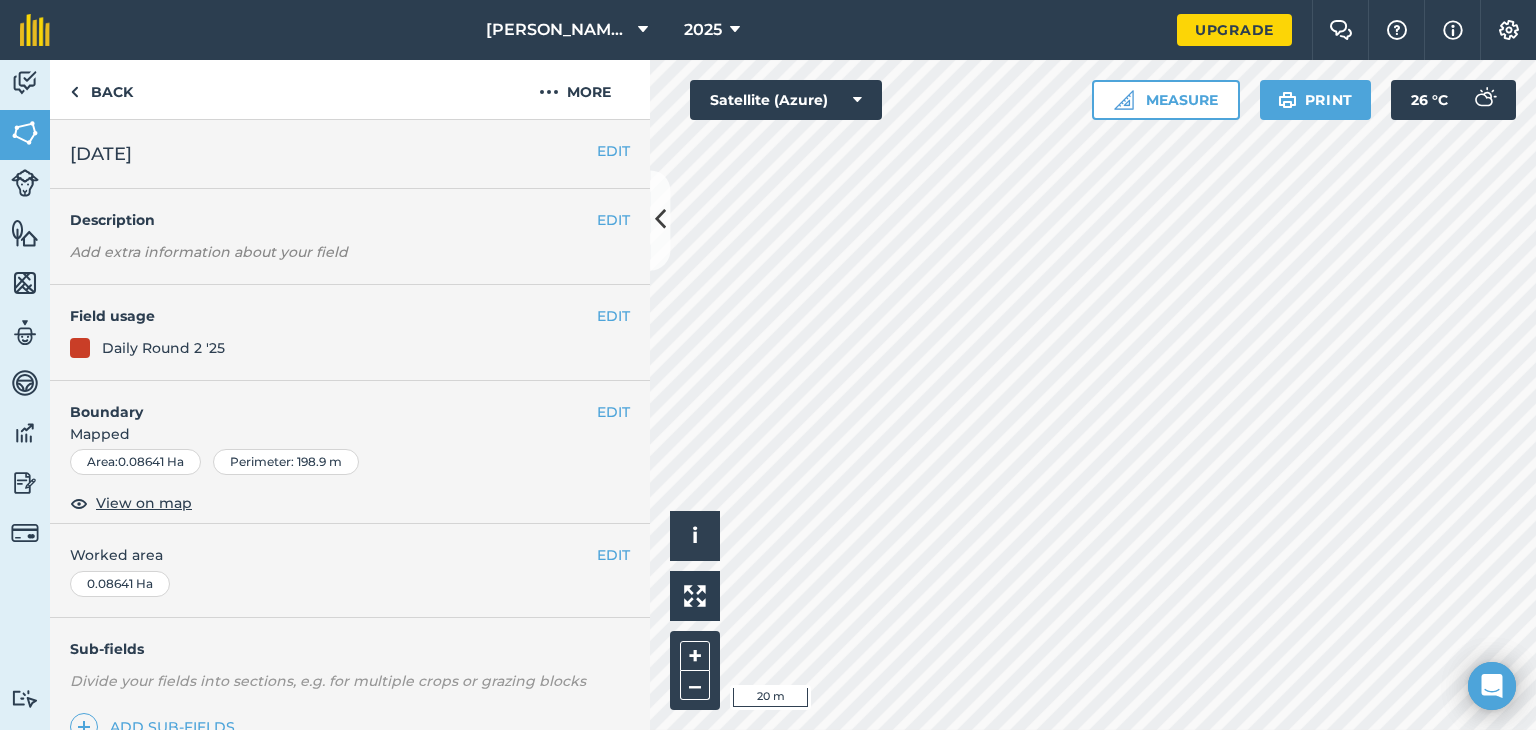 click on "Berry Farm 2025 Upgrade Farm Chat Help Info Settings Map printing is not available on our free plan Please upgrade to our Essentials, Plus or Pro plan to access this feature. Activity Fields Livestock Features Maps Team Vehicles Data Reporting Billing Tutorials Tutorials   Back   More EDIT 2nd Aug 25 EDIT Description Add extra information about your field EDIT Field usage Daily Round 2 '25 EDIT Boundary   Mapped Area :  0.08641   Ha Perimeter :   198.9   m   View on map EDIT Worked area 0.08641   Ha Sub-fields   Divide your fields into sections, e.g. for multiple crops or grazing blocks   Add sub-fields Add field job Add note   Field Health To-Do Field History Reports There are no outstanding tasks for this field. Click to start drawing i © 2025 TomTom, Microsoft 20 m + – Satellite (Azure) Measure Print 26   ° C" at bounding box center (768, 365) 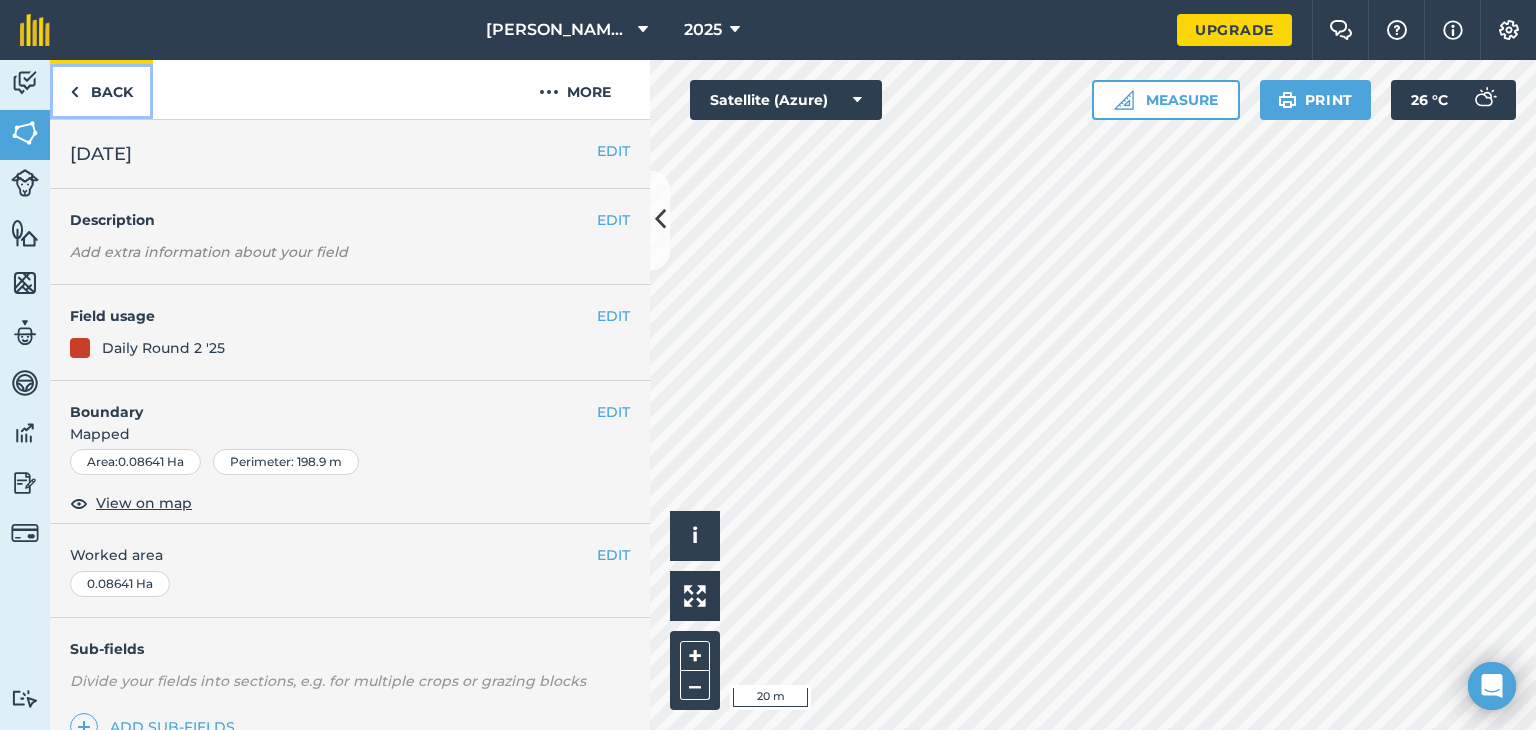 click on "Back" at bounding box center [101, 89] 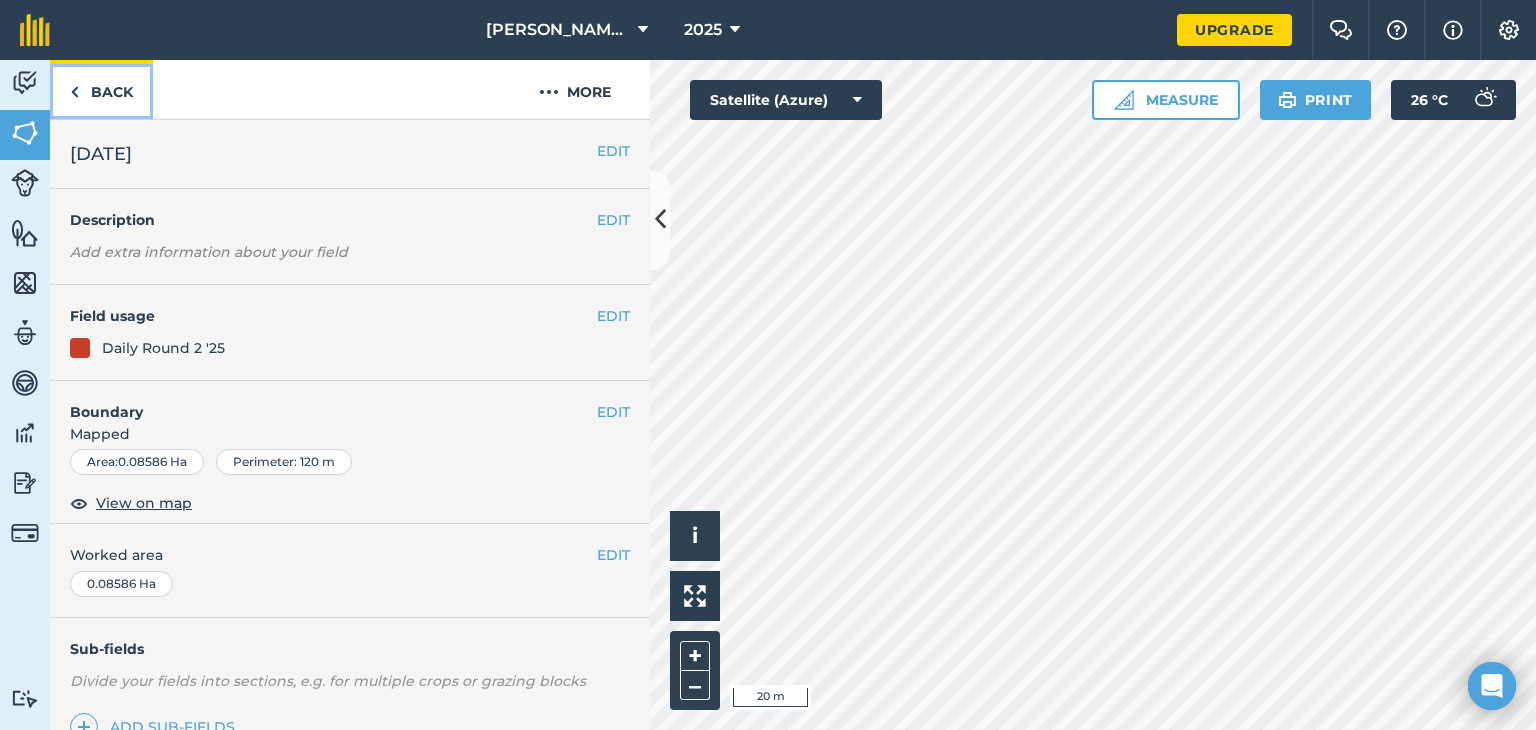 click on "Back" at bounding box center (101, 89) 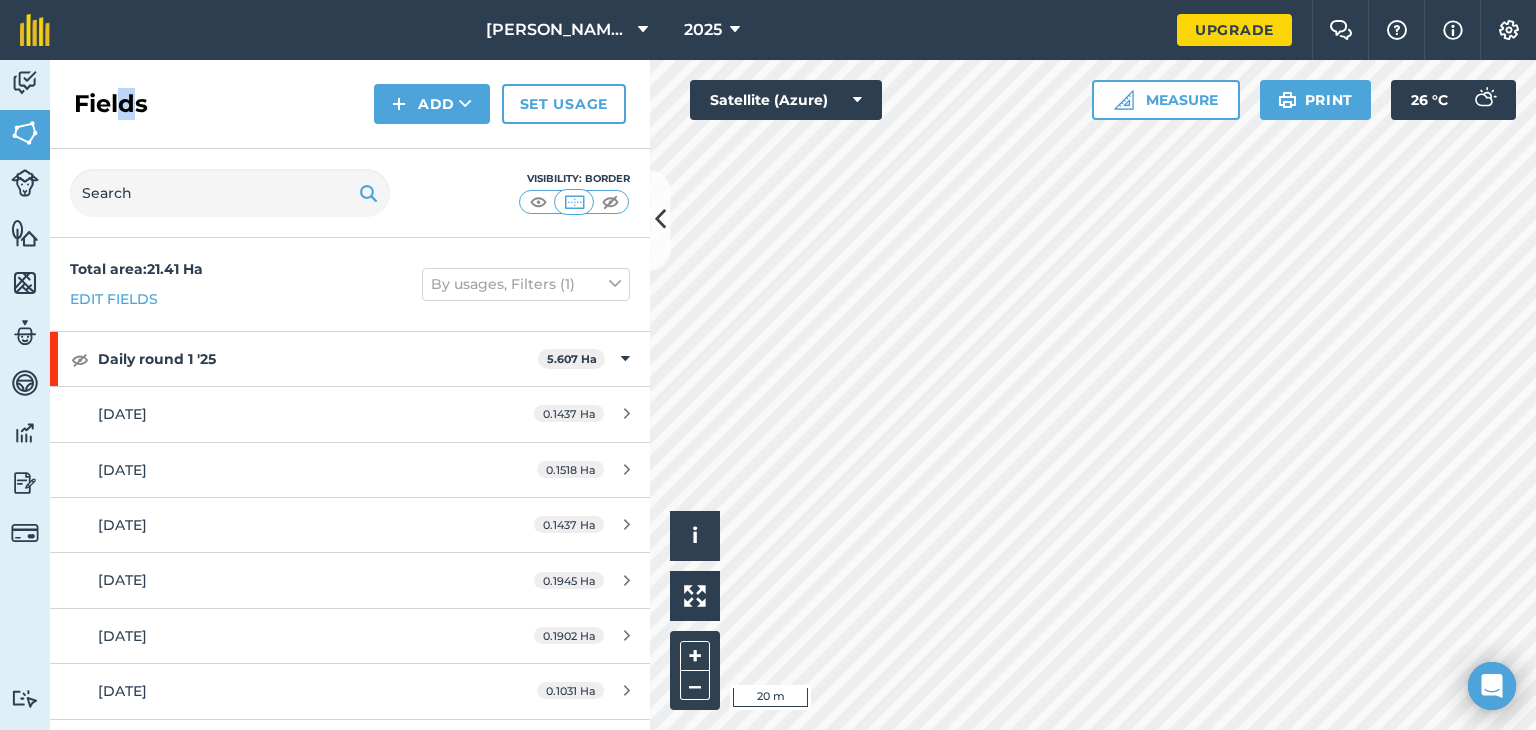 drag, startPoint x: 140, startPoint y: 129, endPoint x: 117, endPoint y: 113, distance: 28.01785 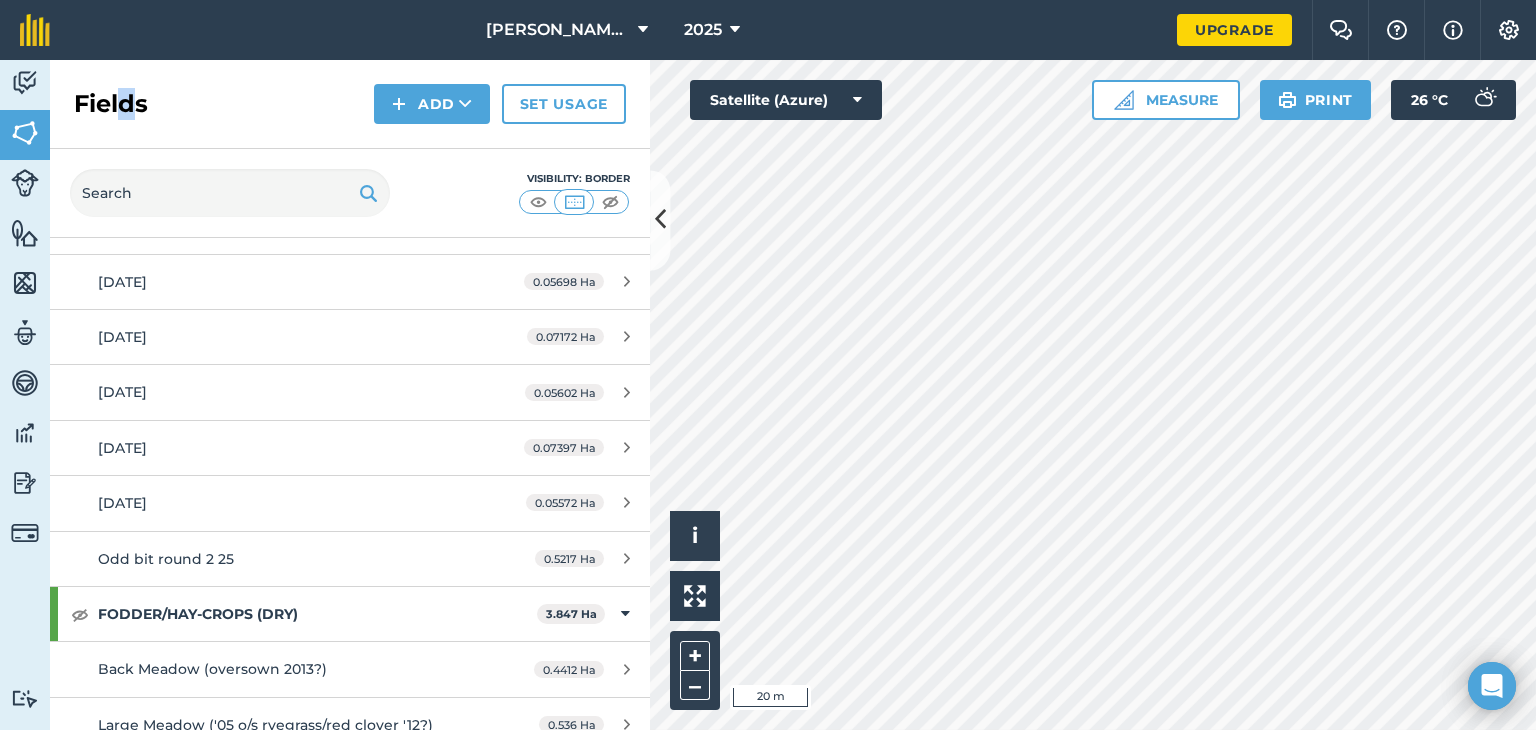 scroll, scrollTop: 4744, scrollLeft: 0, axis: vertical 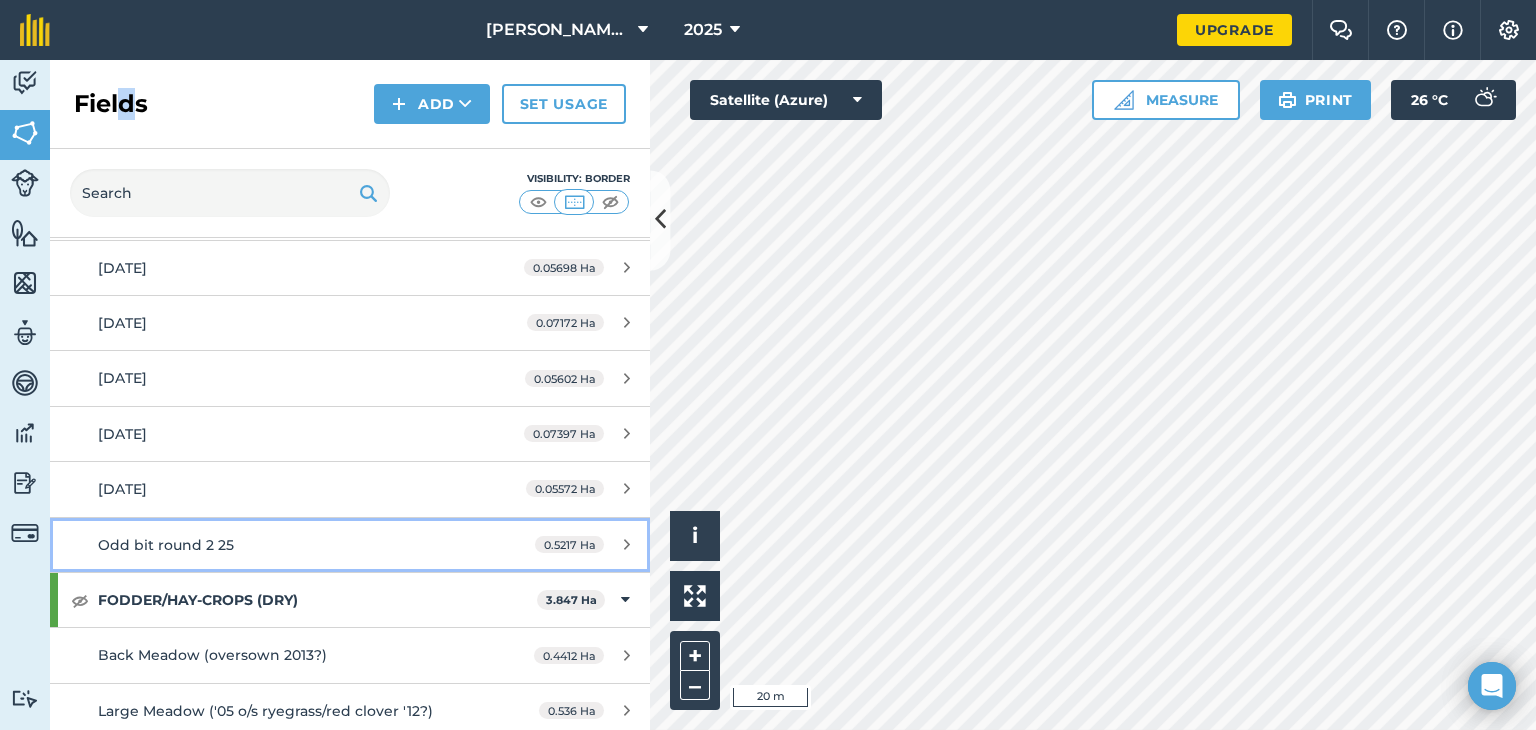 click on "Odd bit round 2 25 0.5217   Ha" at bounding box center (350, 545) 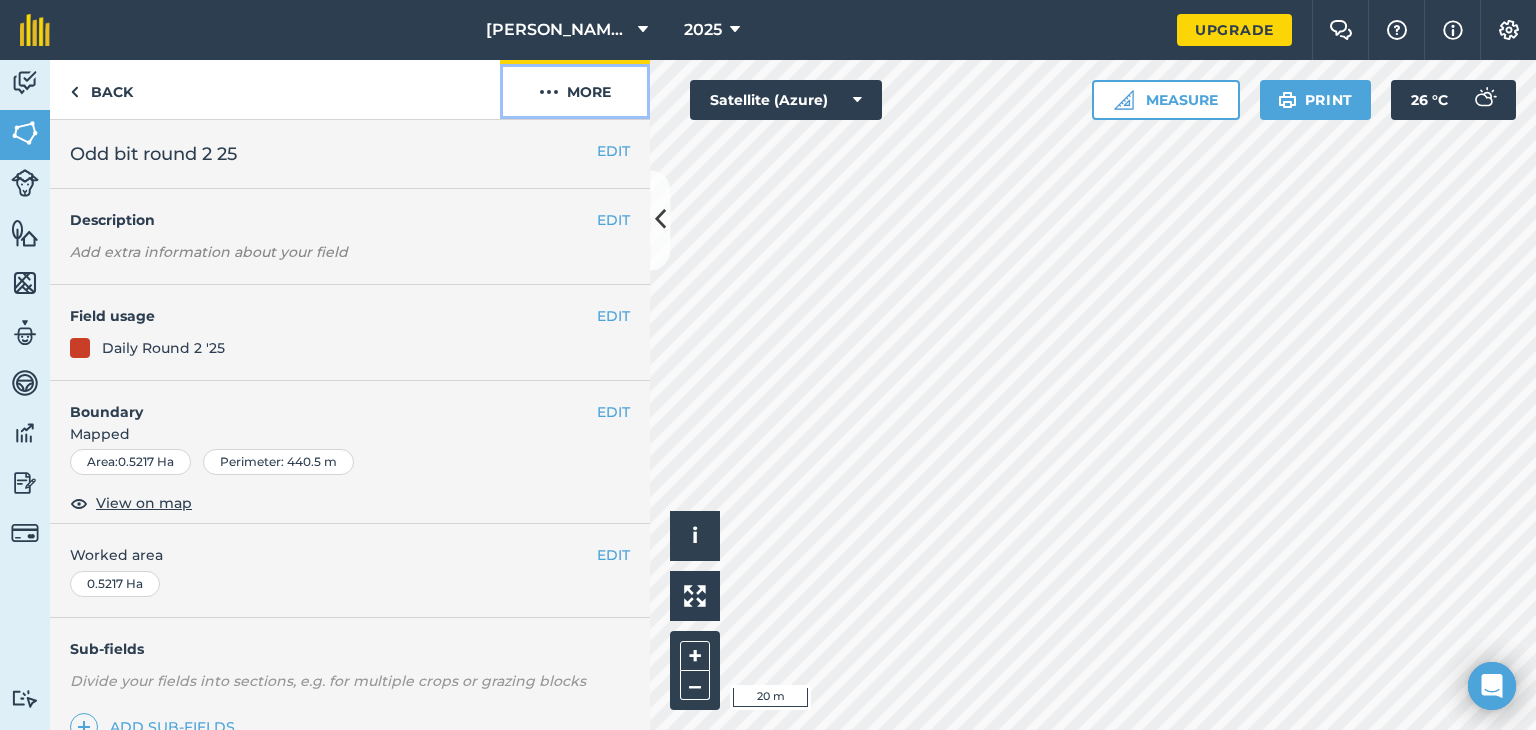 click on "More" at bounding box center (575, 89) 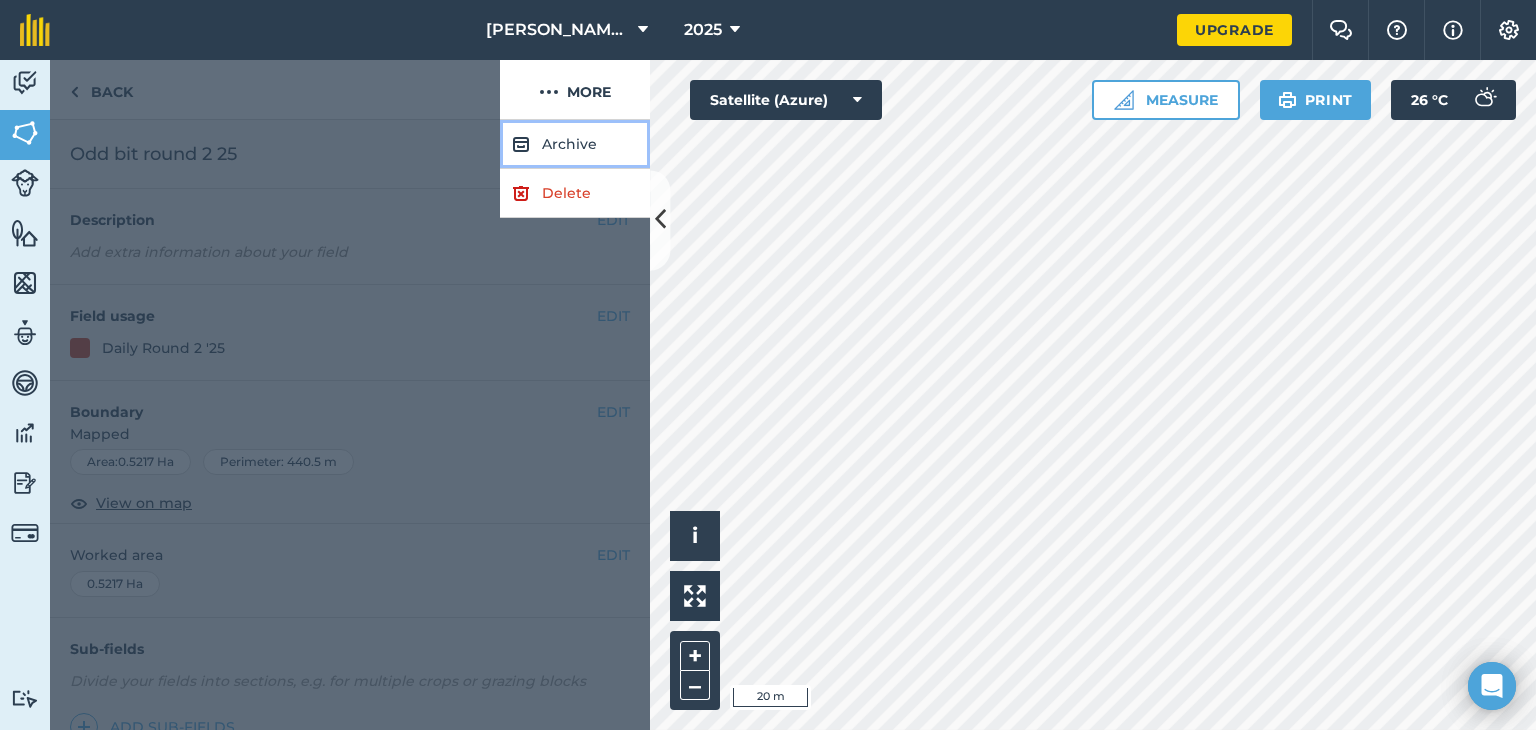 click on "Archive" at bounding box center [575, 144] 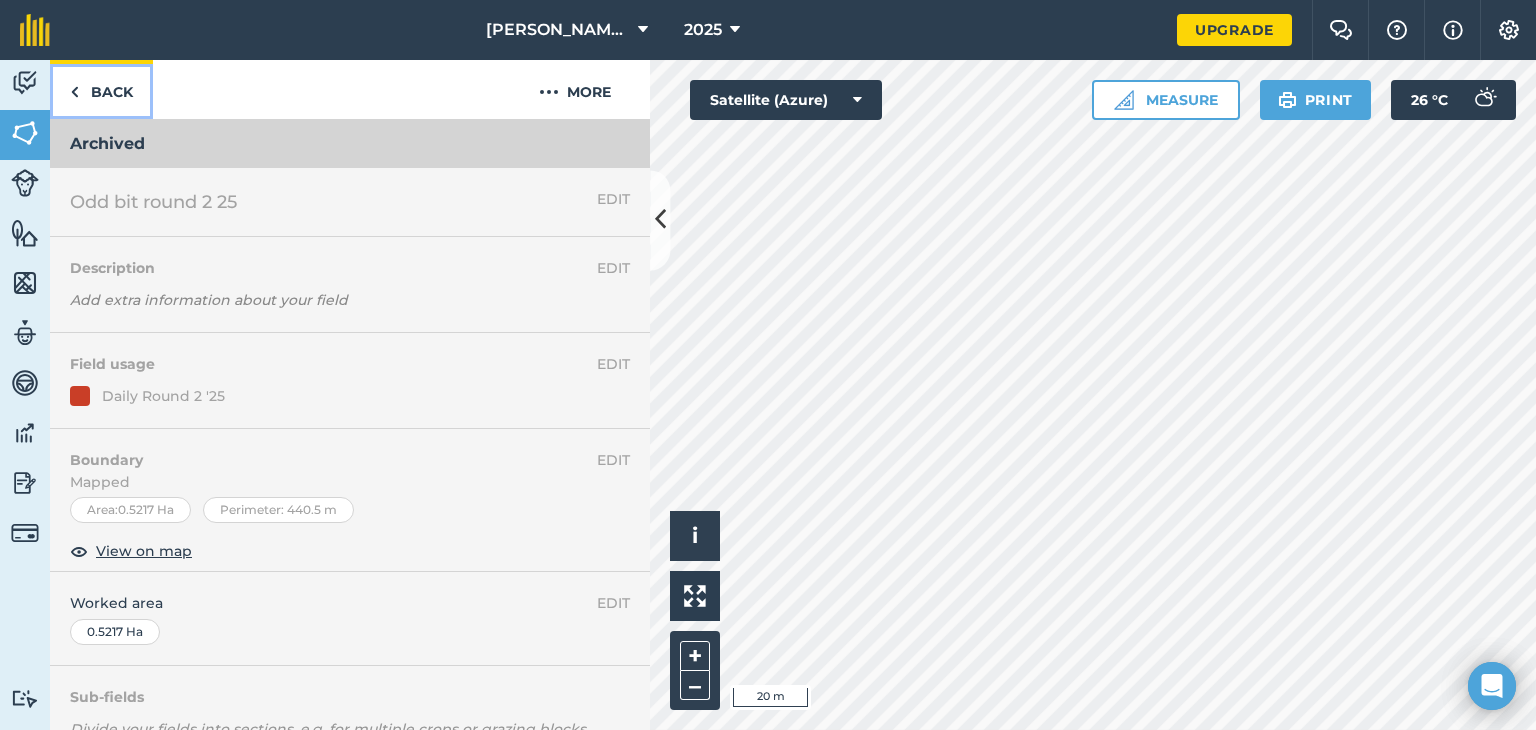 click on "Back" at bounding box center [101, 89] 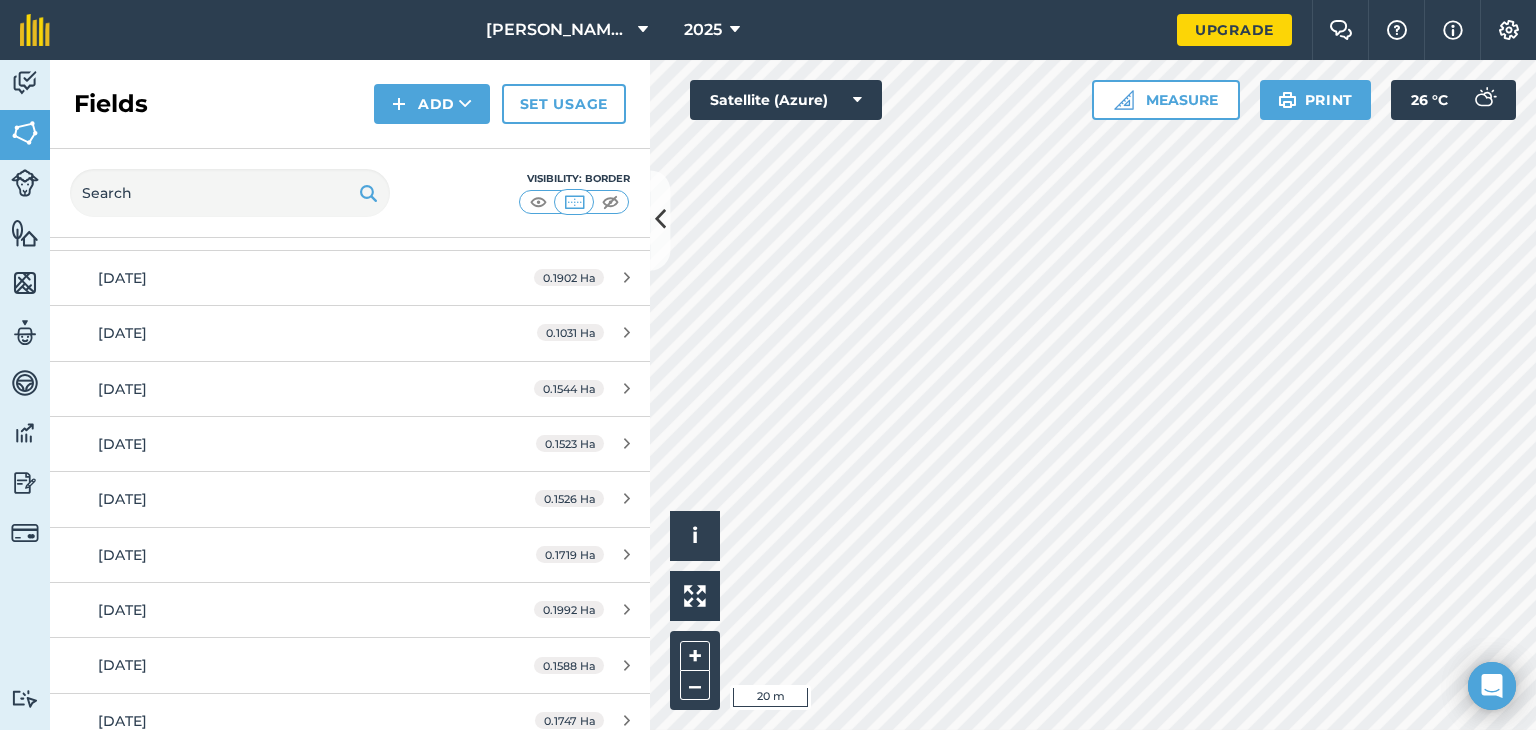 scroll, scrollTop: 371, scrollLeft: 0, axis: vertical 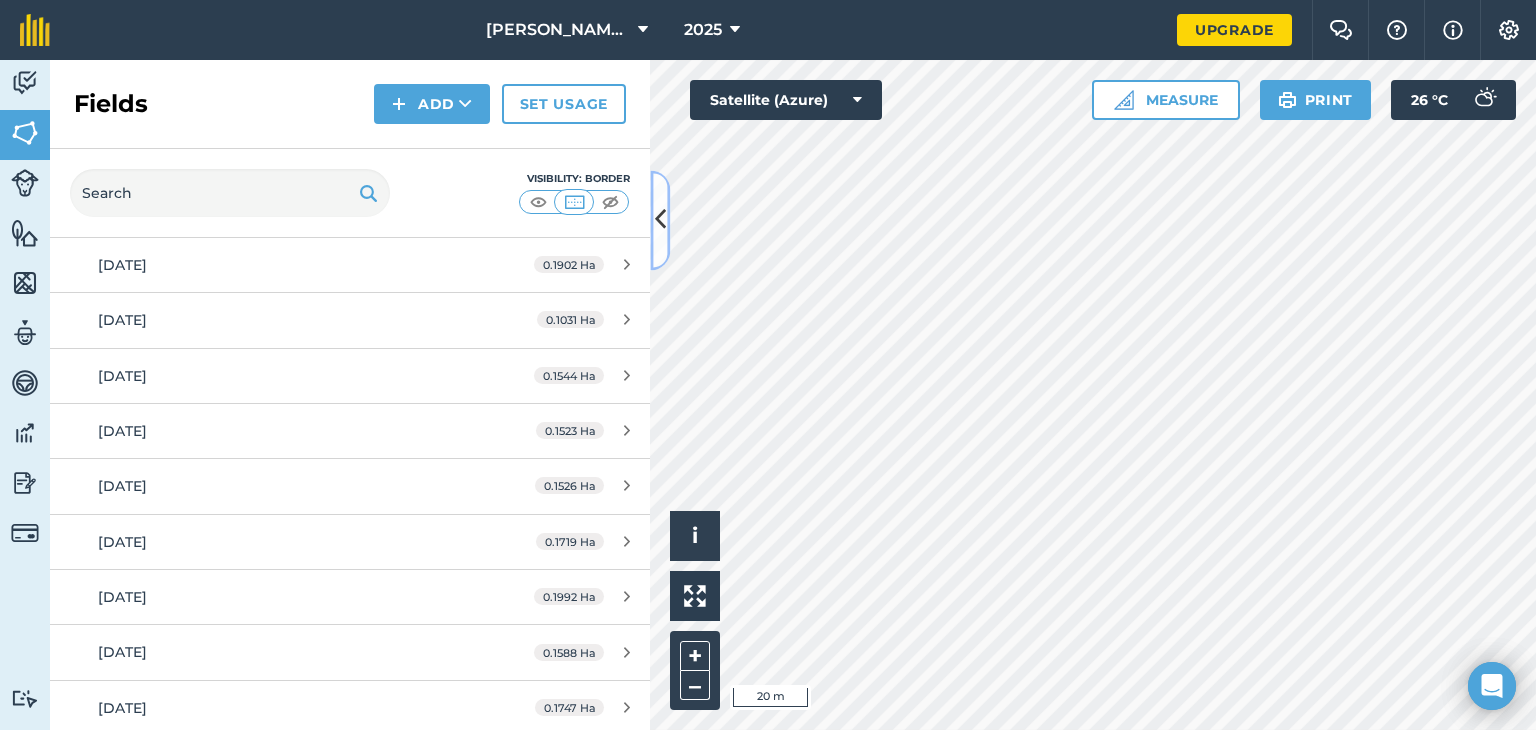 click at bounding box center [660, 220] 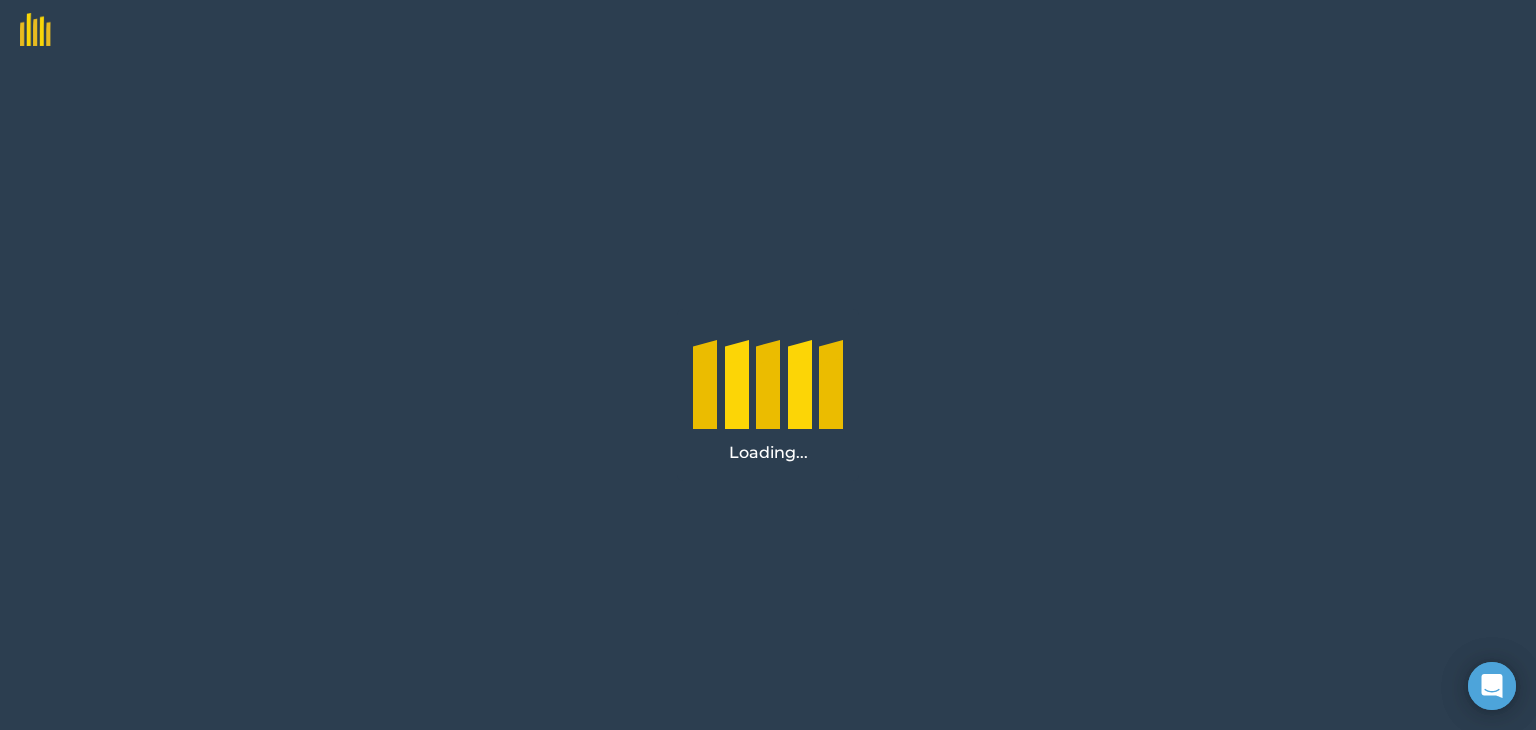 scroll, scrollTop: 0, scrollLeft: 0, axis: both 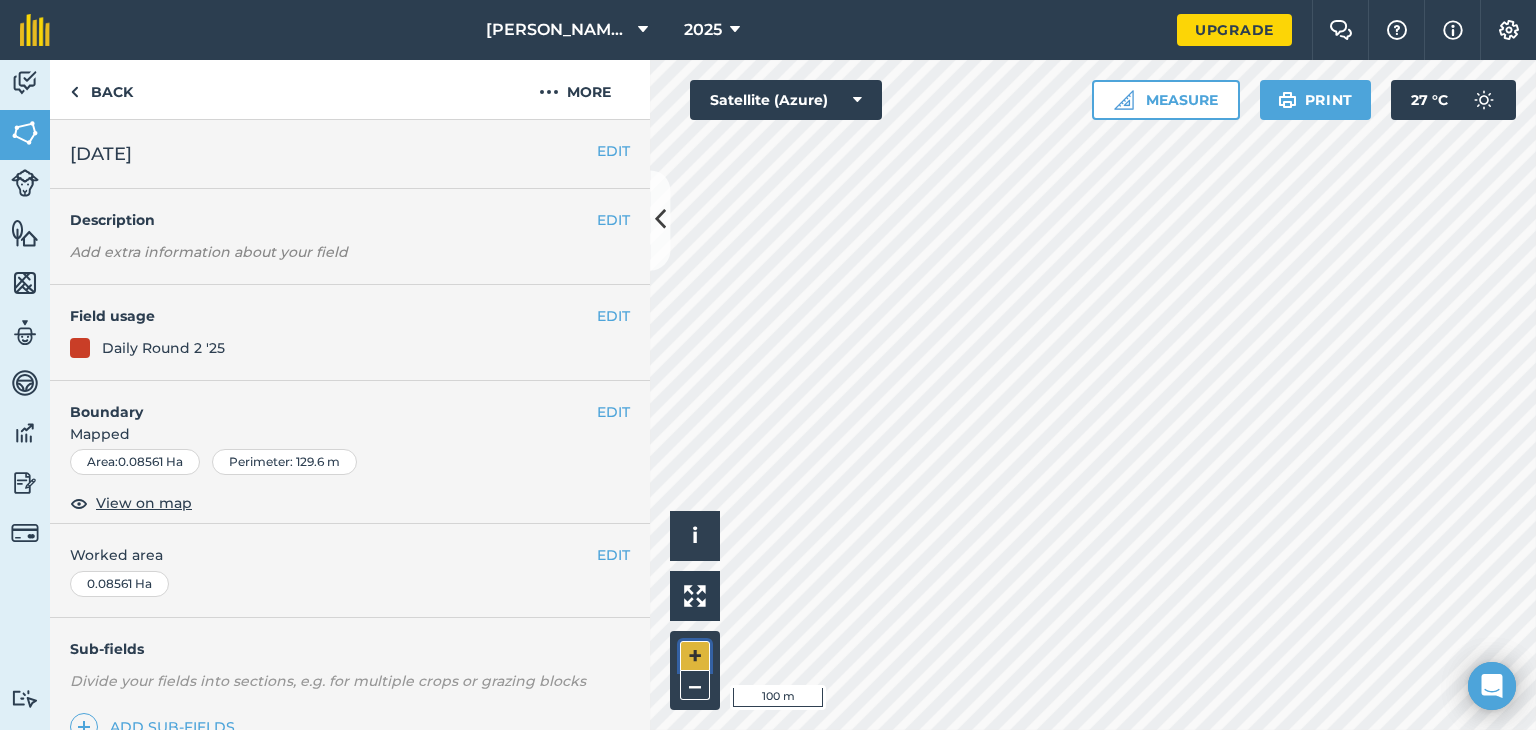click on "+" at bounding box center (695, 656) 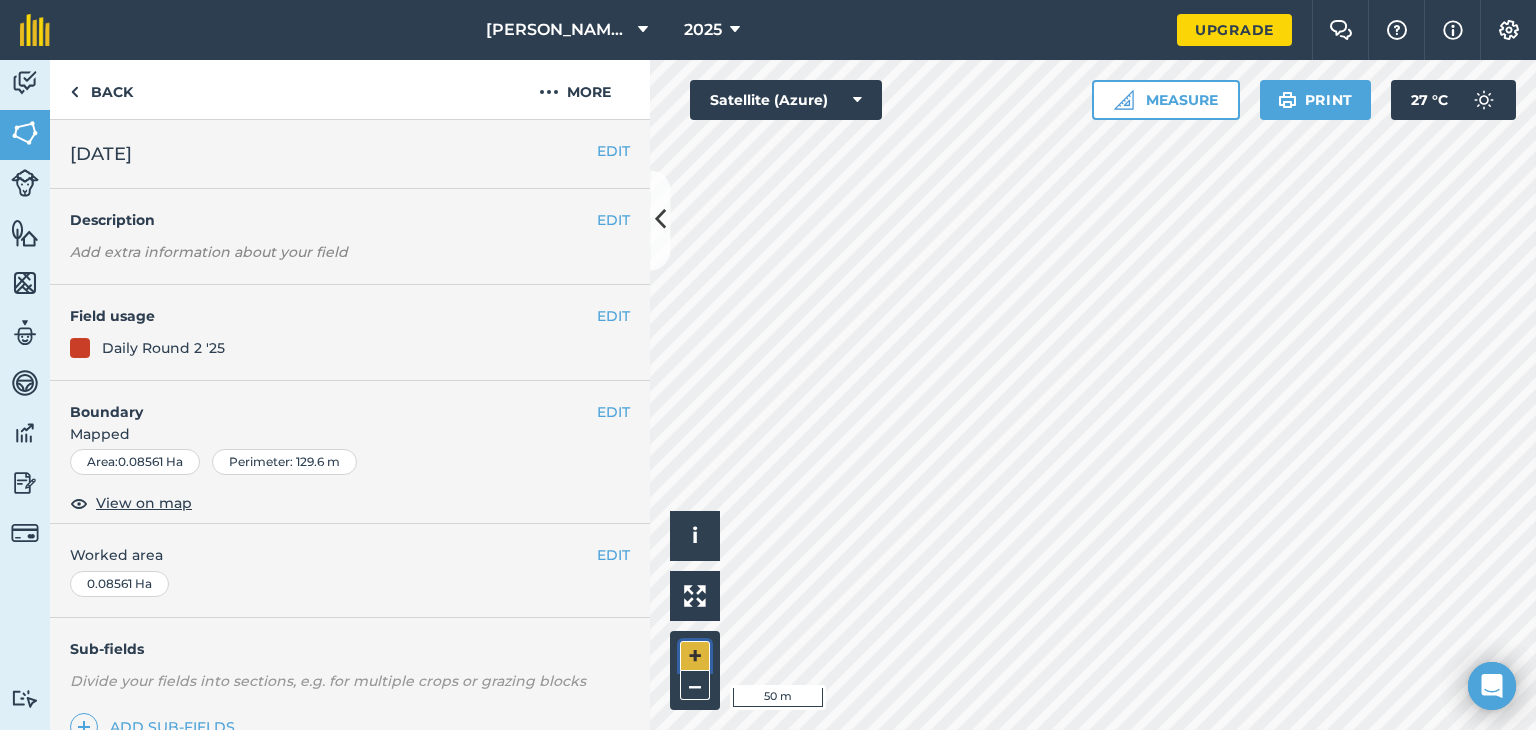 click on "+" at bounding box center (695, 656) 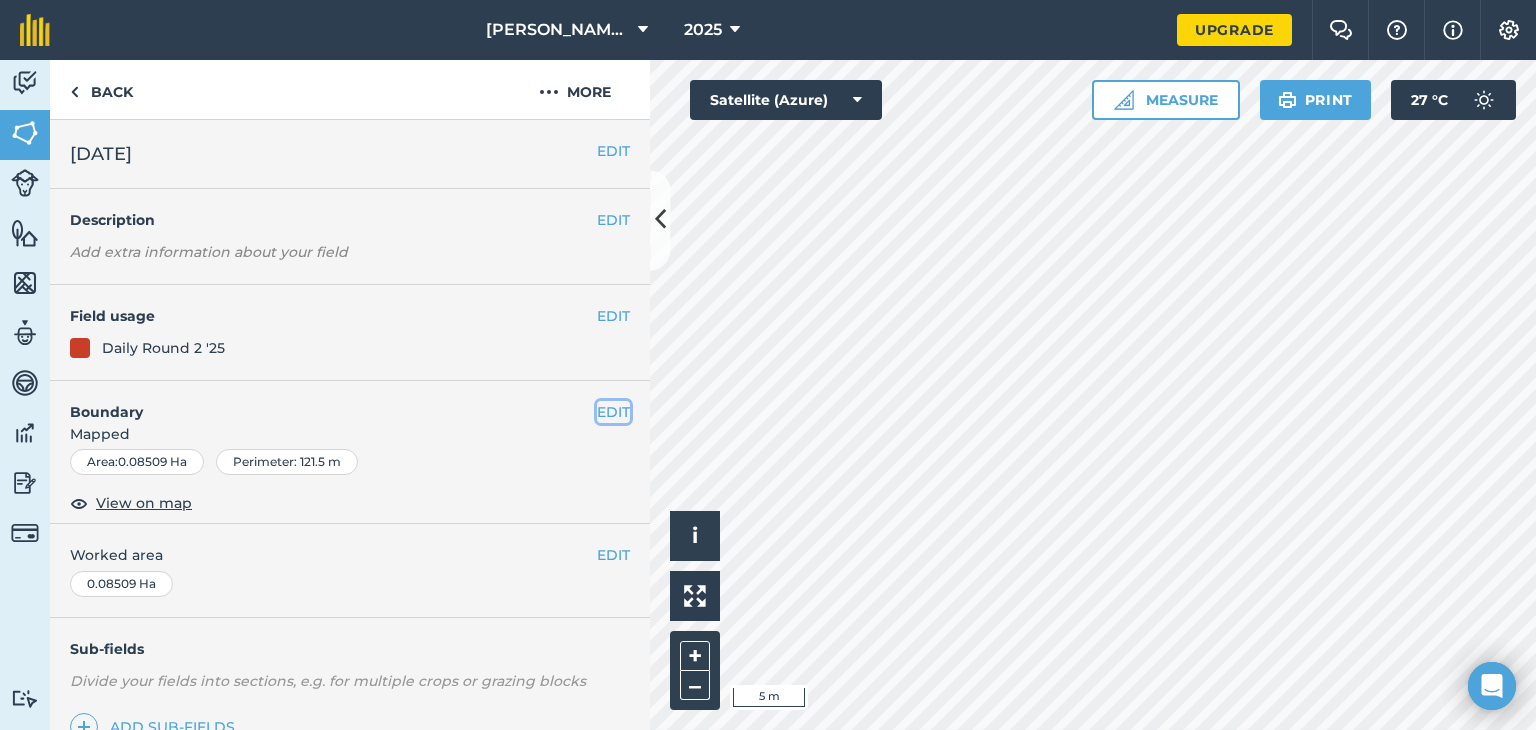 click on "EDIT" at bounding box center (613, 412) 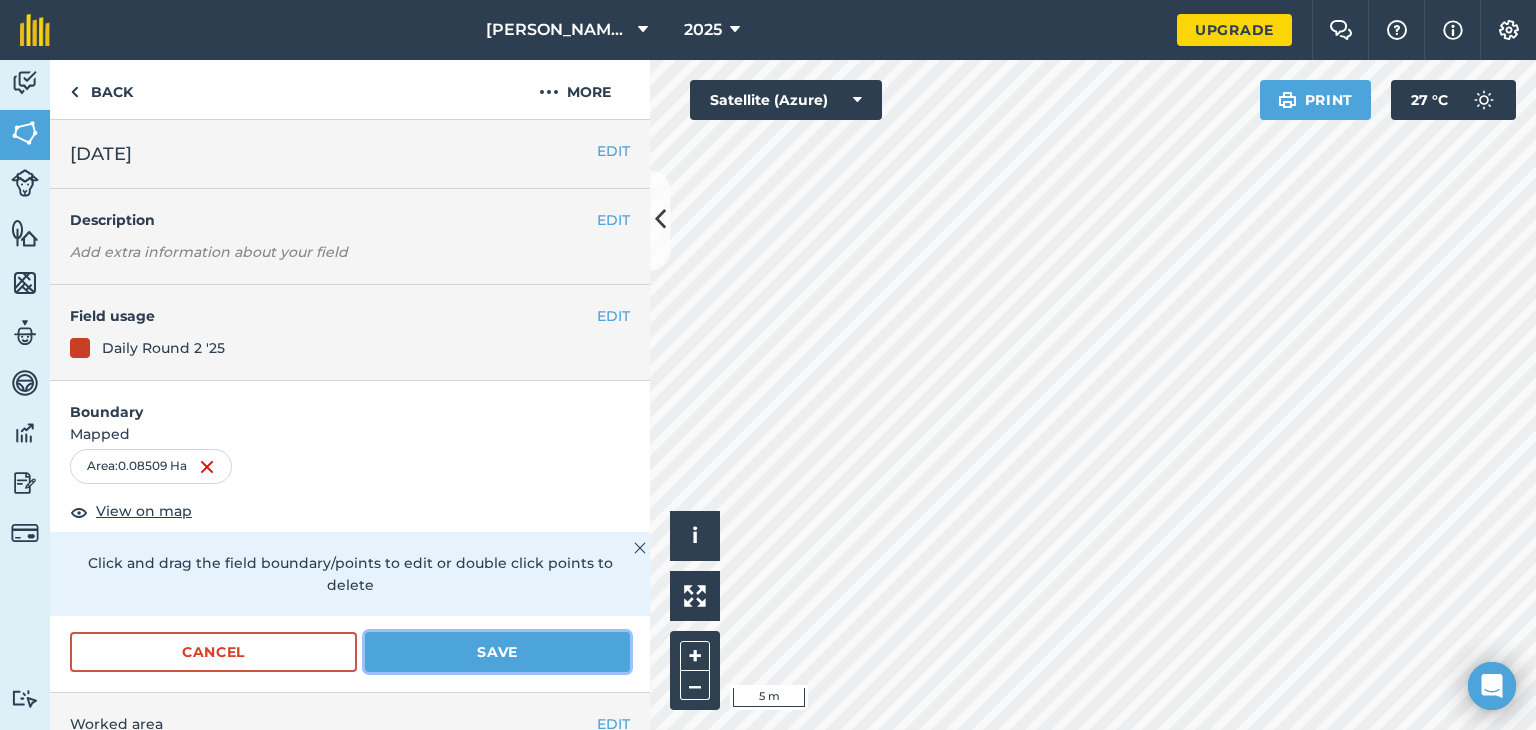 click on "Save" at bounding box center (497, 652) 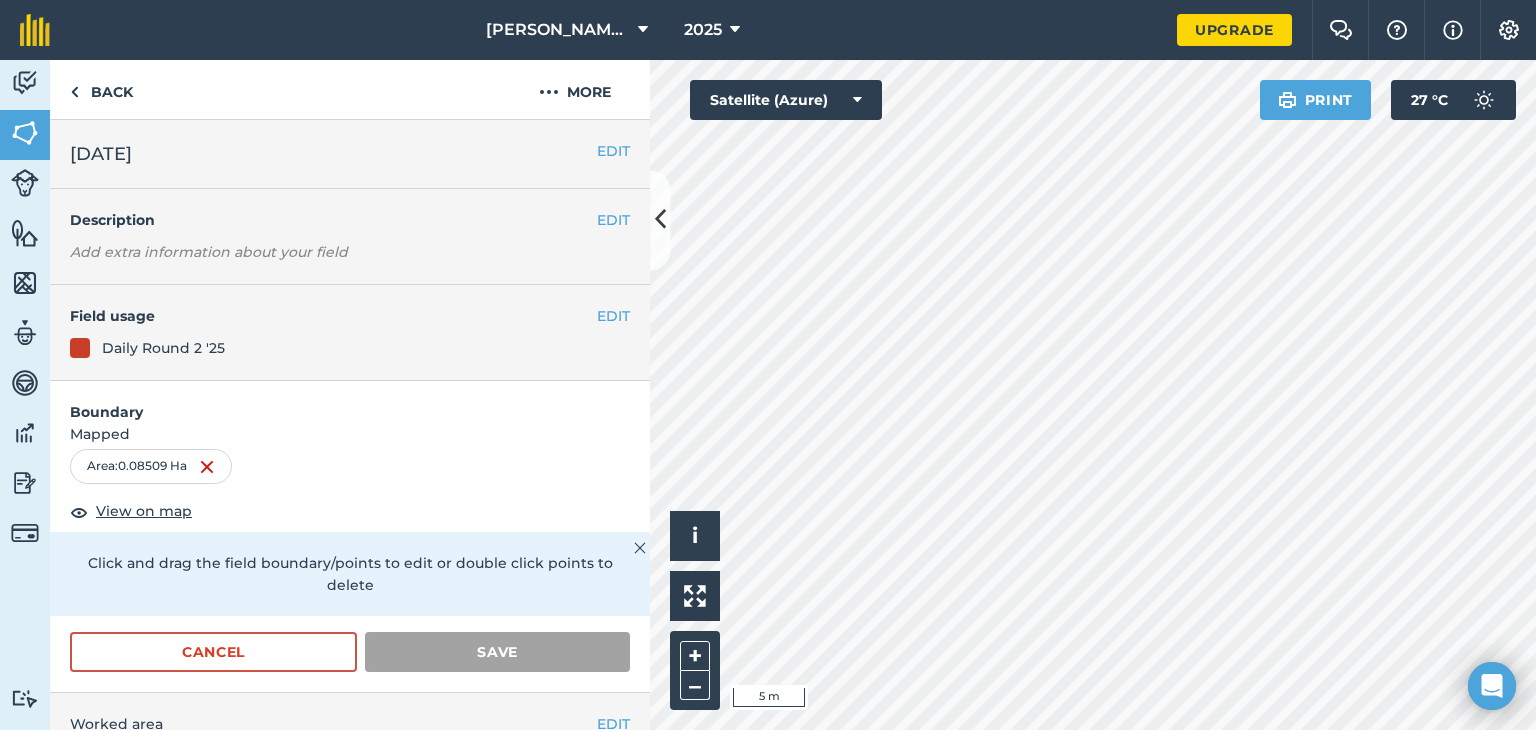 click on "Cancel Save" at bounding box center [350, 662] 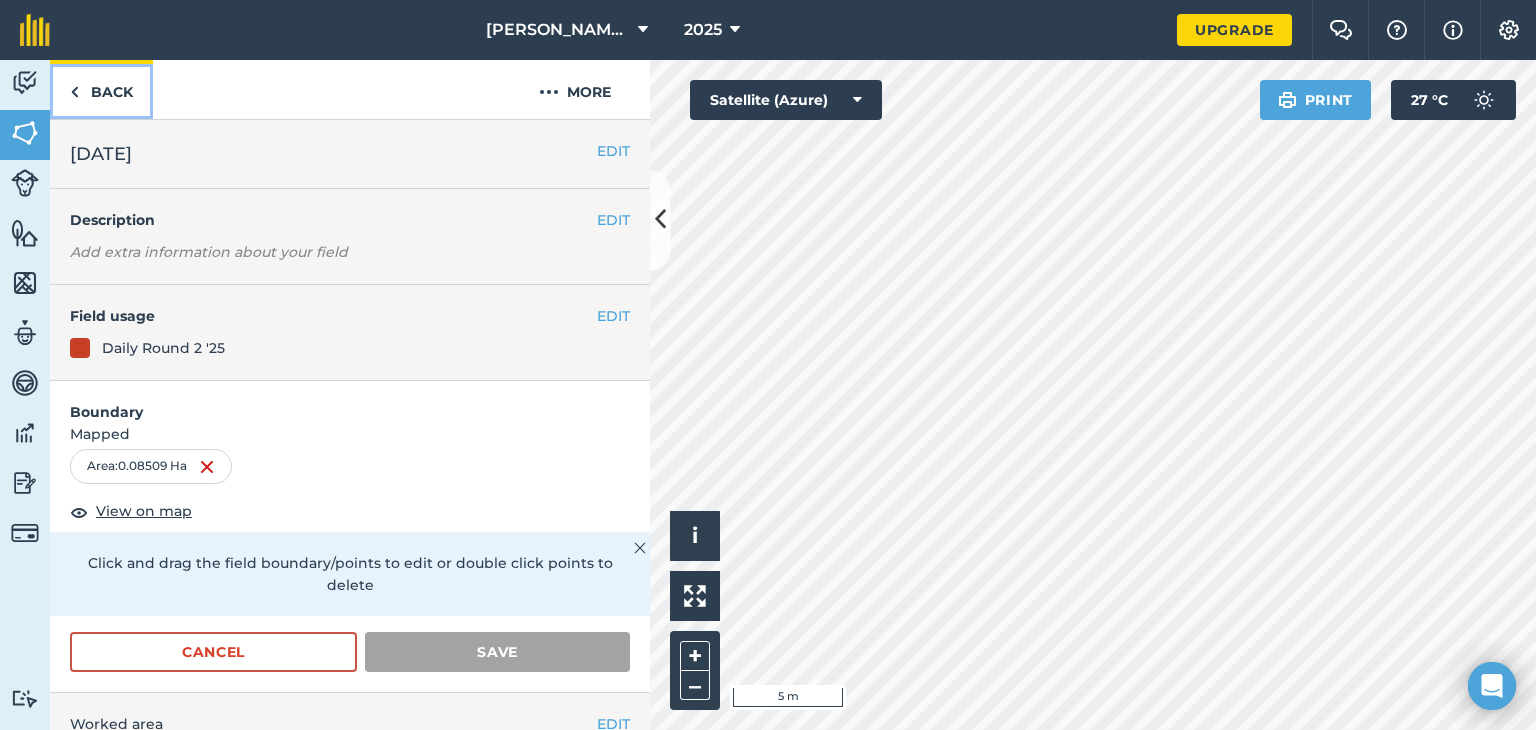 click on "Back" at bounding box center (101, 89) 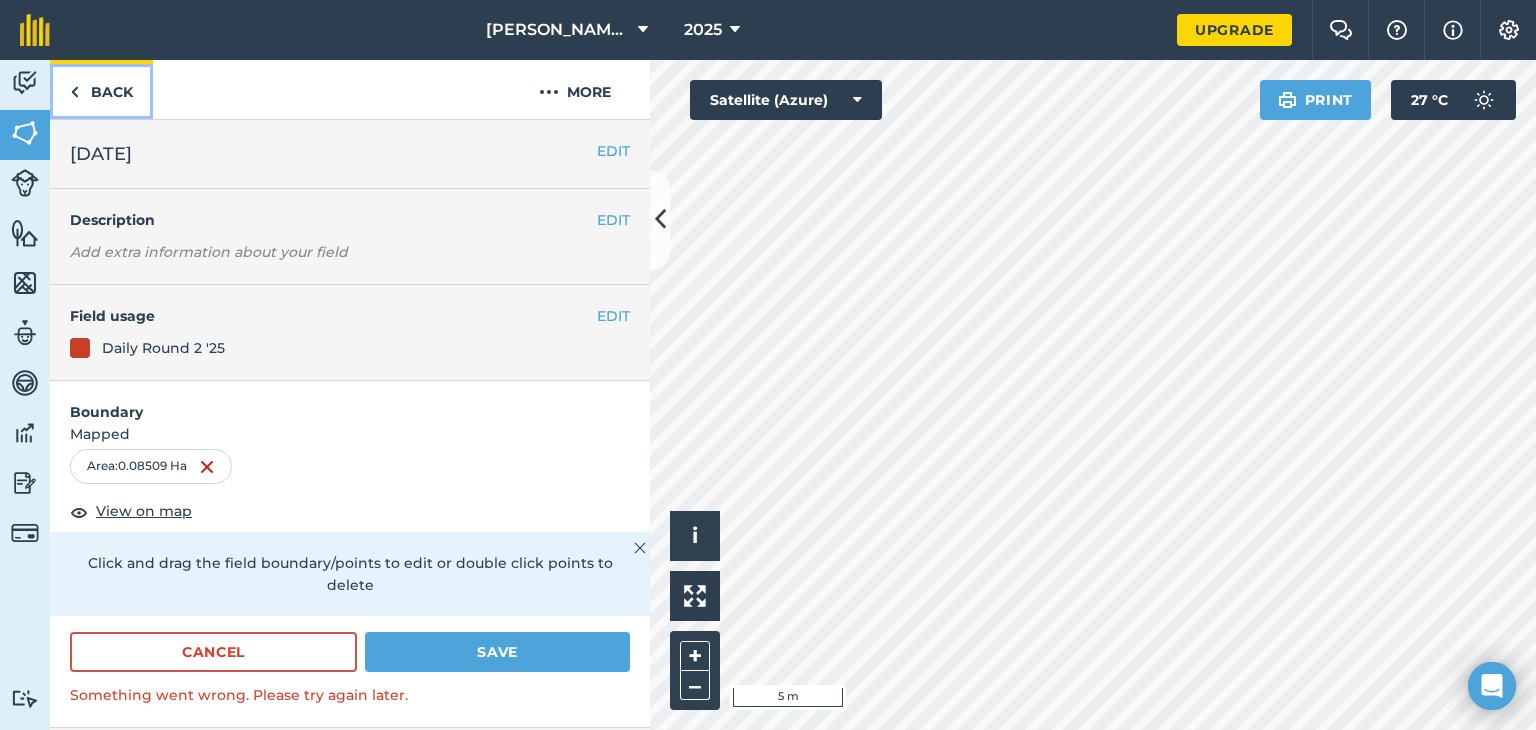 click on "Back" at bounding box center (101, 89) 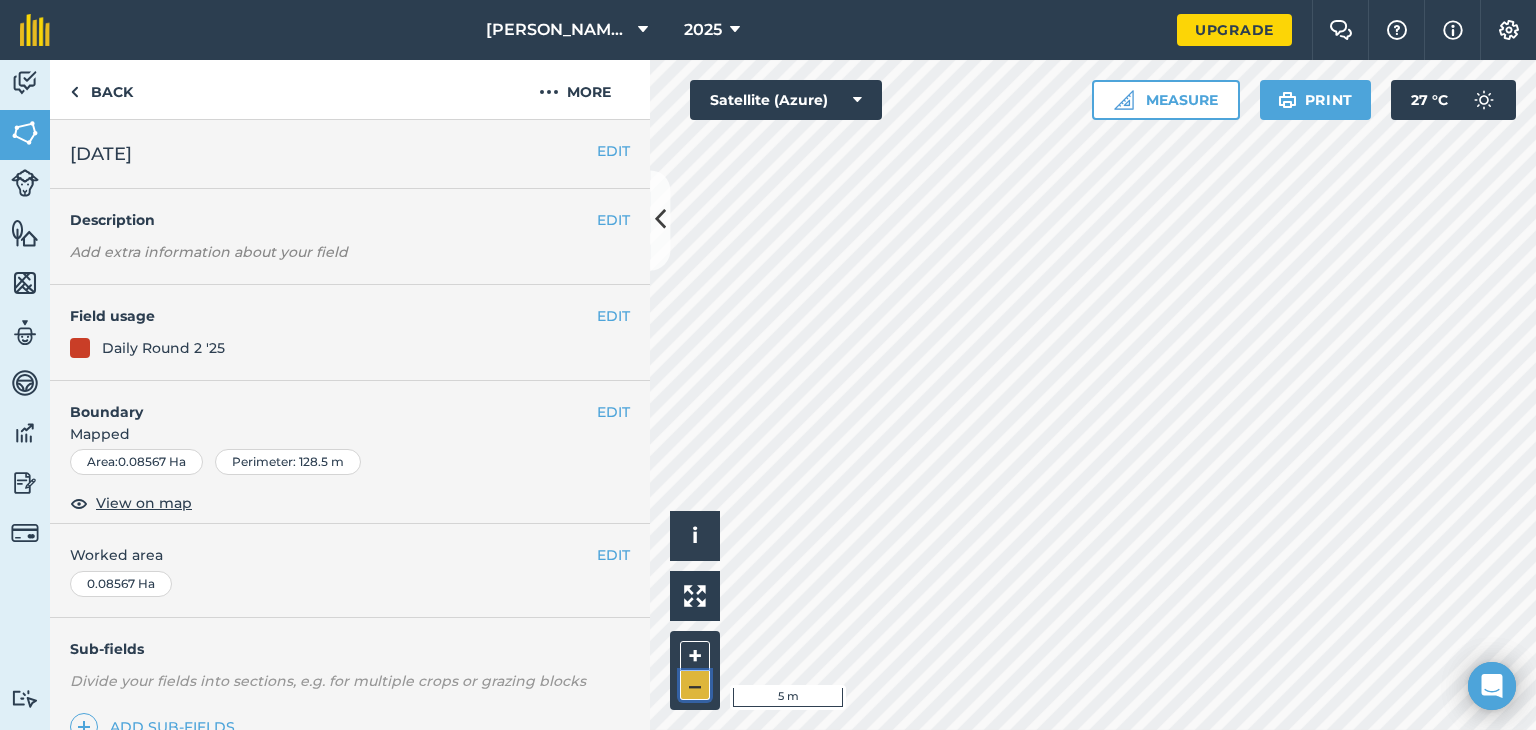 click on "–" at bounding box center [695, 685] 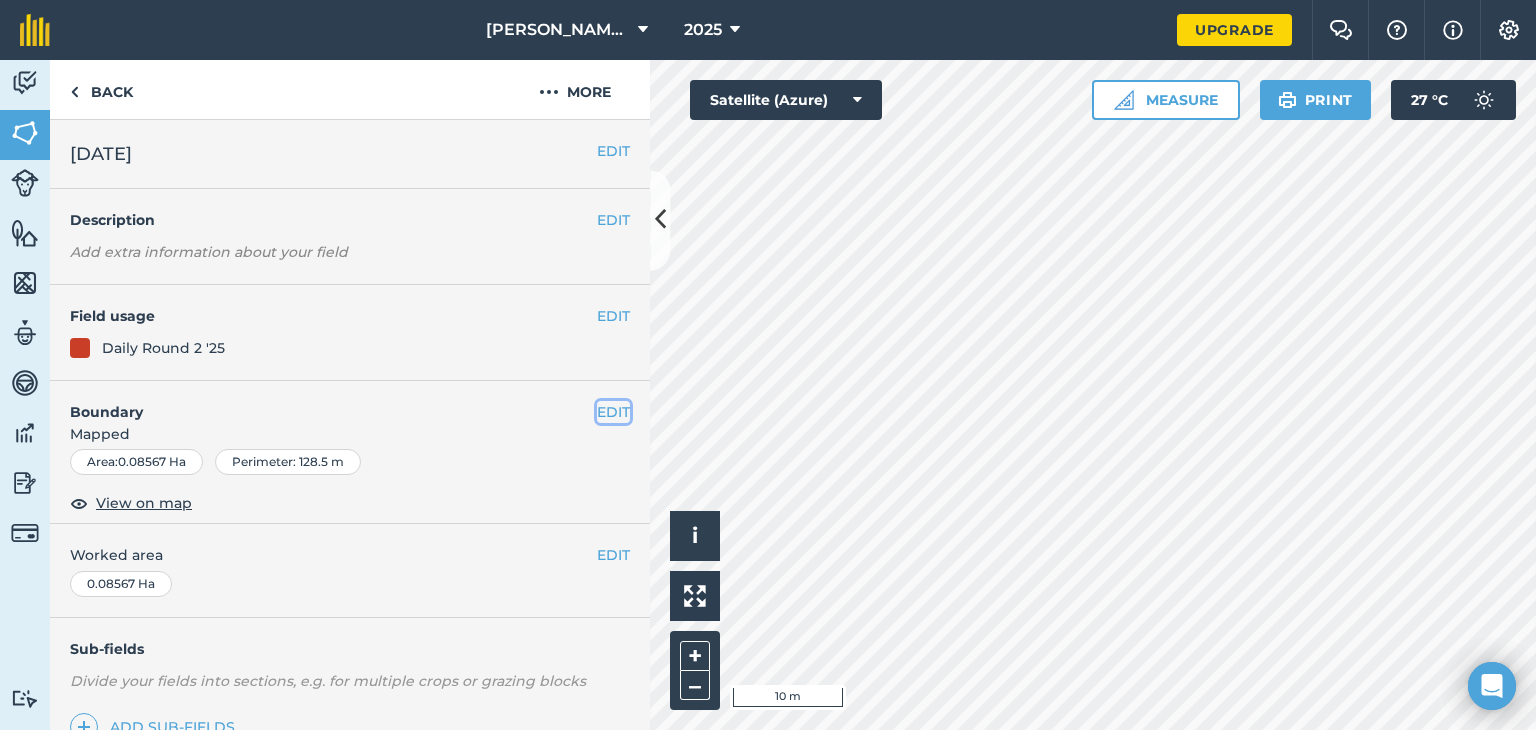 click on "EDIT" at bounding box center [613, 412] 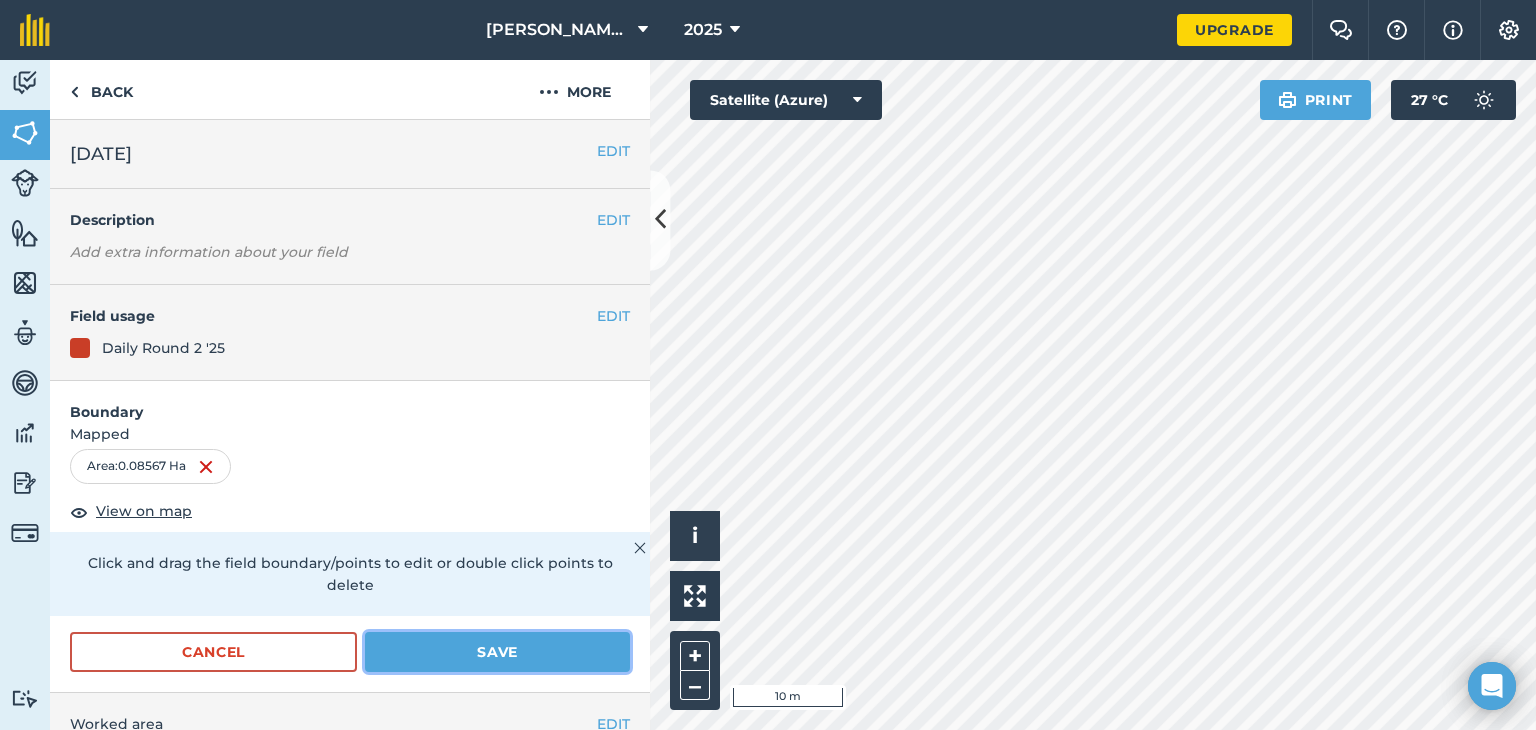 click on "Save" at bounding box center (497, 652) 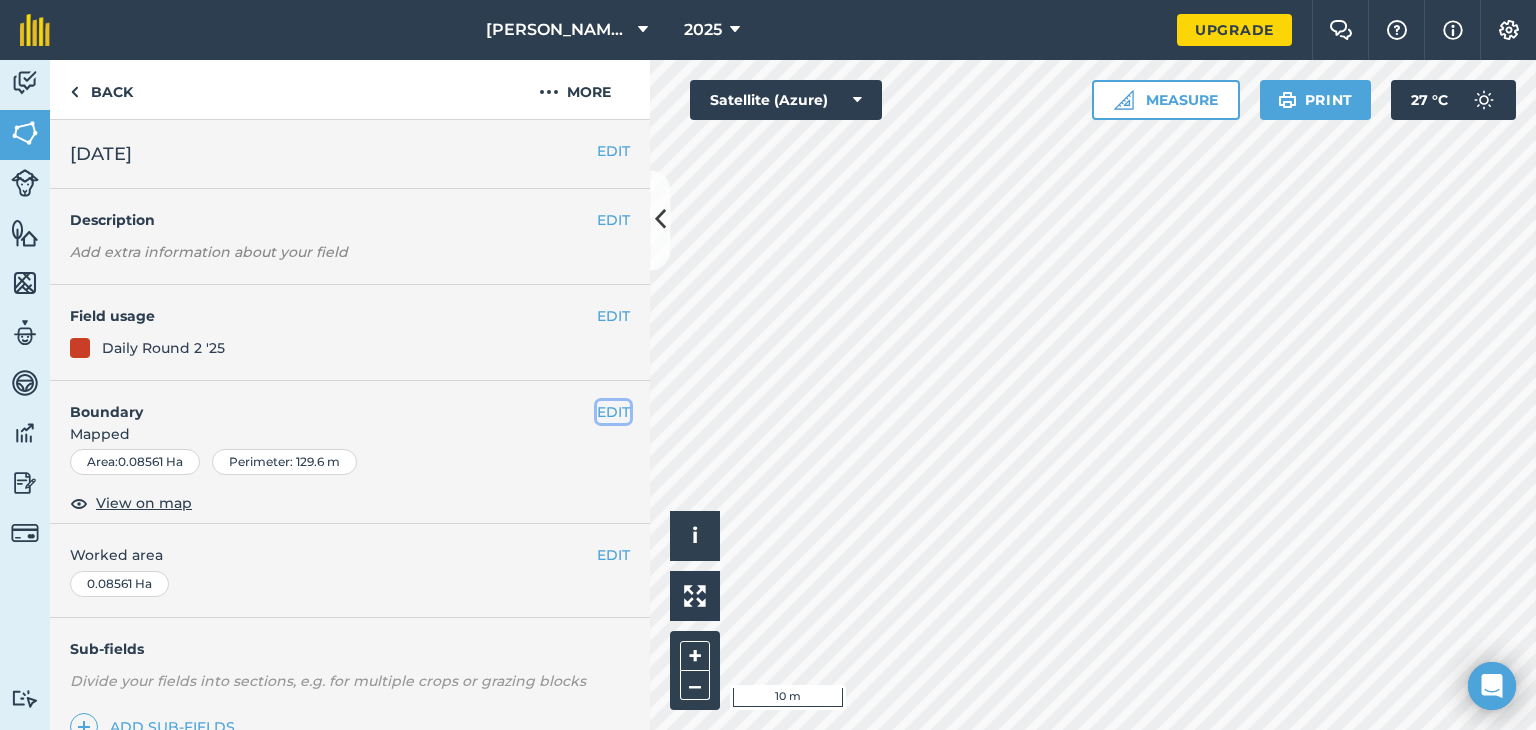 click on "EDIT" at bounding box center [613, 412] 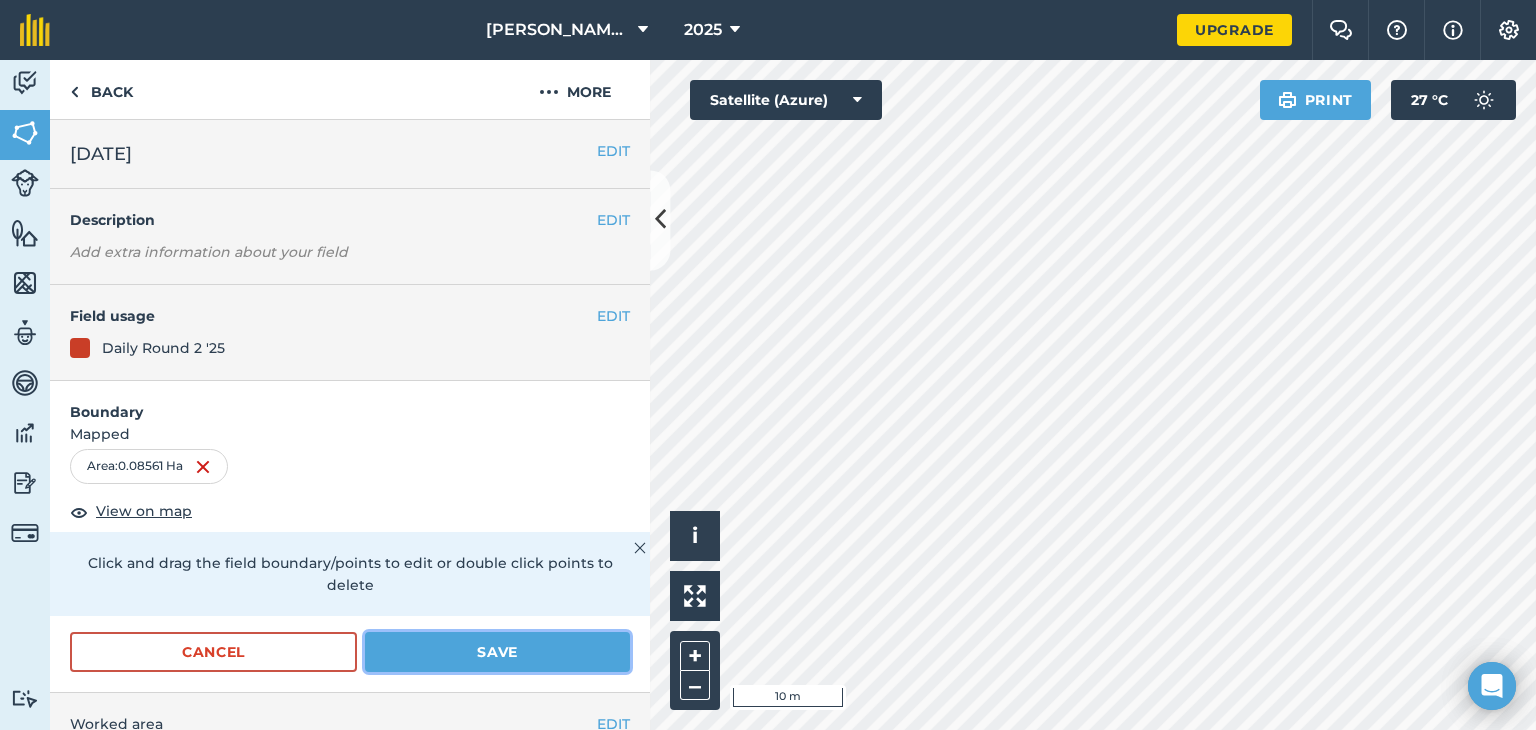 click on "Save" at bounding box center (497, 652) 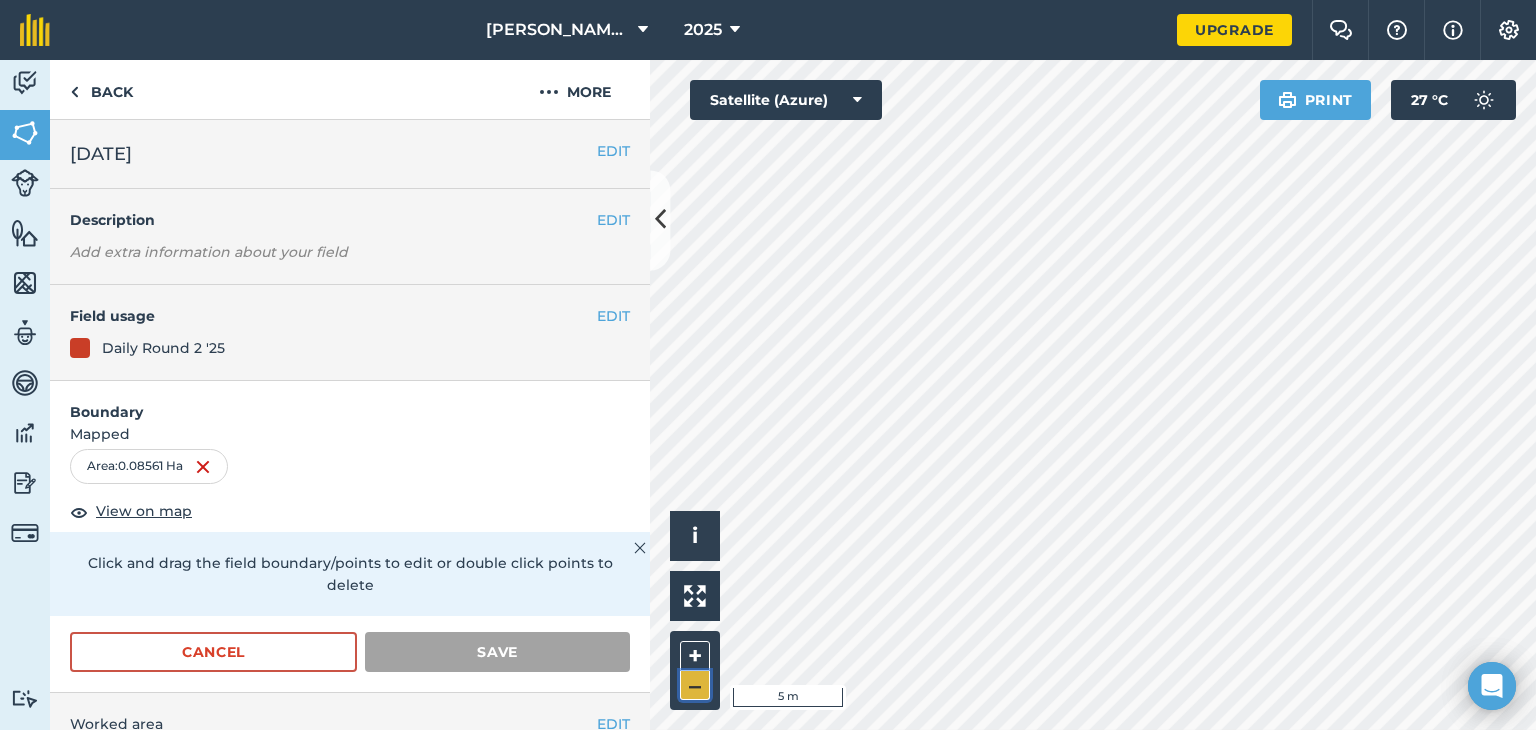 click on "–" at bounding box center (695, 685) 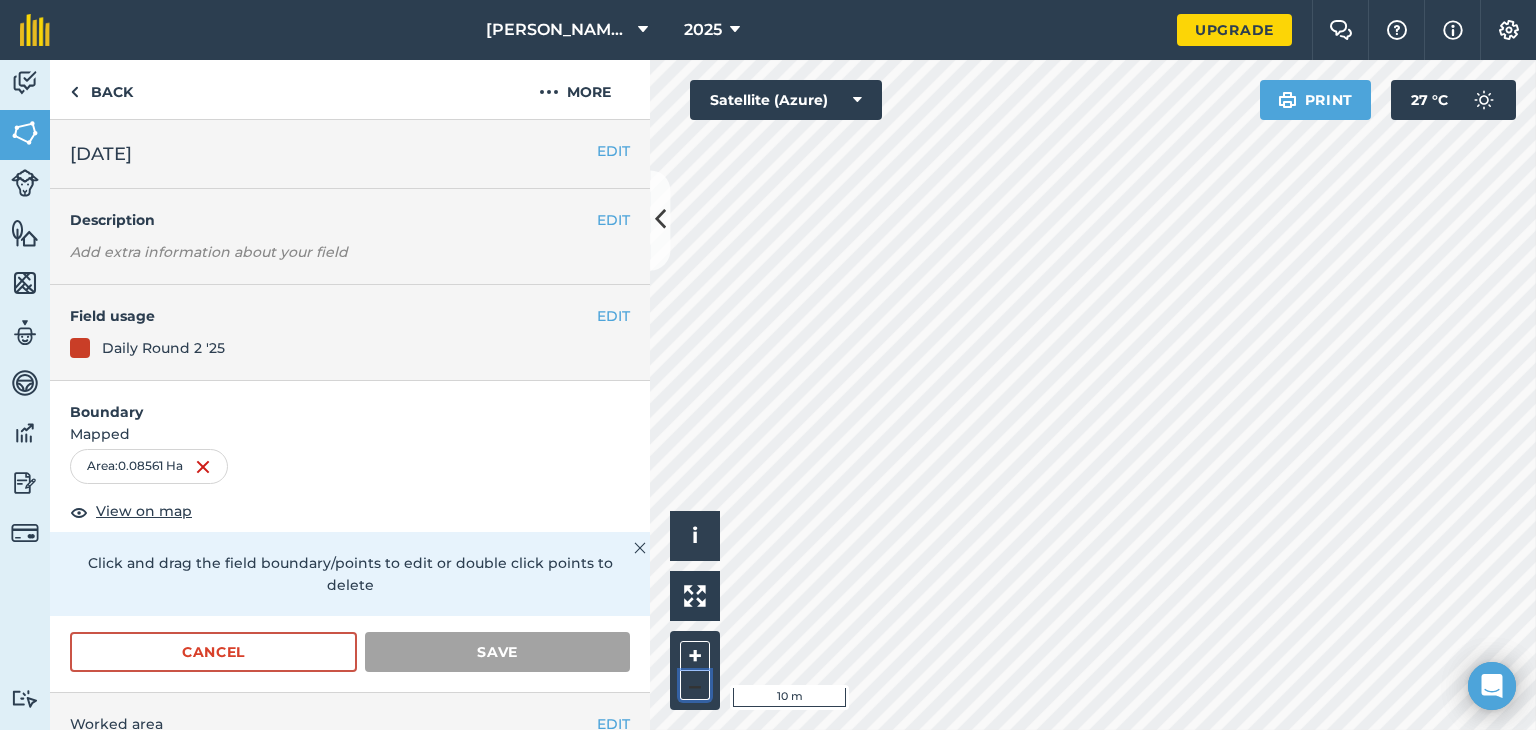click on "Hello i © 2025 TomTom, Microsoft 10 m + –" at bounding box center [1093, 395] 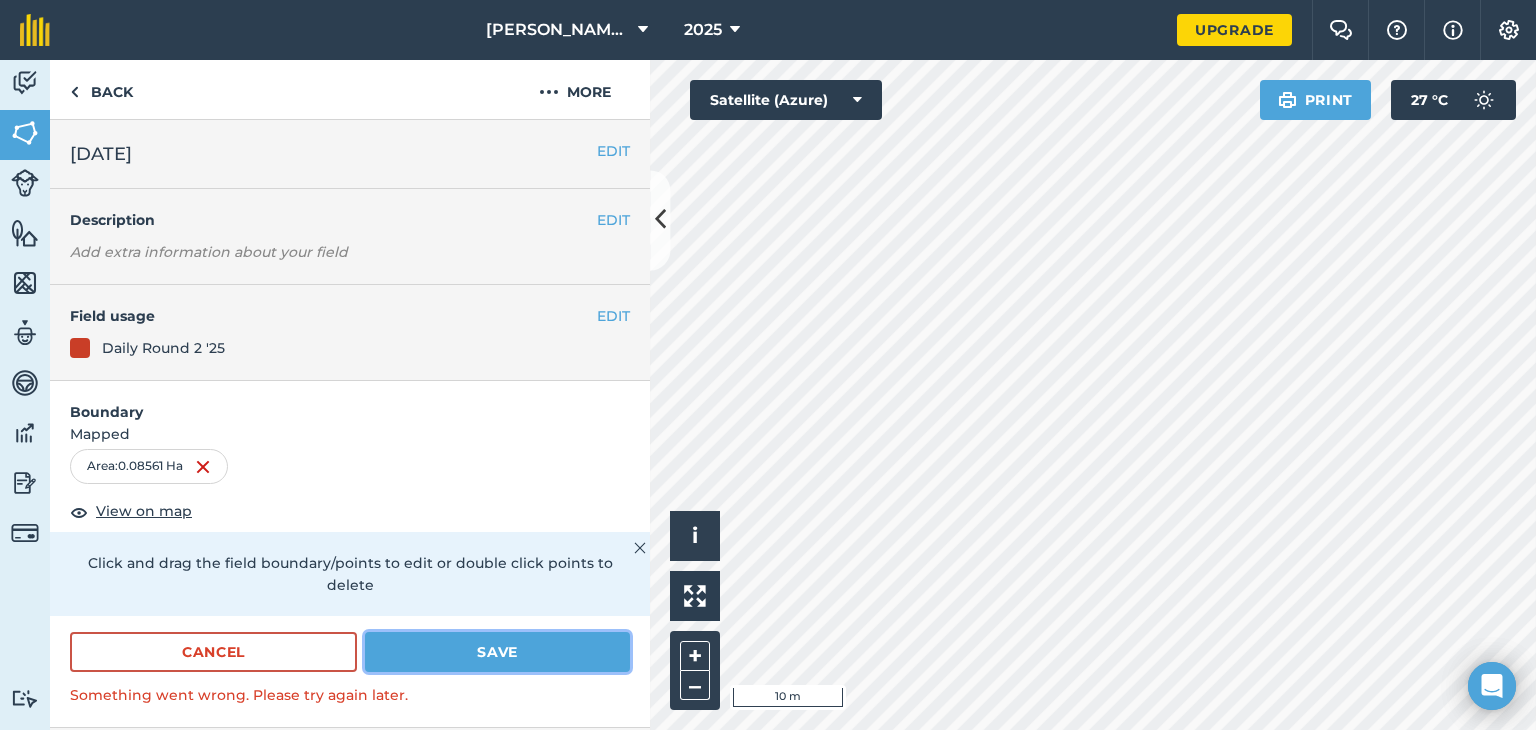 click on "Save" at bounding box center [497, 652] 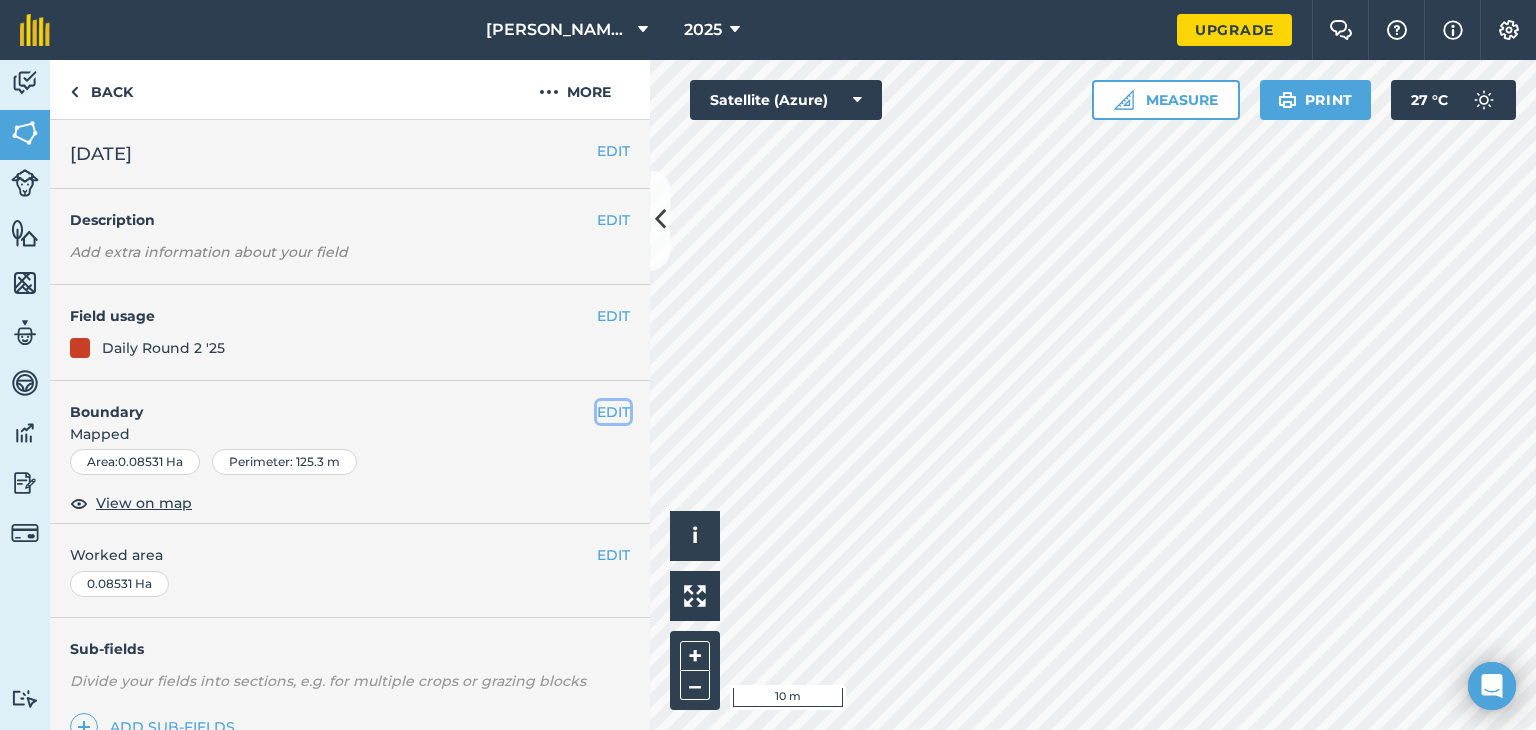click on "EDIT" at bounding box center [613, 412] 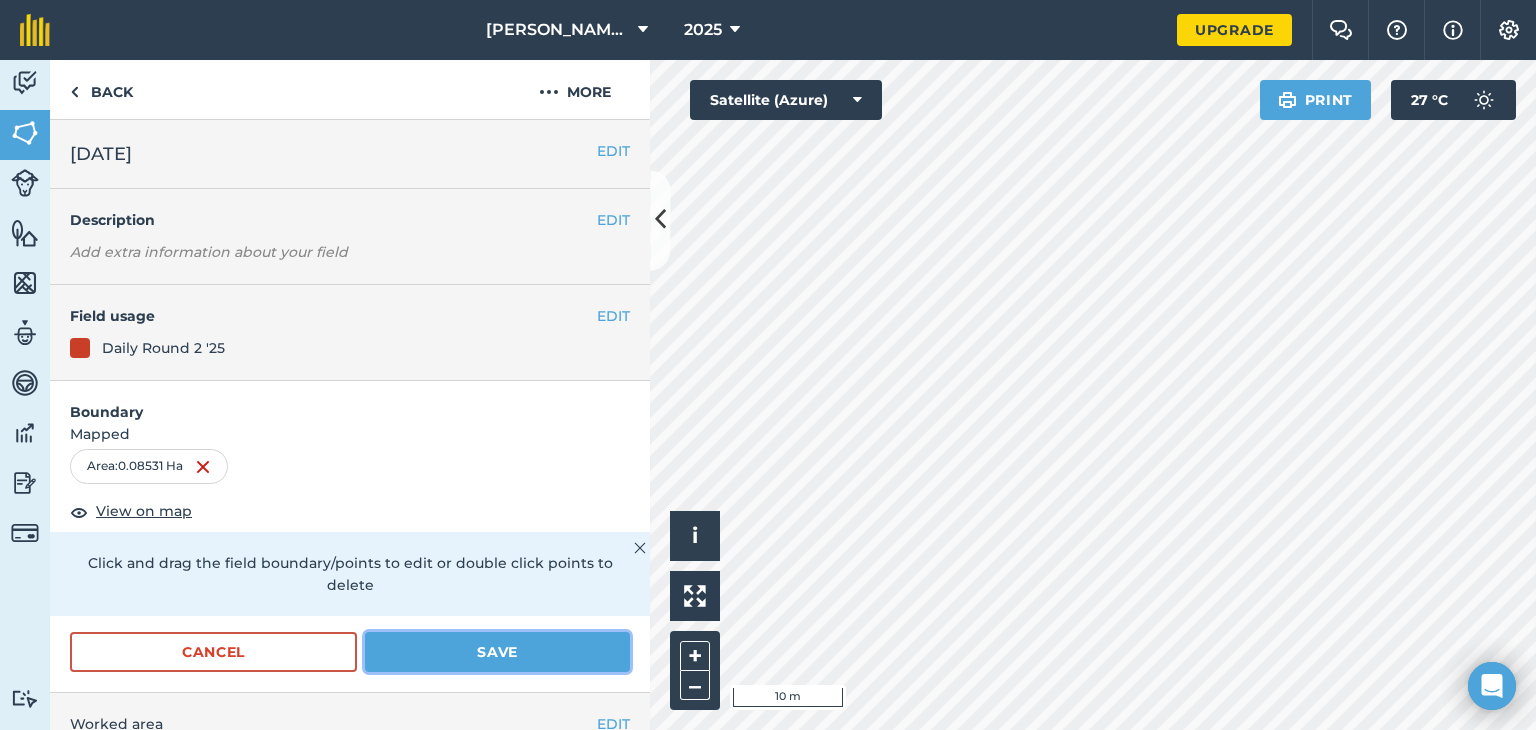click on "Save" at bounding box center (497, 652) 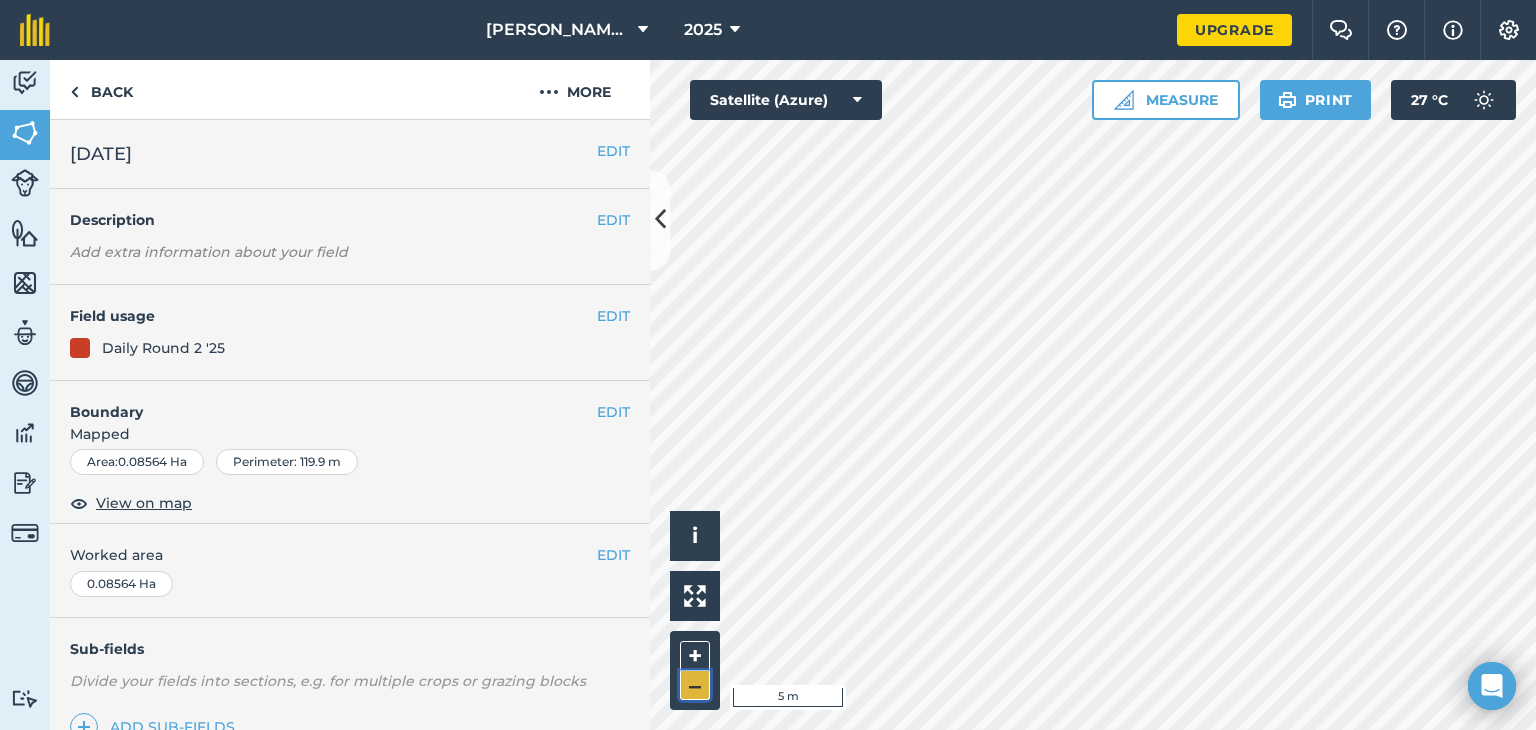 click on "–" at bounding box center (695, 685) 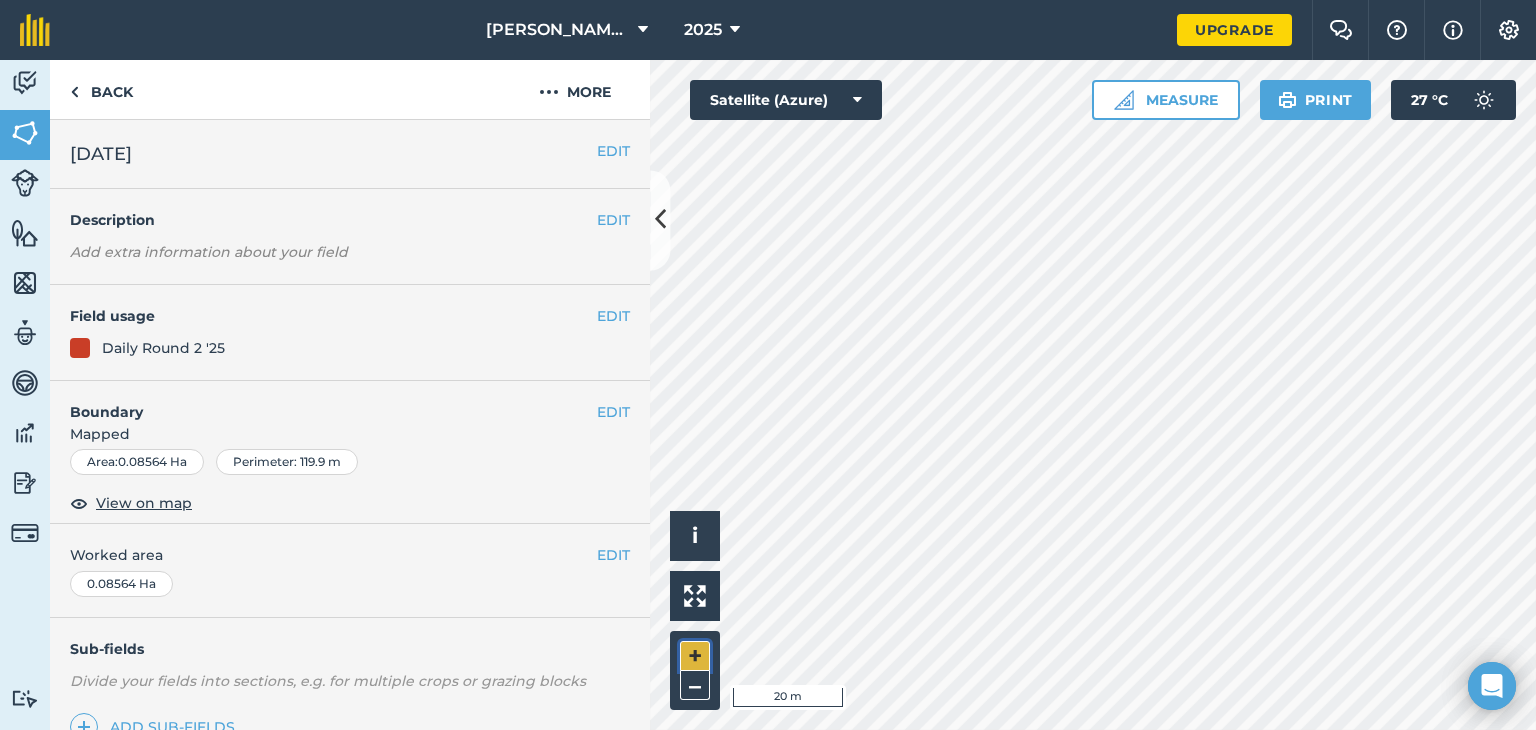 click on "+" at bounding box center [695, 656] 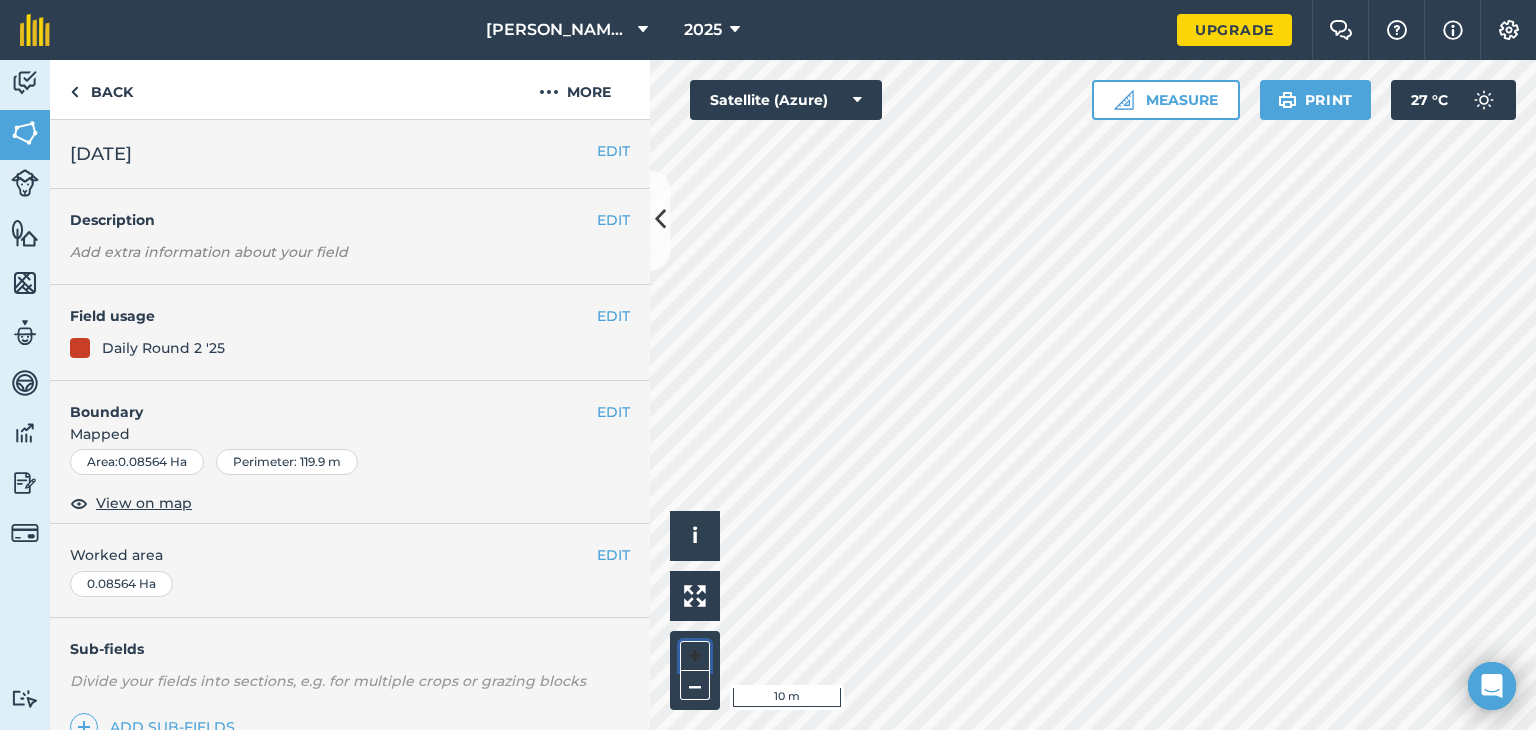 drag, startPoint x: 703, startPoint y: 645, endPoint x: 697, endPoint y: 633, distance: 13.416408 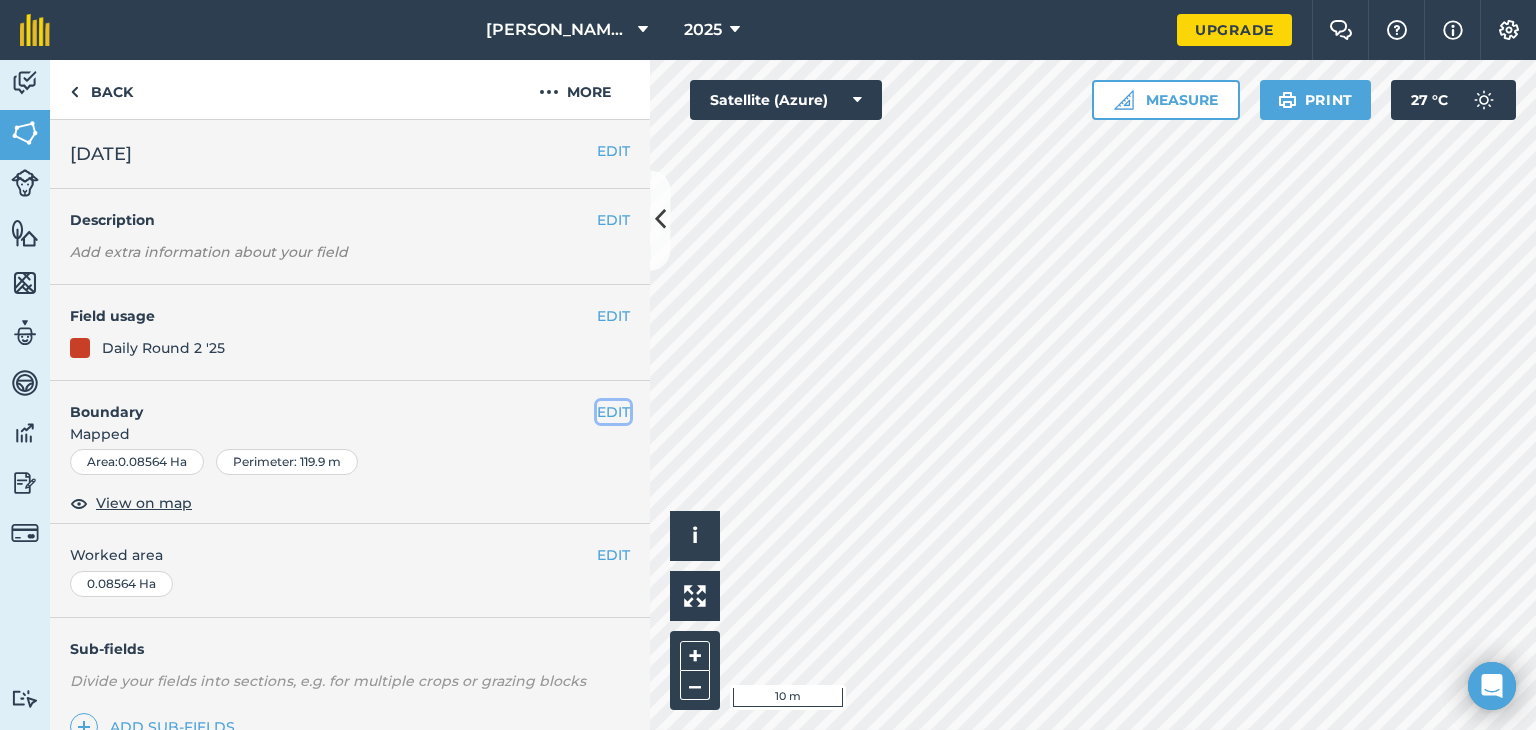 click on "EDIT" at bounding box center (613, 412) 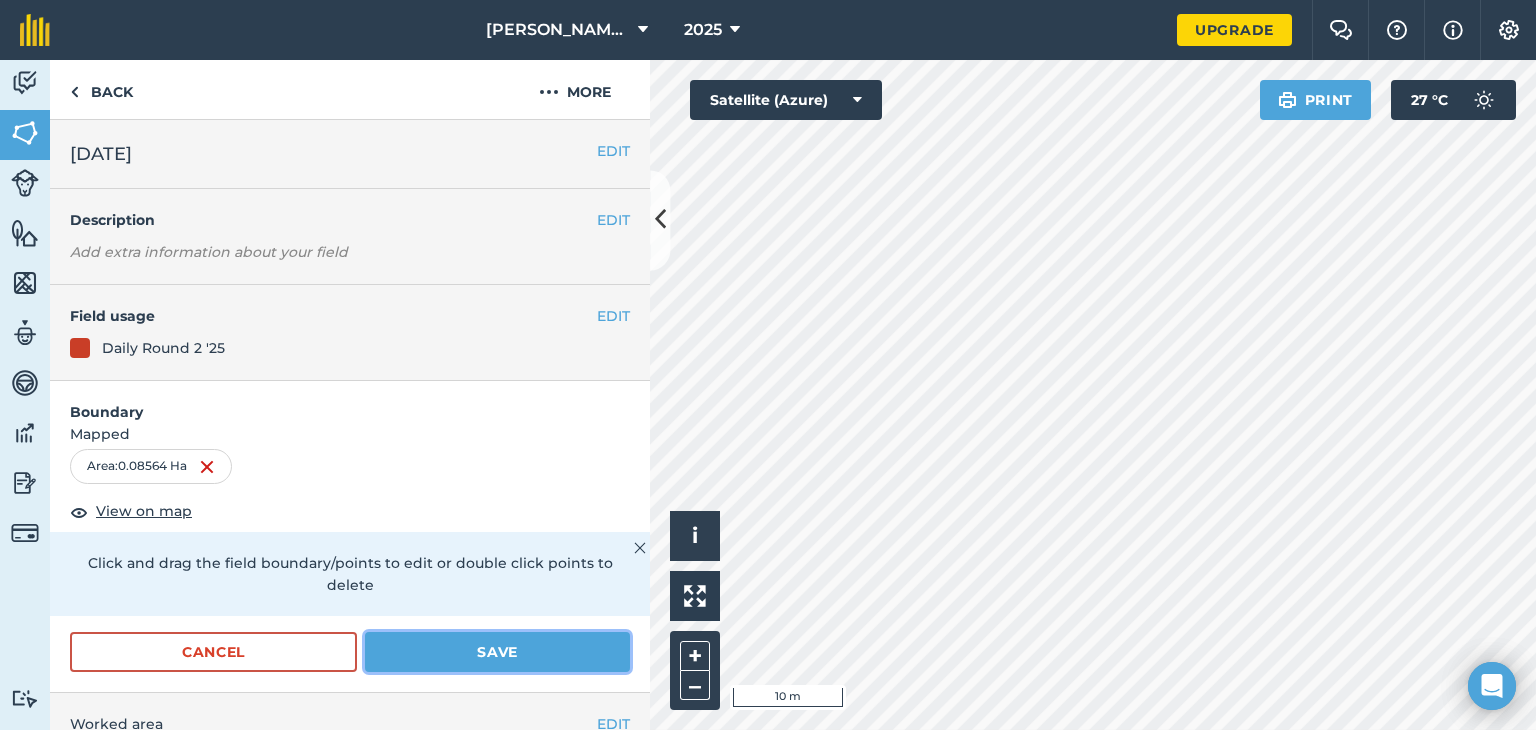 click on "Save" at bounding box center (497, 652) 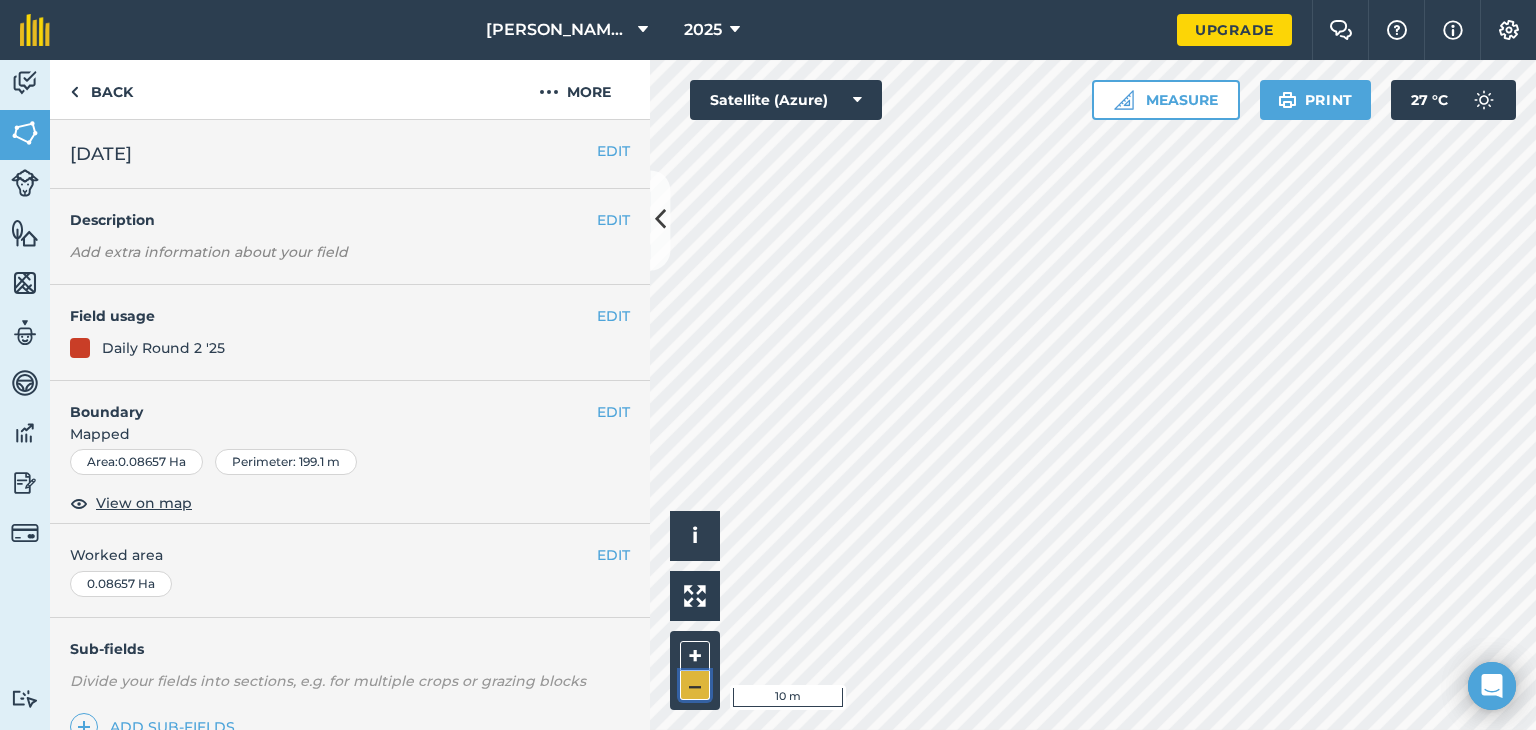 click on "–" at bounding box center (695, 685) 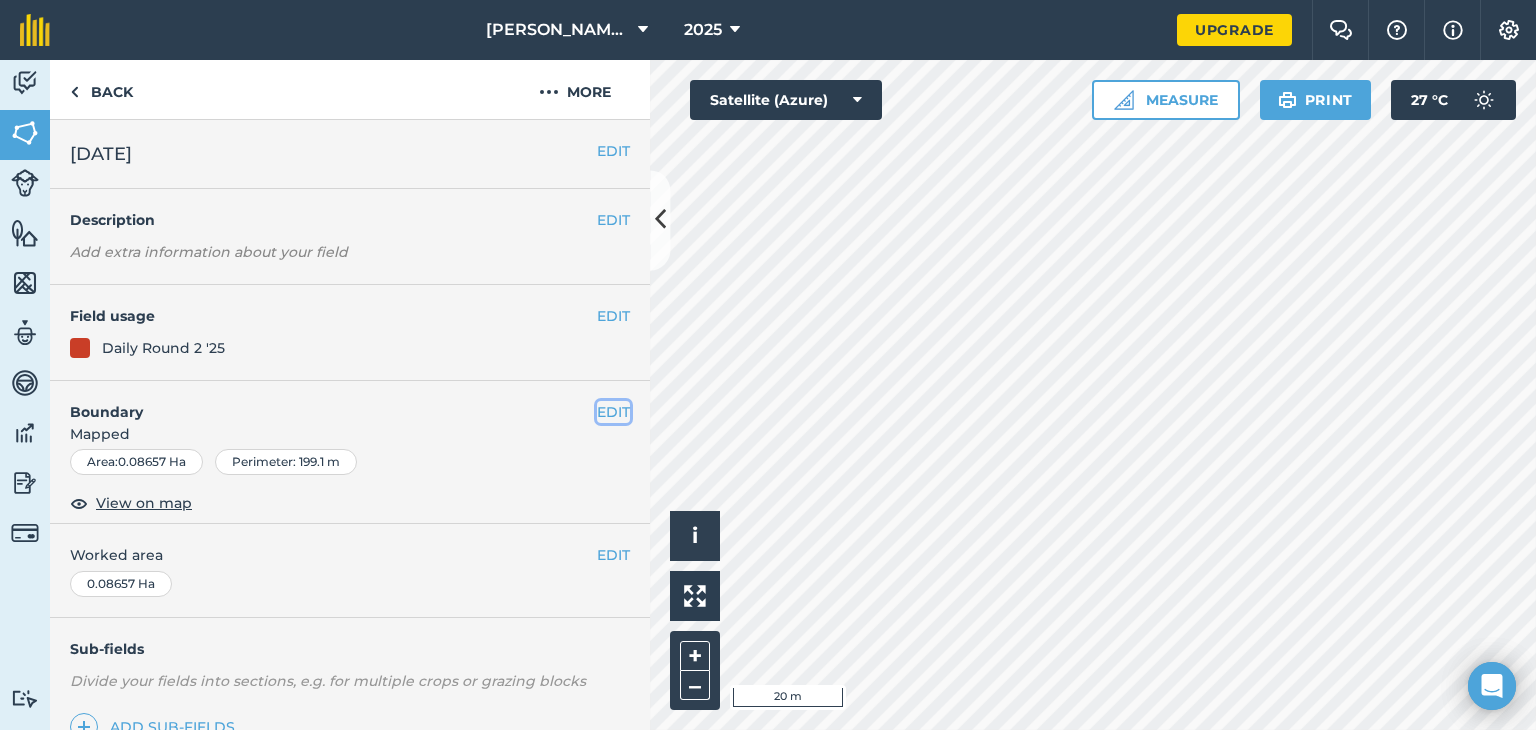 click on "EDIT" at bounding box center [613, 412] 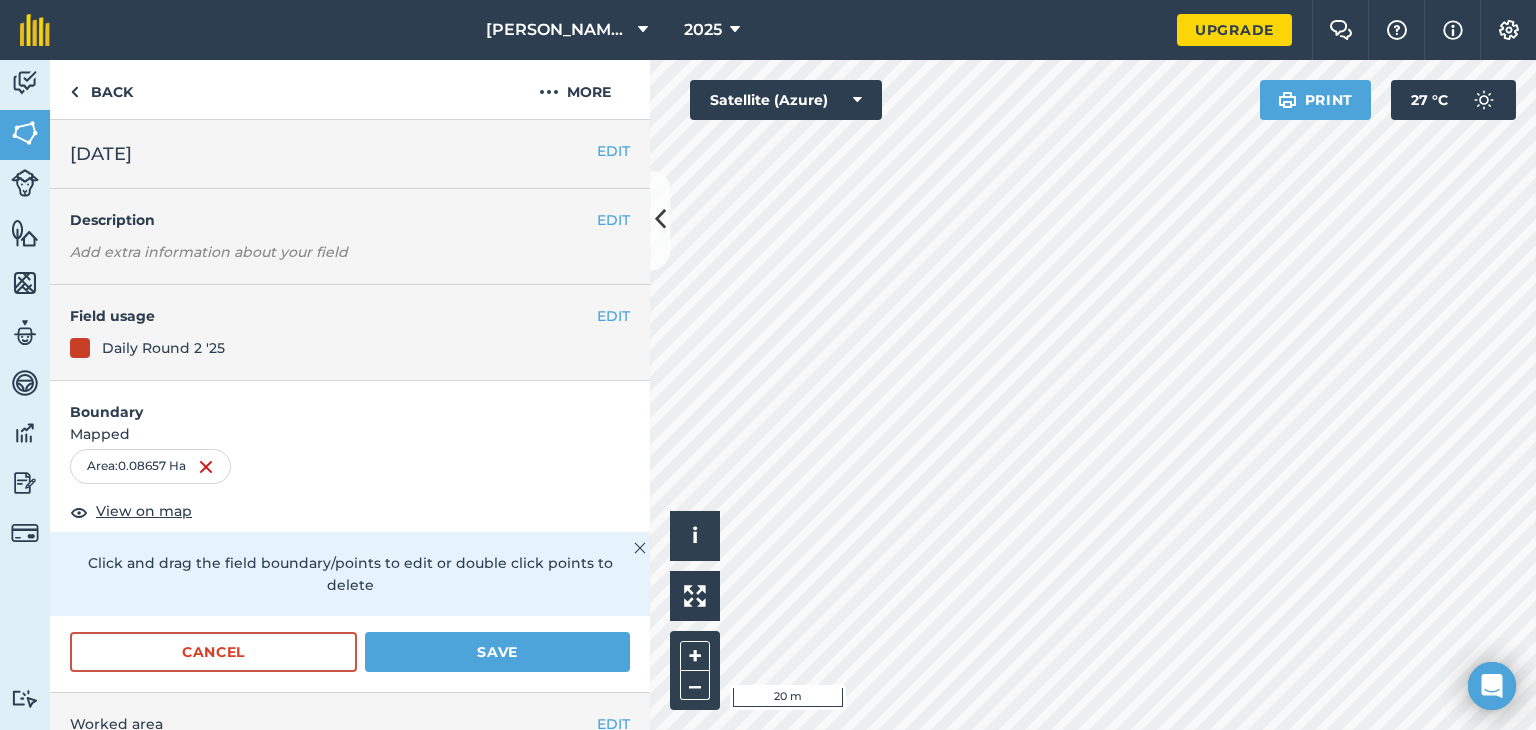 click on "Boundary" at bounding box center [350, 402] 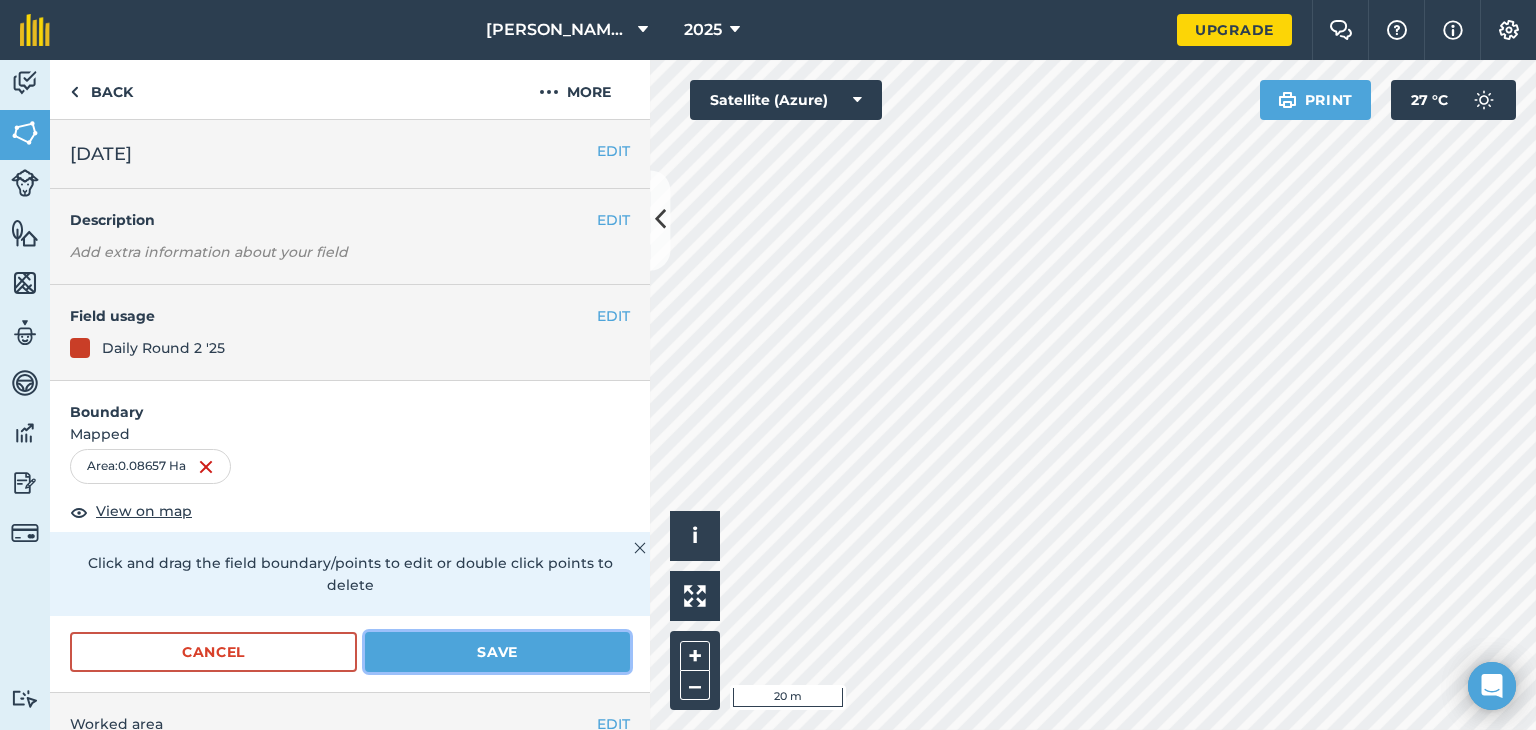 click on "Save" at bounding box center (497, 652) 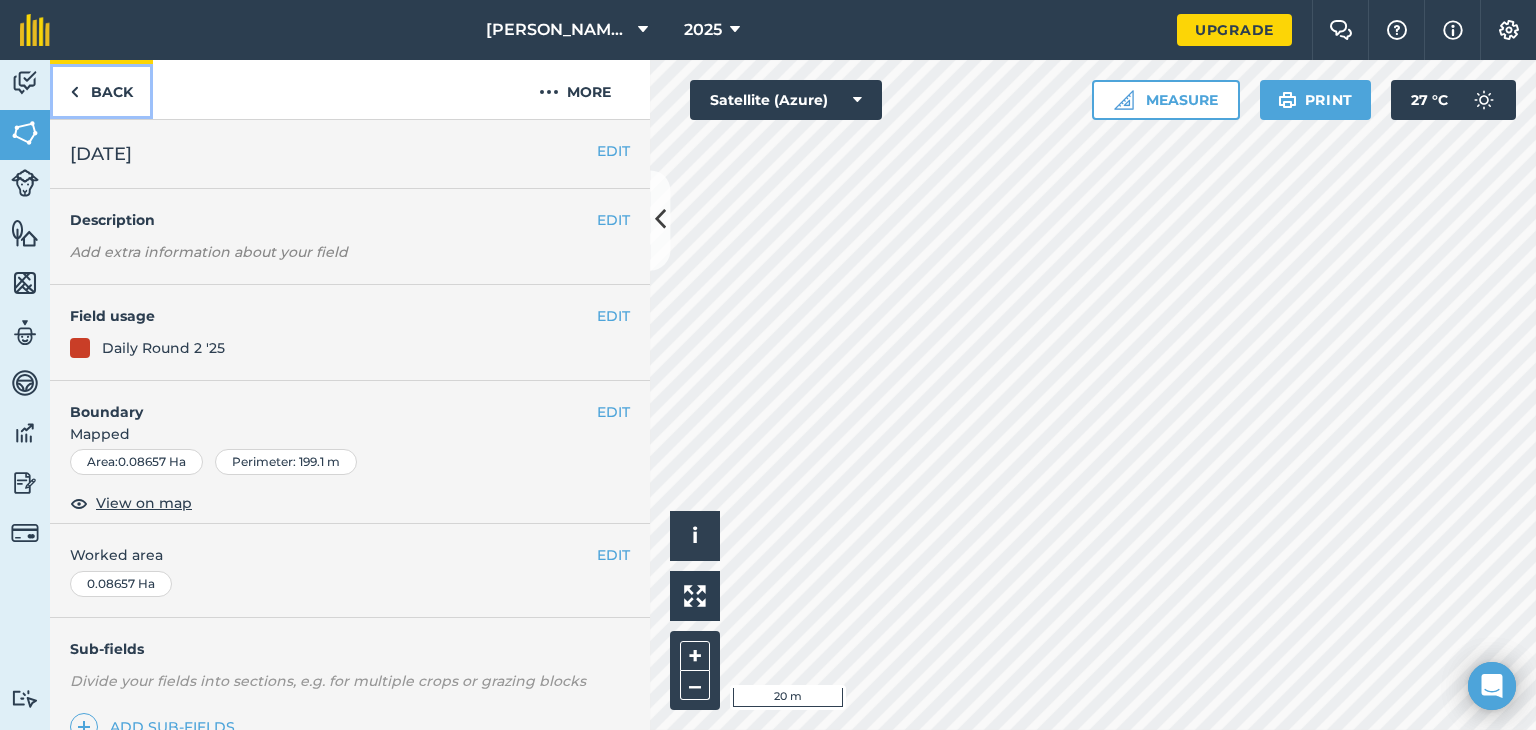 click on "Back" at bounding box center (101, 89) 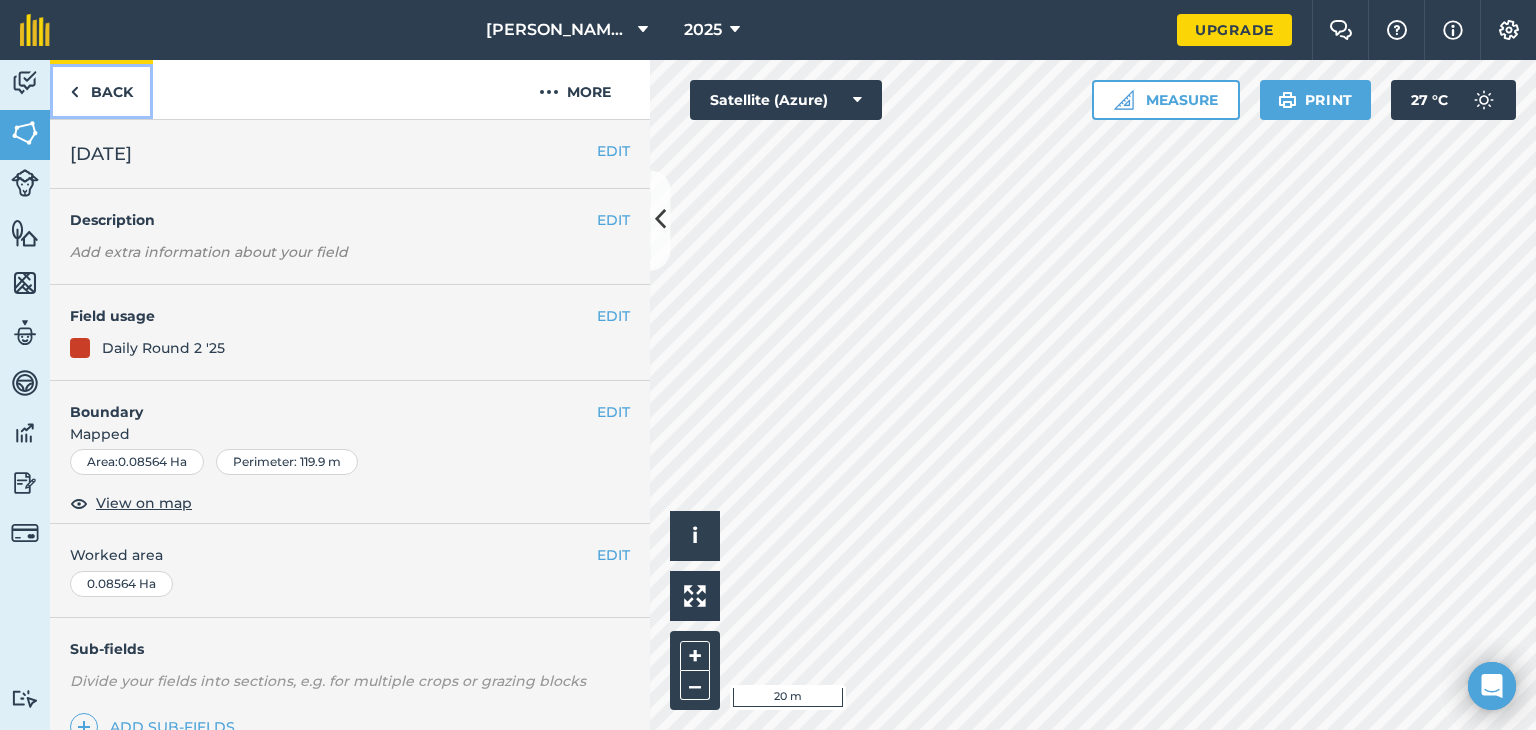 click on "Back" at bounding box center [101, 89] 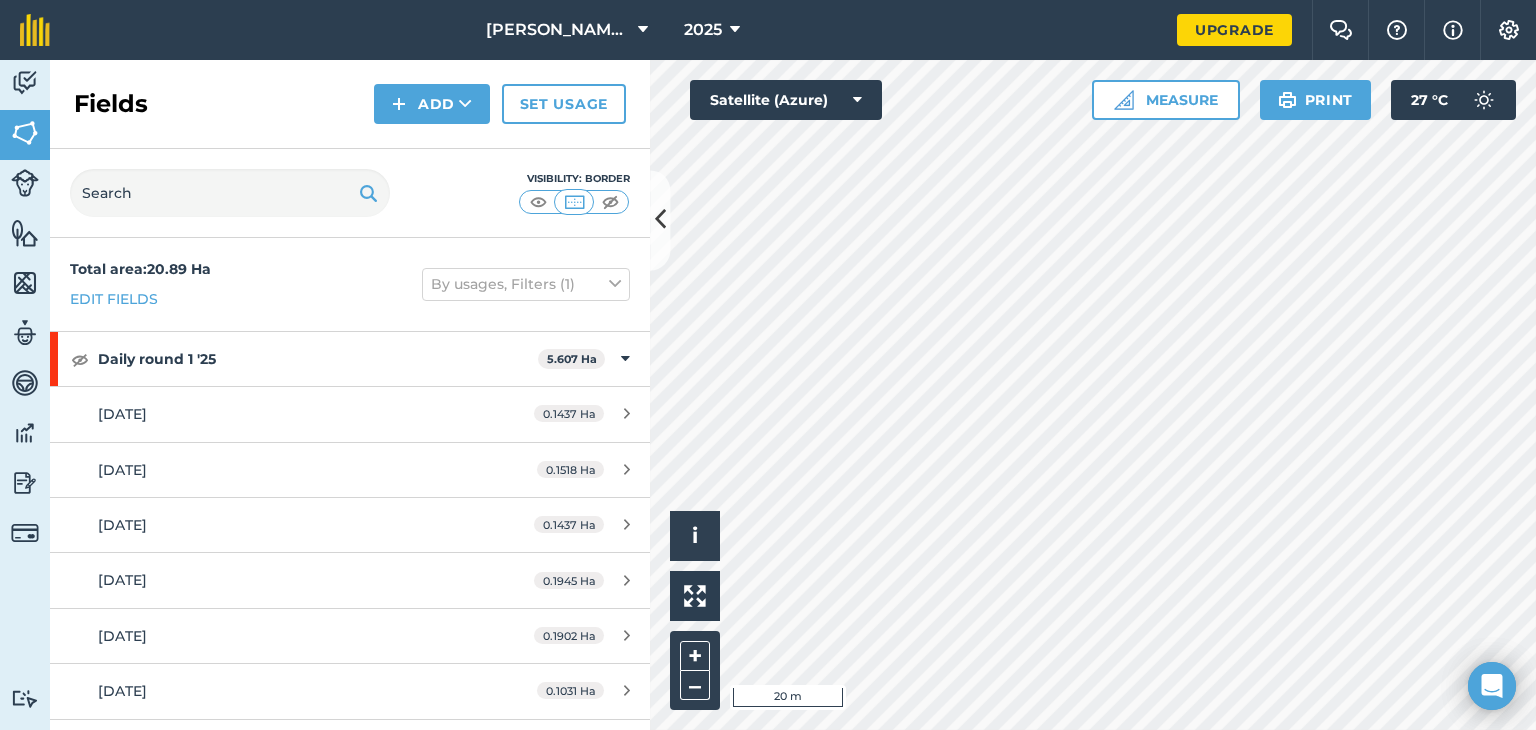 click on "Fields" at bounding box center [111, 104] 